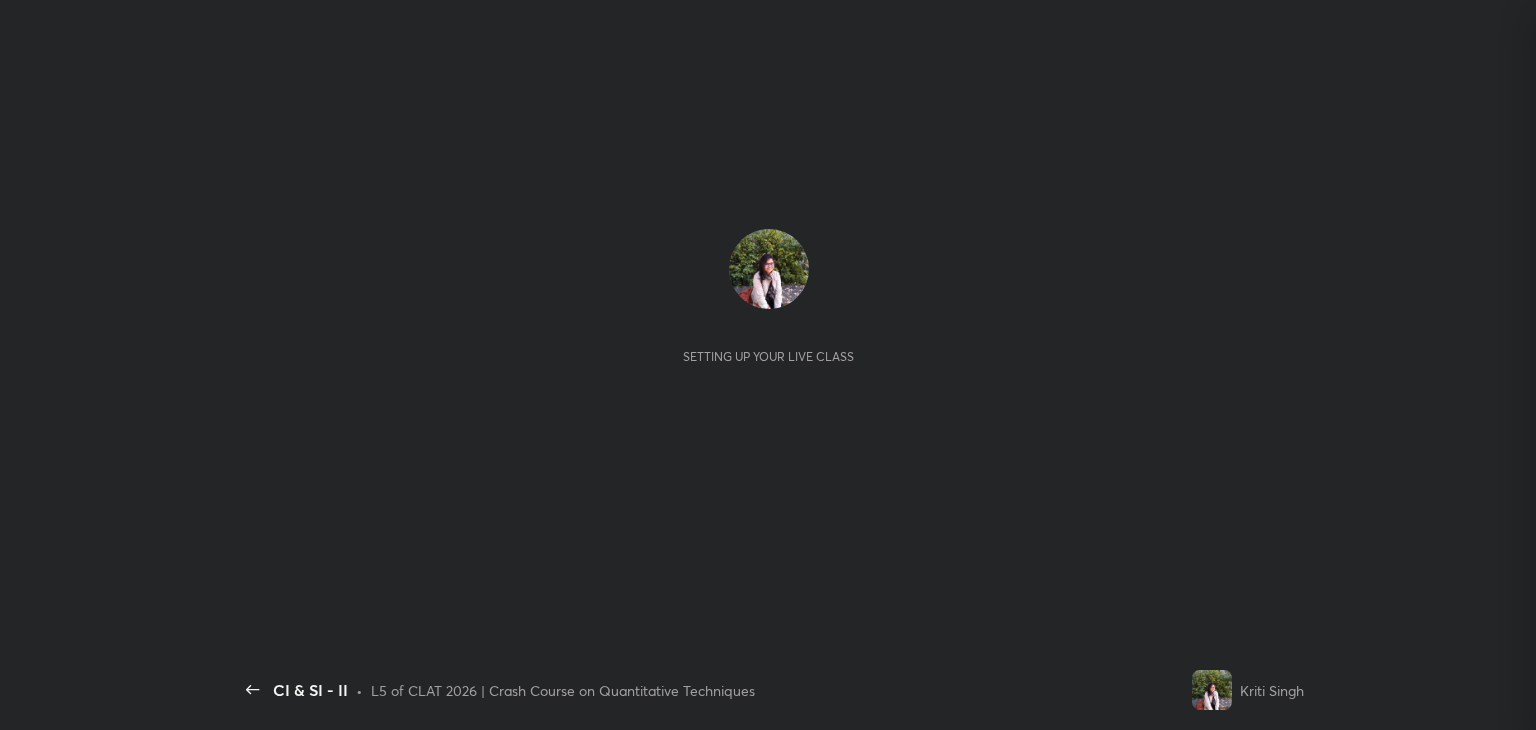scroll, scrollTop: 0, scrollLeft: 0, axis: both 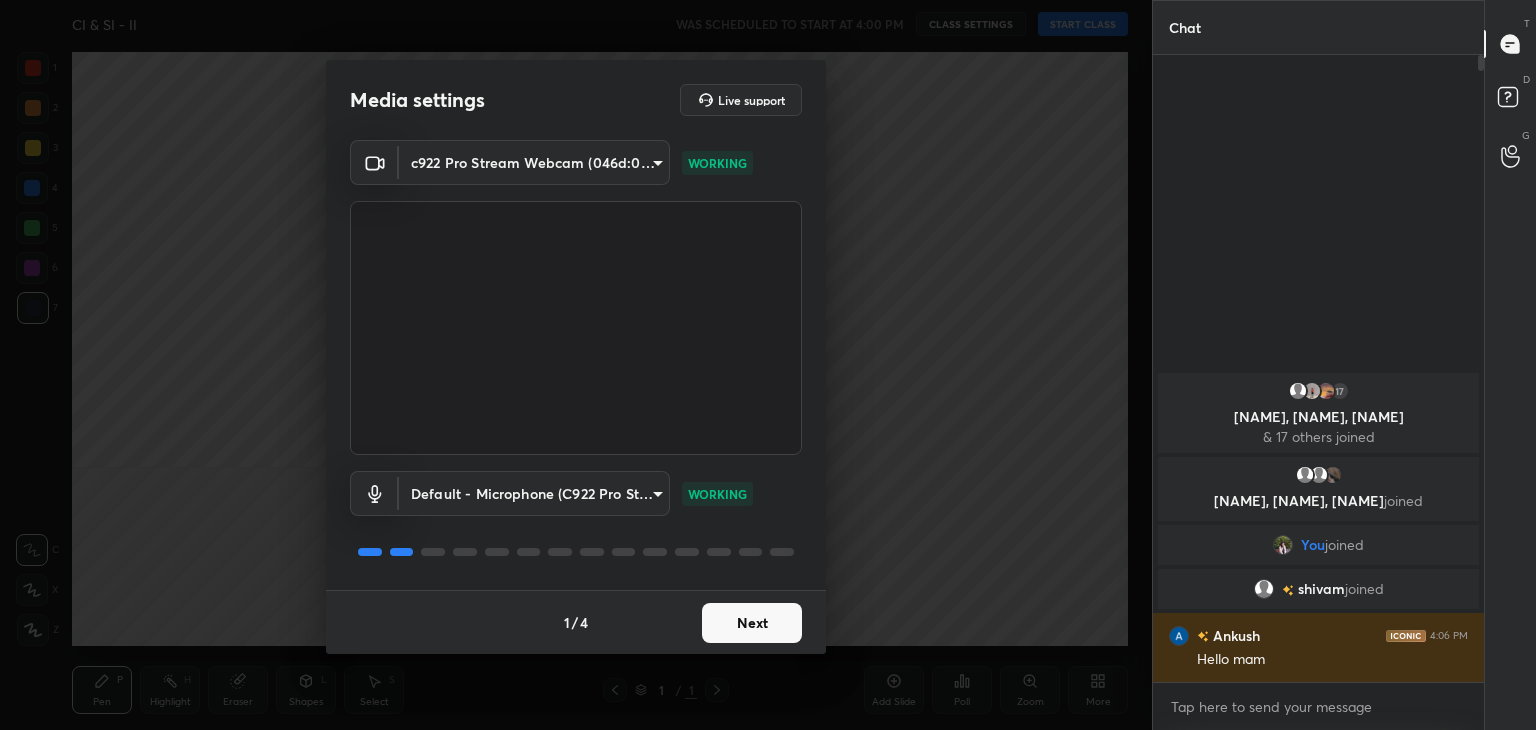 click on "Next" at bounding box center (752, 623) 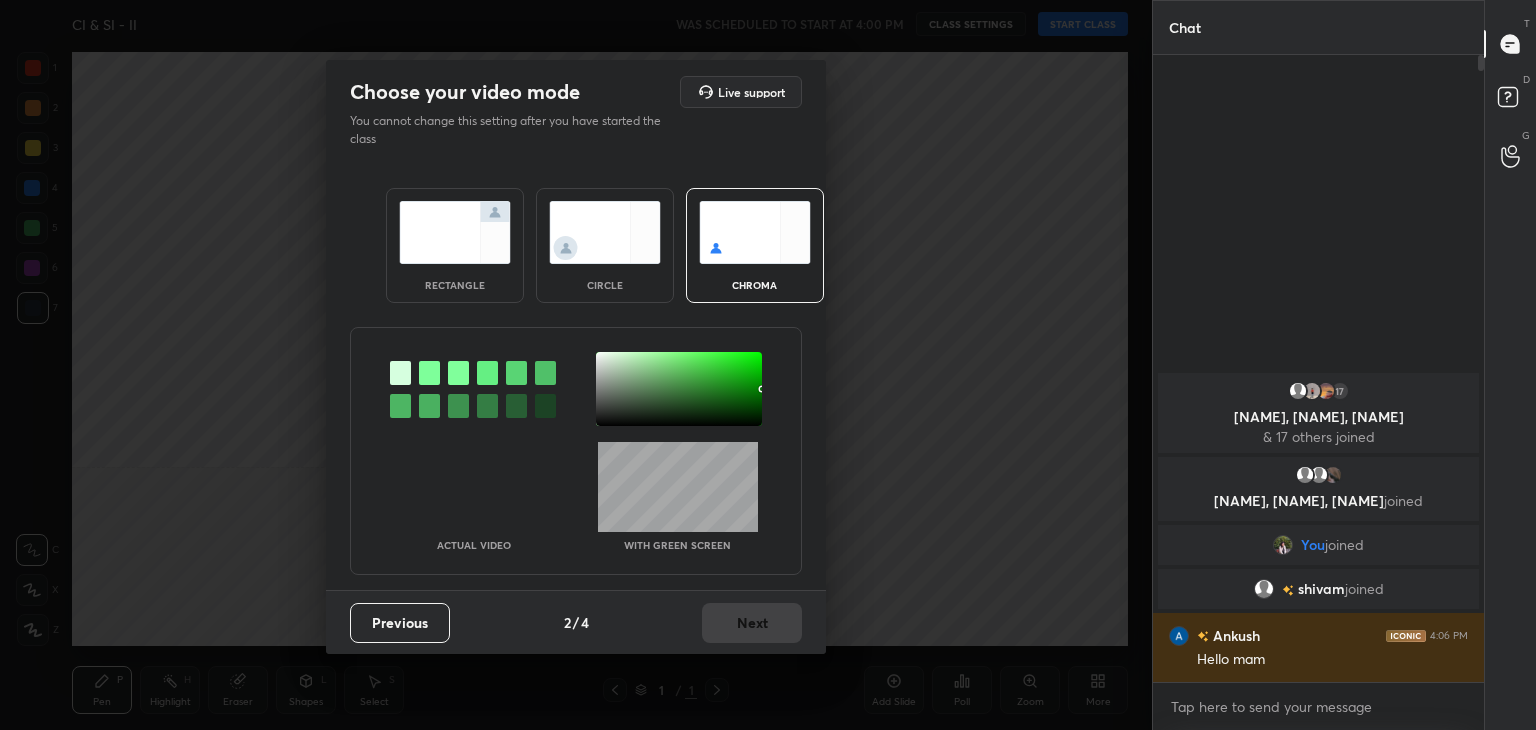 click at bounding box center (605, 232) 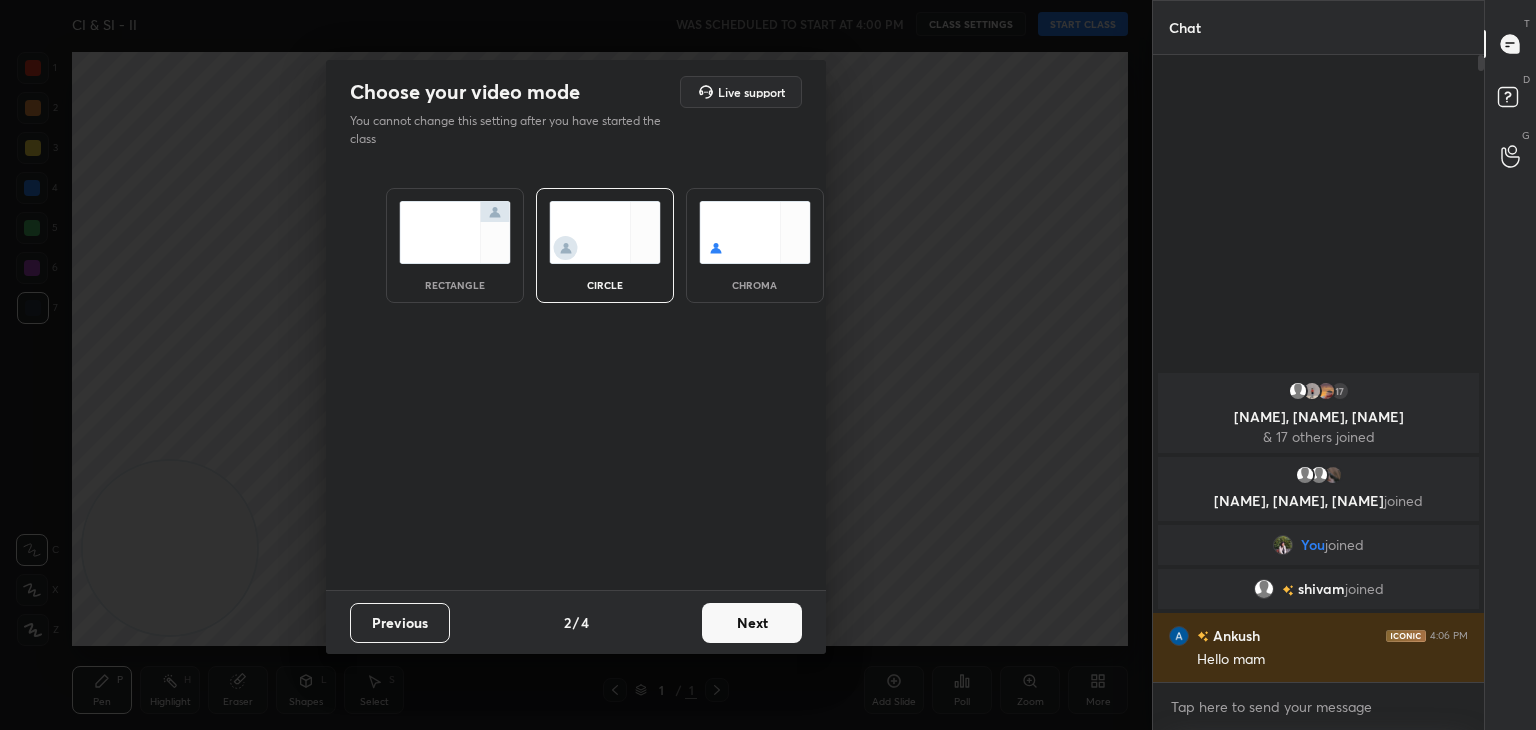 click on "Next" at bounding box center [752, 623] 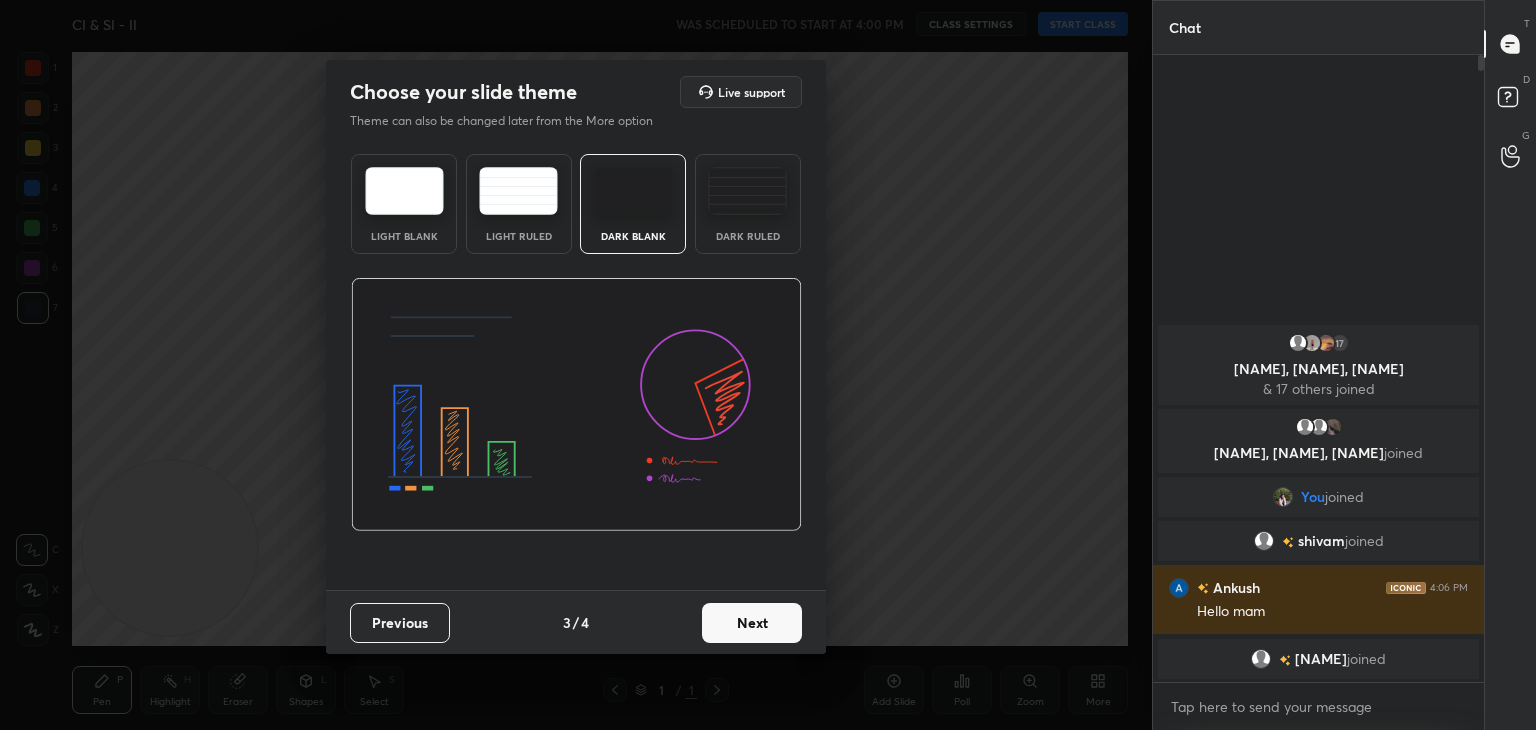 click on "Next" at bounding box center [752, 623] 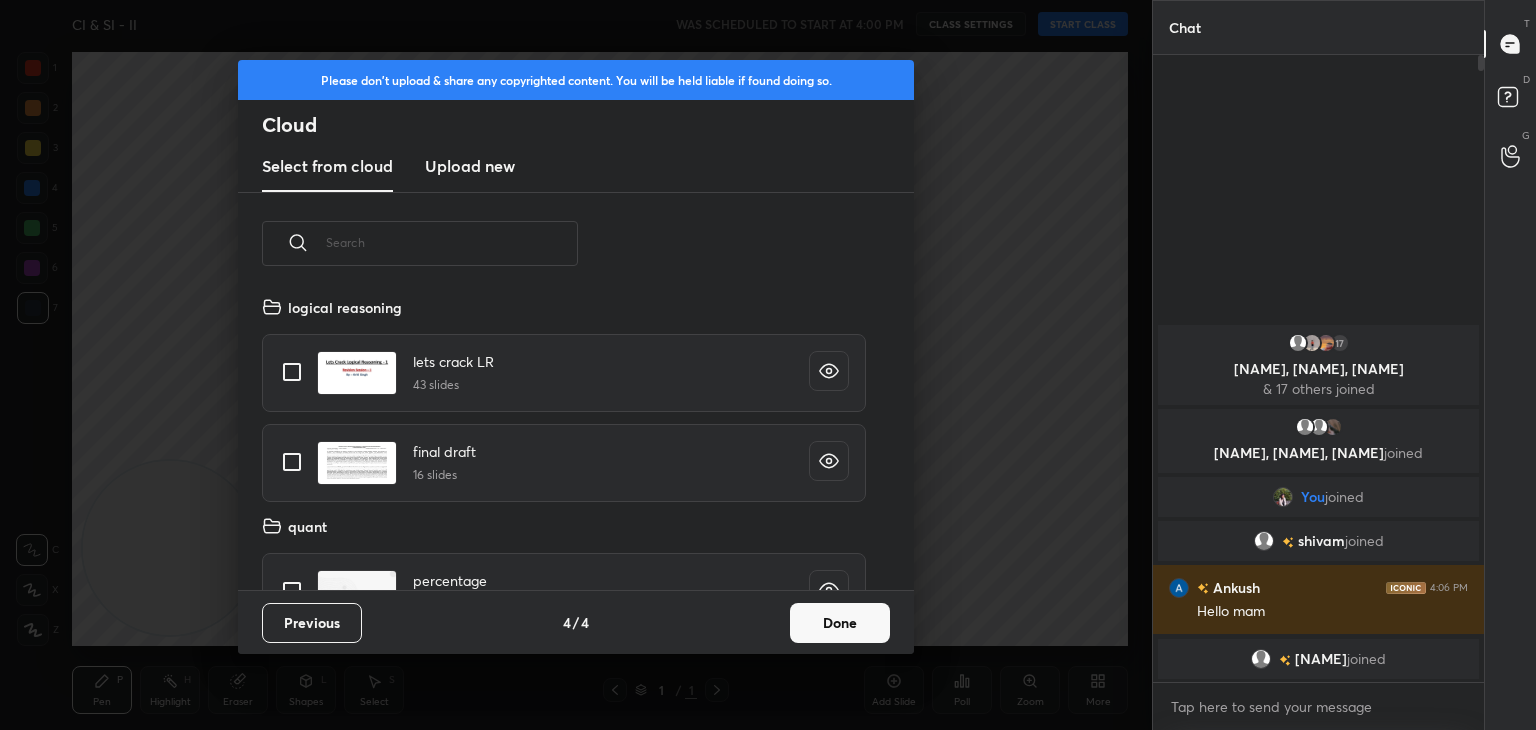scroll, scrollTop: 6, scrollLeft: 10, axis: both 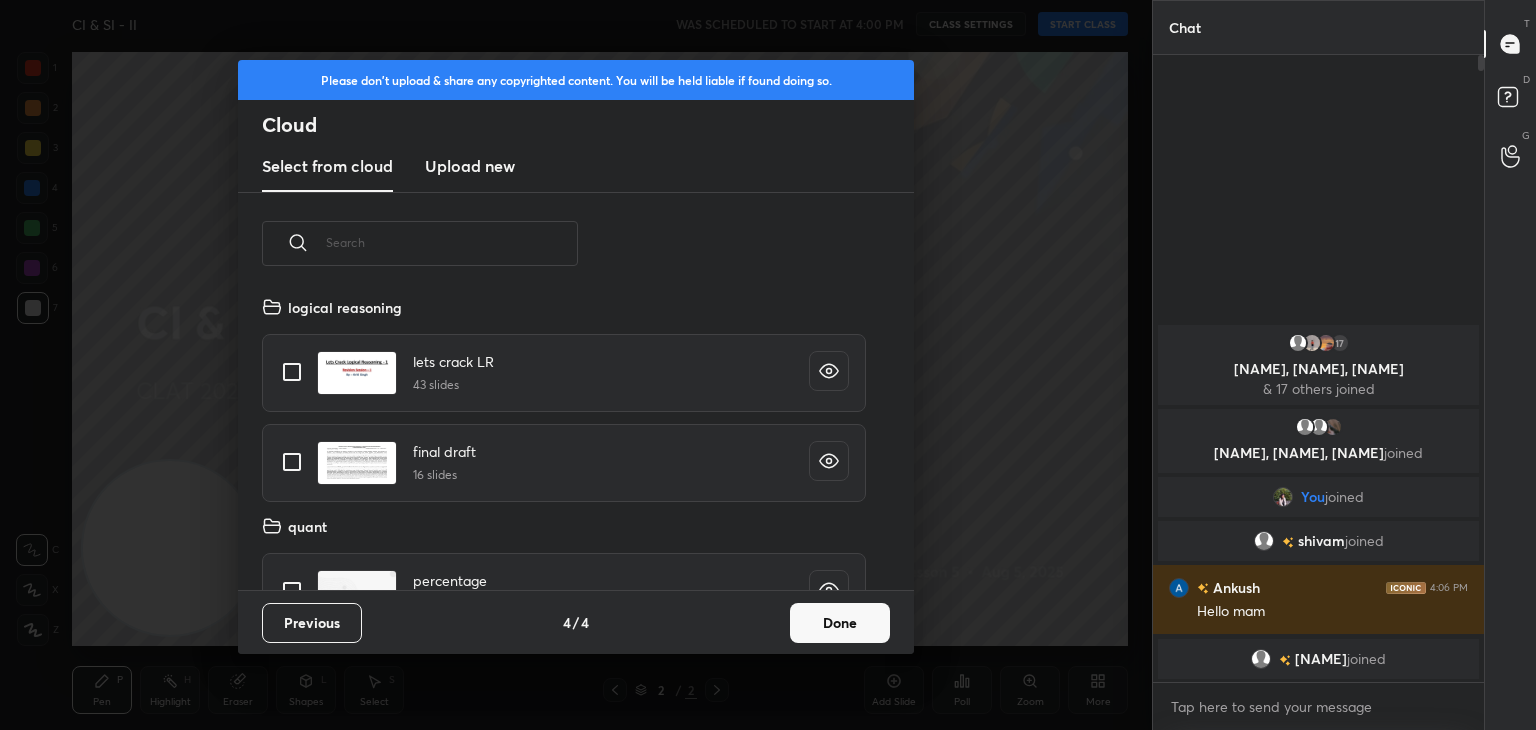 click on "Done" at bounding box center [840, 623] 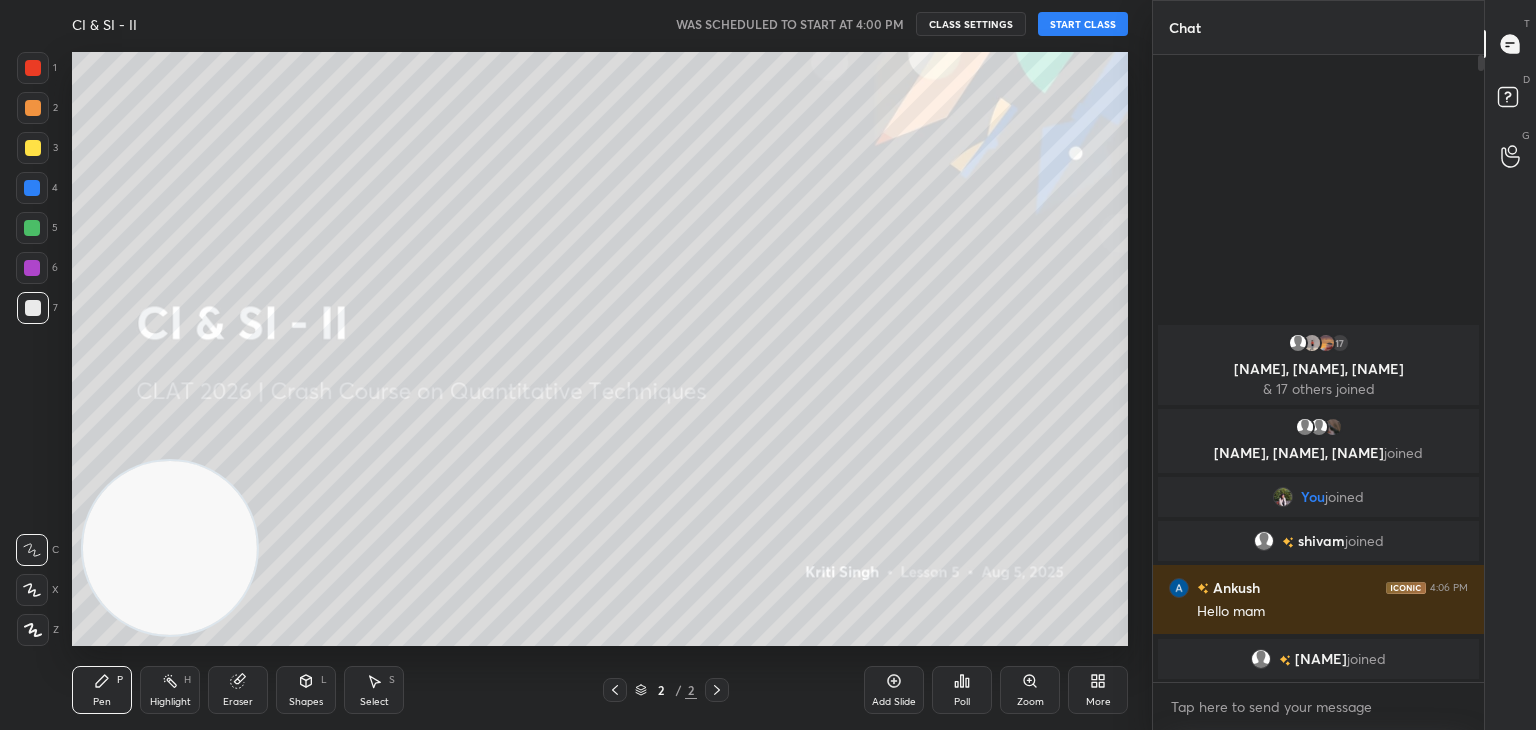 click on "START CLASS" at bounding box center [1083, 24] 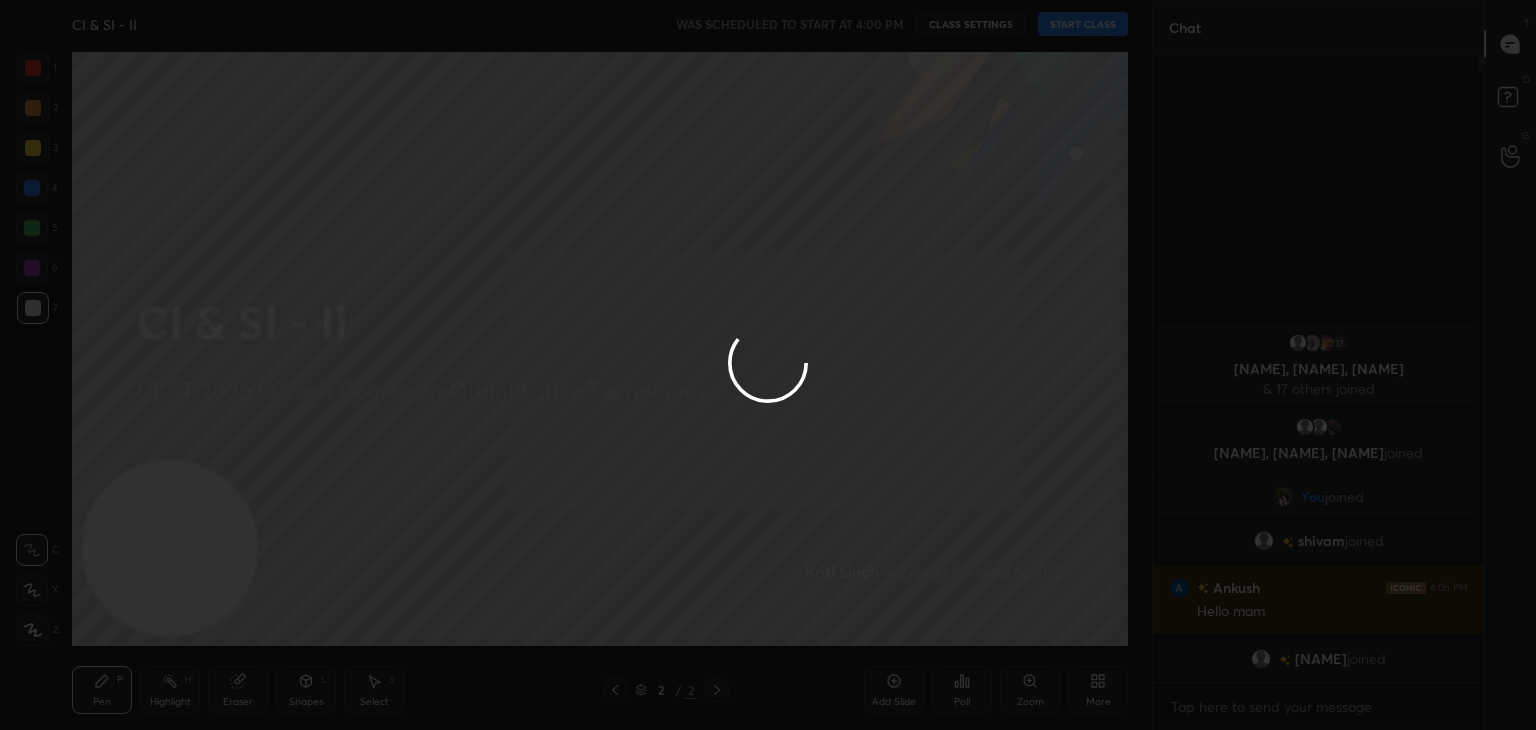 type on "x" 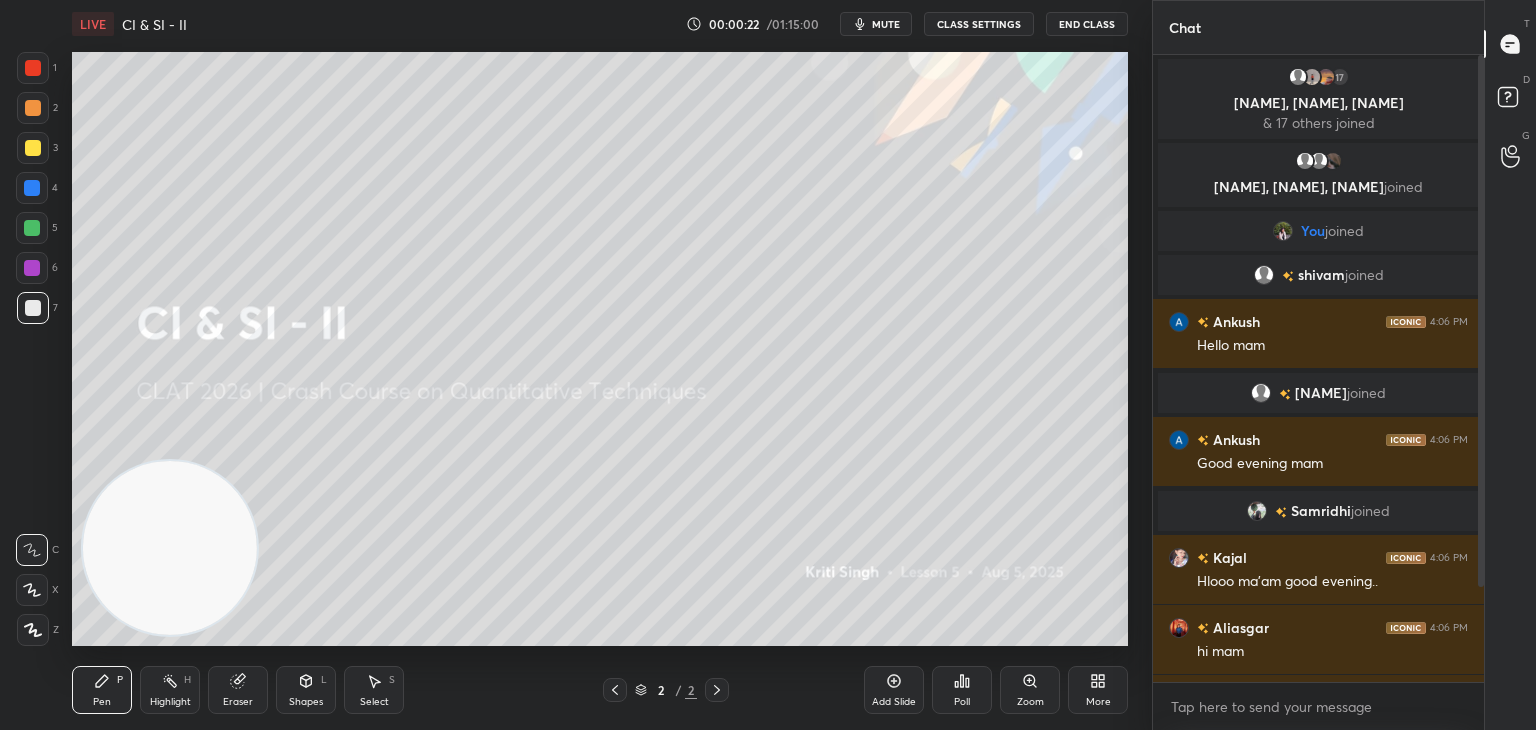 scroll, scrollTop: 132, scrollLeft: 0, axis: vertical 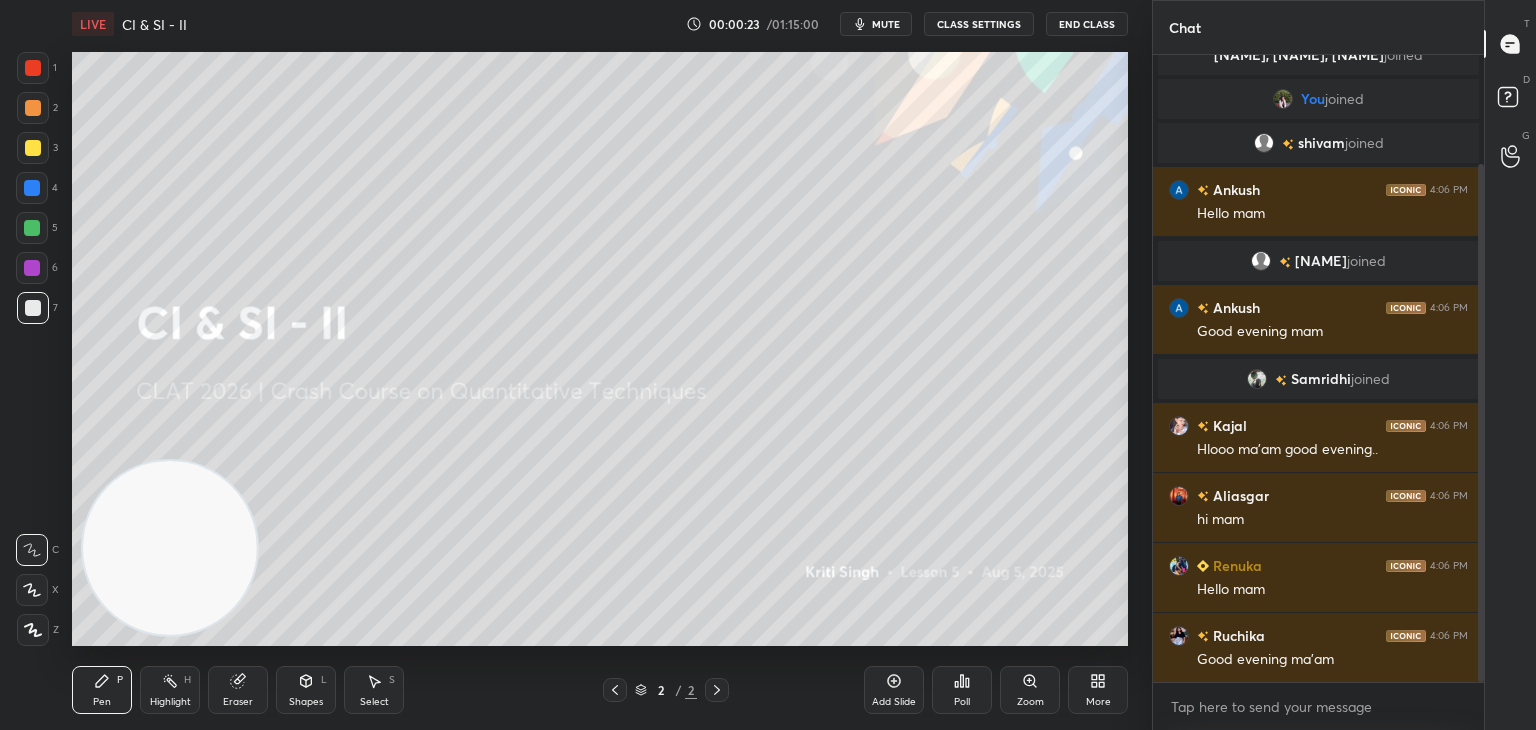 drag, startPoint x: 1481, startPoint y: 157, endPoint x: 1495, endPoint y: 353, distance: 196.49936 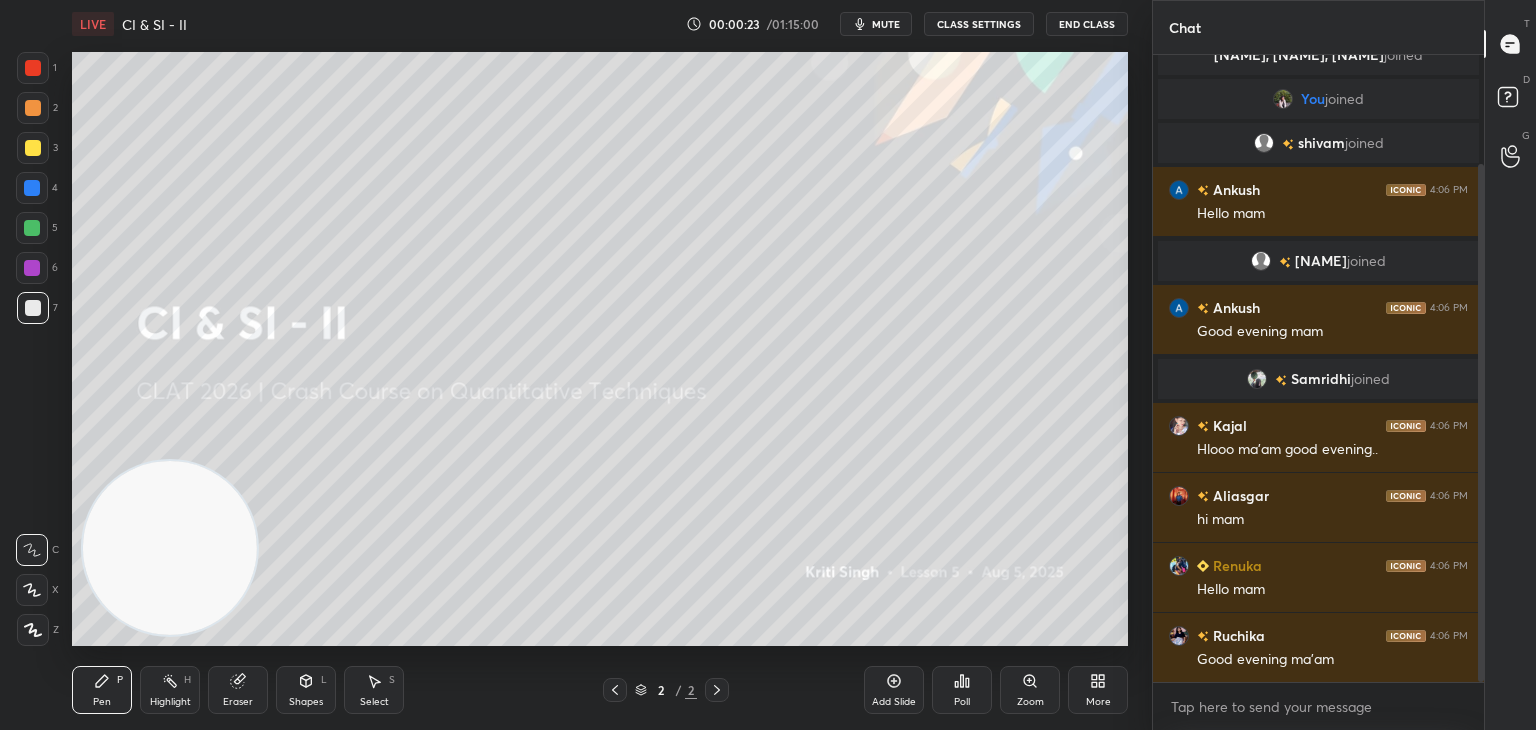 click on "Chat 17 [NAME], [NAME], [NAME] & 17 others joined [NAME], [NAME], [NAME] joined You joined [NAME] joined [NAME] 4:06 PM Hello mam [NAME] joined [NAME] 4:06 PM Good evening mam [NAME] joined [NAME] 4:06 PM Hlooo ma'am good evening.. [NAME] 4:06 PM hi mam [NAME] 4:06 PM Hello mam [NAME] 4:06 PM Good evening ma’am JUMP TO LATEST Enable hand raising Enable raise hand to speak to learners. Once enabled, chat will be turned off temporarily. Enable x Doubts asked by learners will show up here NEW DOUBTS ASKED No one has raised a hand yet Can't raise hand Looks like educator just invited you to speak. Please wait before you can raise your hand again. Got it T Messages (T) D Doubts (D) G Raise Hand (G)" at bounding box center [1344, 365] 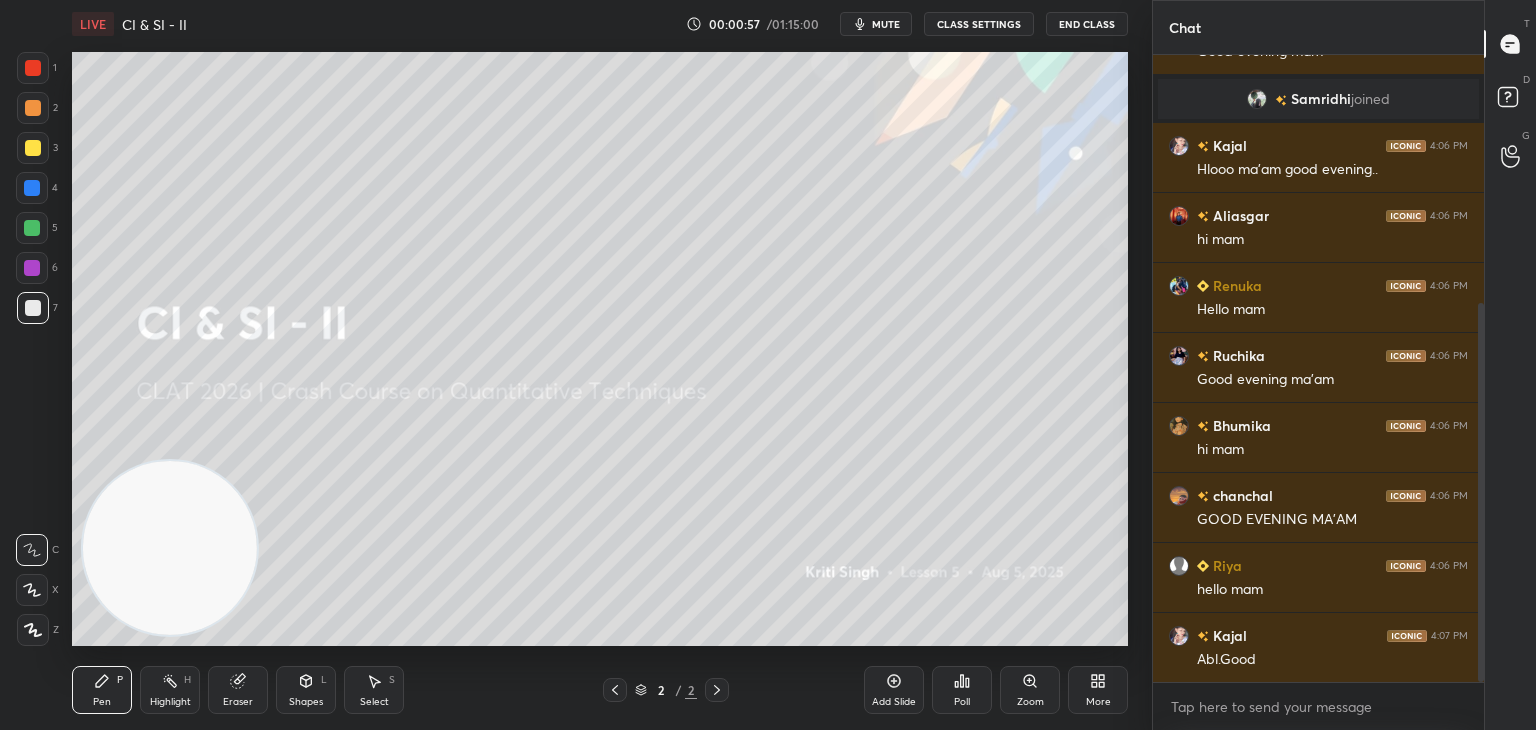 scroll, scrollTop: 432, scrollLeft: 0, axis: vertical 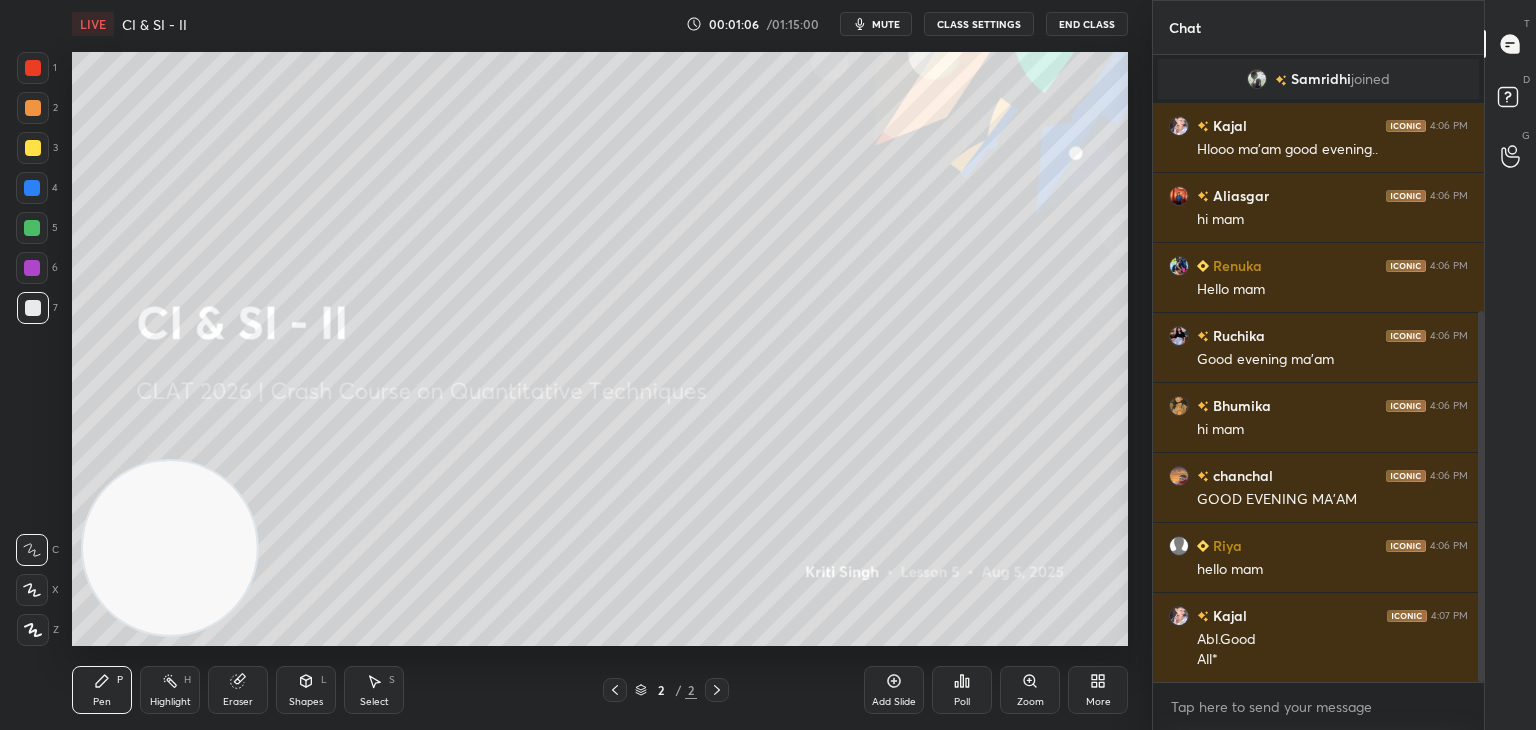 click on "End Class" at bounding box center (1087, 24) 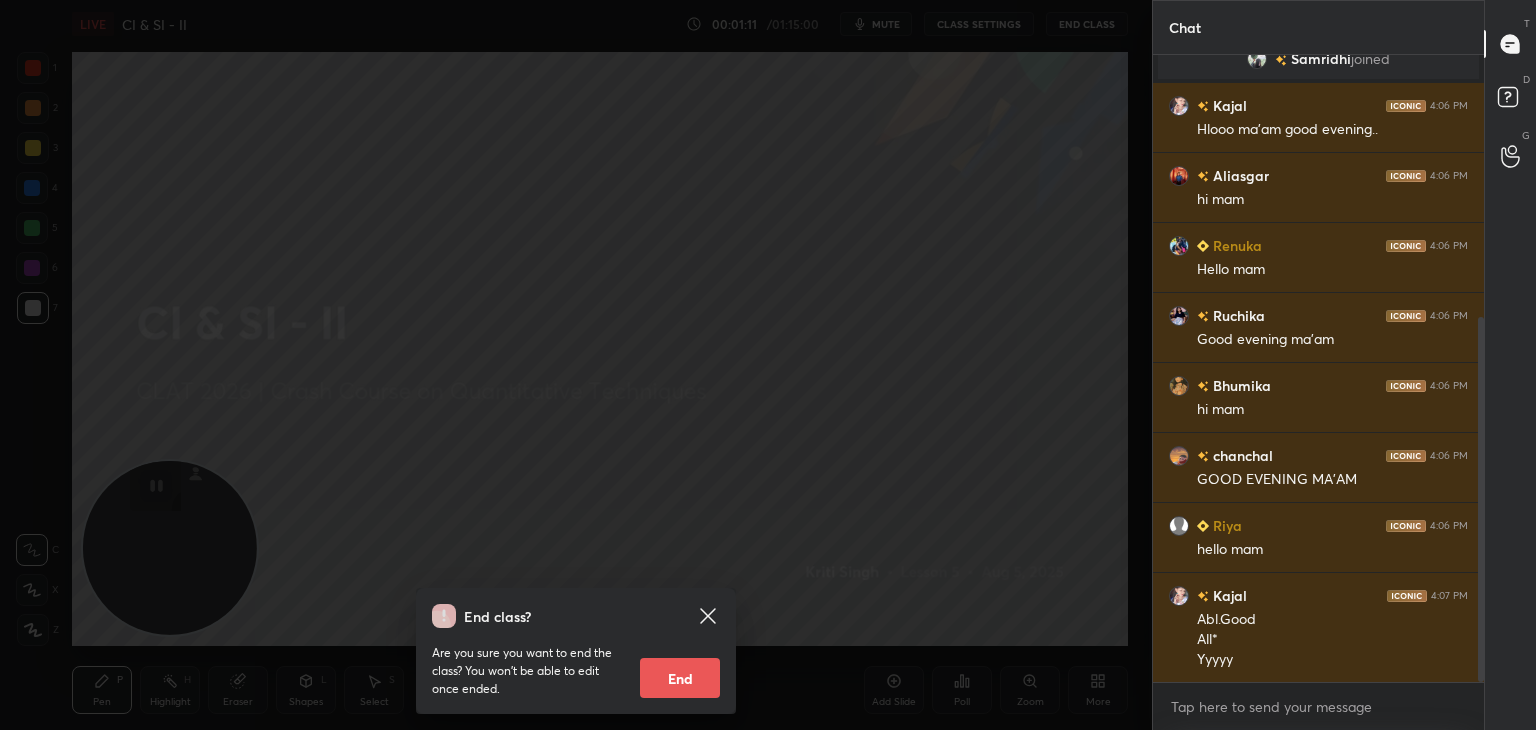 scroll, scrollTop: 522, scrollLeft: 0, axis: vertical 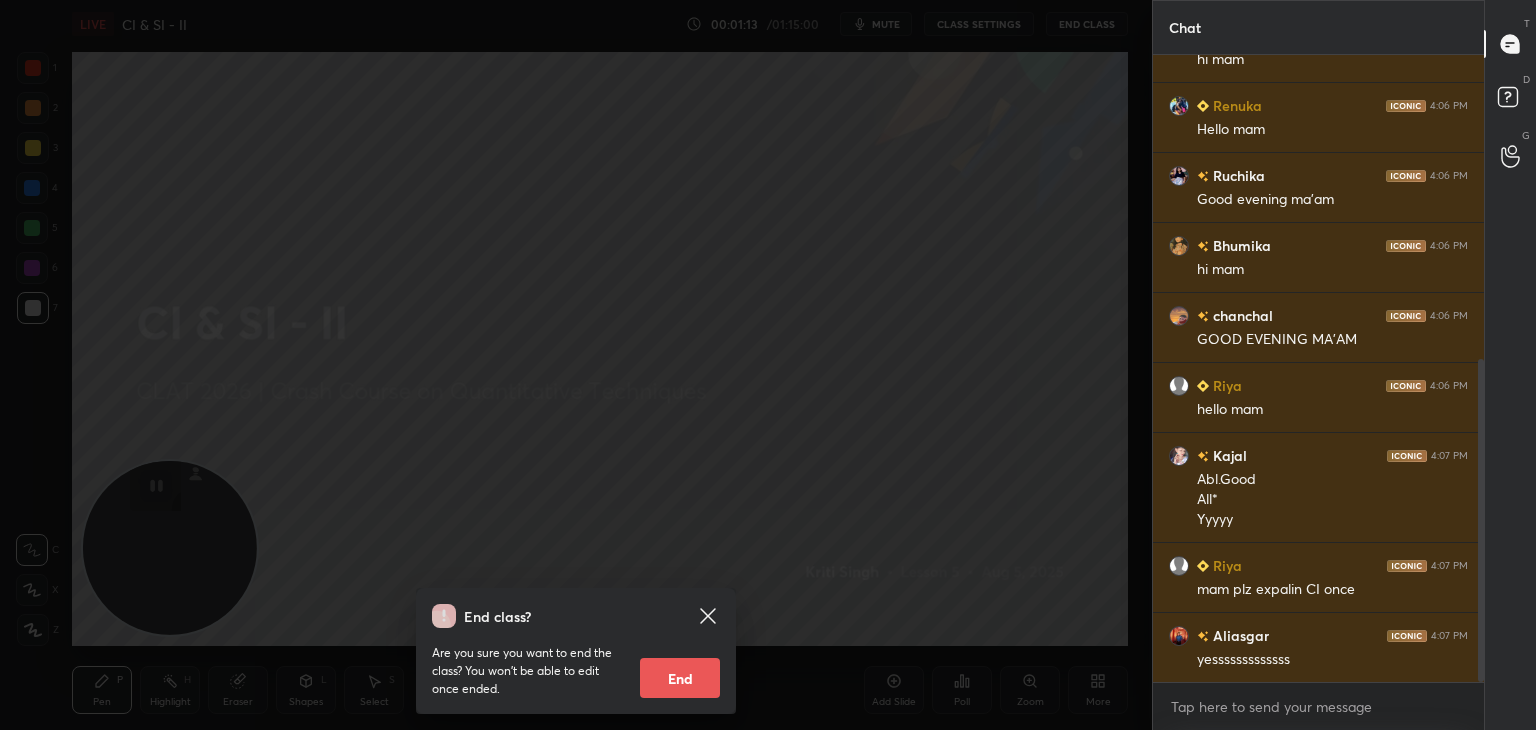 click on "End class? Are you sure you want to end the class? You won’t be able to edit once ended. End" at bounding box center (576, 365) 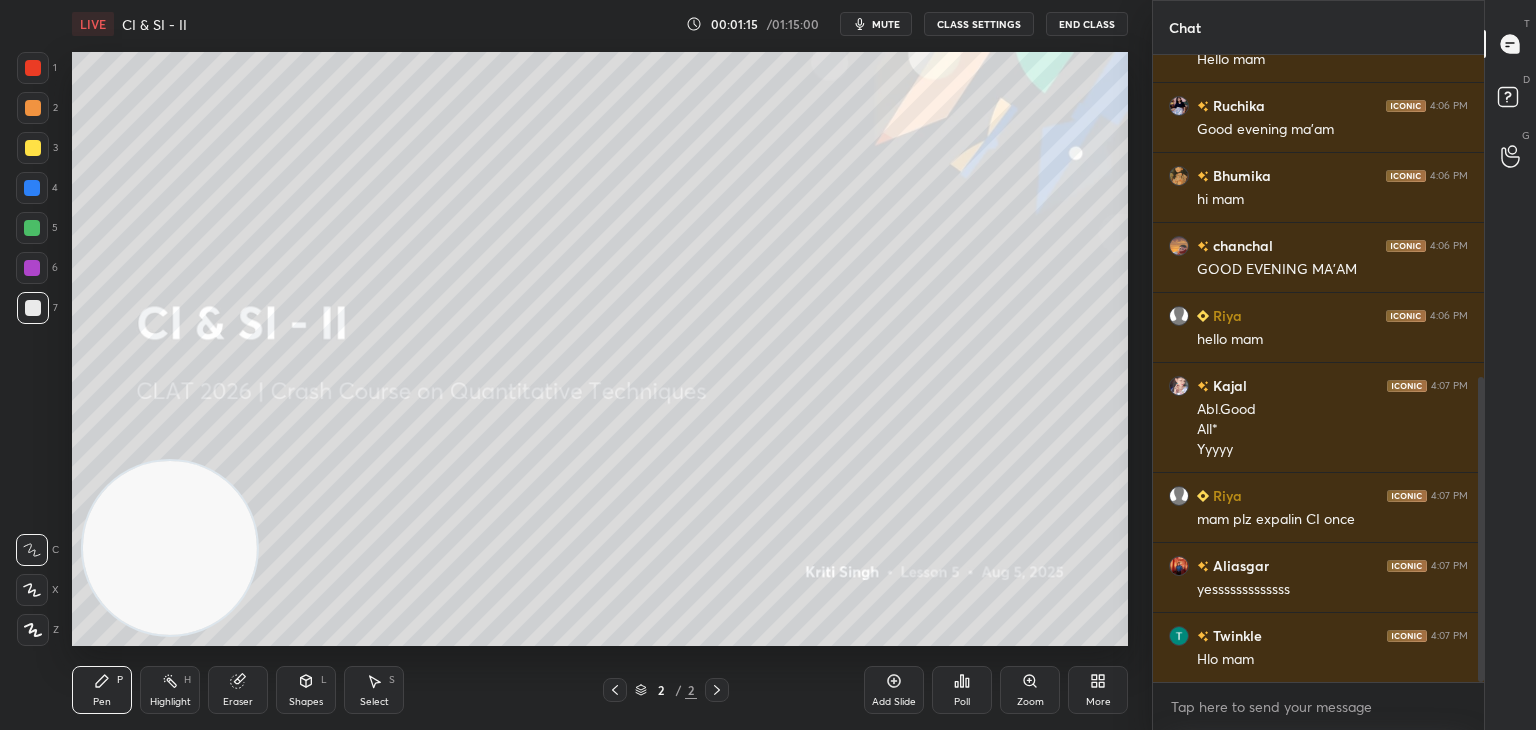 scroll, scrollTop: 710, scrollLeft: 0, axis: vertical 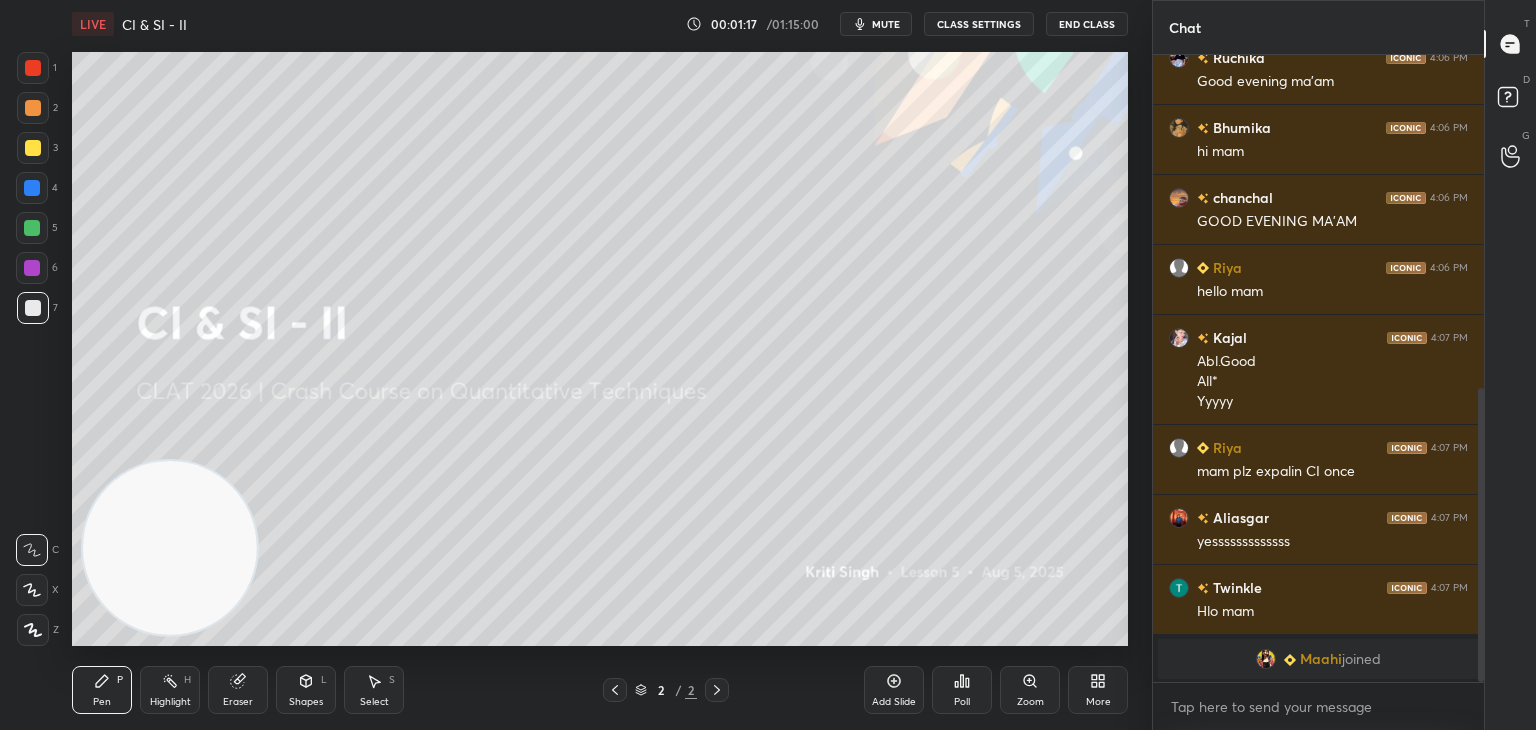click on "End Class" at bounding box center (1087, 24) 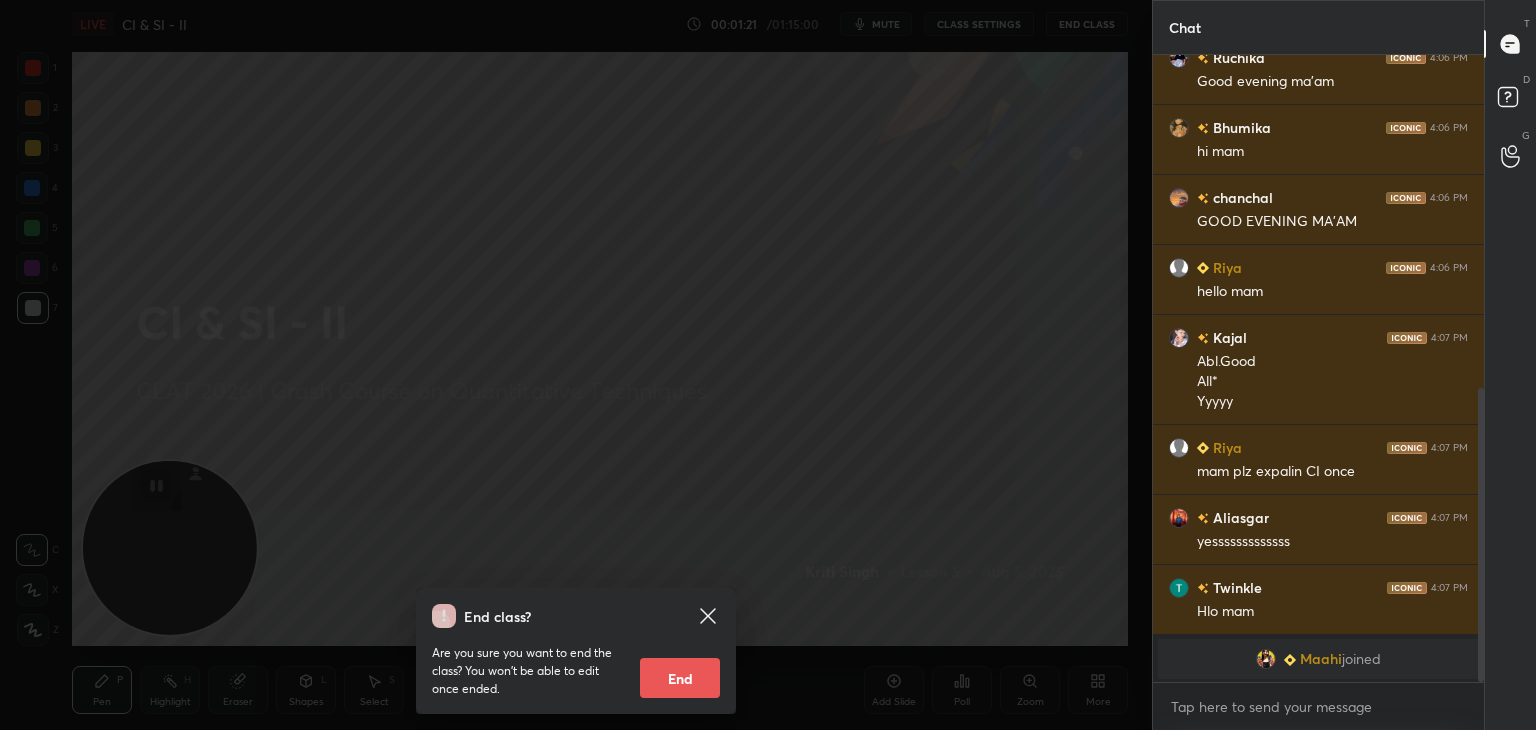 click on "End class? Are you sure you want to end the class? You won’t be able to edit once ended. End" at bounding box center (576, 365) 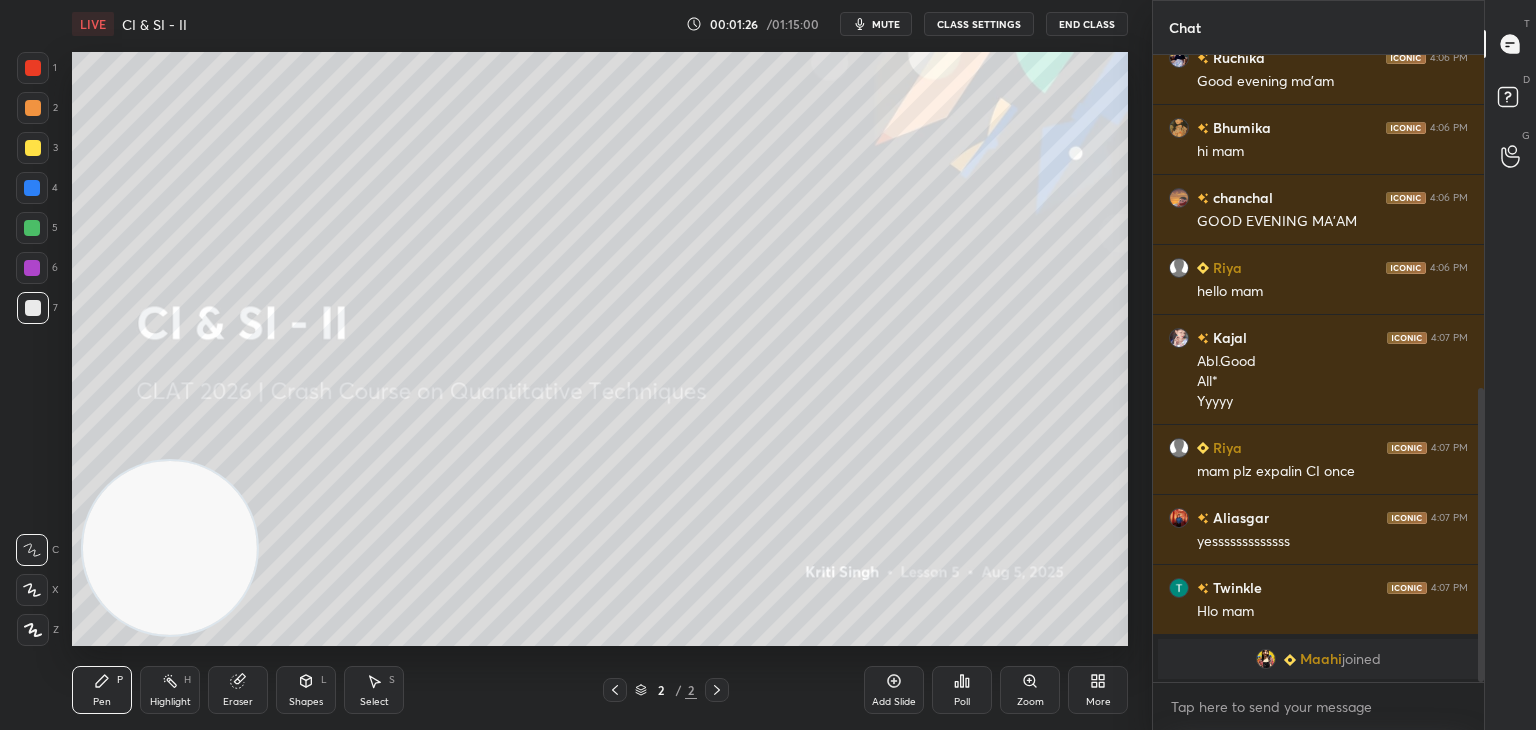 click on "More" at bounding box center [1098, 690] 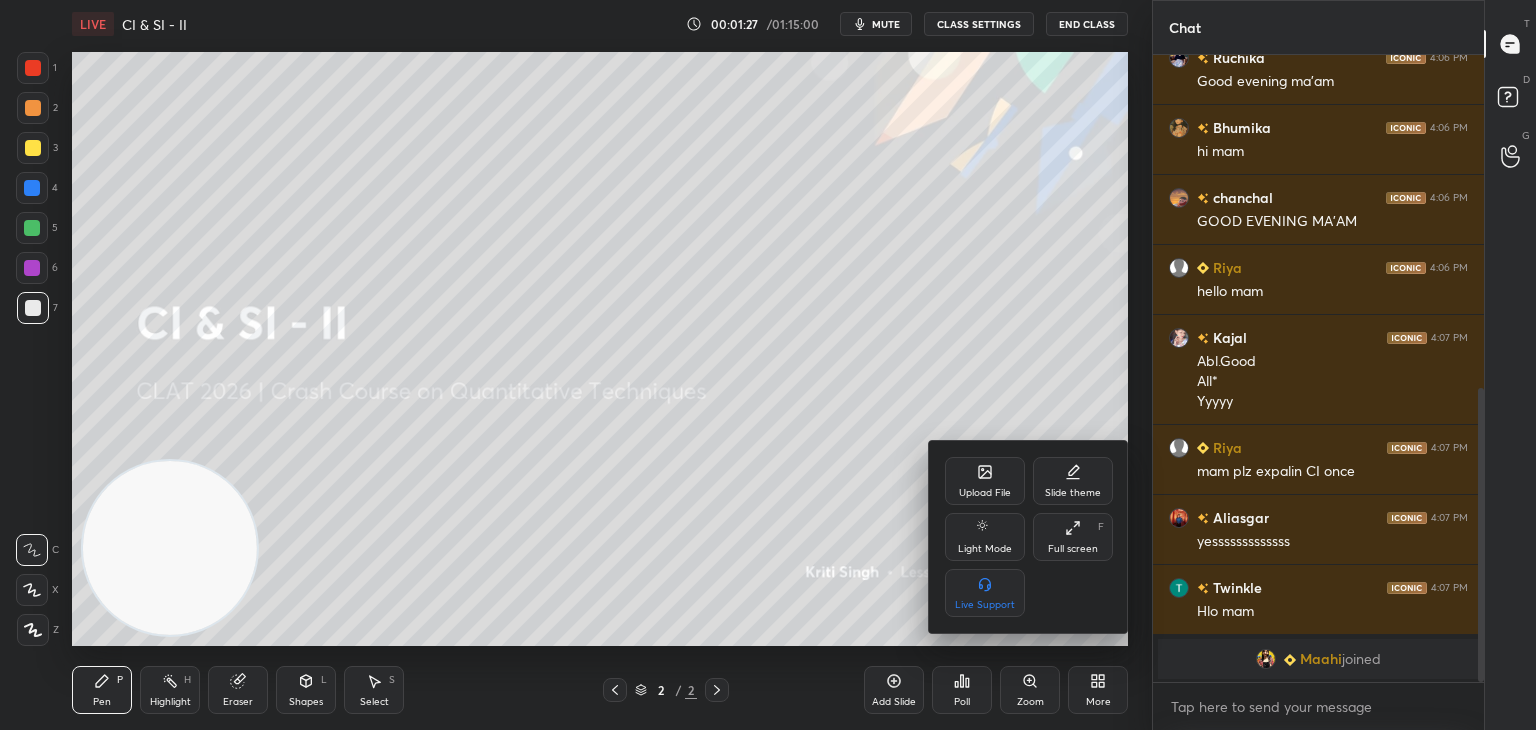click on "Upload File" at bounding box center [985, 493] 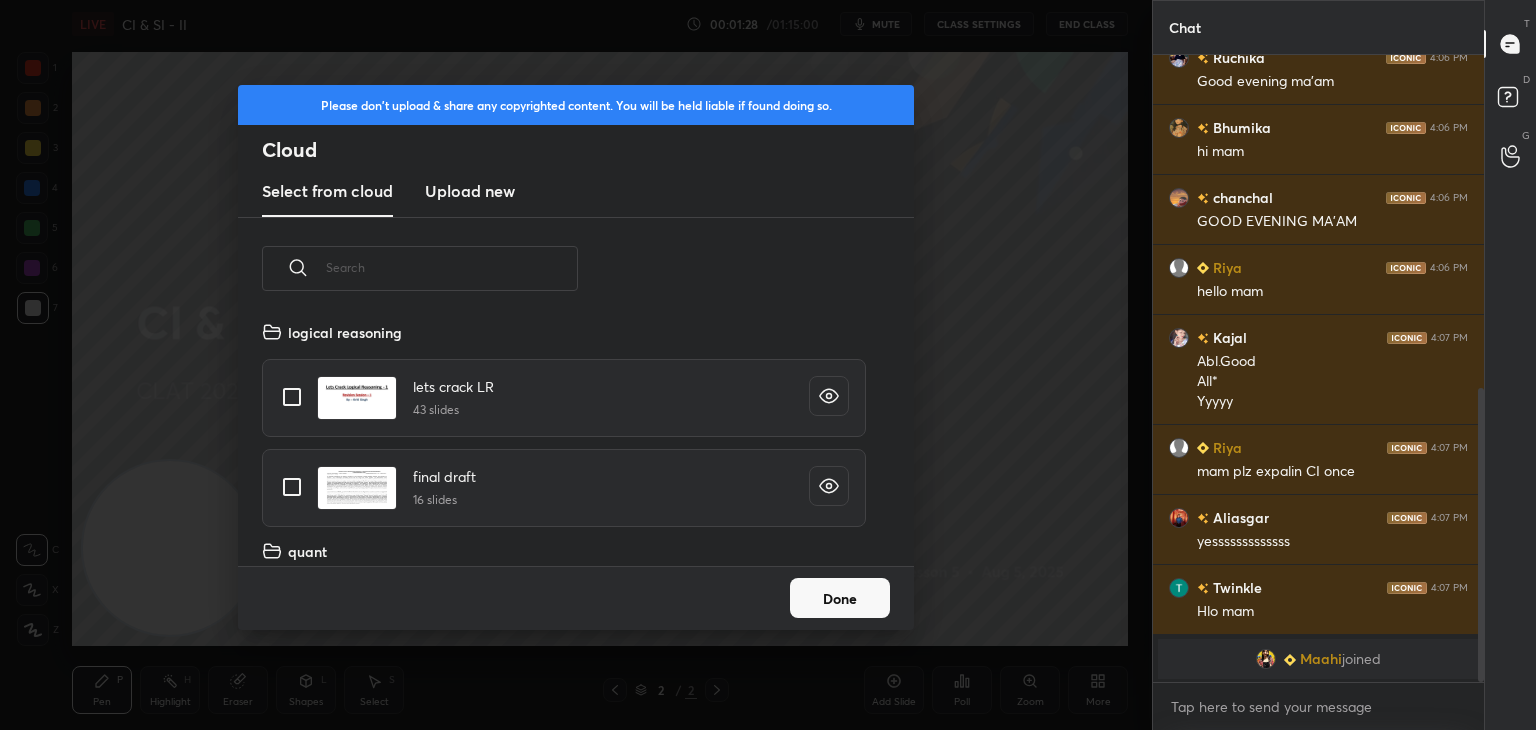 scroll, scrollTop: 5, scrollLeft: 10, axis: both 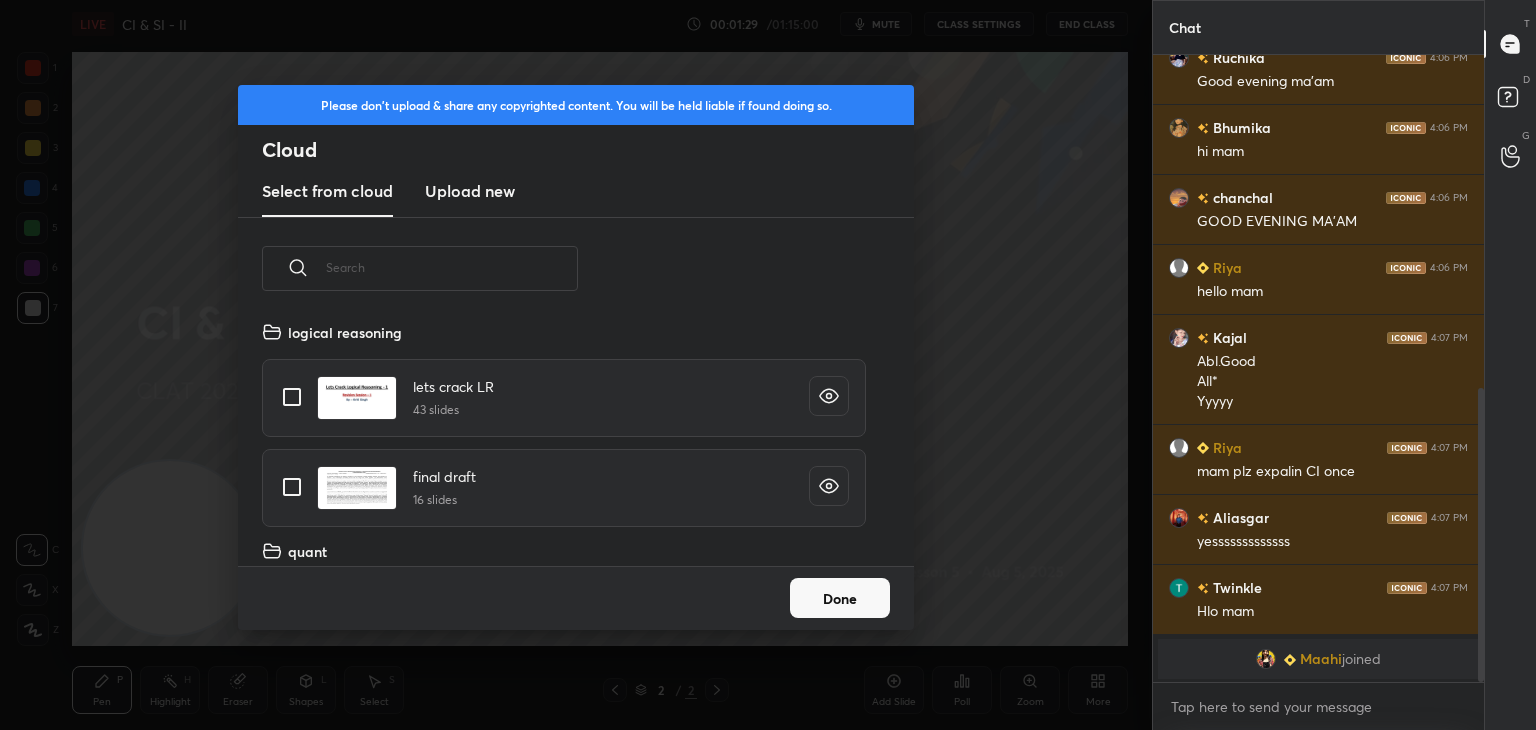 click on "Upload new" at bounding box center [470, 191] 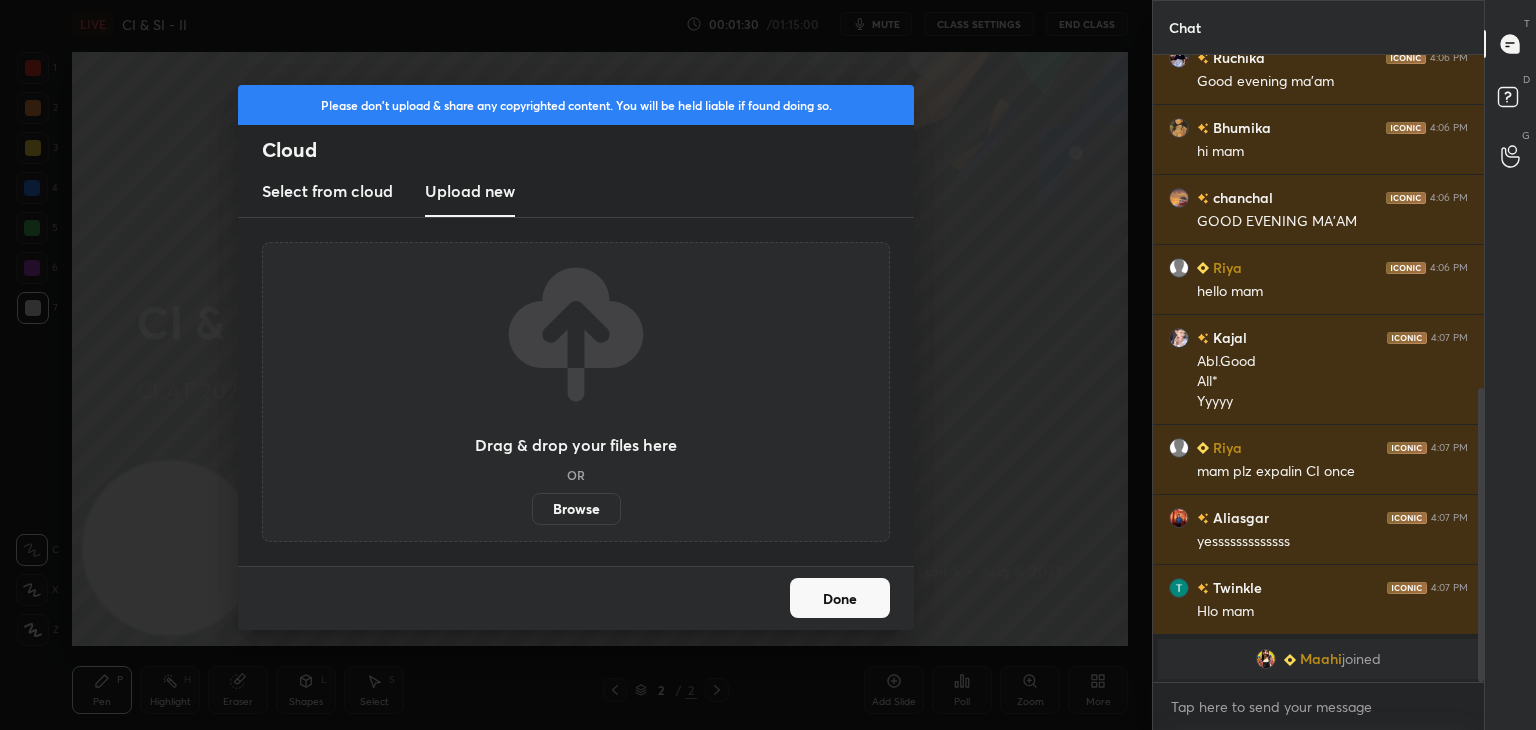 click on "Browse" at bounding box center [576, 509] 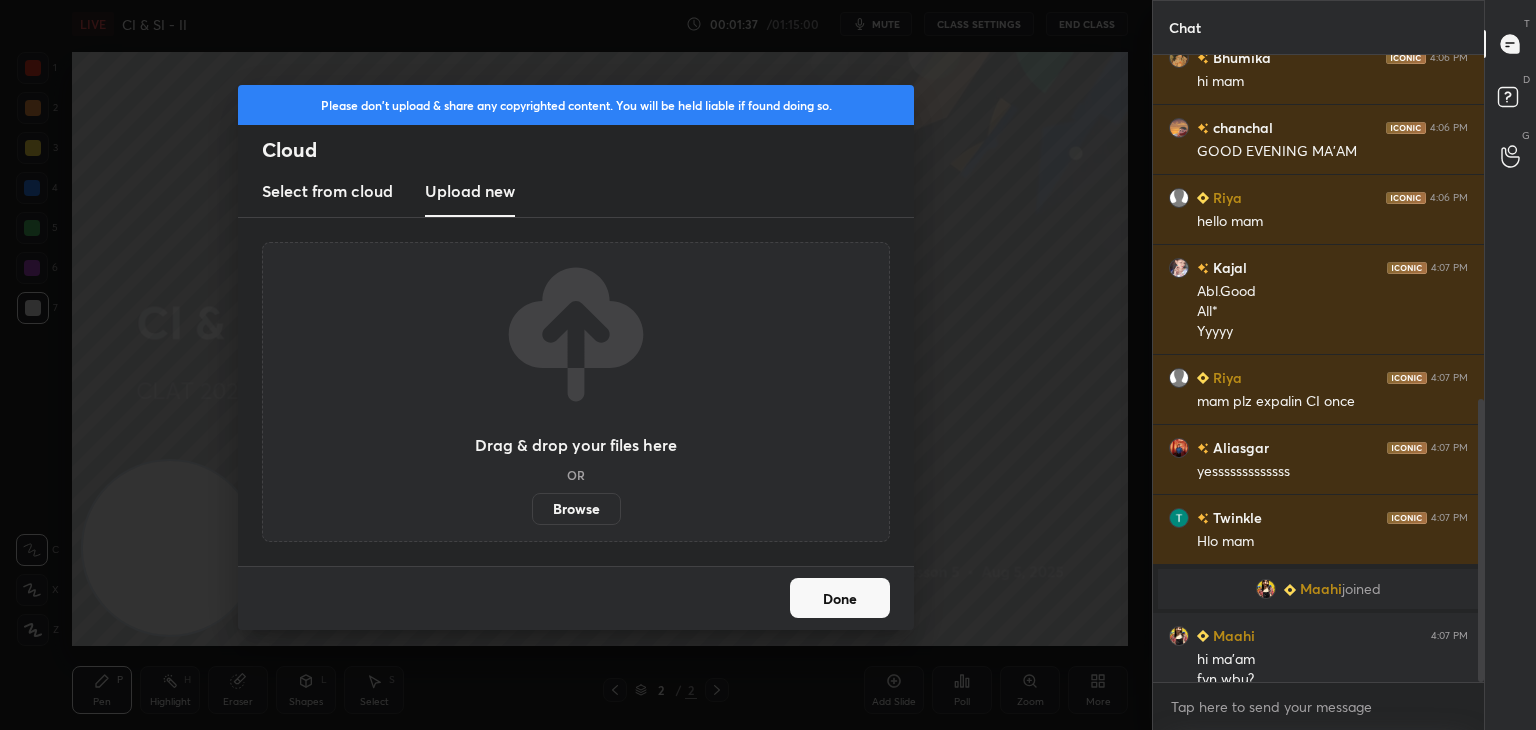 scroll, scrollTop: 762, scrollLeft: 0, axis: vertical 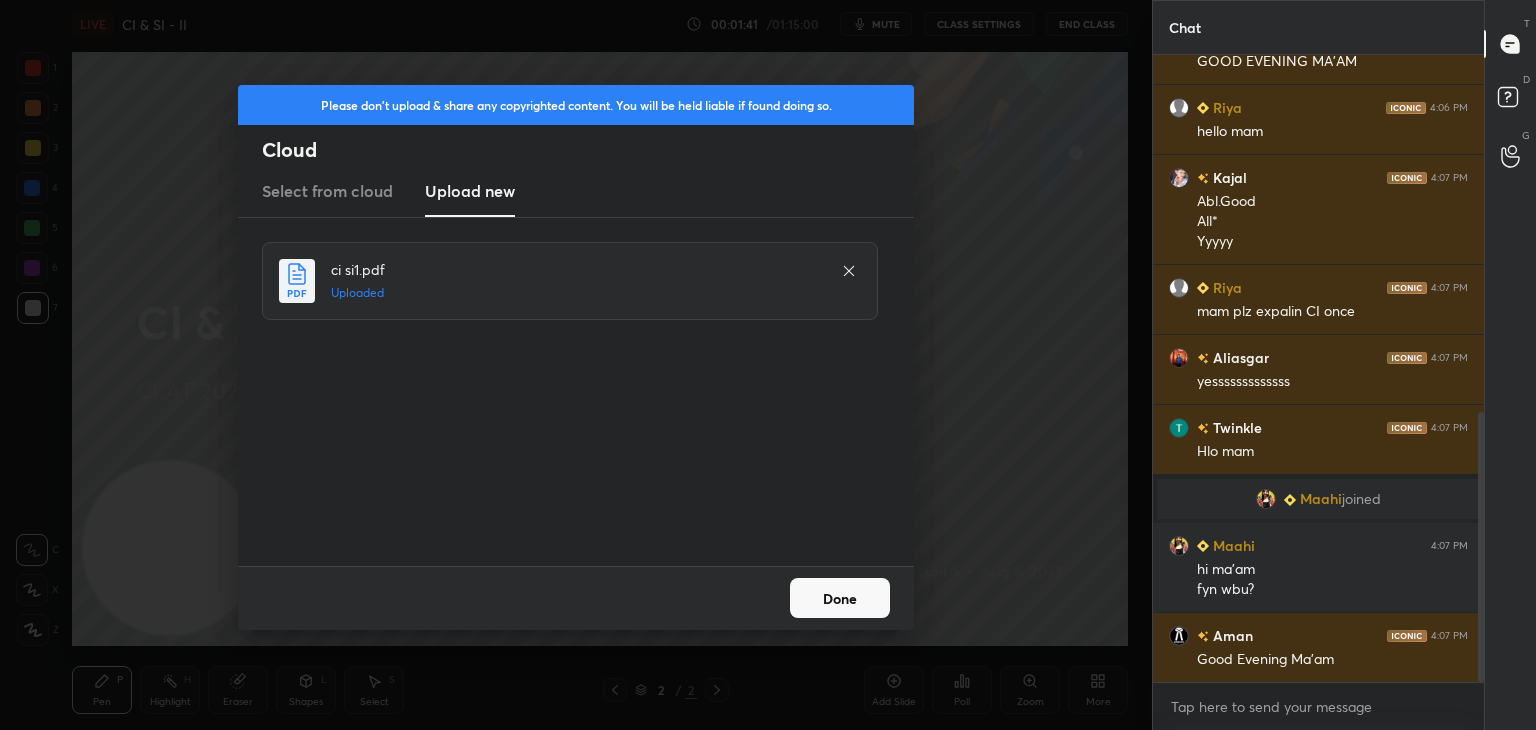 click on "Done" at bounding box center [840, 598] 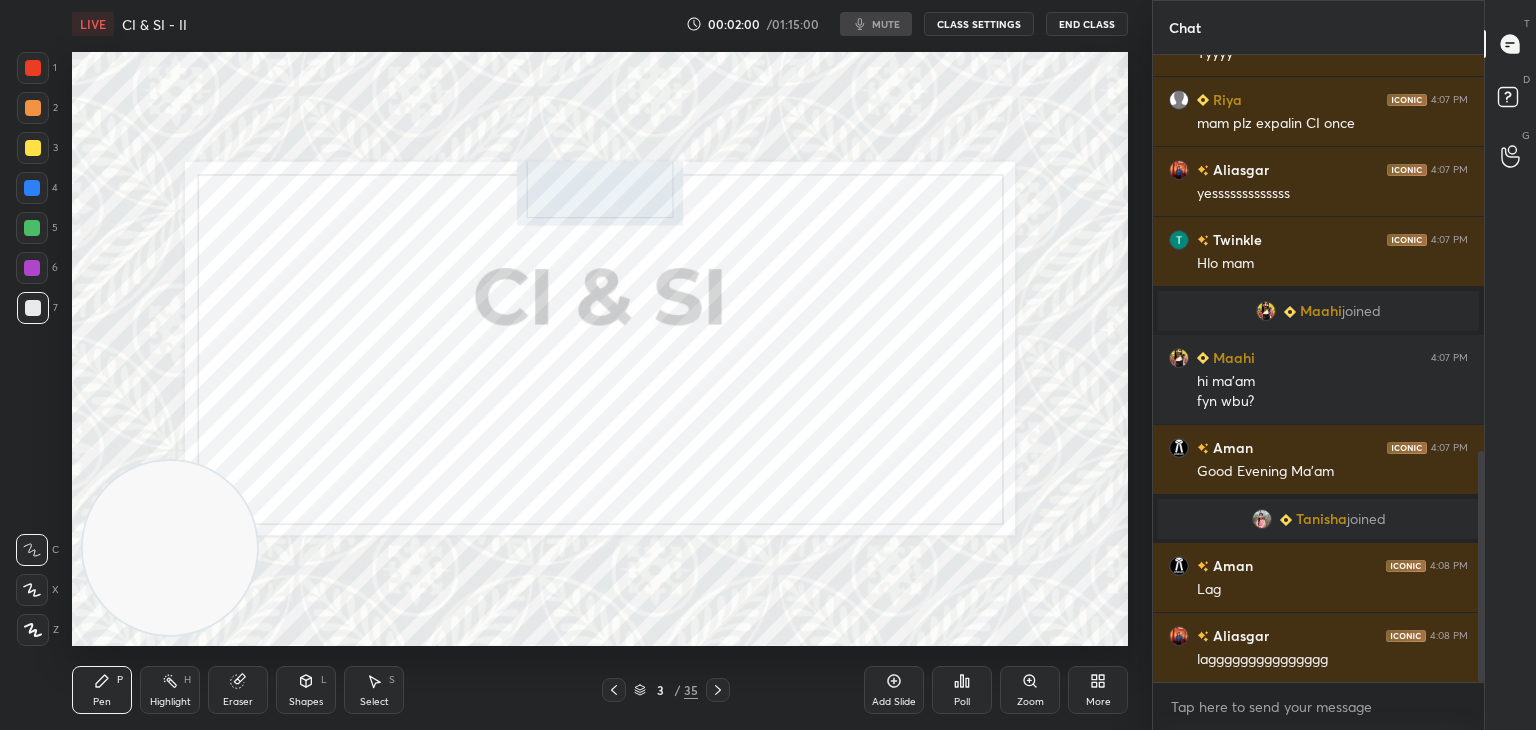 scroll, scrollTop: 1078, scrollLeft: 0, axis: vertical 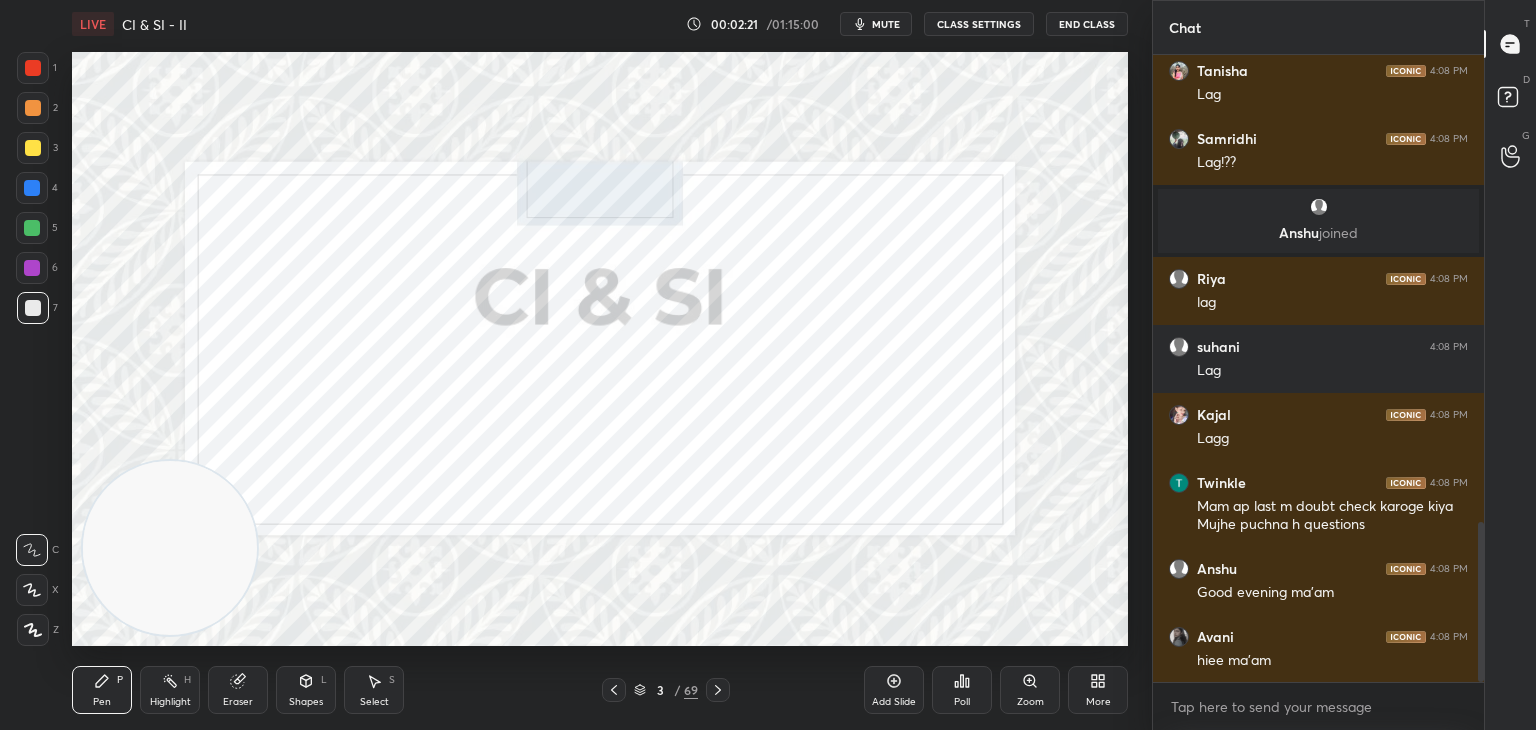 click at bounding box center (33, 68) 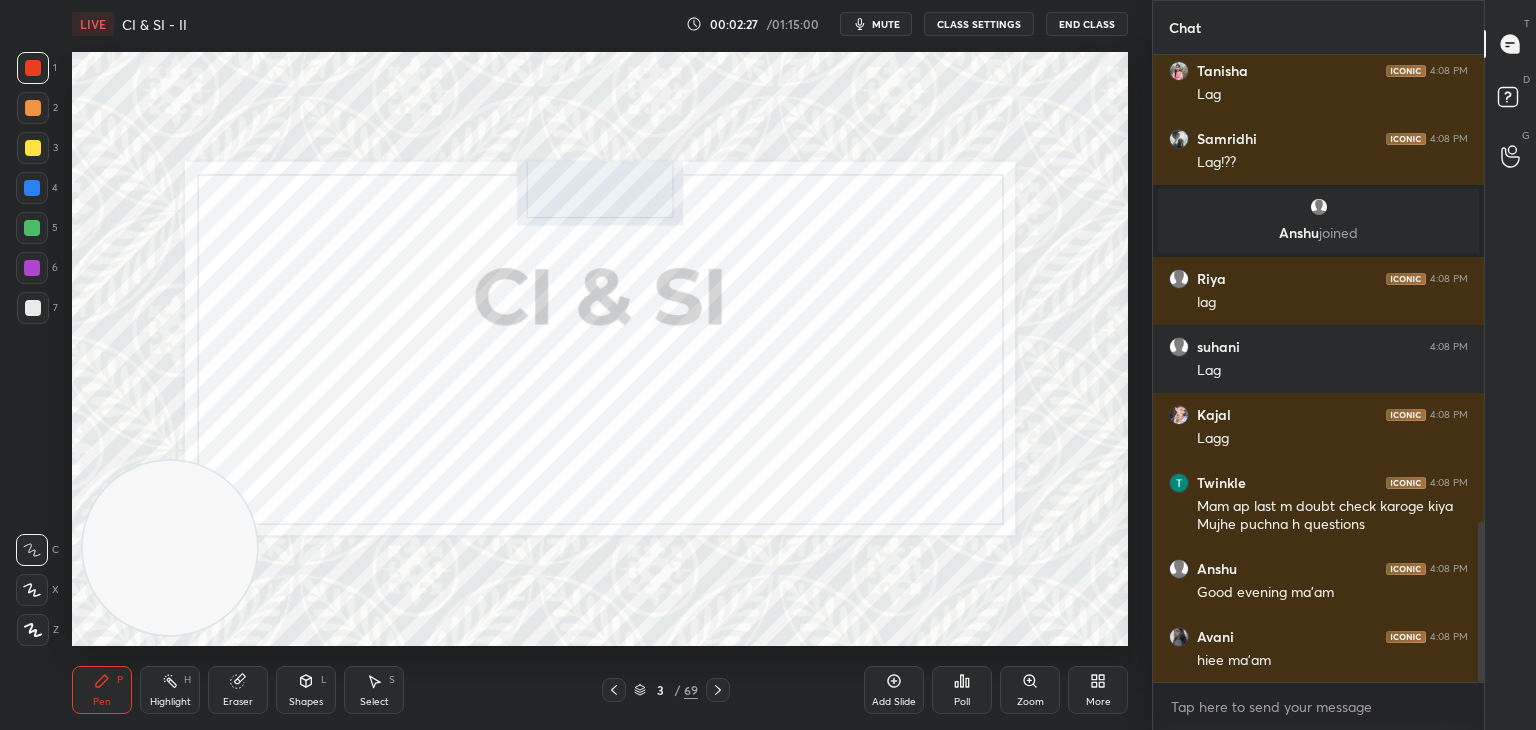 click 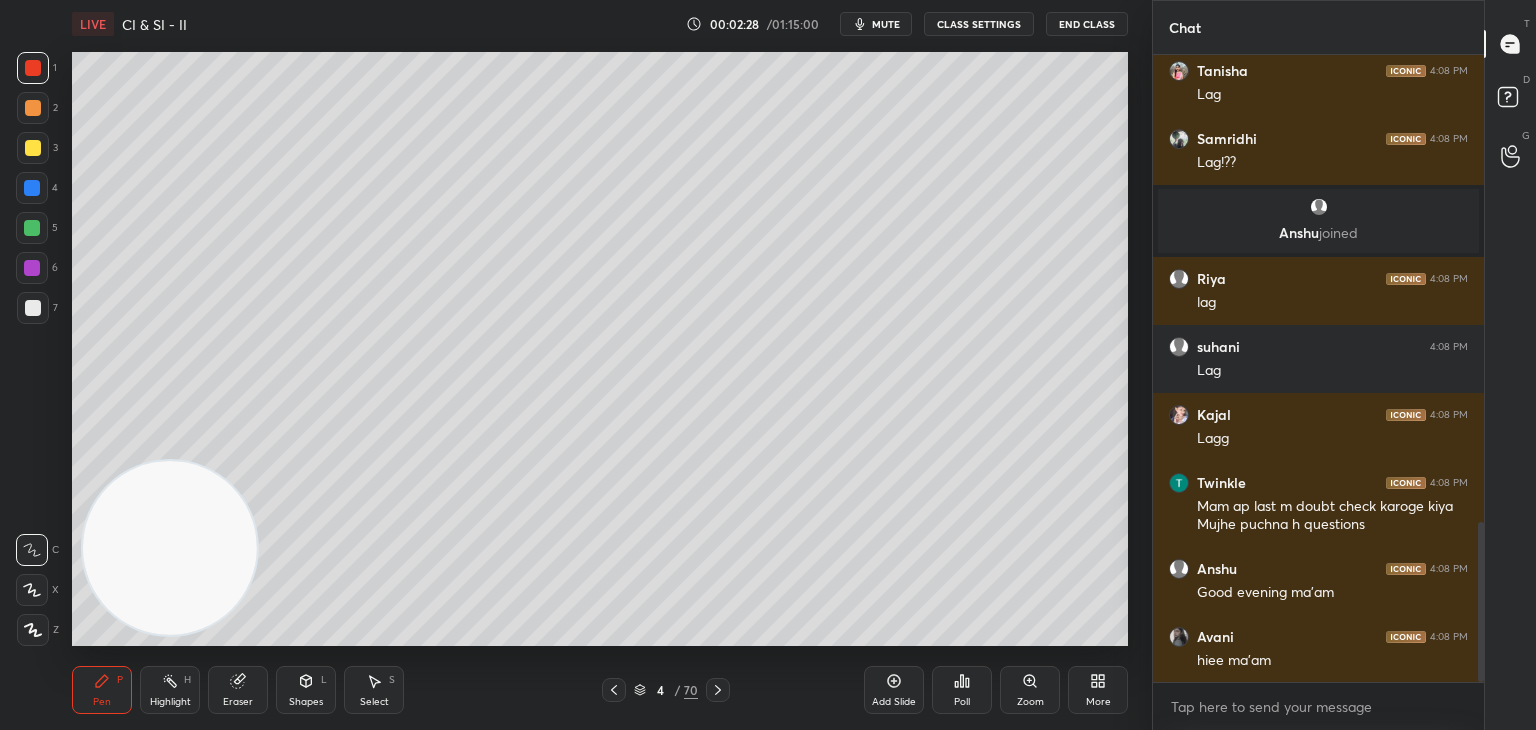 scroll, scrollTop: 1894, scrollLeft: 0, axis: vertical 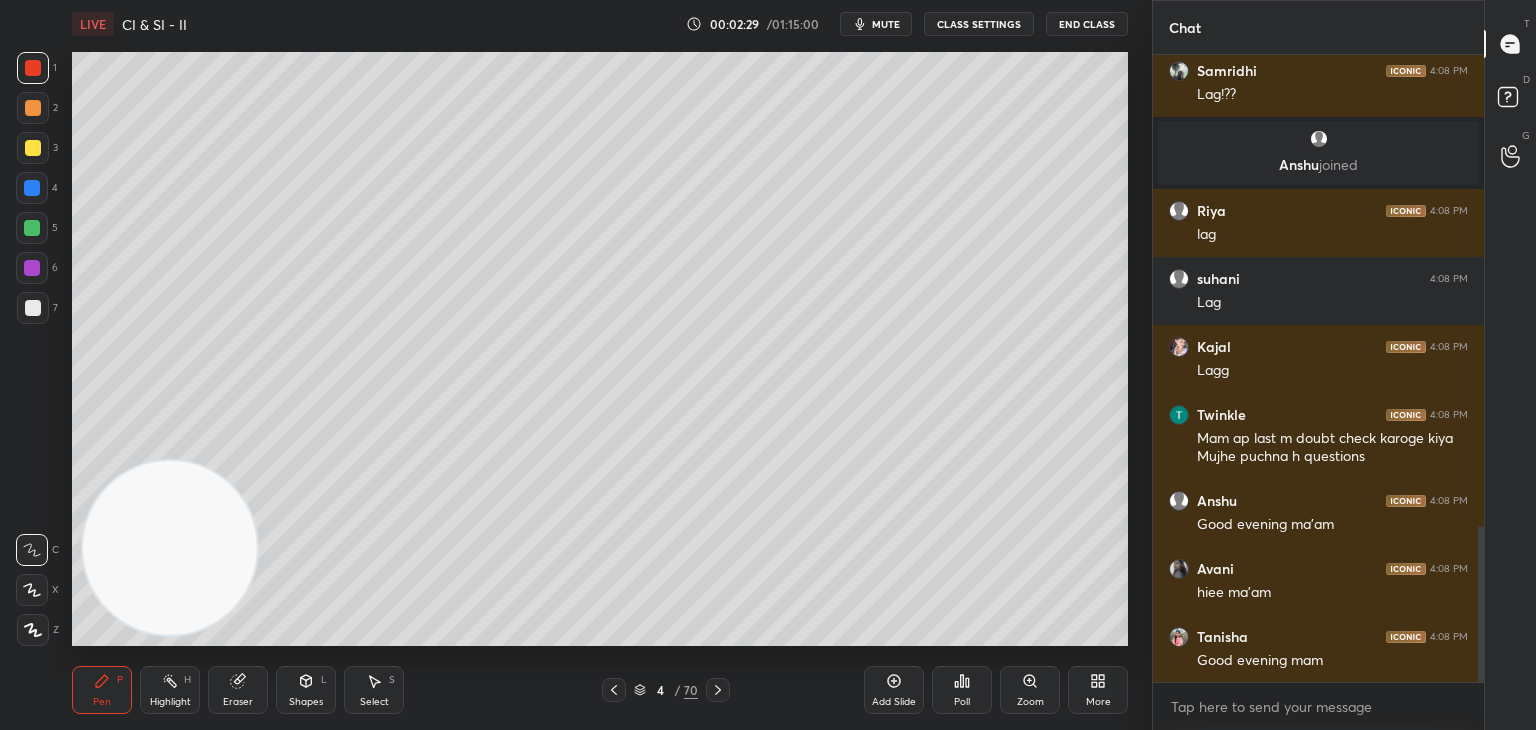 click at bounding box center [33, 148] 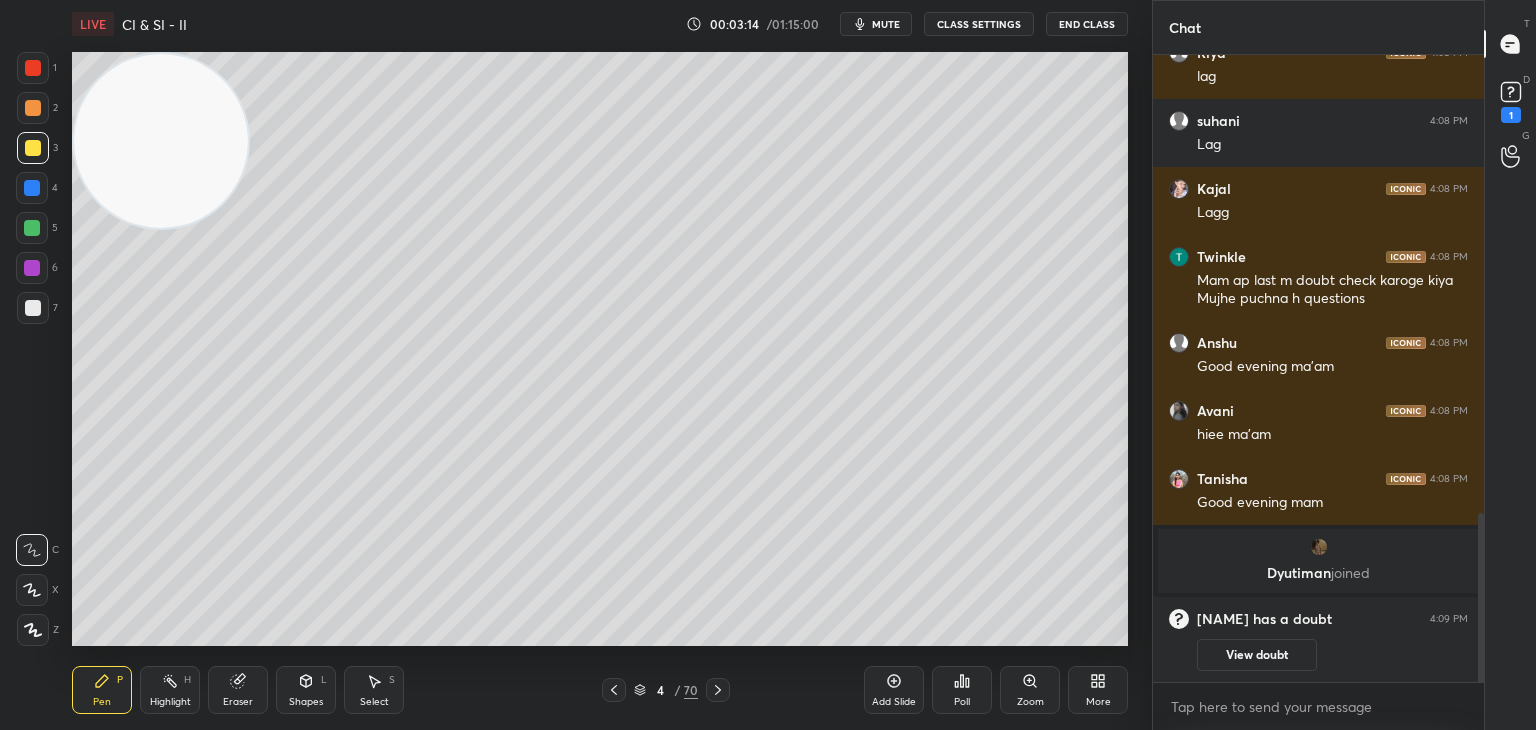 scroll, scrollTop: 1772, scrollLeft: 0, axis: vertical 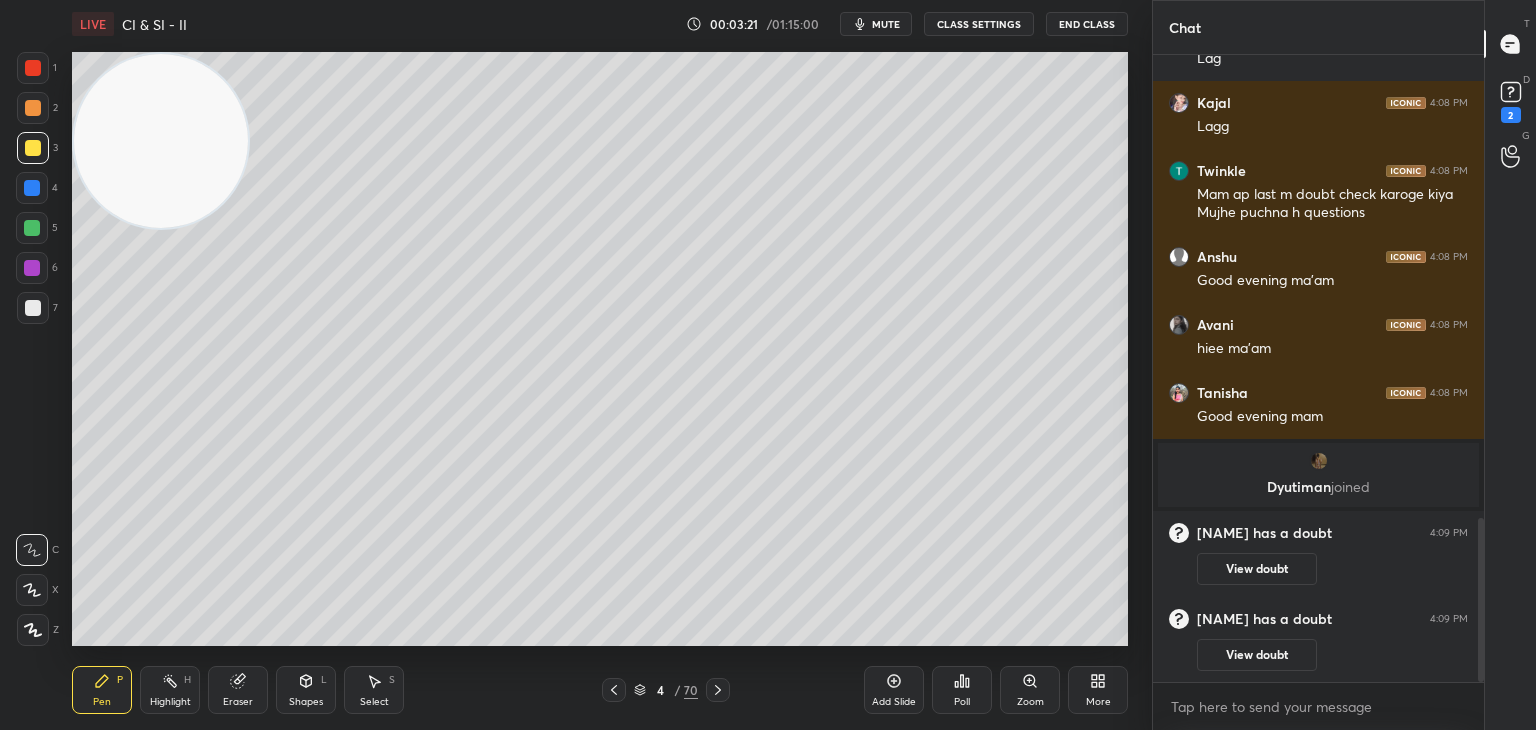 click on "2" at bounding box center [1511, 115] 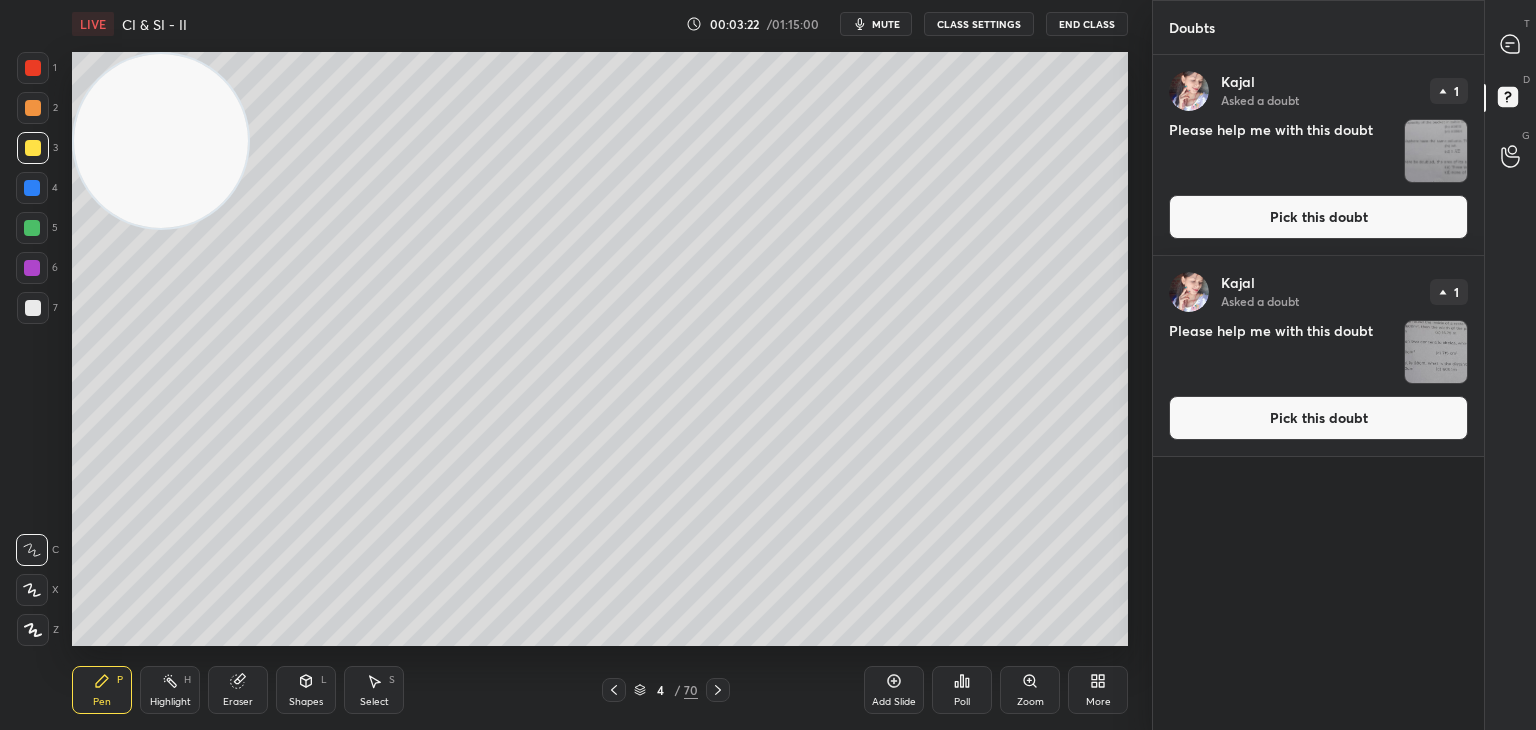 click on "Pick this doubt" at bounding box center [1318, 217] 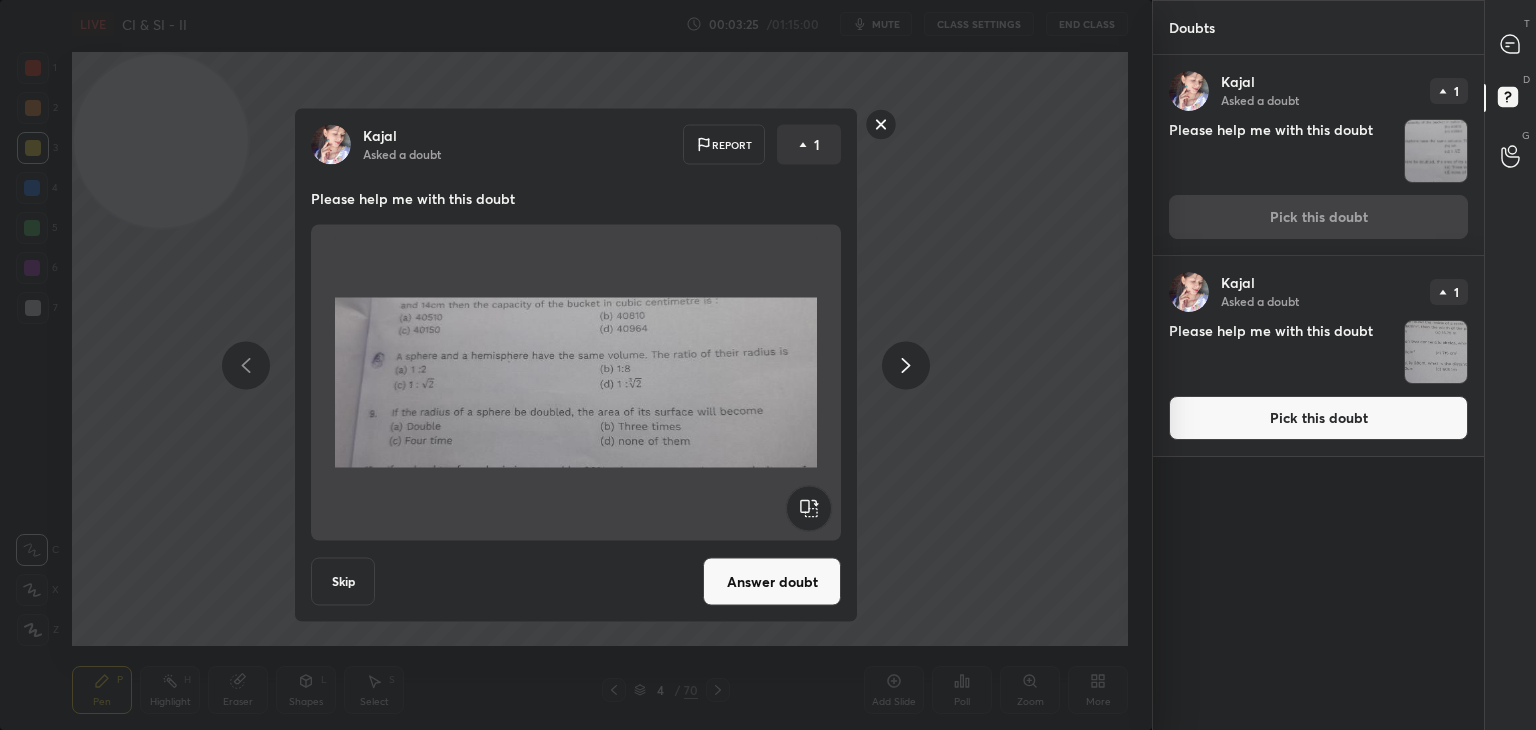 click at bounding box center [881, 127] 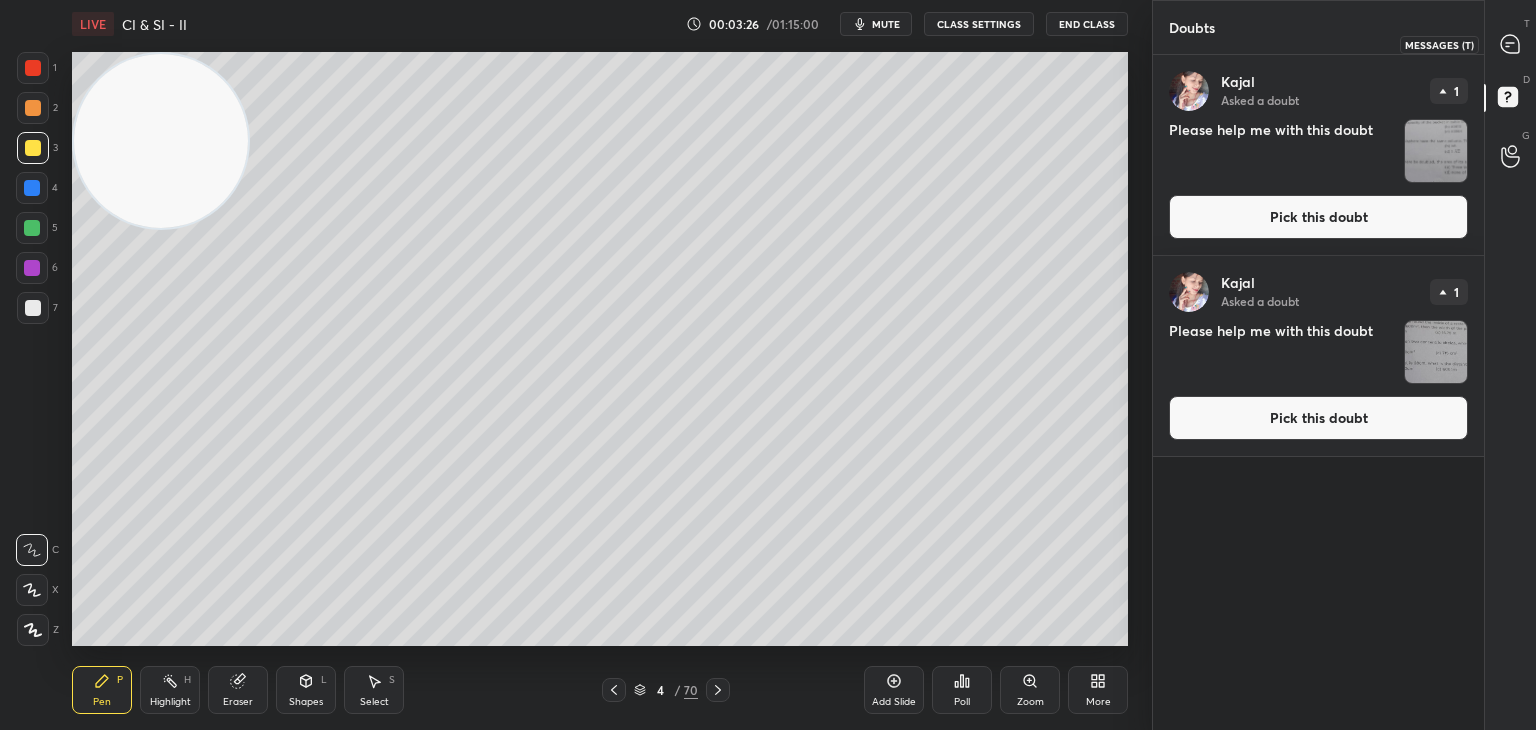 click 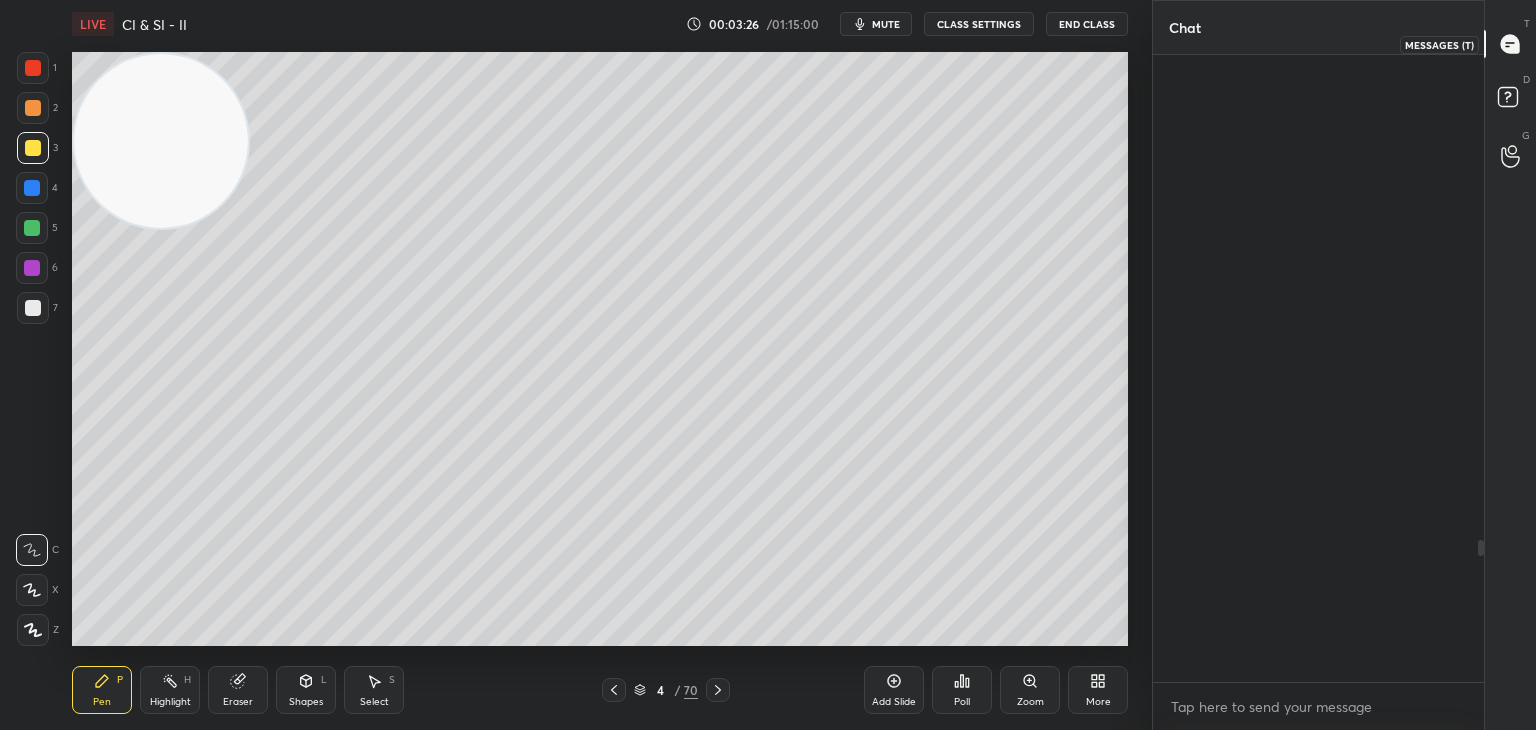 scroll, scrollTop: 2138, scrollLeft: 0, axis: vertical 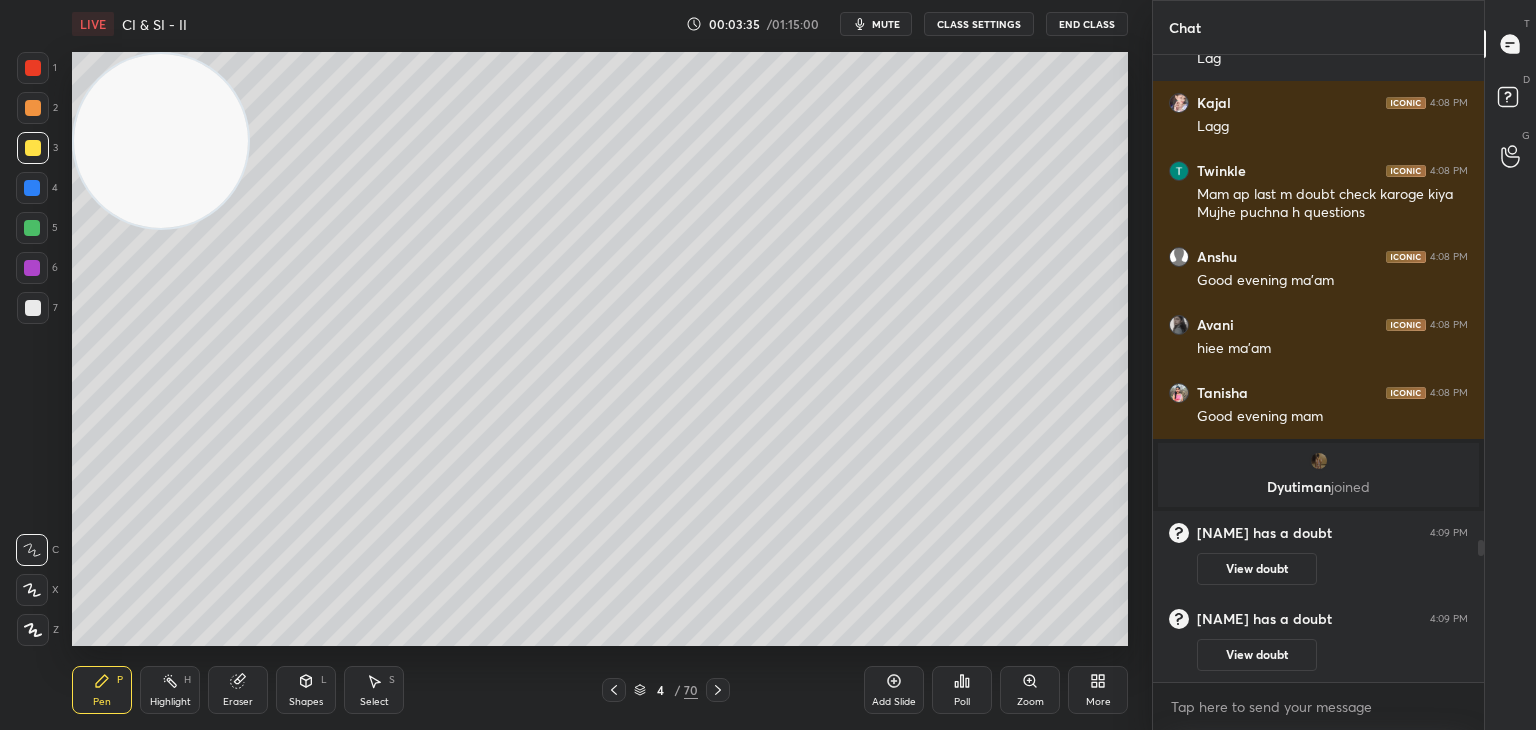 click on "End Class" at bounding box center [1087, 24] 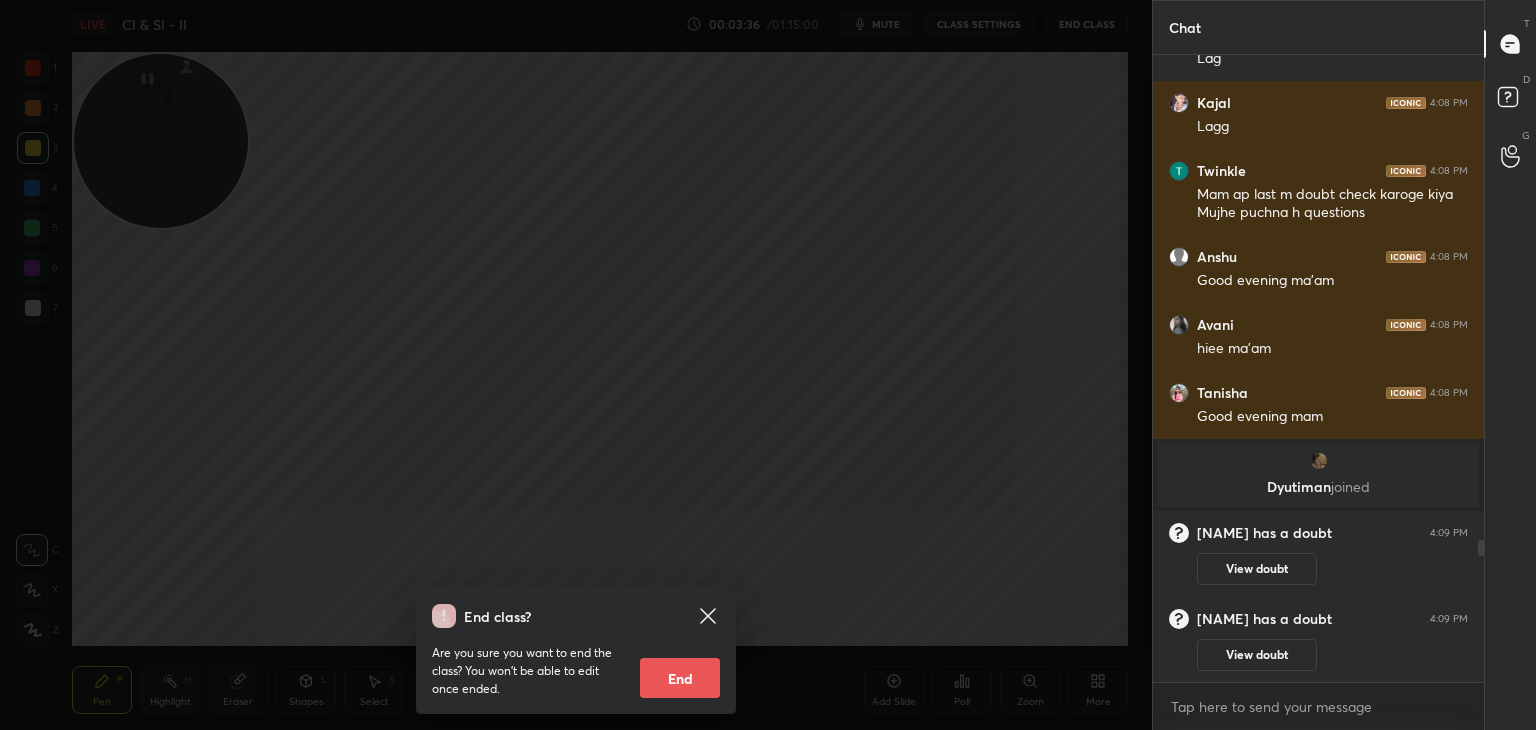 click on "End class? Are you sure you want to end the class? You won’t be able to edit once ended. End" at bounding box center (576, 365) 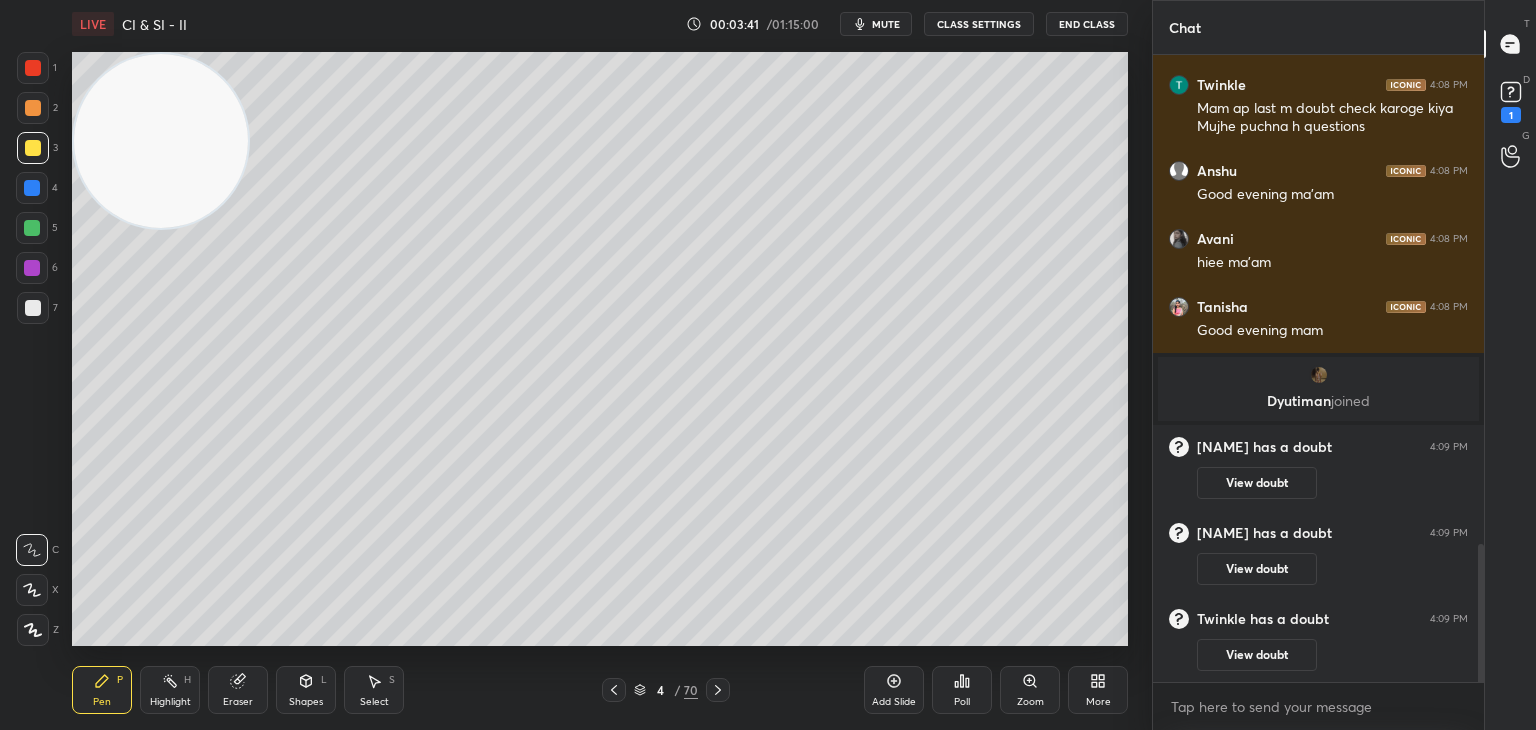 scroll, scrollTop: 1908, scrollLeft: 0, axis: vertical 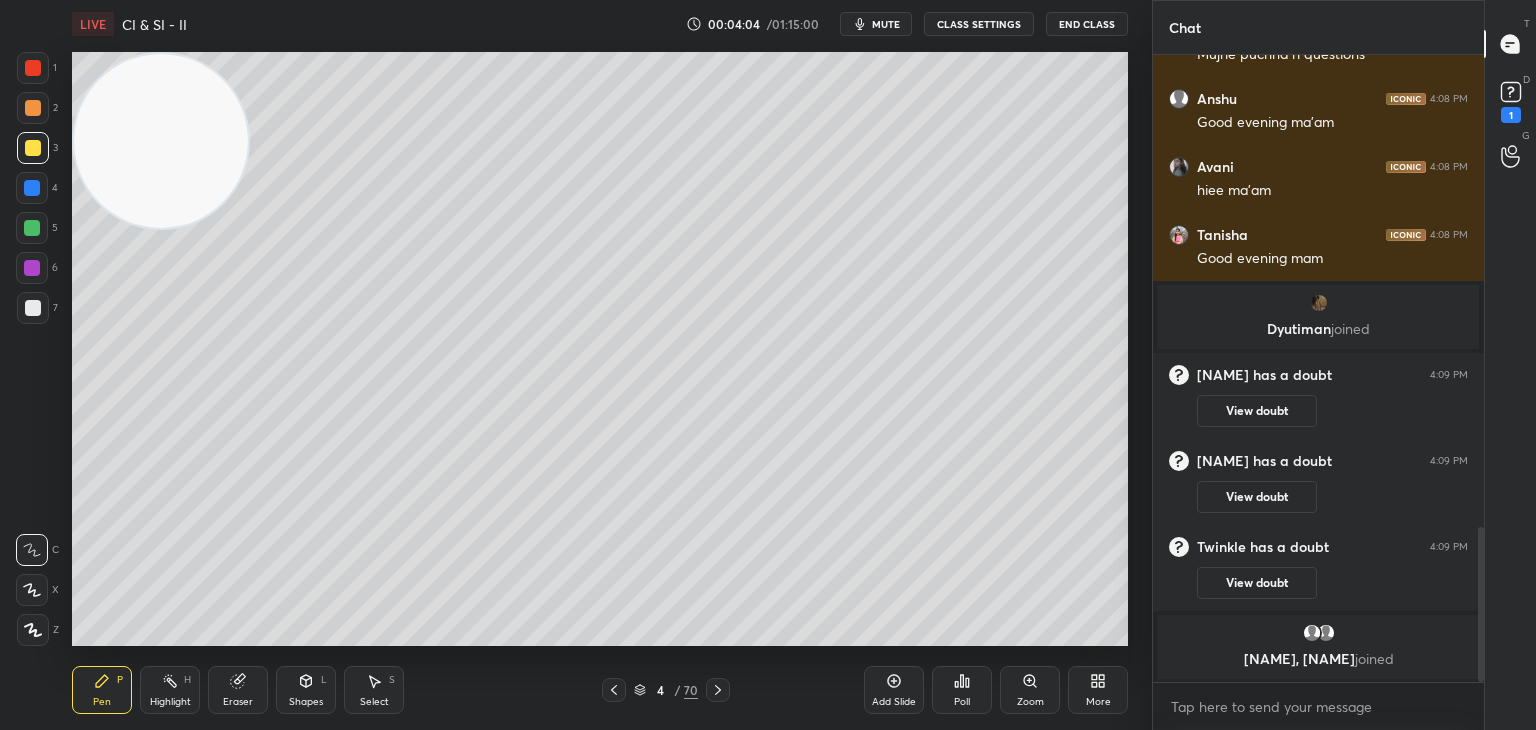 click on "End Class" at bounding box center (1087, 24) 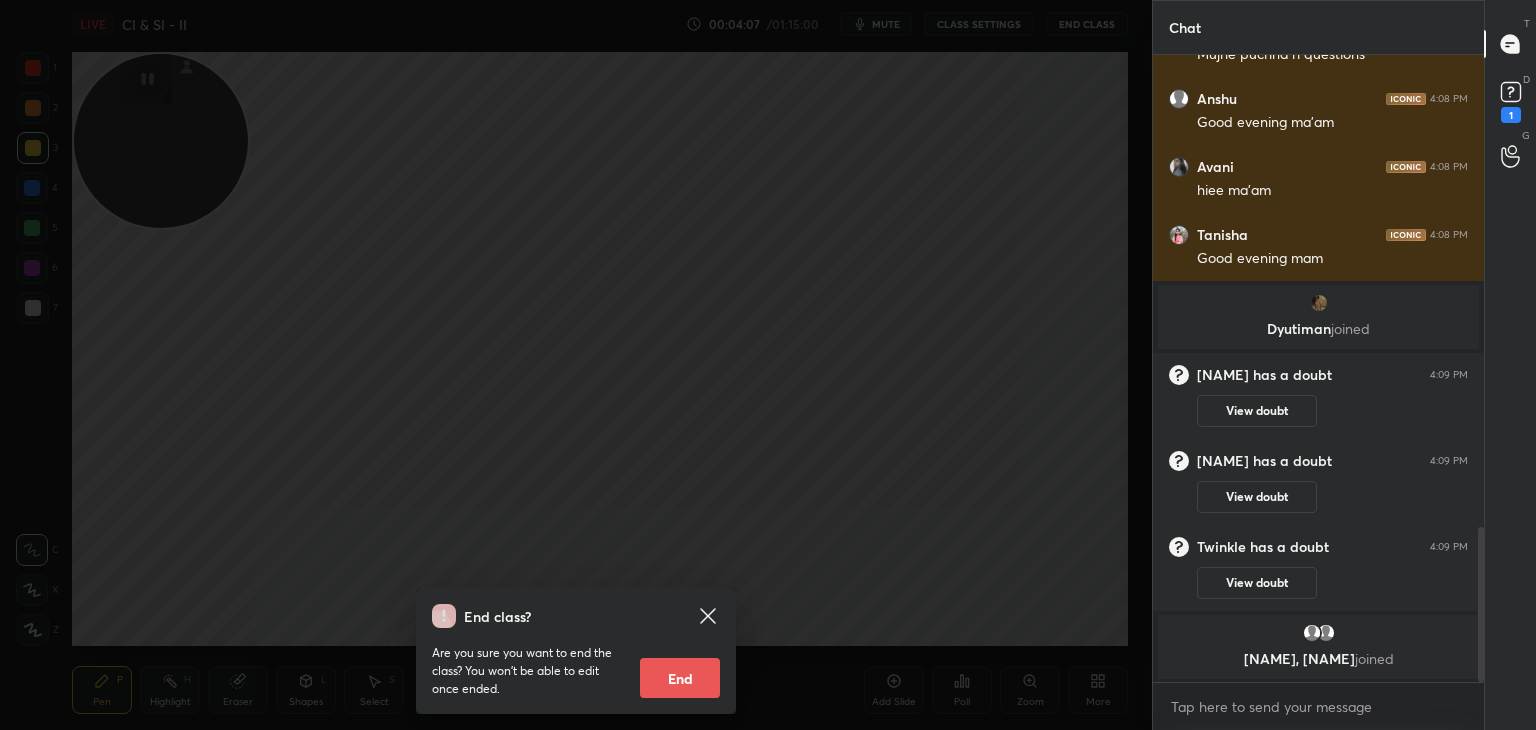 scroll, scrollTop: 1994, scrollLeft: 0, axis: vertical 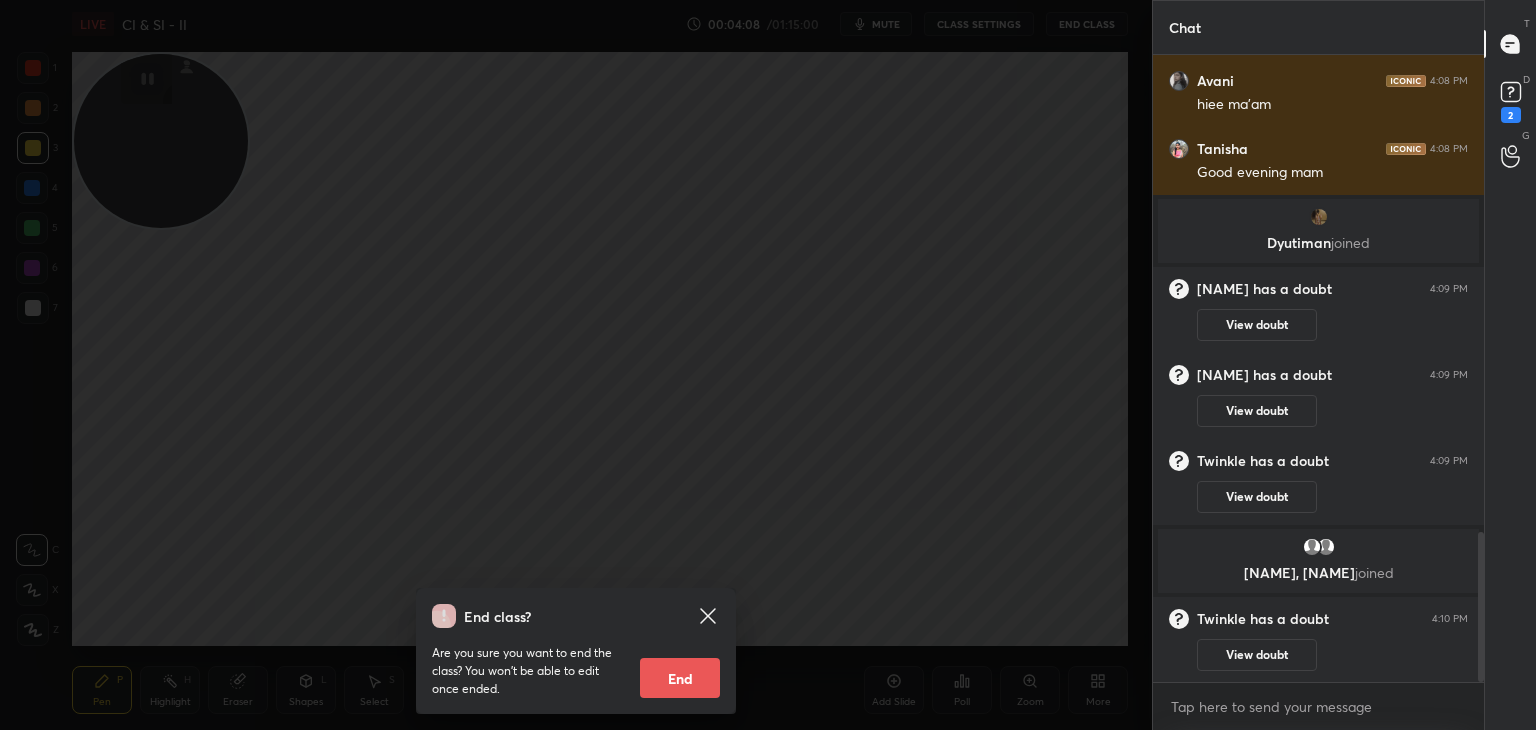 click on "End class? Are you sure you want to end the class? You won’t be able to edit once ended. End" at bounding box center [576, 365] 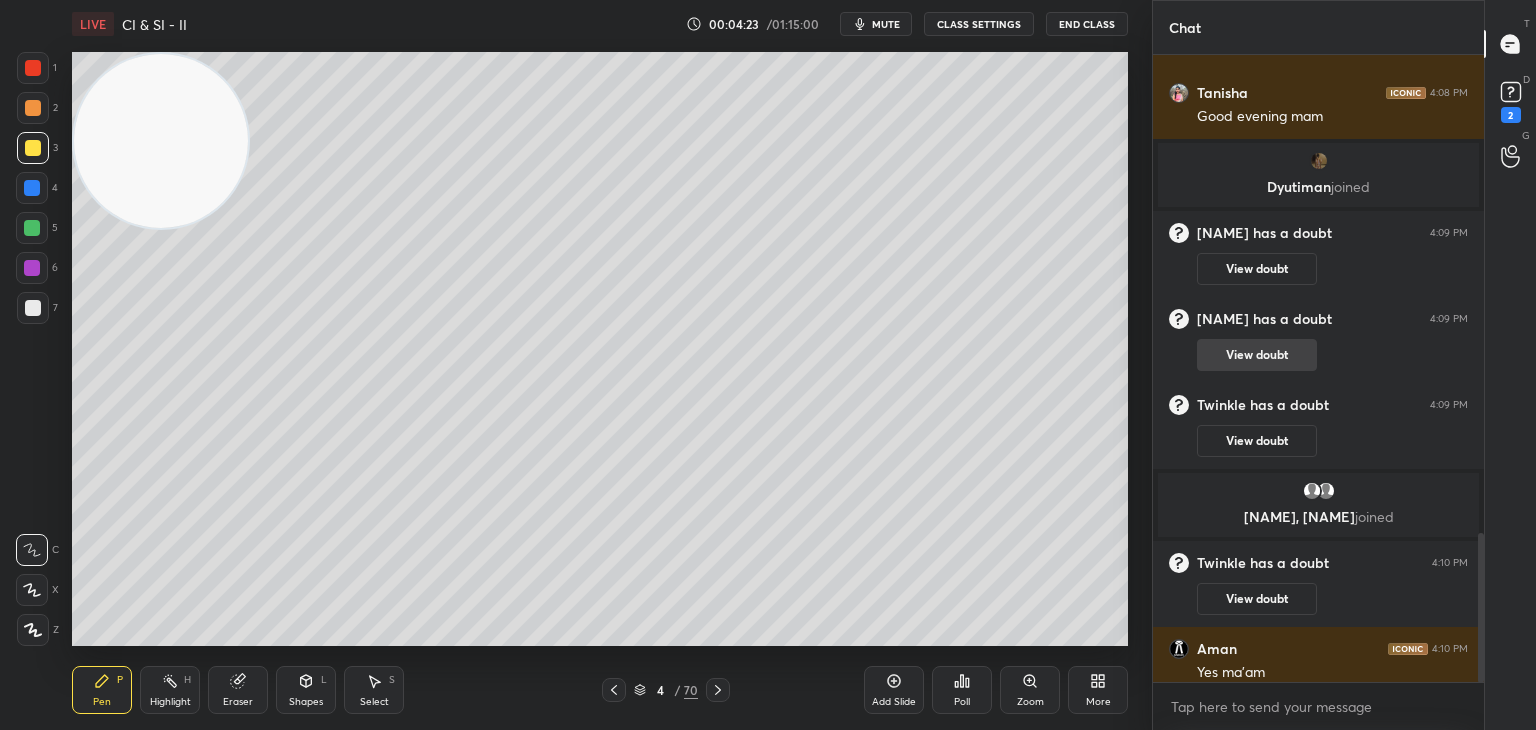 scroll, scrollTop: 2006, scrollLeft: 0, axis: vertical 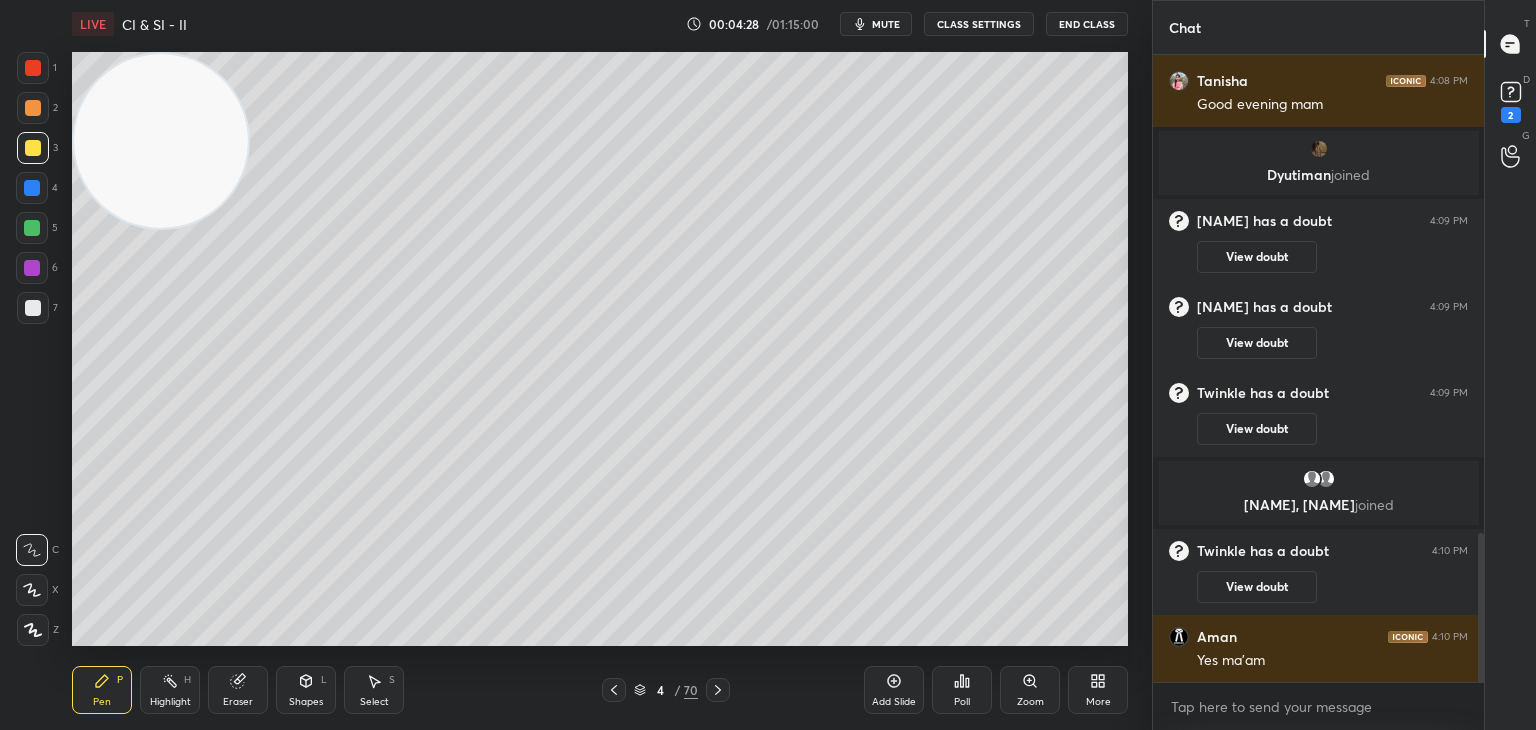 click 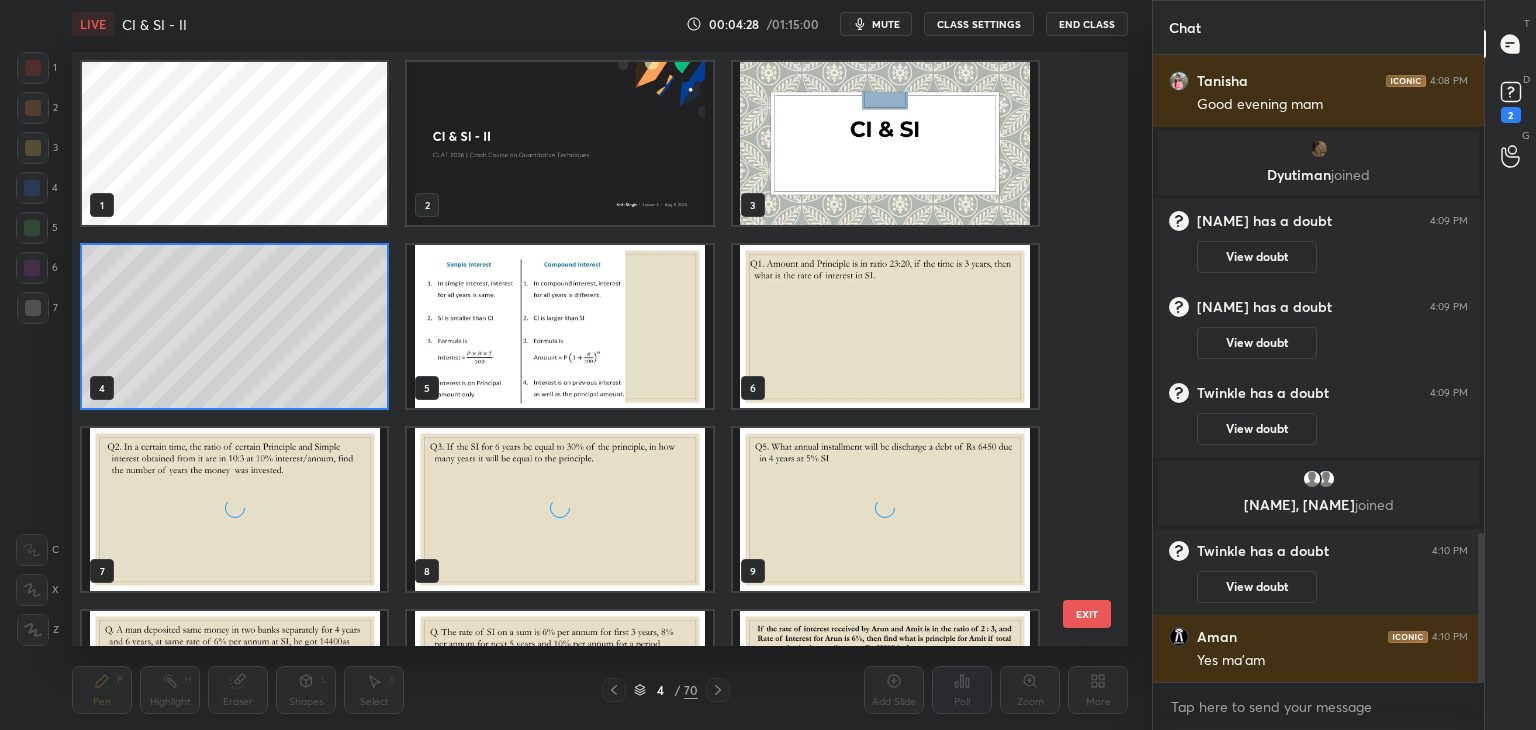 scroll, scrollTop: 6, scrollLeft: 10, axis: both 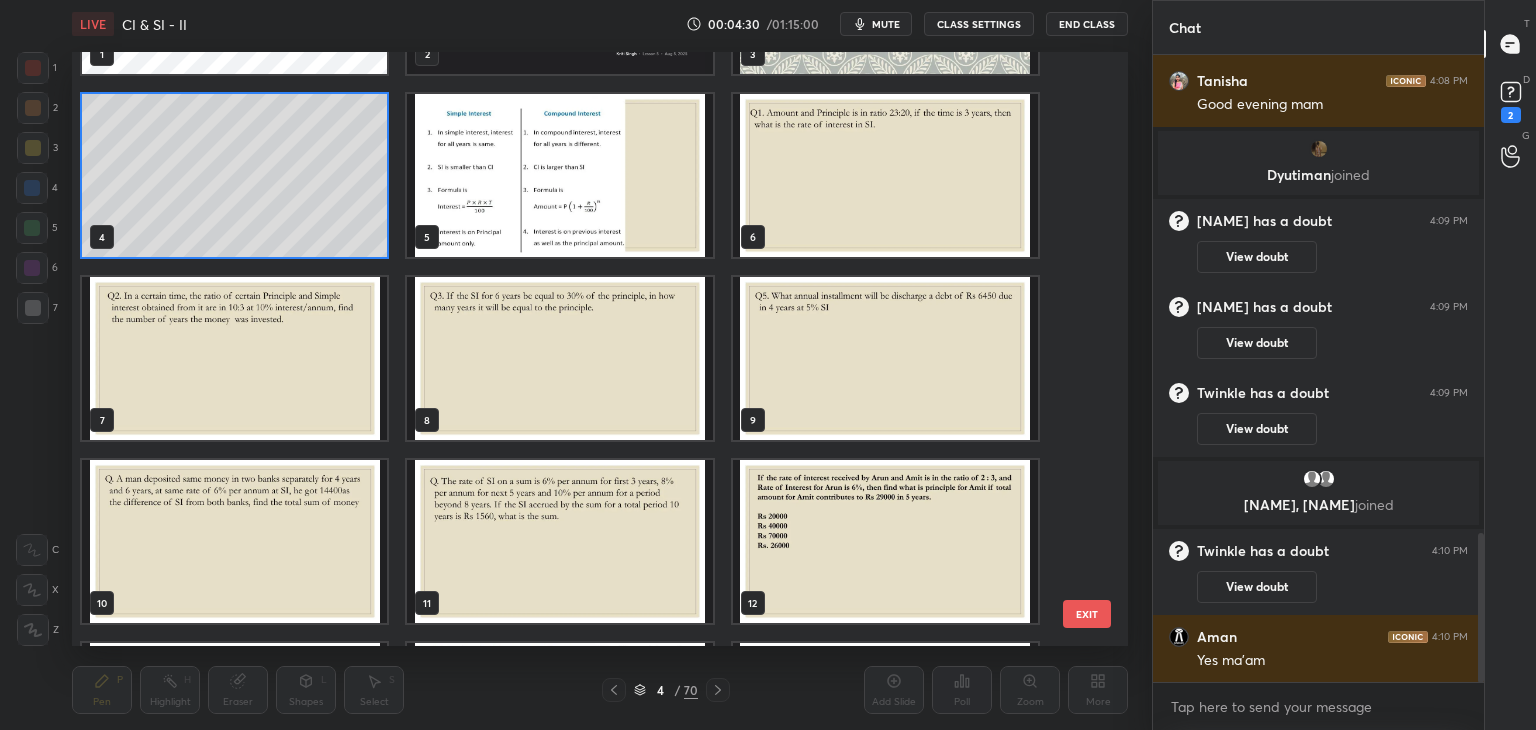 click at bounding box center [559, 175] 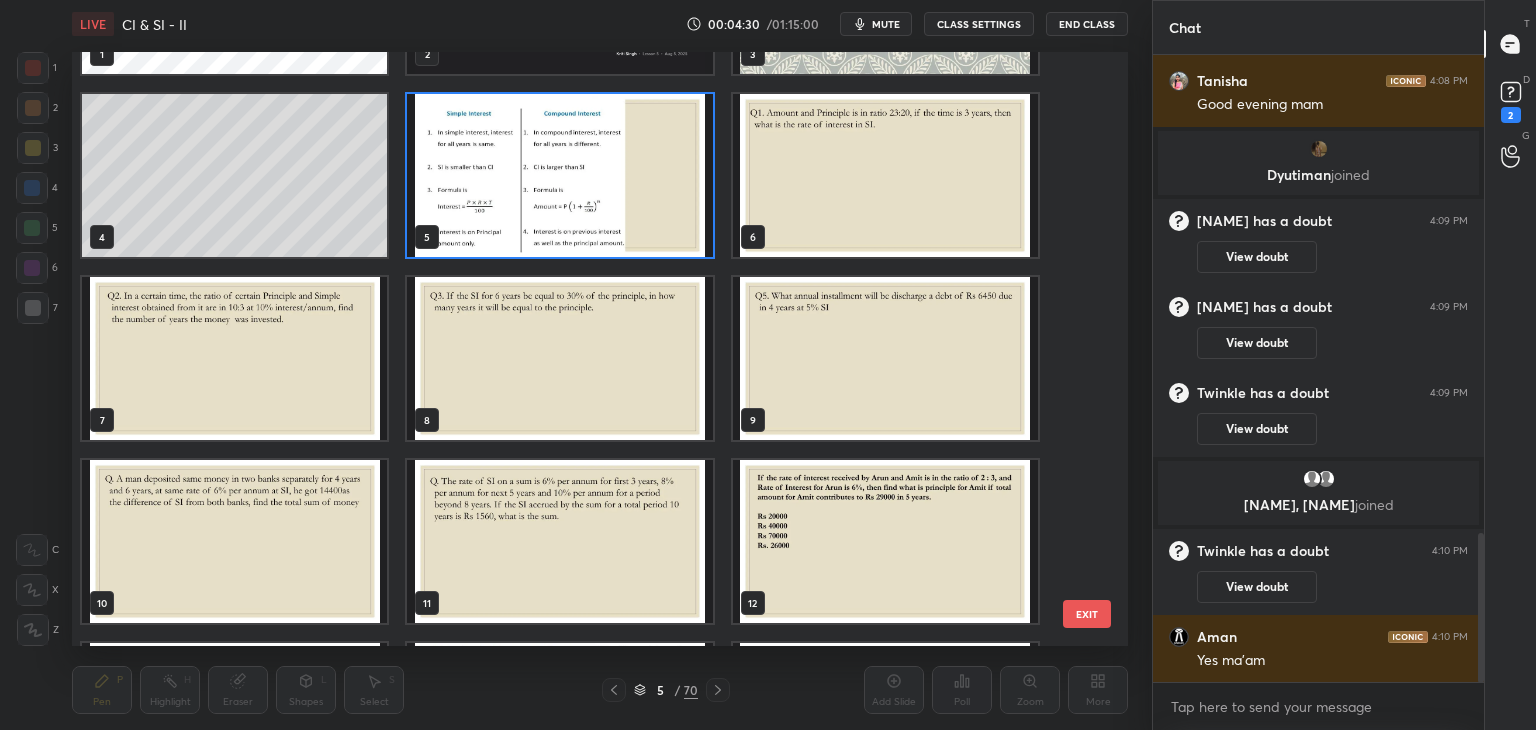 click at bounding box center [559, 175] 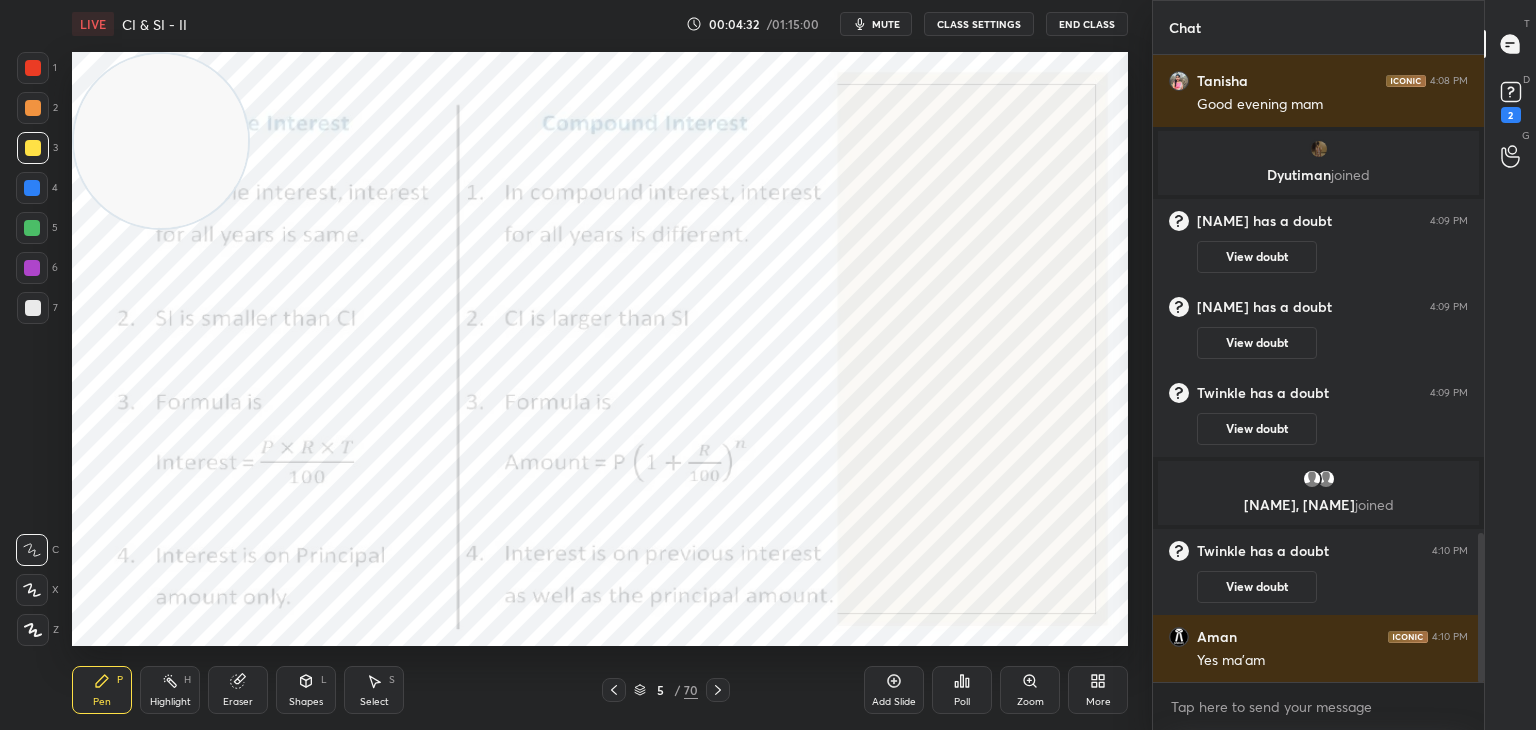 click at bounding box center (33, 68) 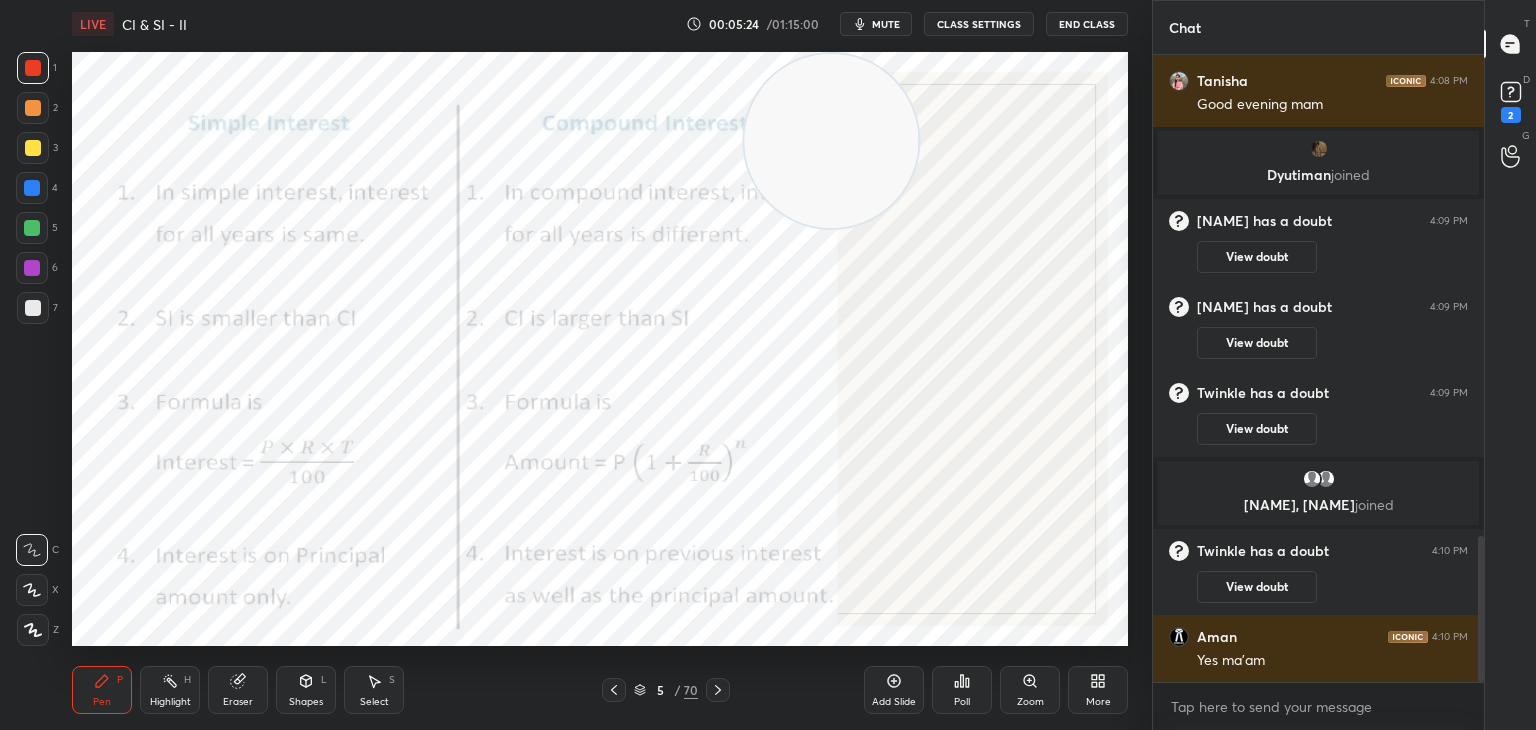 scroll, scrollTop: 2074, scrollLeft: 0, axis: vertical 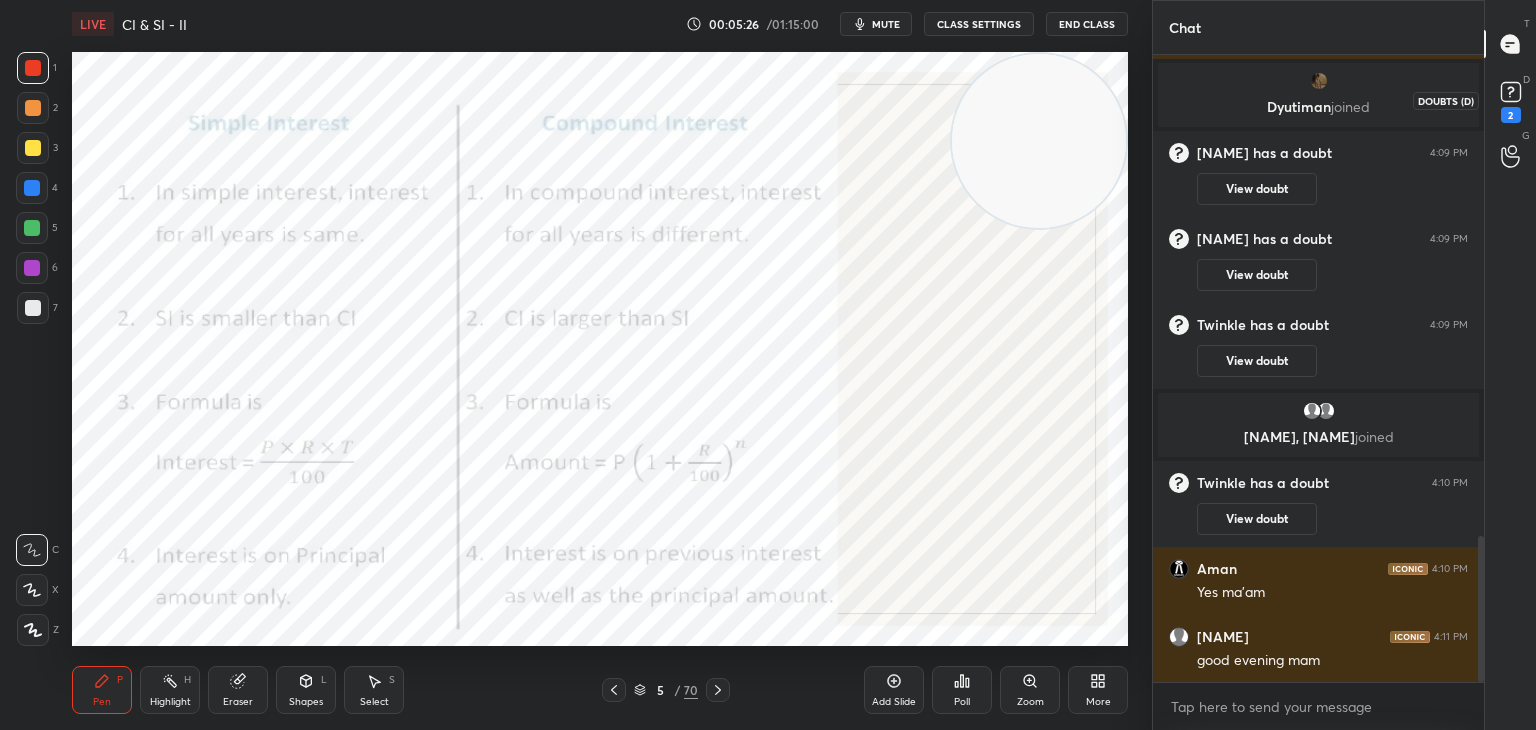 click 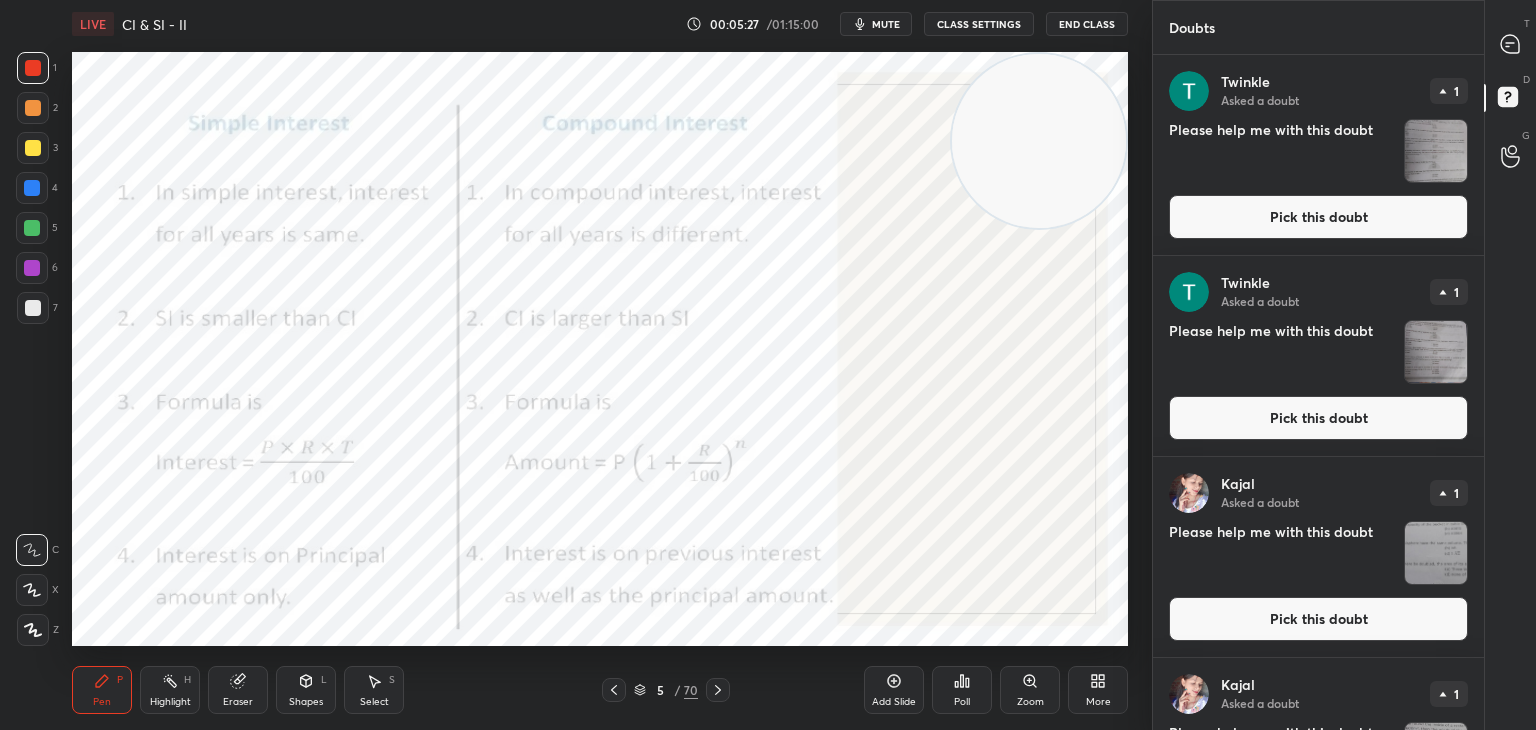 scroll, scrollTop: 128, scrollLeft: 0, axis: vertical 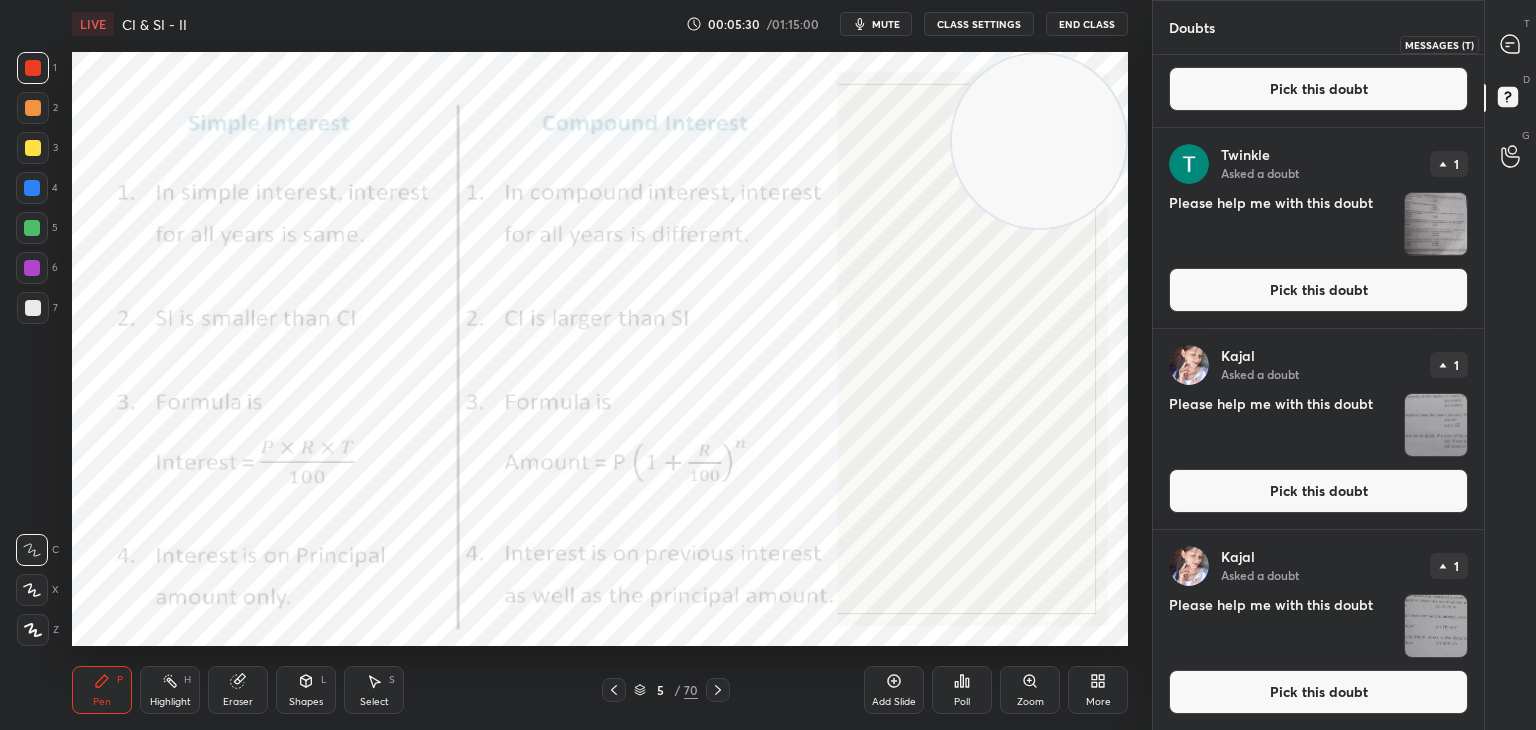 click 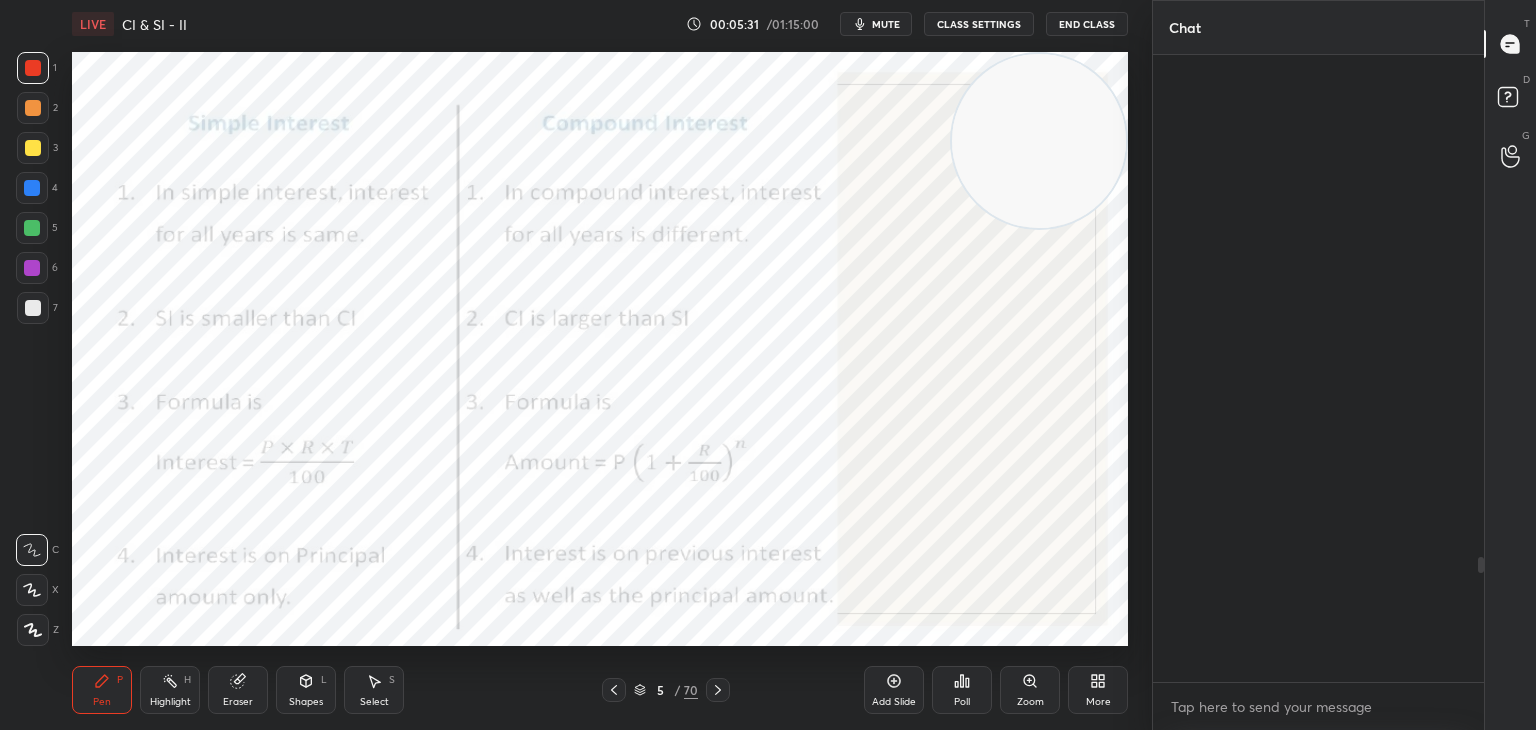 scroll, scrollTop: 2518, scrollLeft: 0, axis: vertical 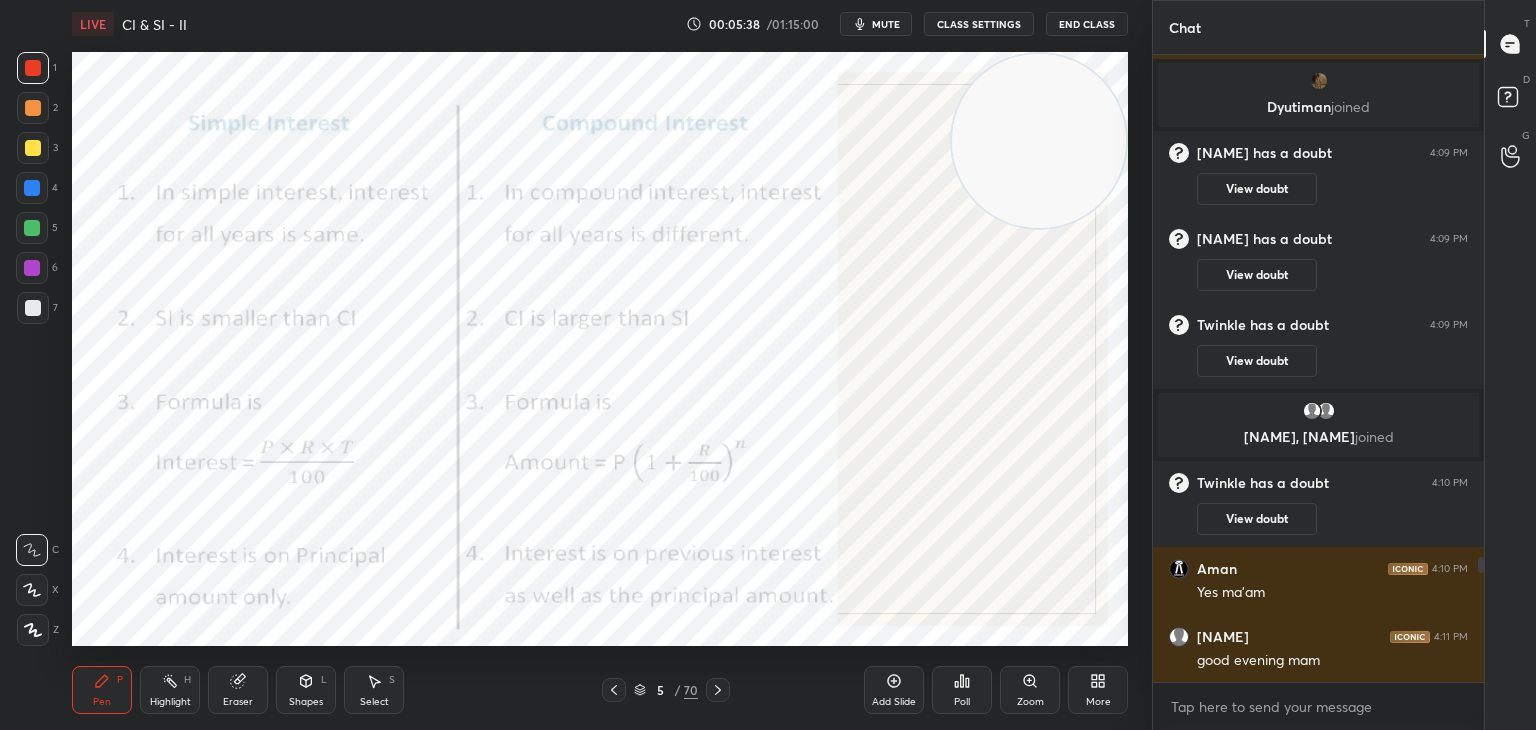 click on "mute" at bounding box center (886, 24) 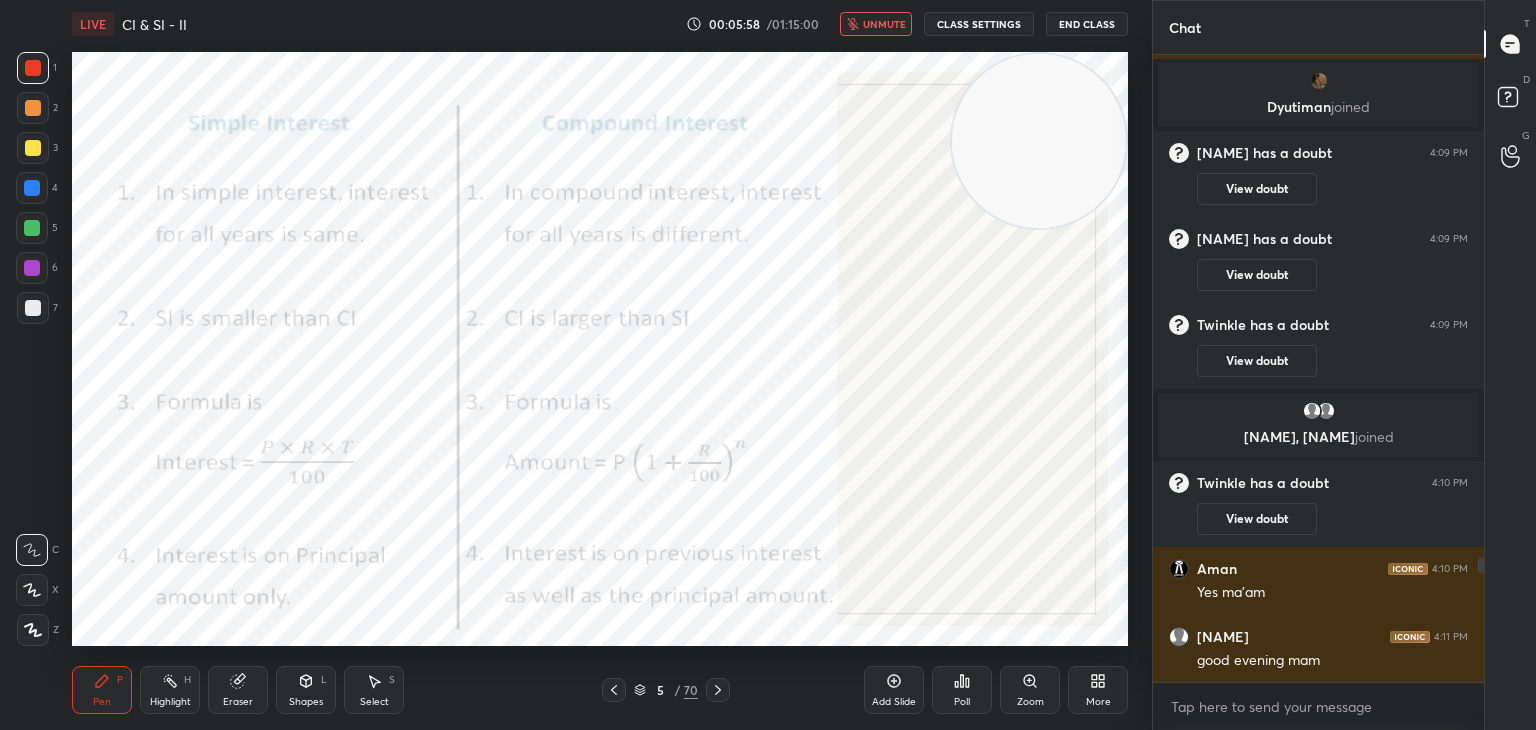 click on "unmute" at bounding box center [884, 24] 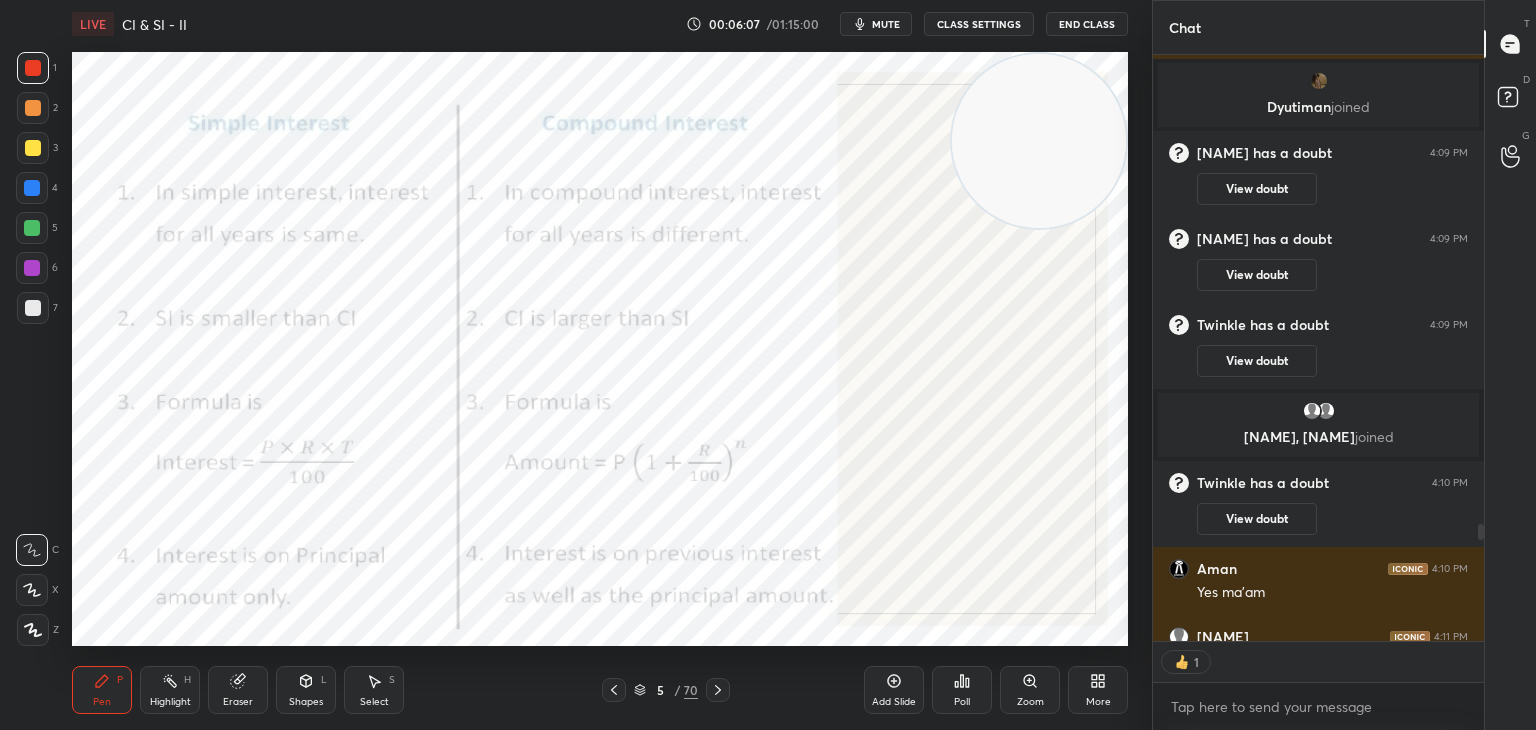 scroll, scrollTop: 581, scrollLeft: 325, axis: both 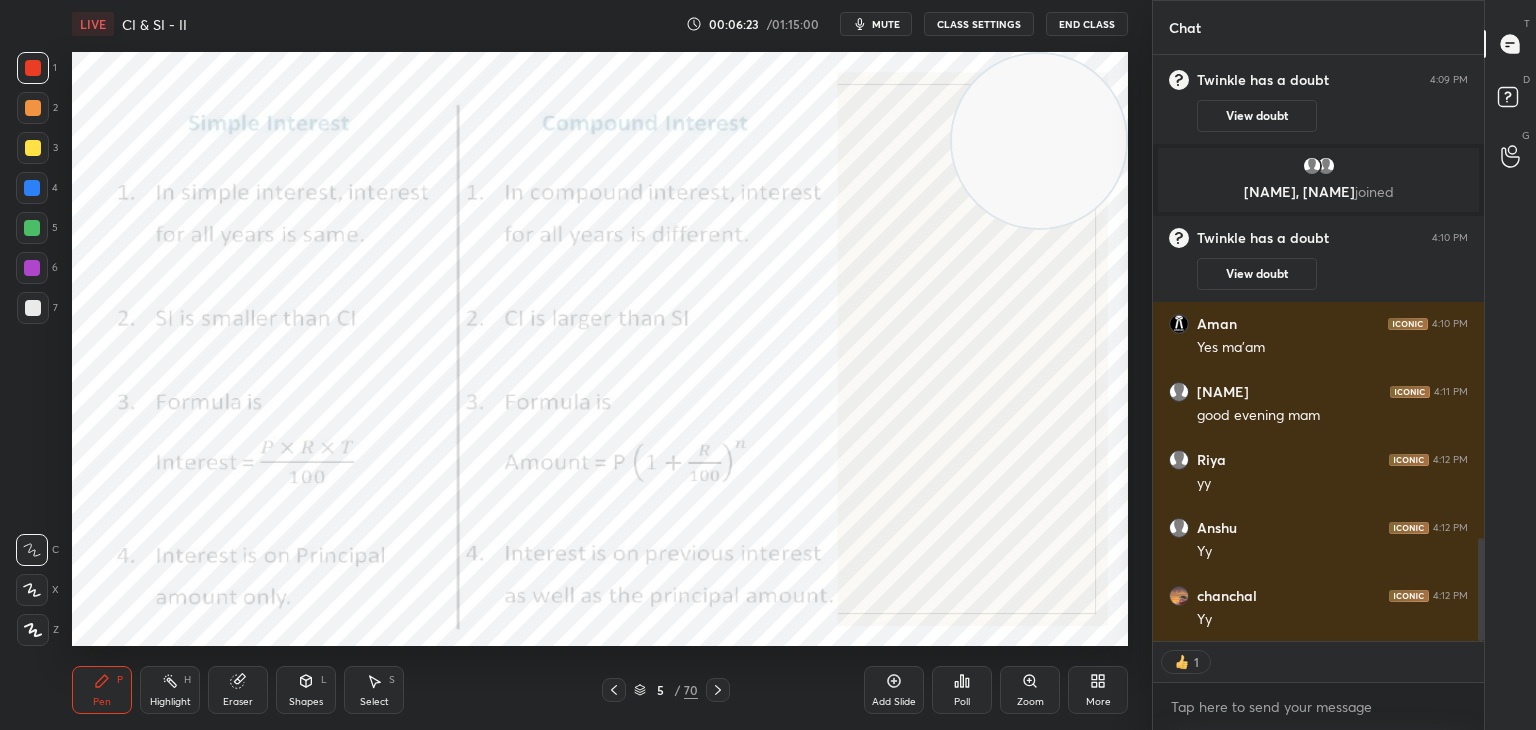 click 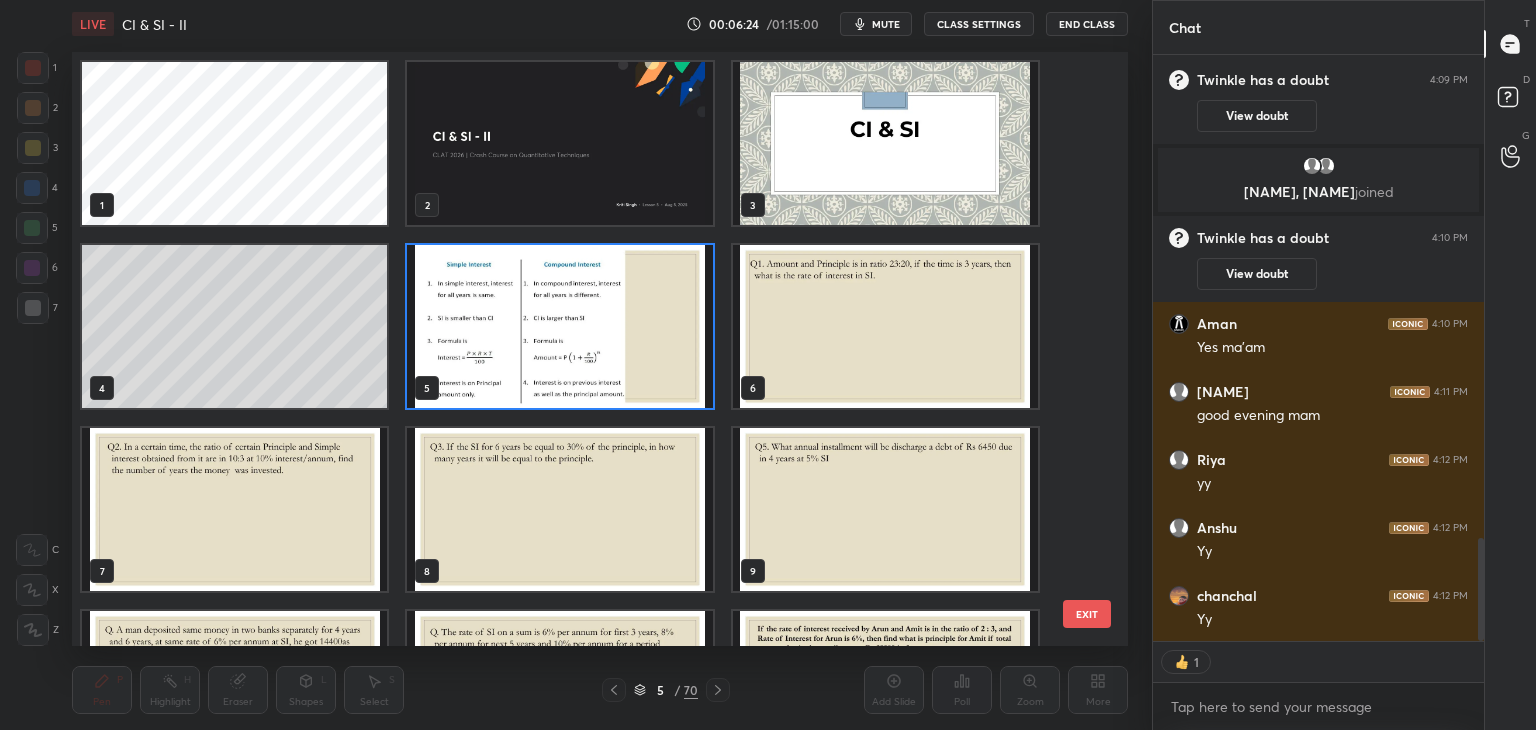 scroll, scrollTop: 6, scrollLeft: 10, axis: both 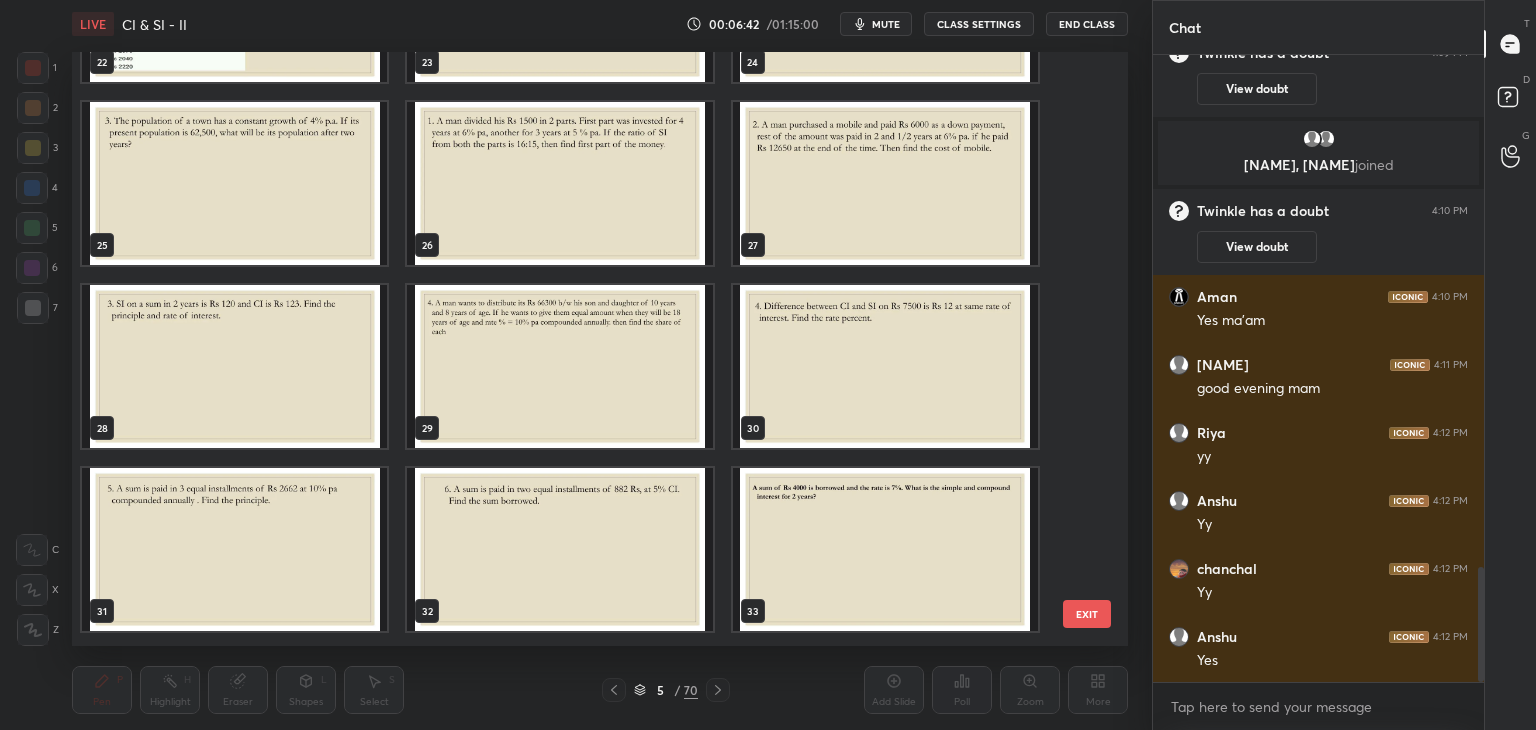click at bounding box center (559, 366) 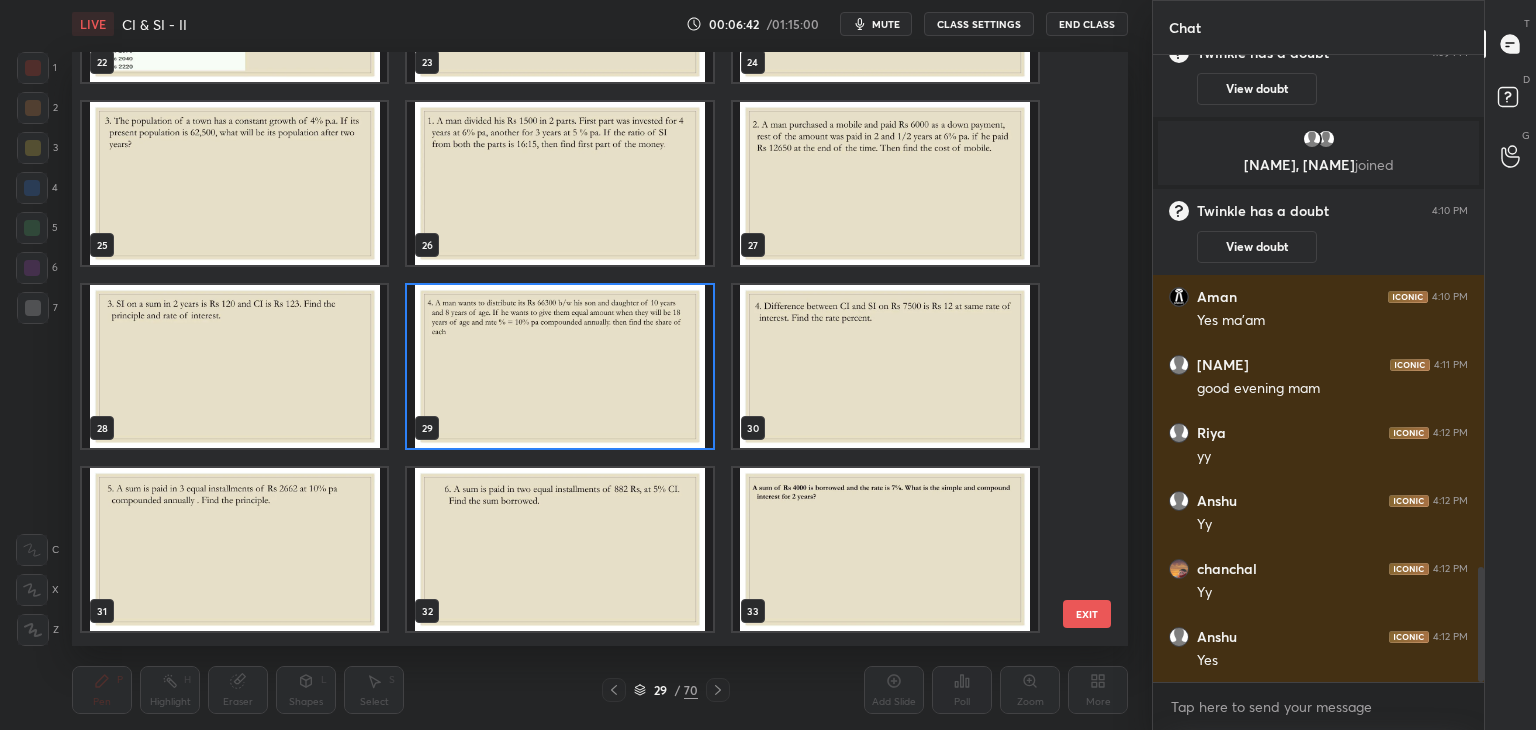 click at bounding box center [559, 366] 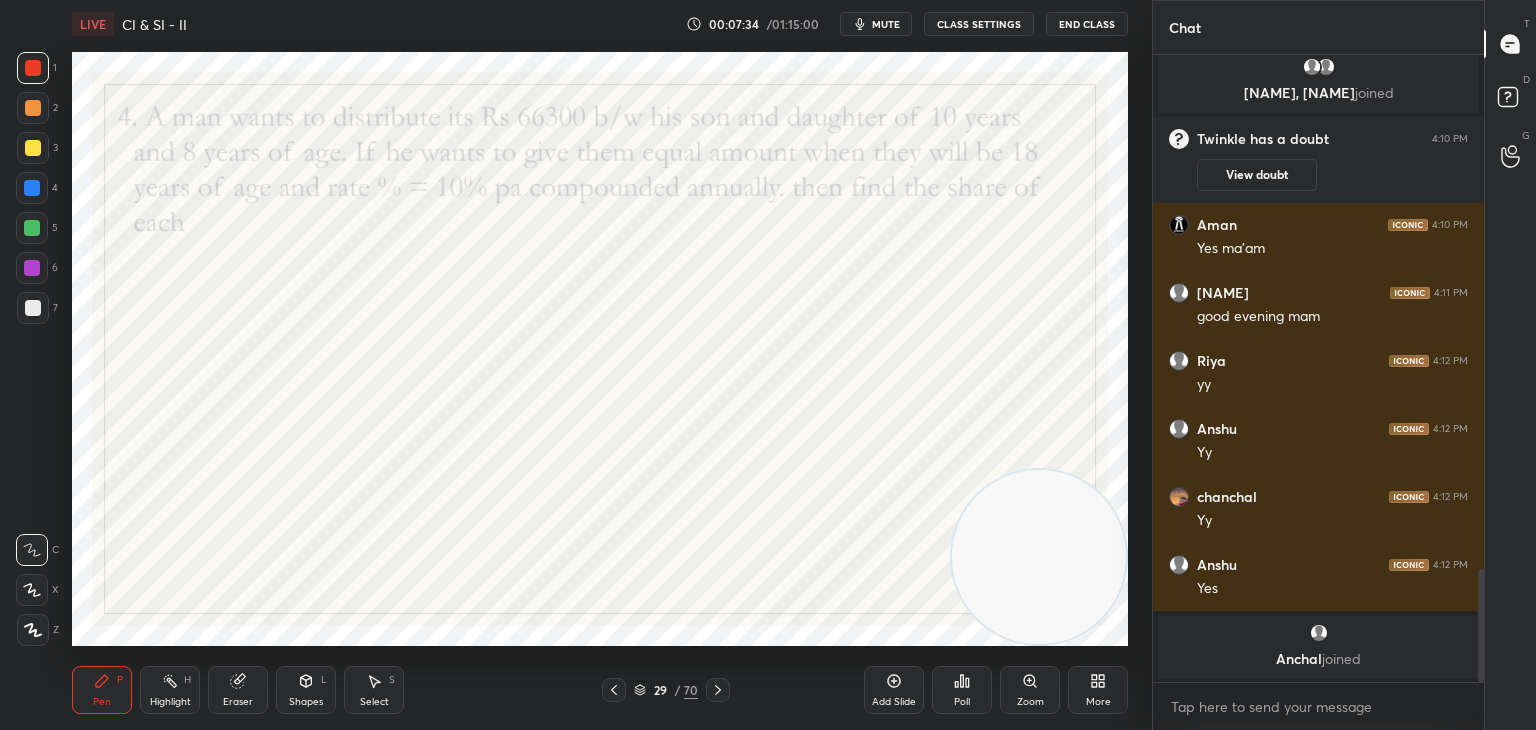 scroll, scrollTop: 2334, scrollLeft: 0, axis: vertical 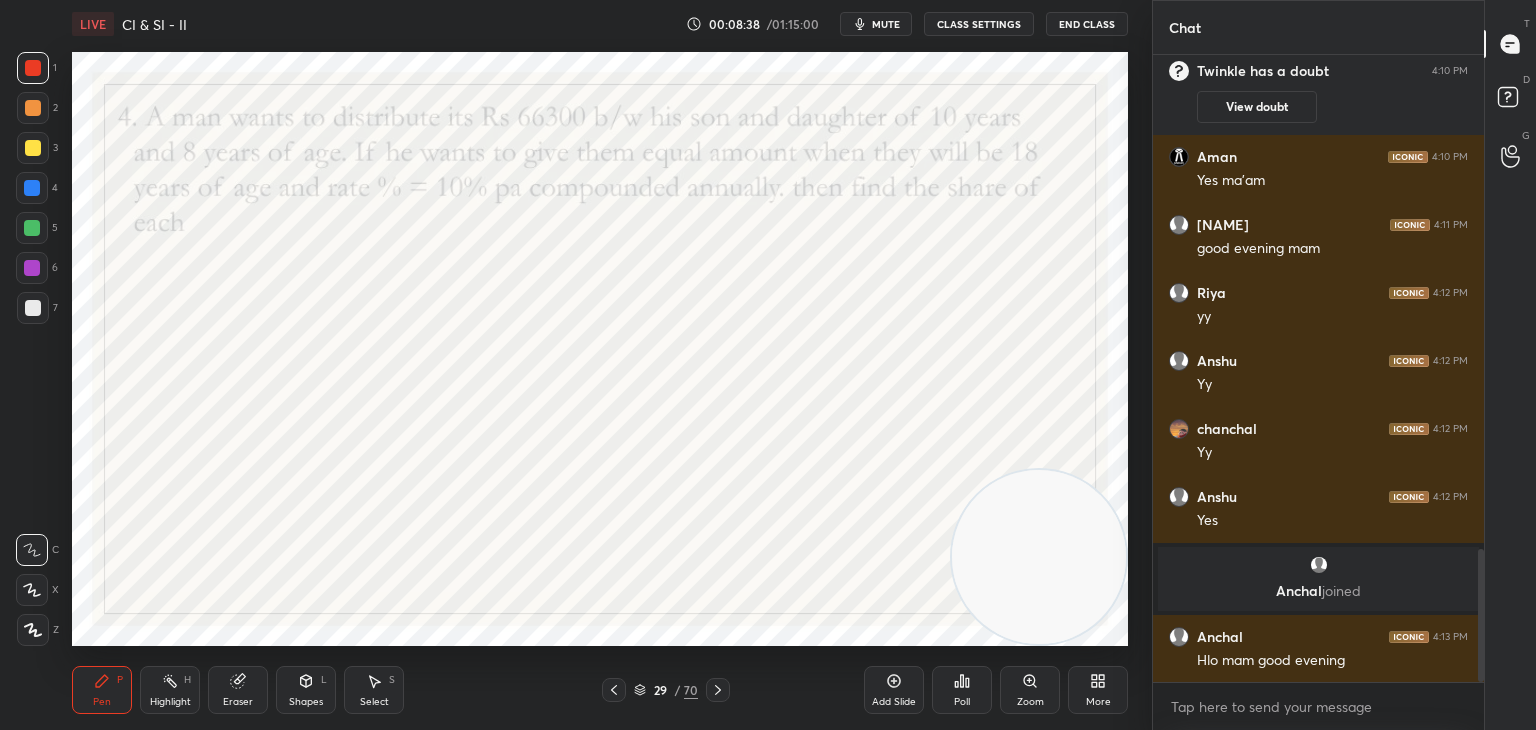 click on "mute" at bounding box center [886, 24] 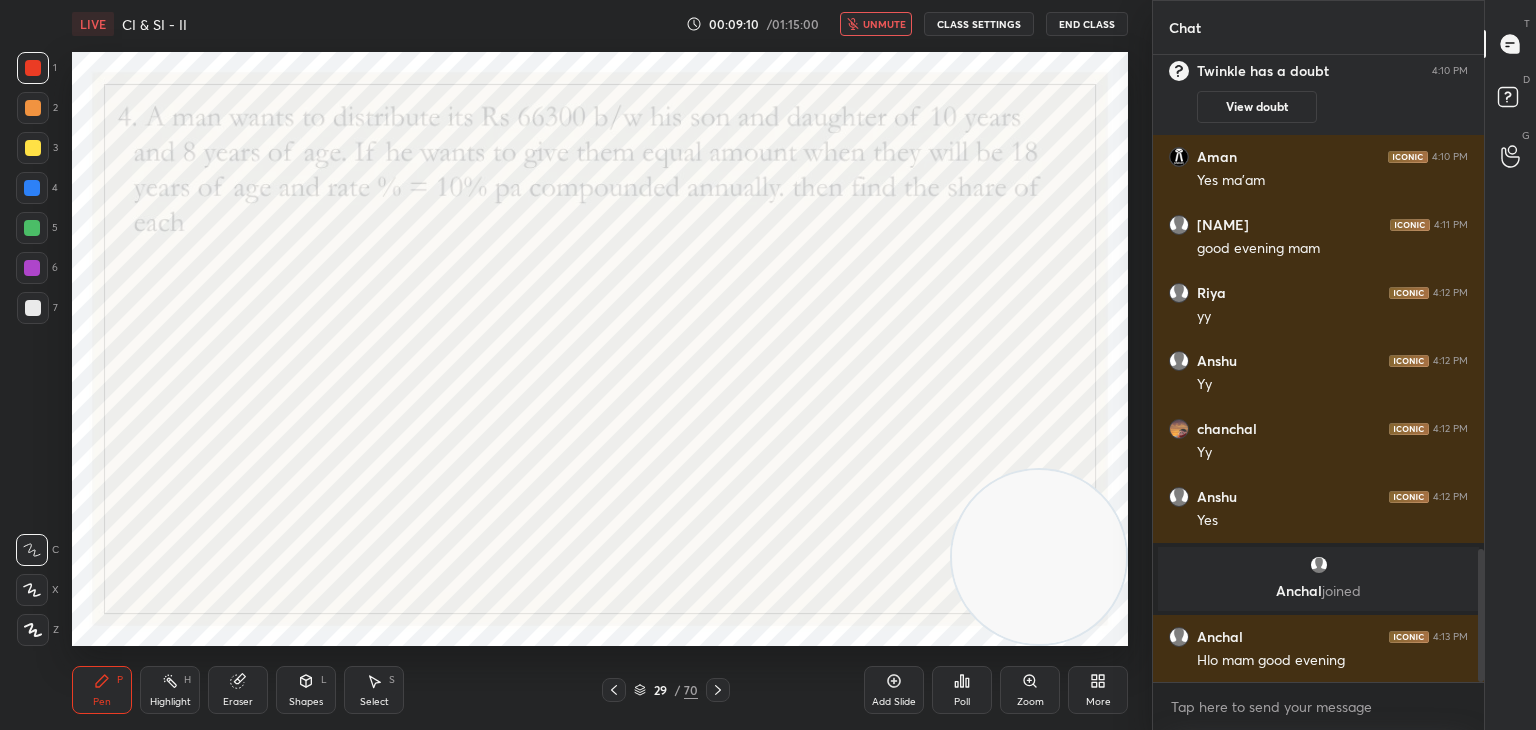 click at bounding box center [32, 188] 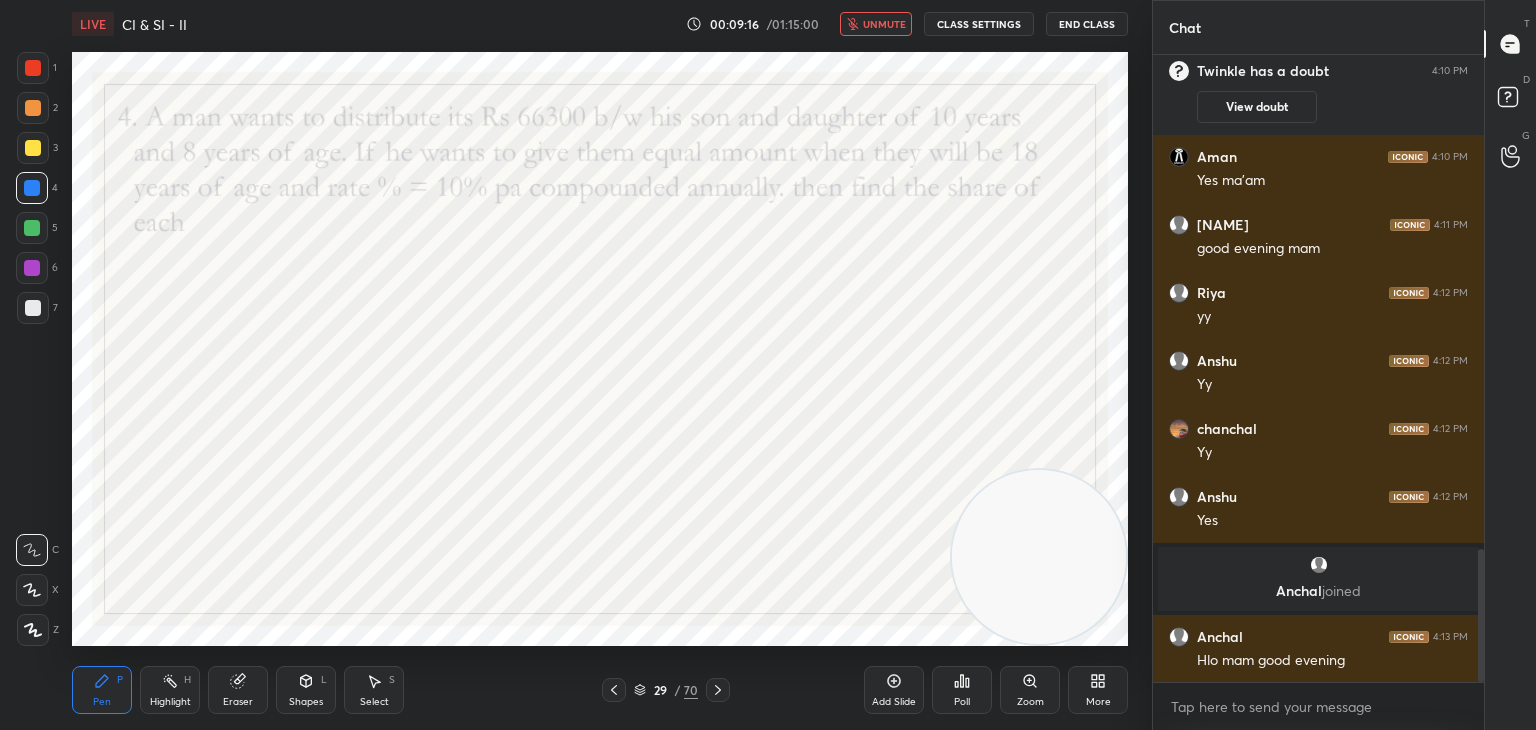 click on "unmute" at bounding box center (884, 24) 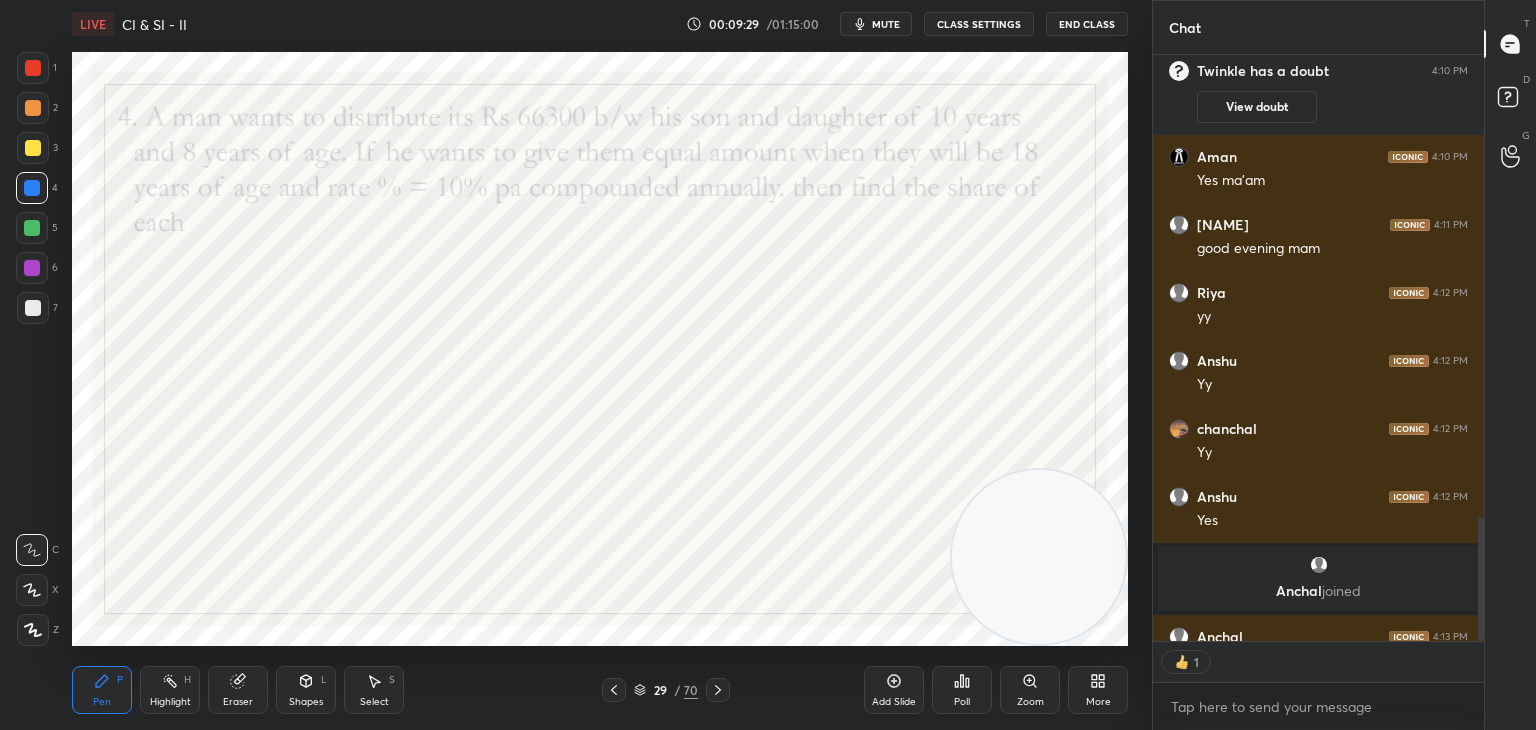 scroll, scrollTop: 581, scrollLeft: 325, axis: both 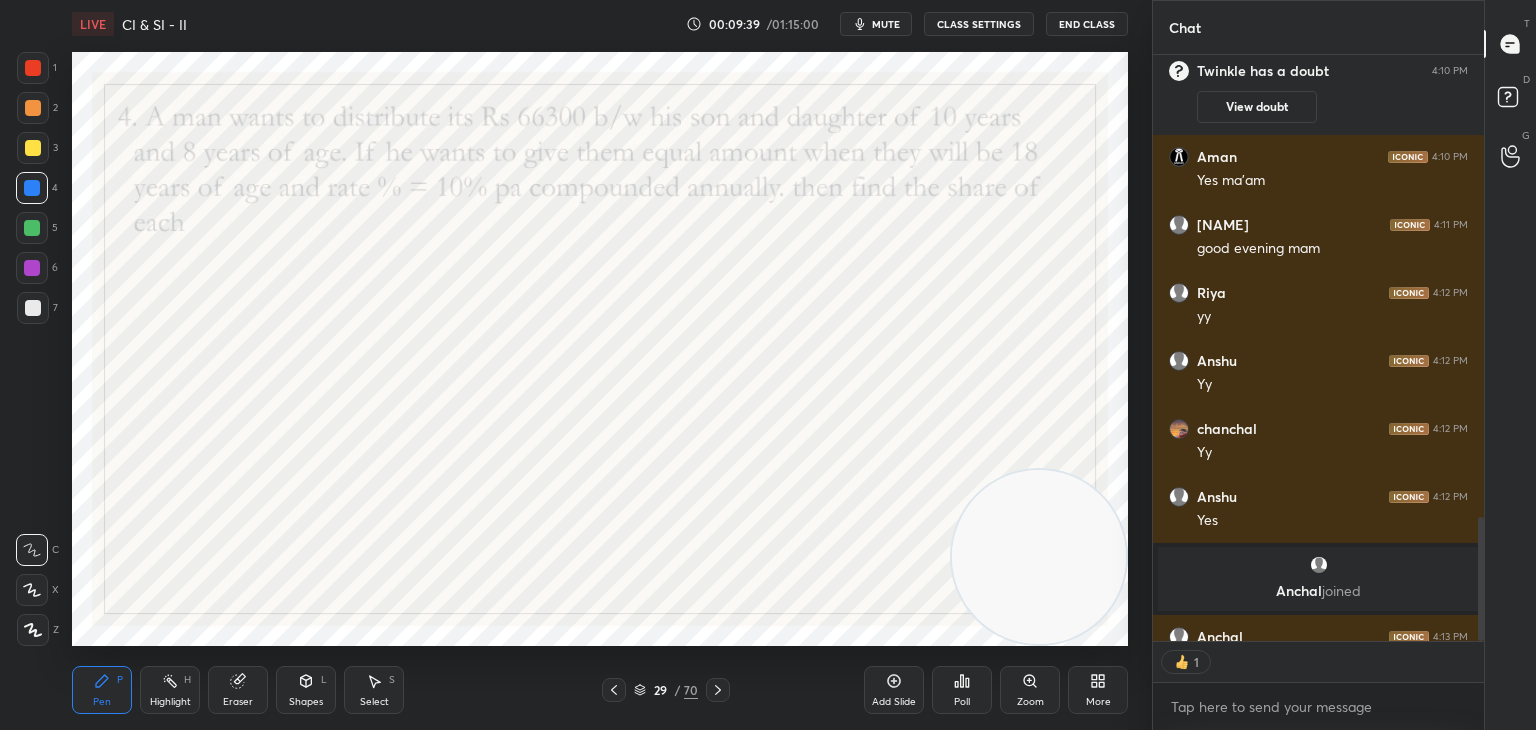 type on "x" 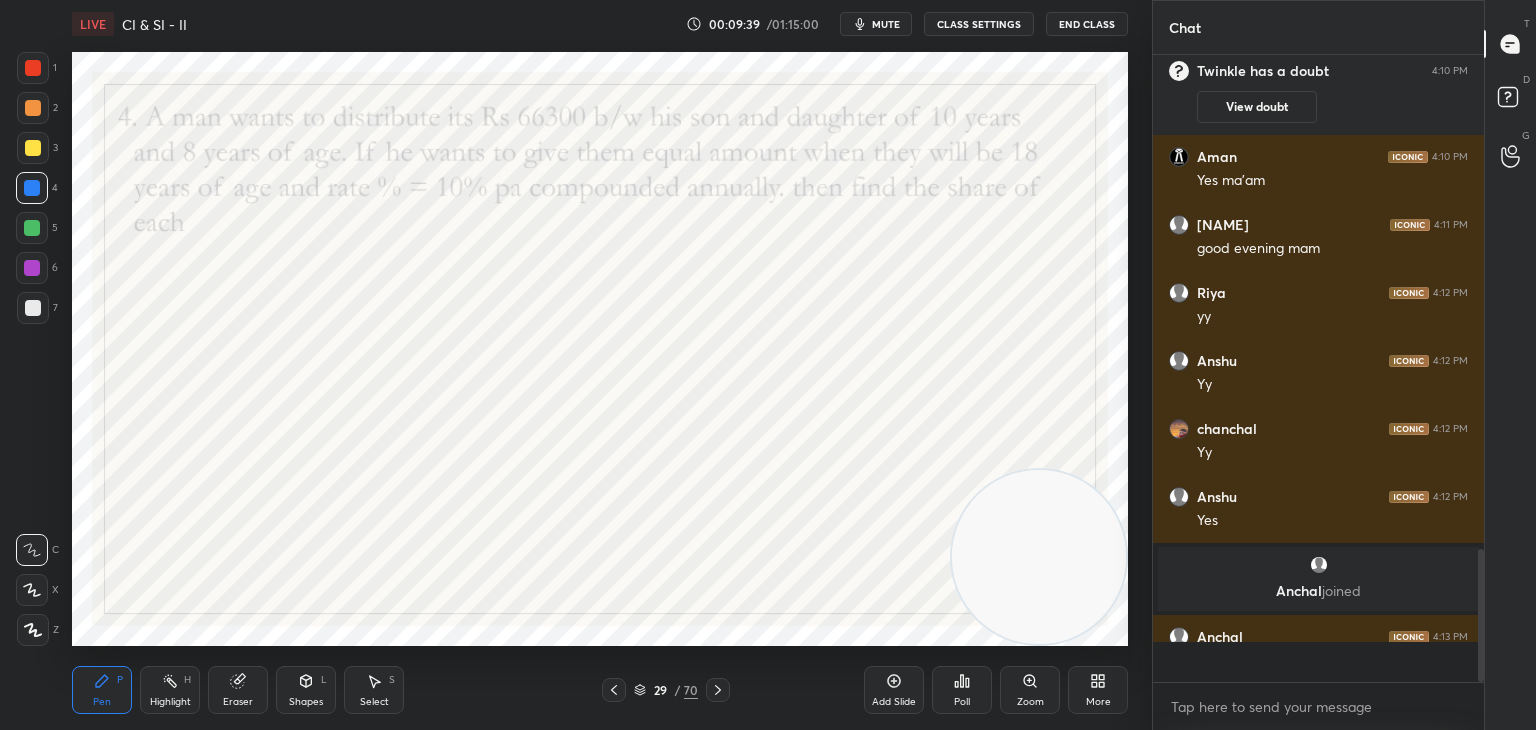 scroll, scrollTop: 6, scrollLeft: 6, axis: both 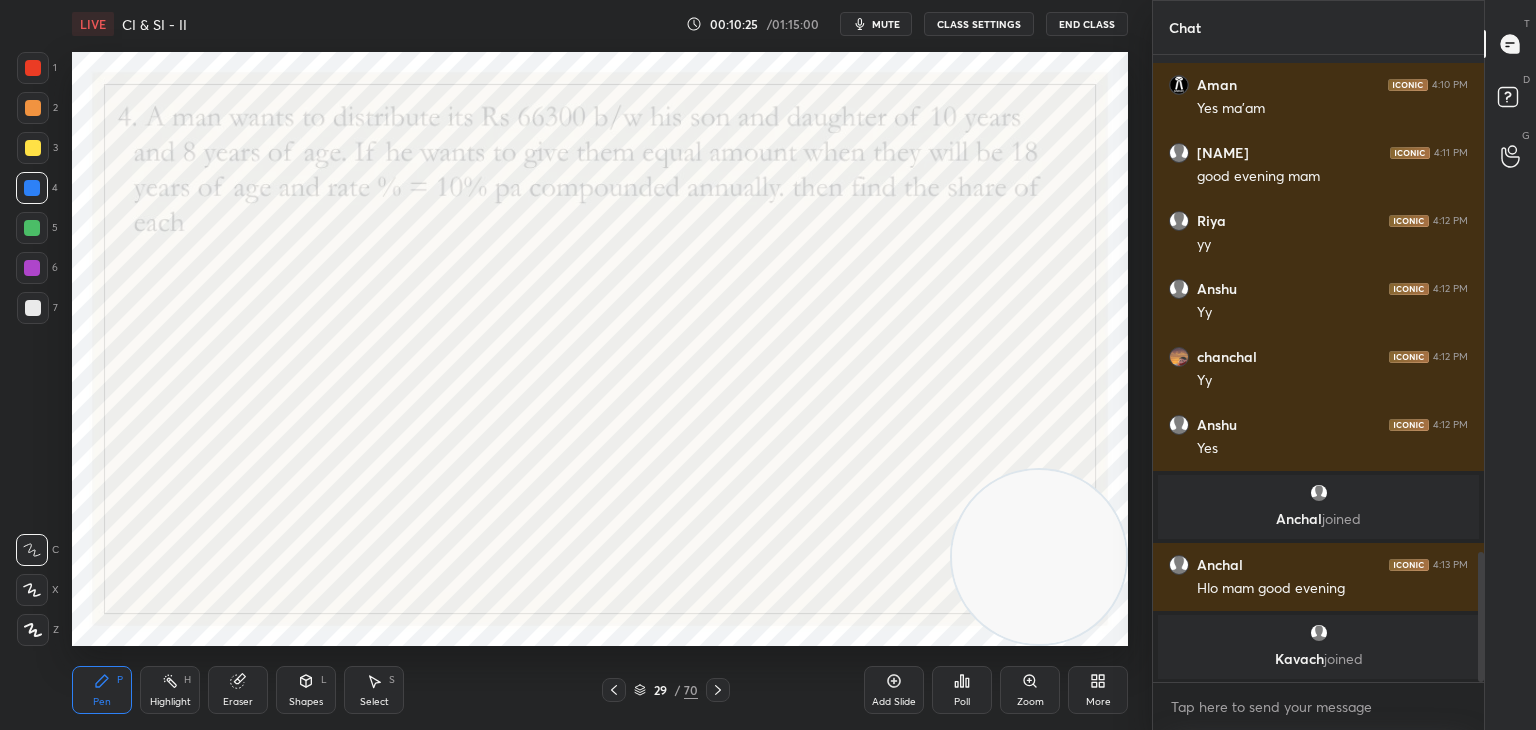 click 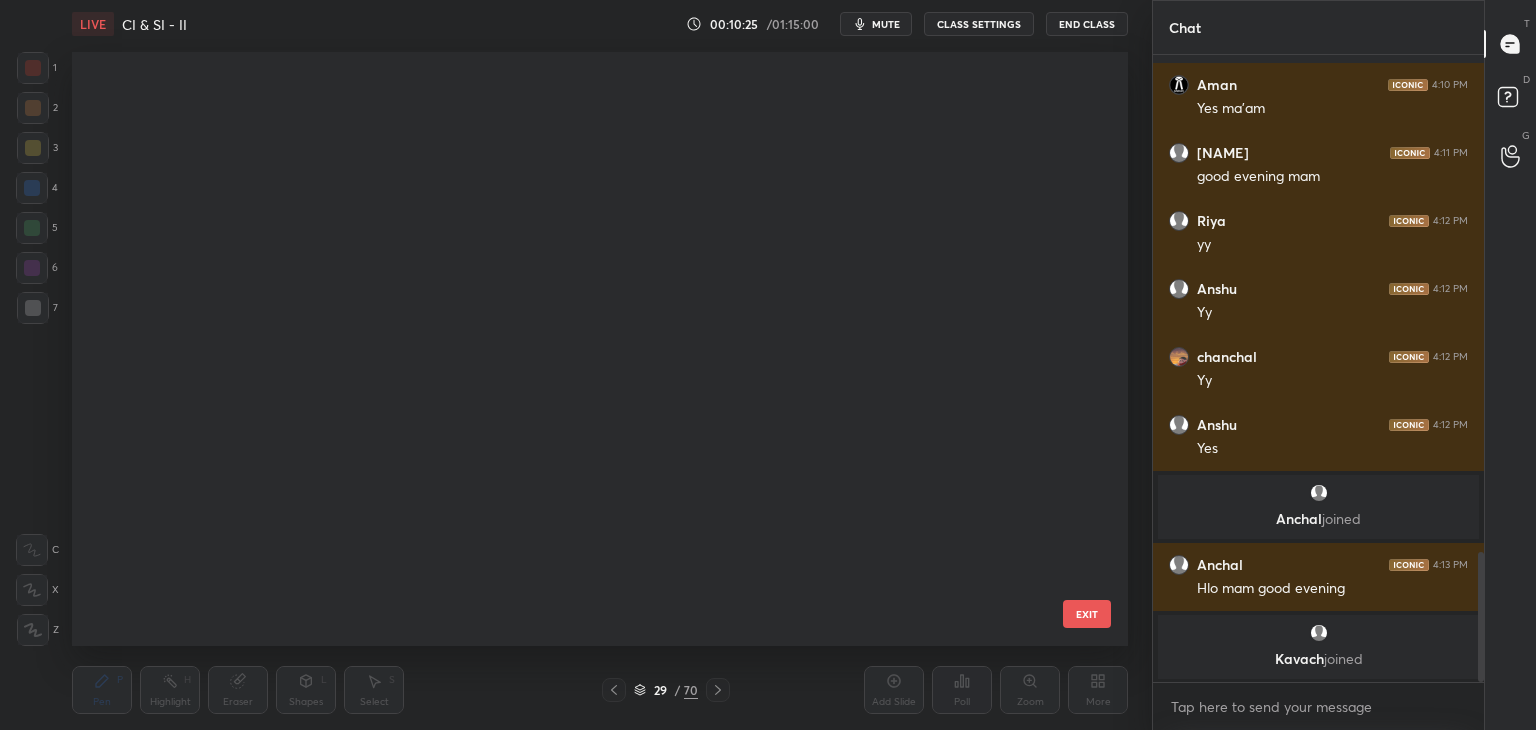 scroll, scrollTop: 1236, scrollLeft: 0, axis: vertical 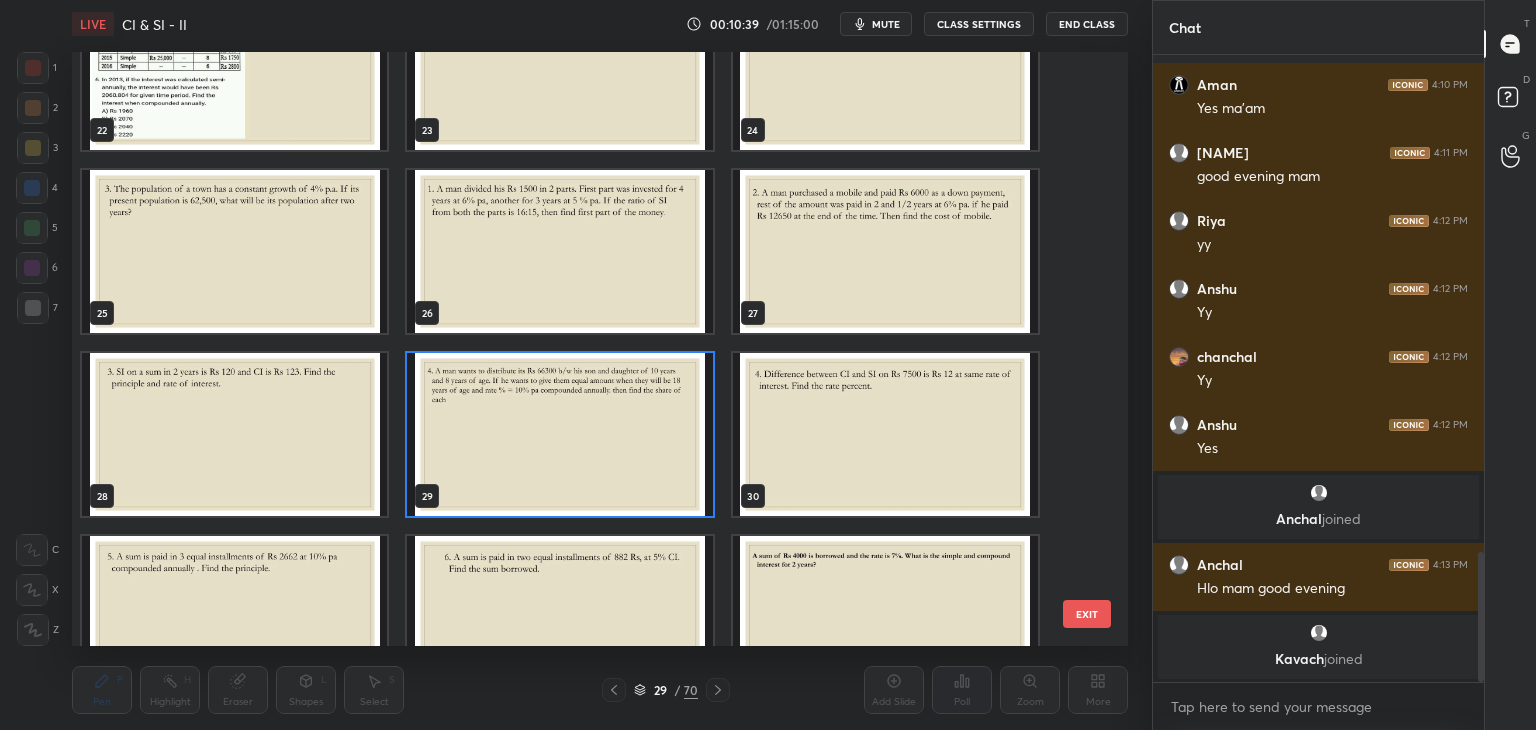 click at bounding box center [559, 434] 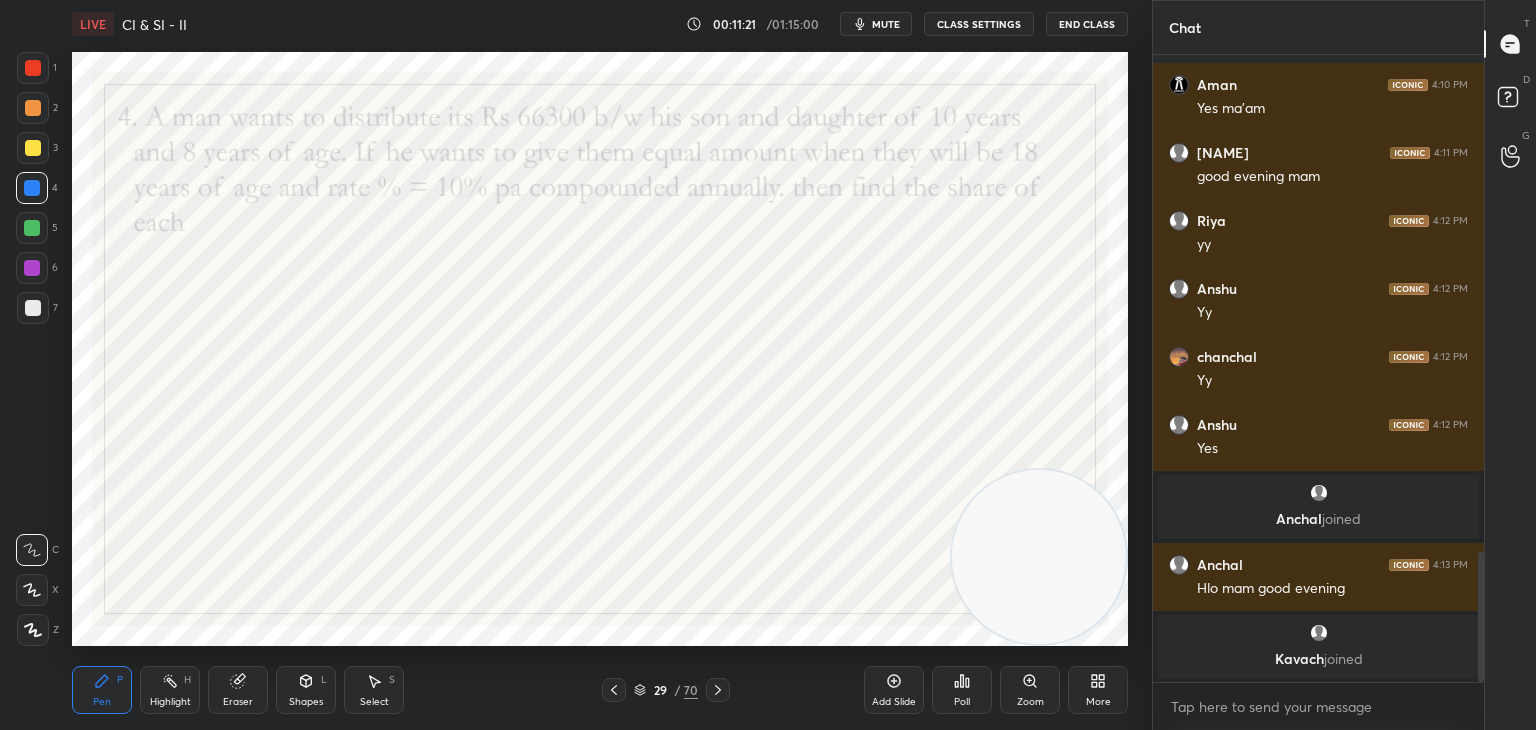 scroll, scrollTop: 2492, scrollLeft: 0, axis: vertical 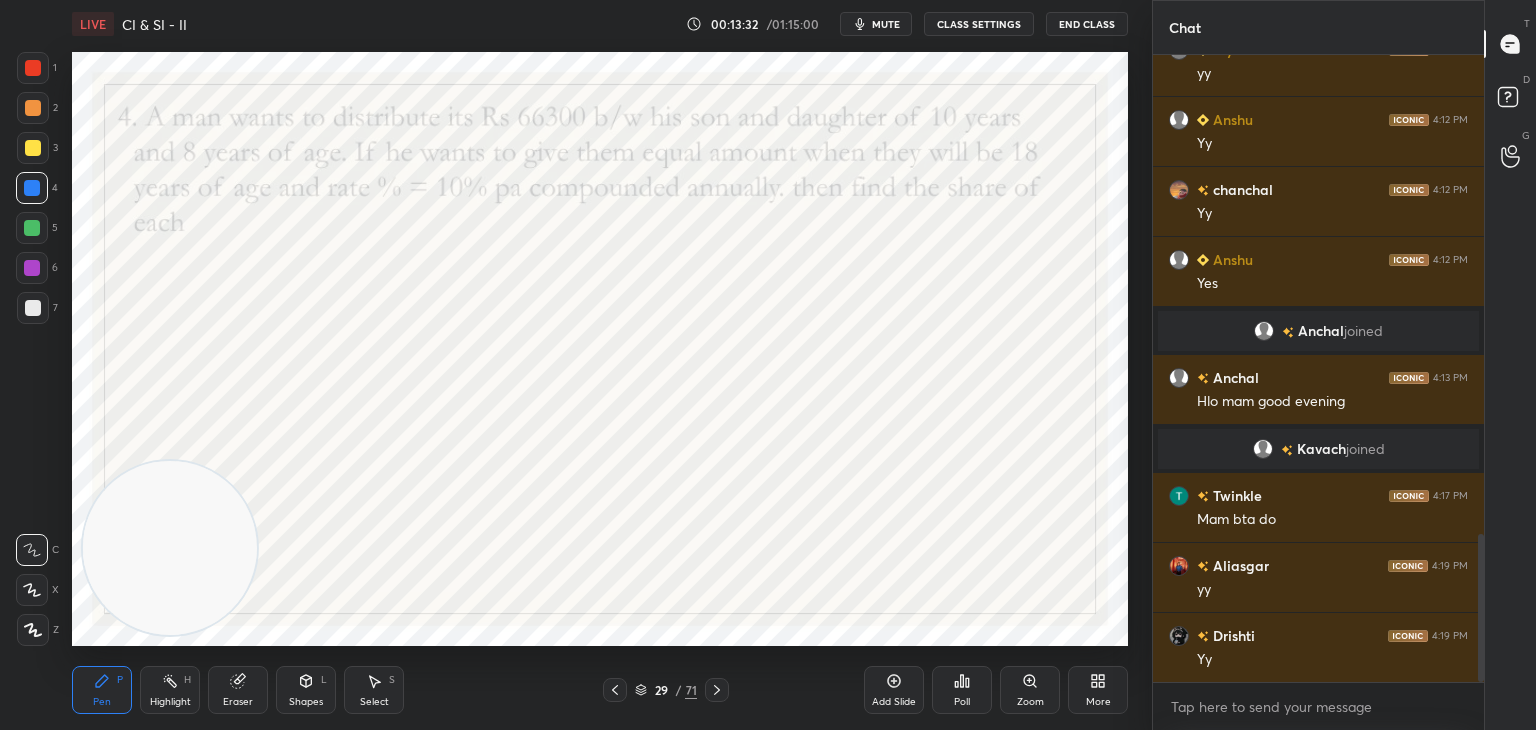 click 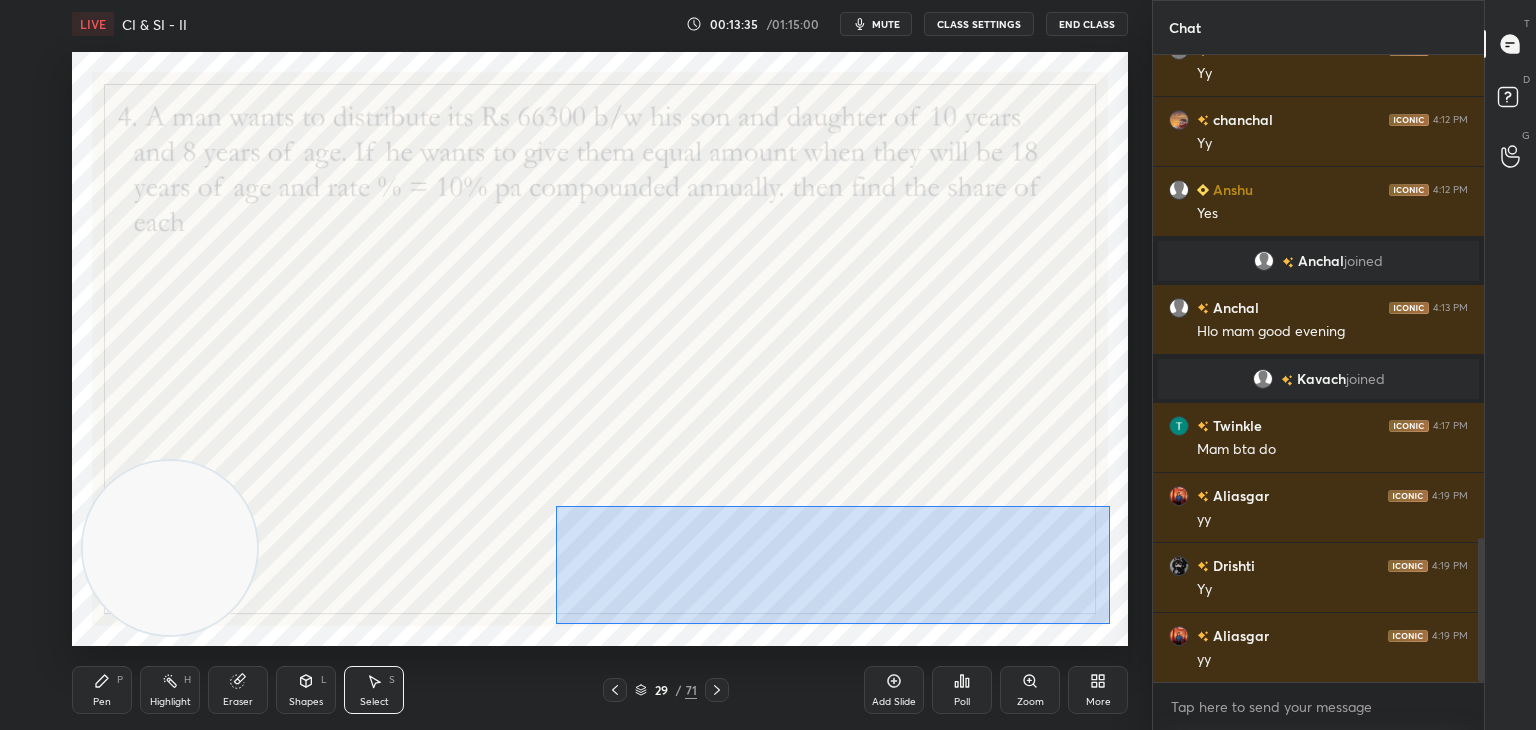 scroll, scrollTop: 2178, scrollLeft: 0, axis: vertical 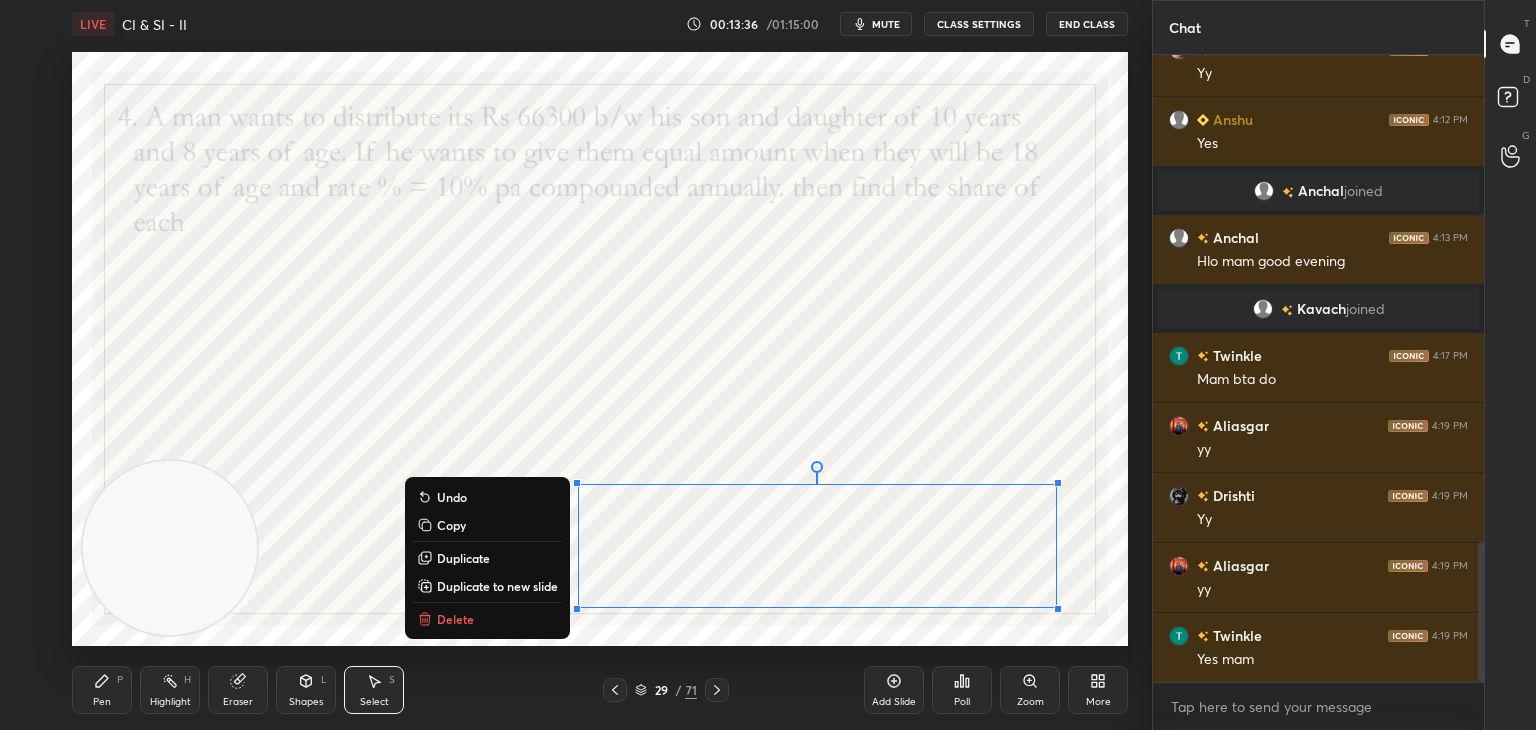click on "Copy" at bounding box center (451, 525) 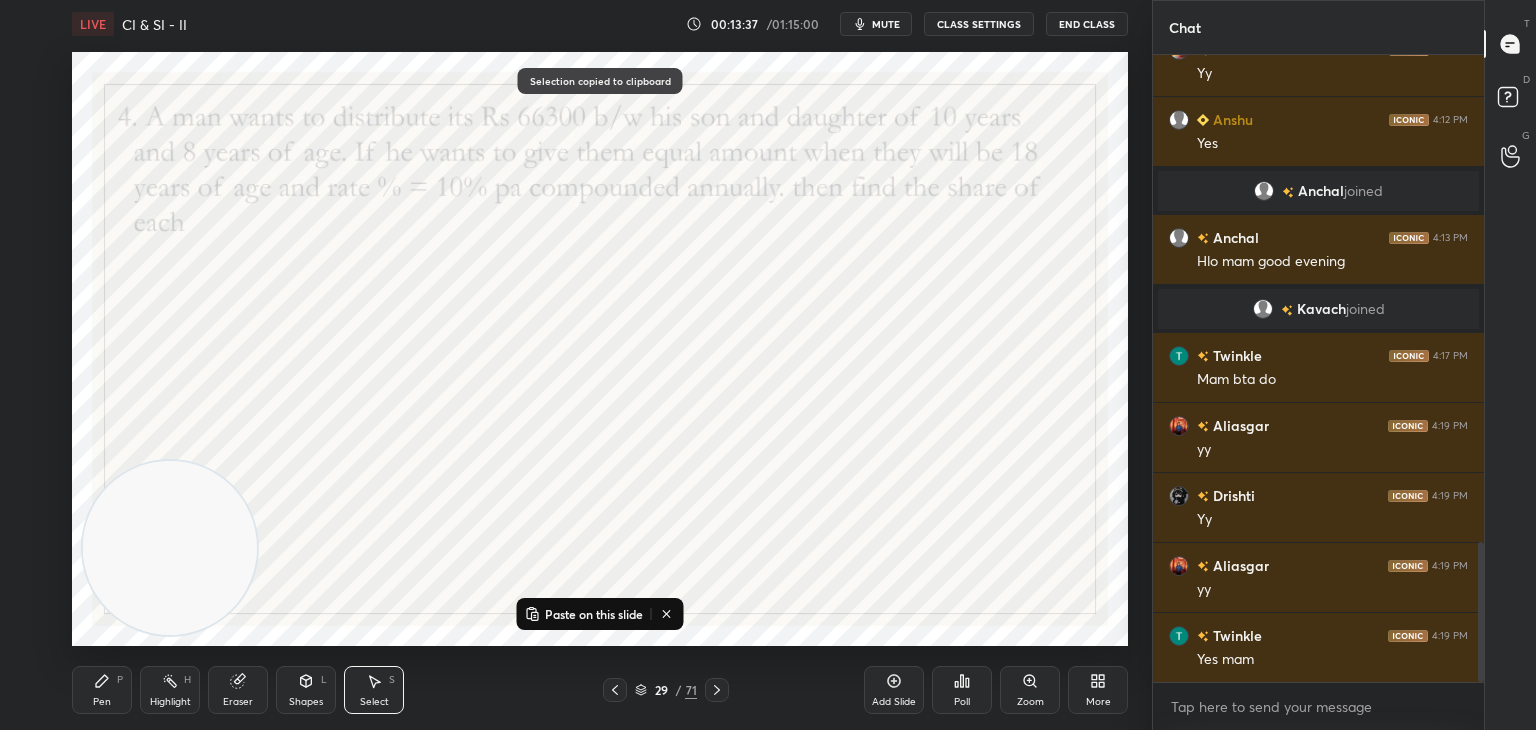 click 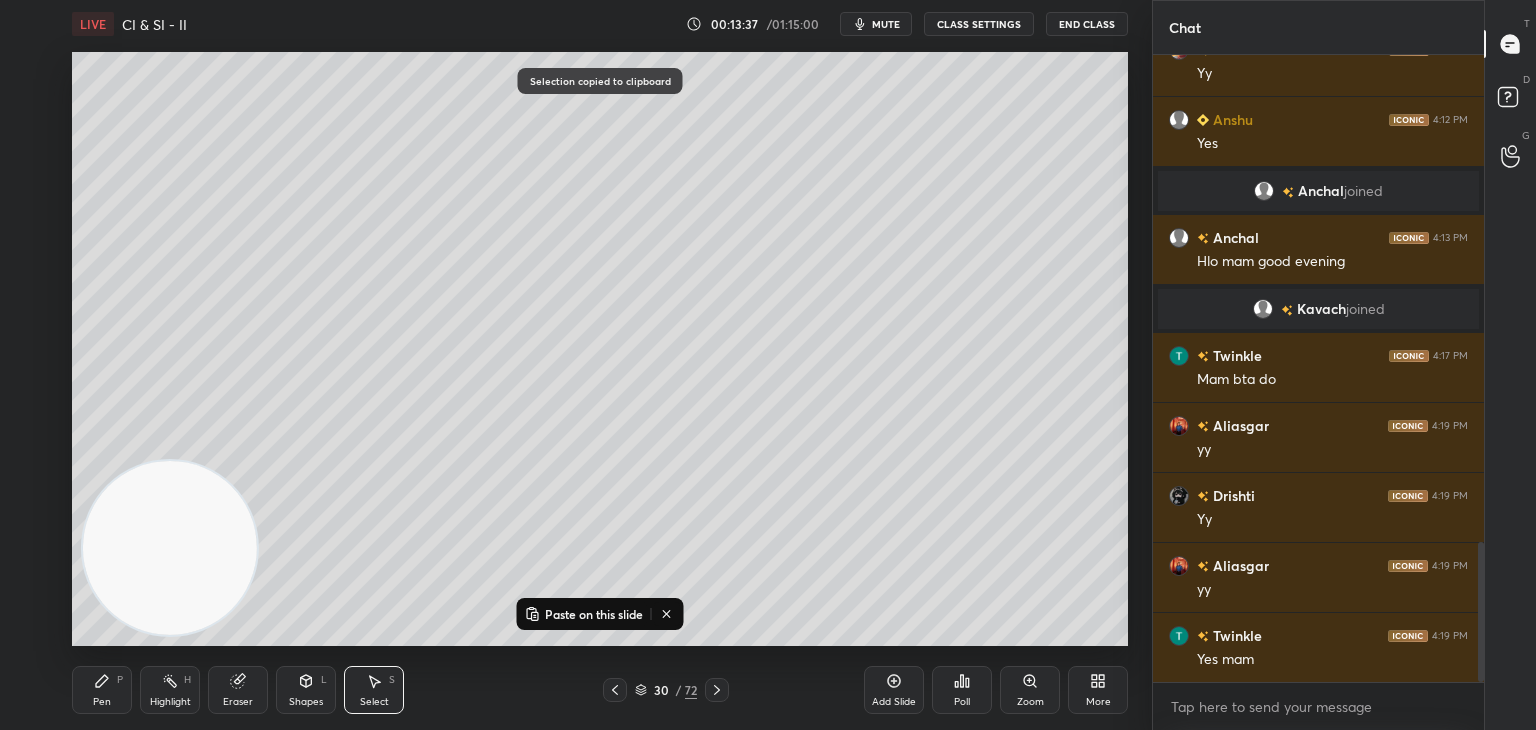 scroll, scrollTop: 2248, scrollLeft: 0, axis: vertical 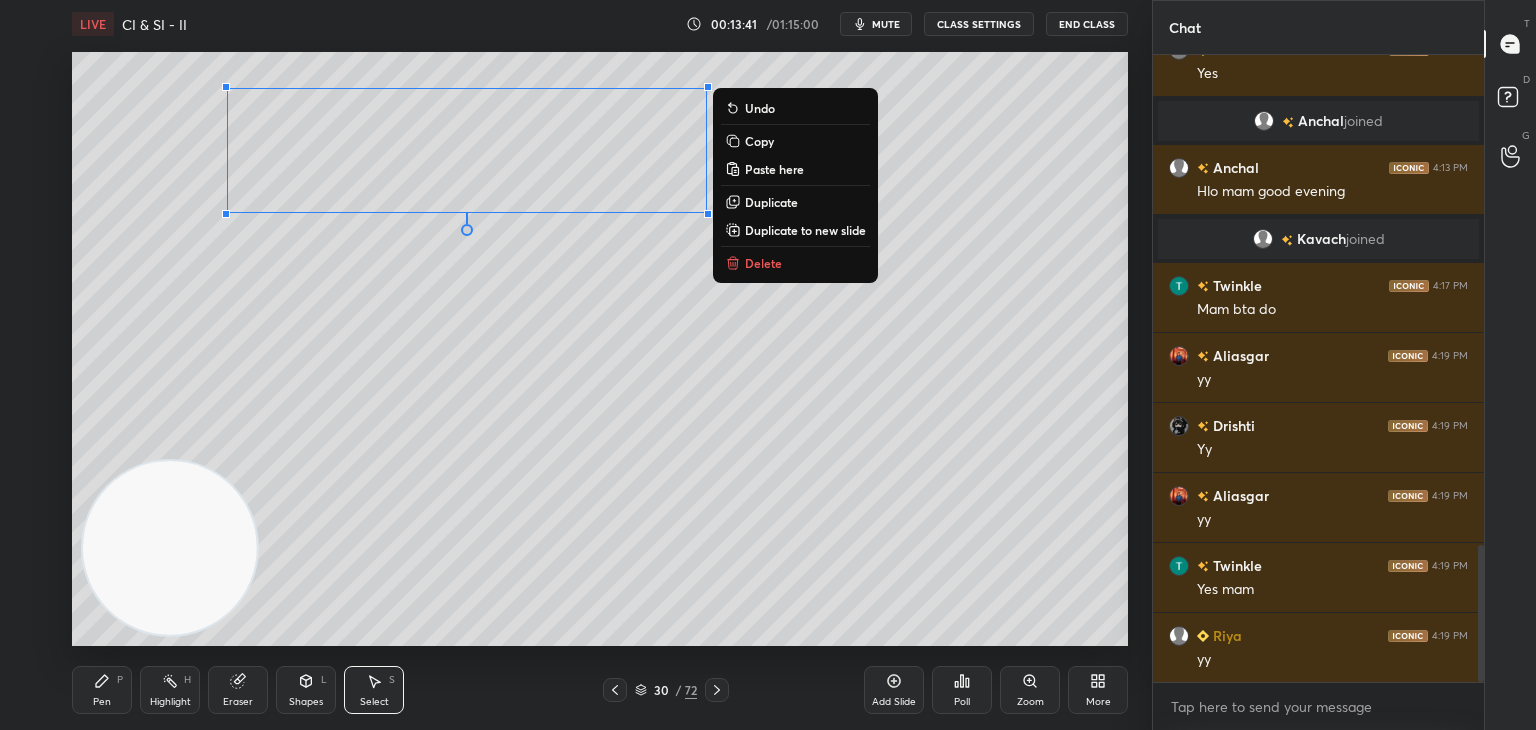 click on "Pen" at bounding box center [102, 702] 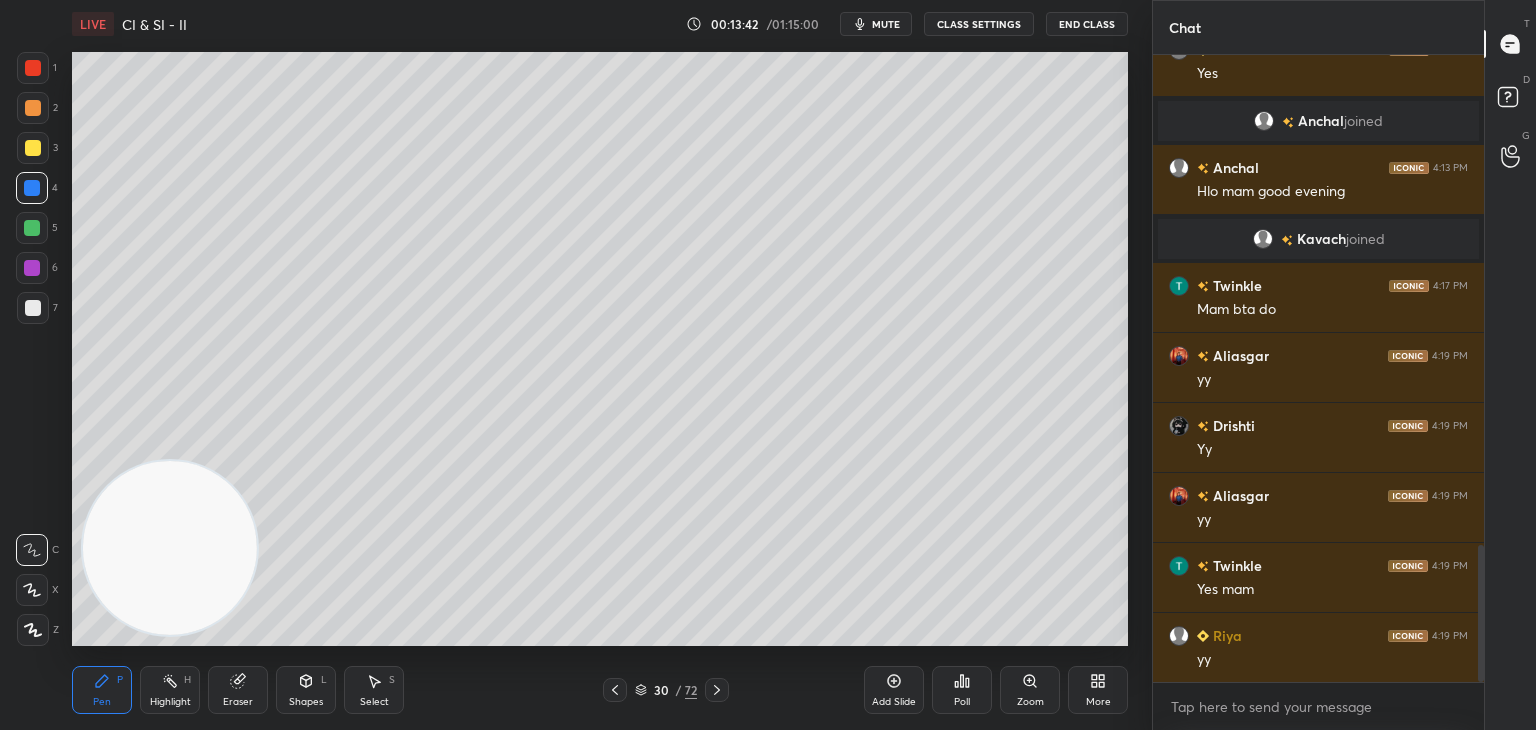 click at bounding box center (33, 308) 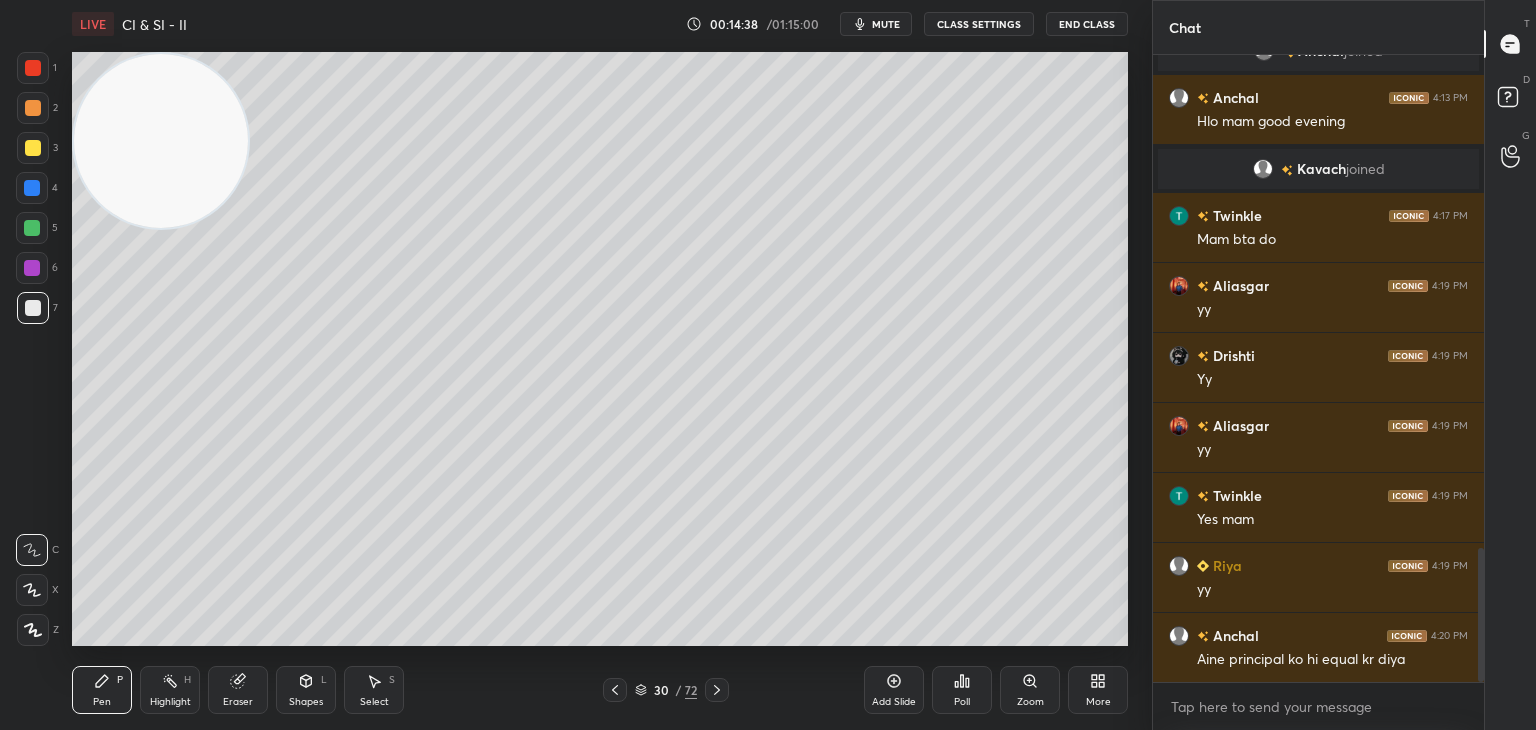 scroll, scrollTop: 2388, scrollLeft: 0, axis: vertical 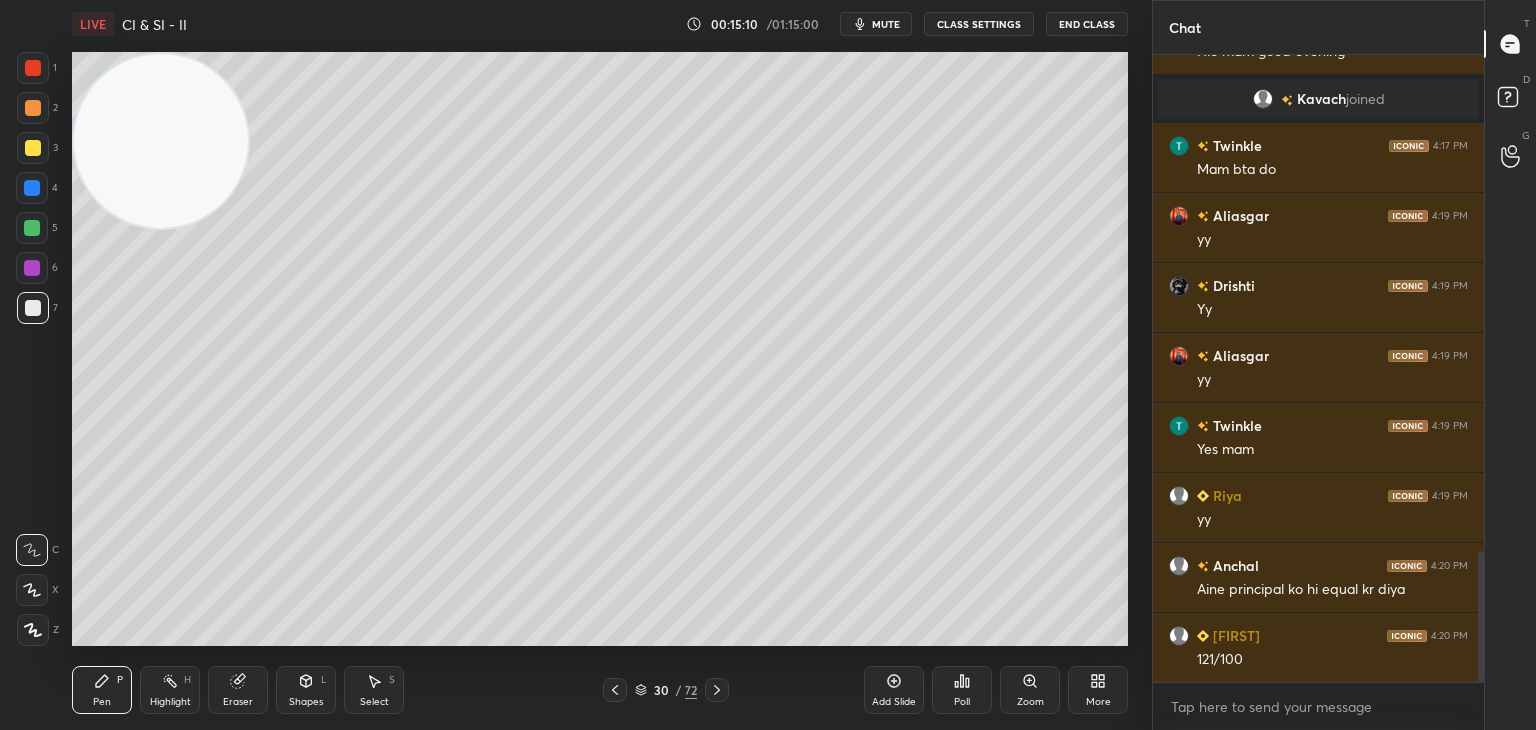 click 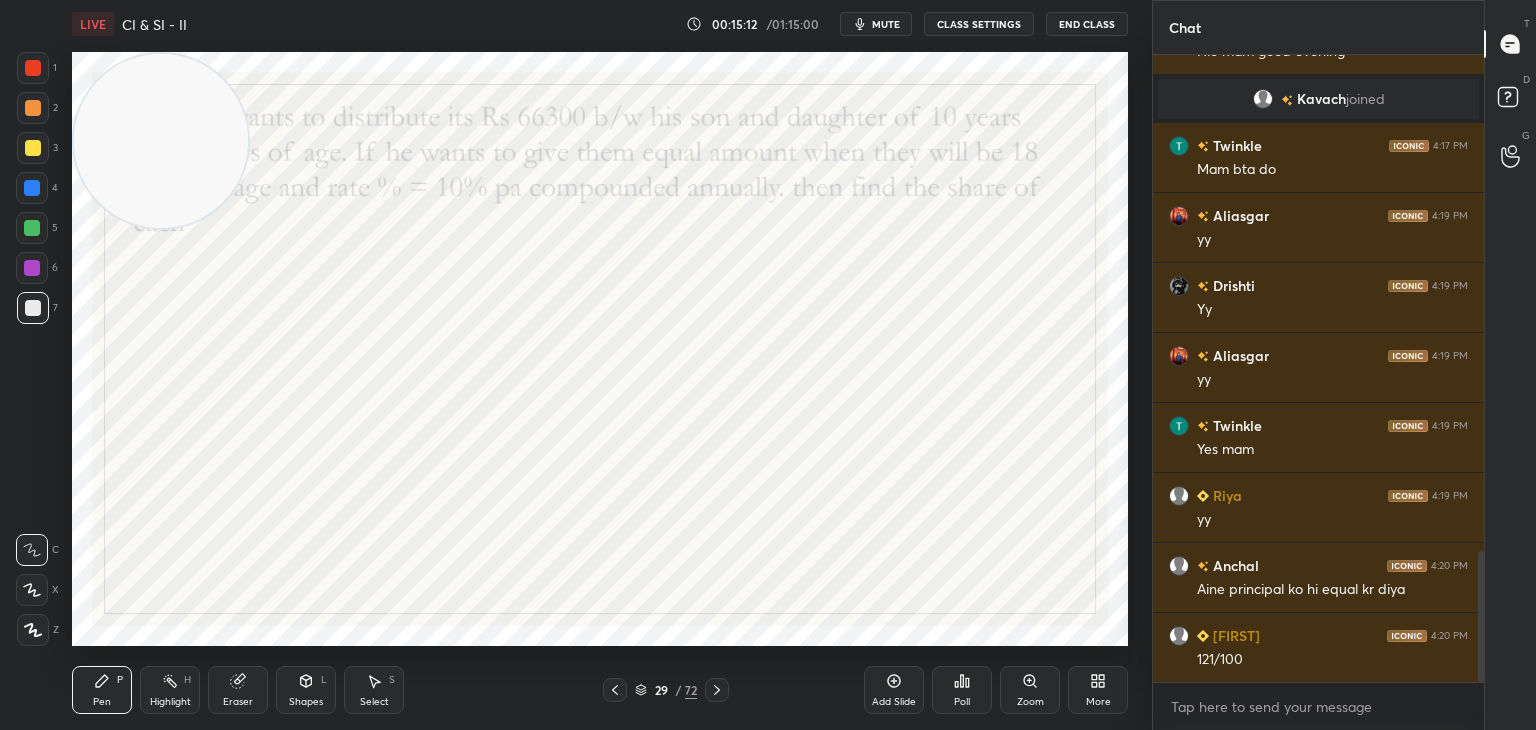 click 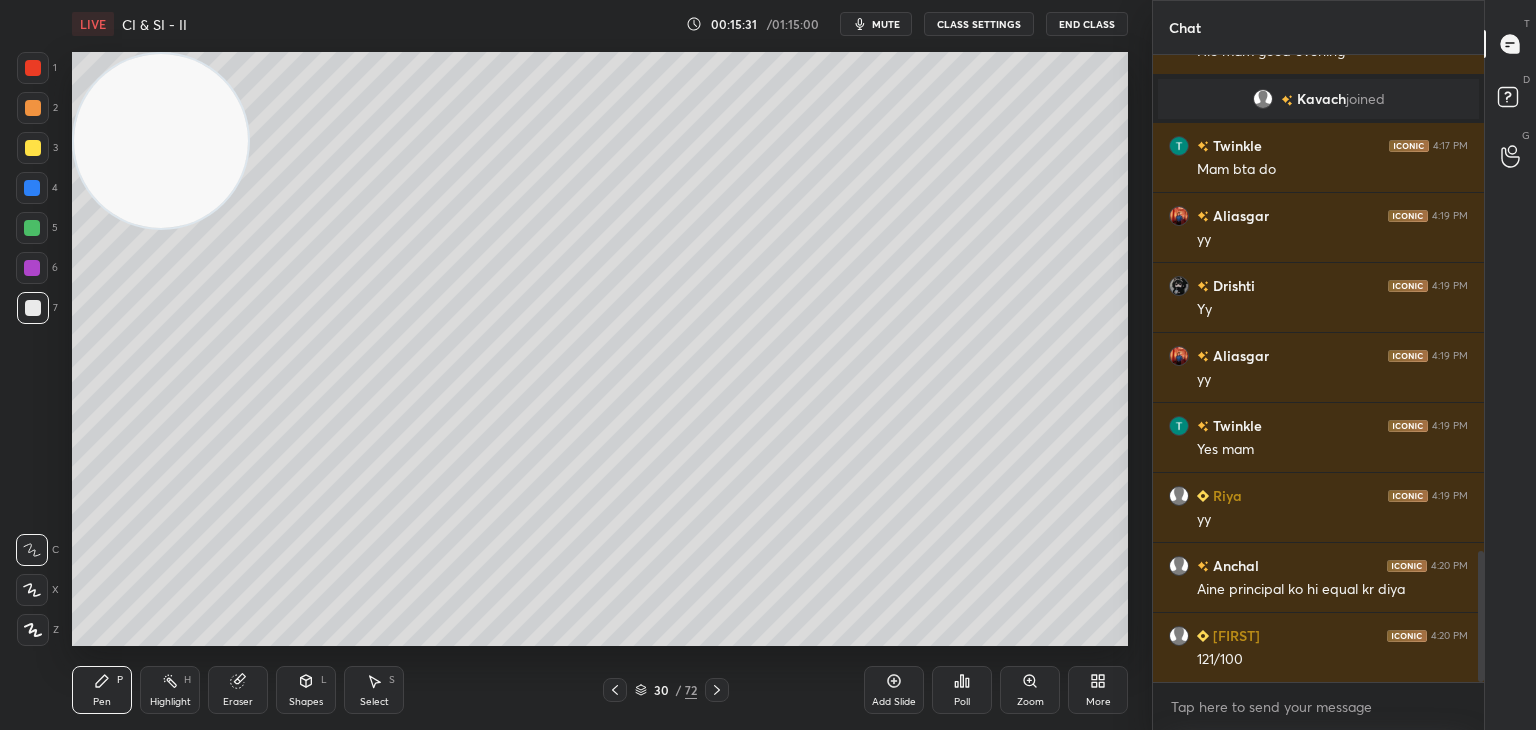 click at bounding box center [33, 148] 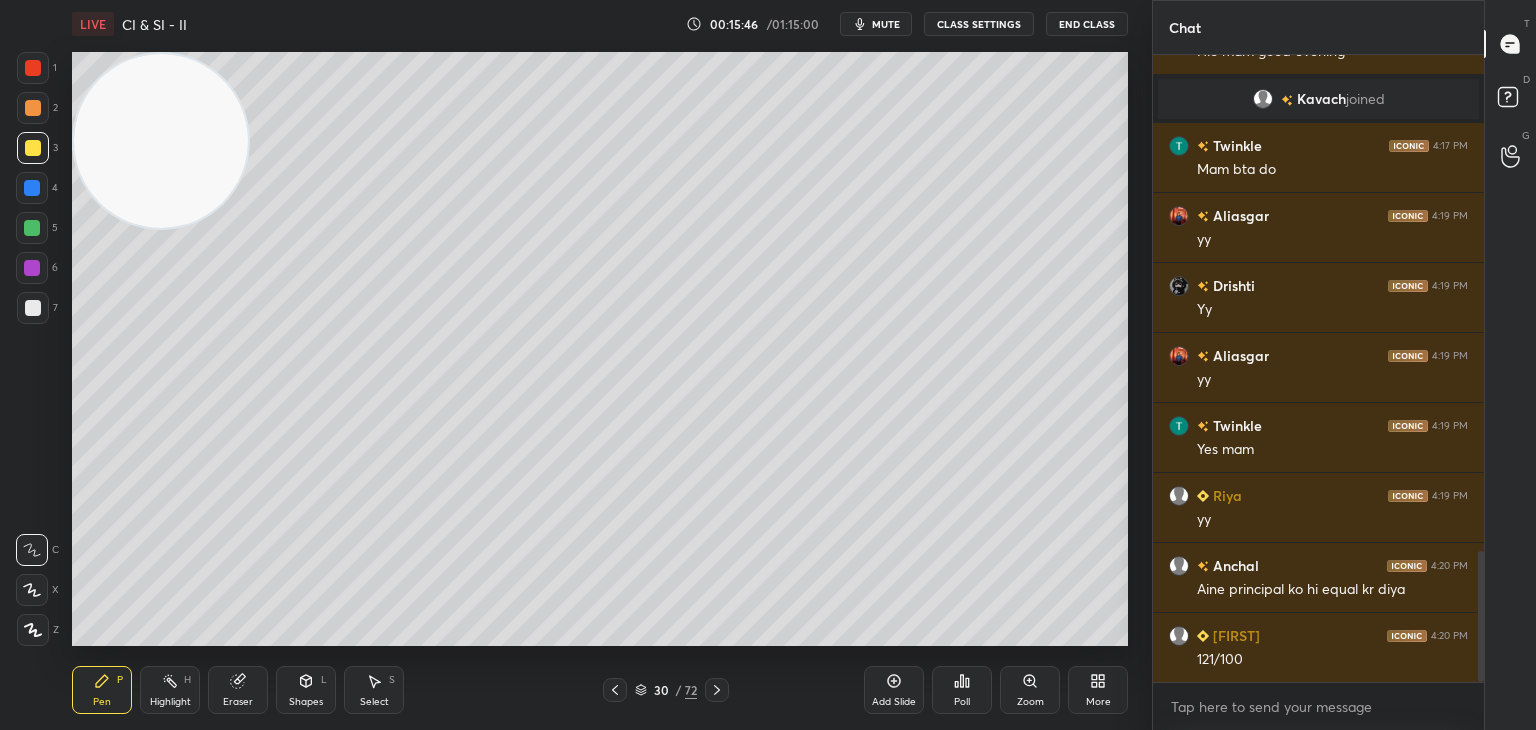 click at bounding box center [615, 690] 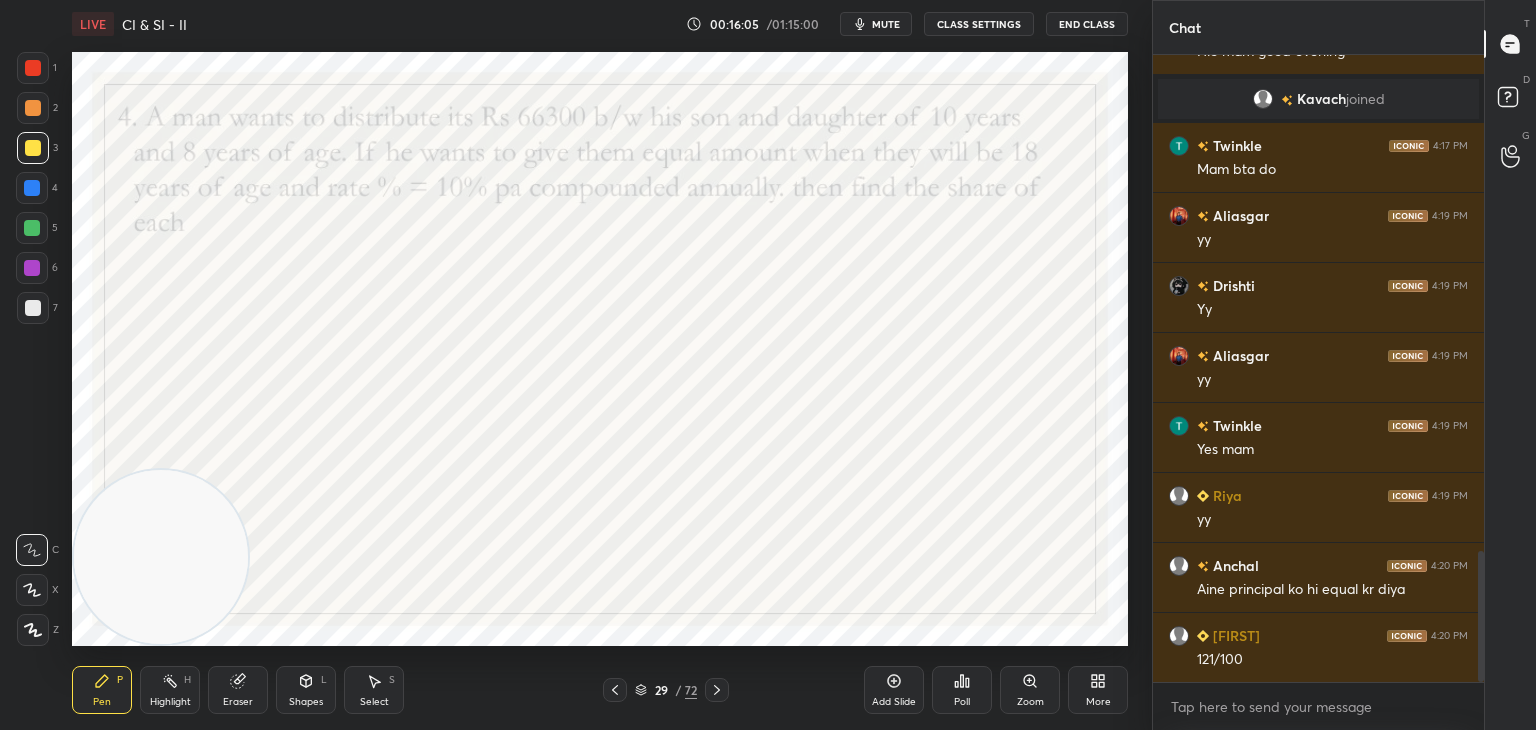 scroll, scrollTop: 2458, scrollLeft: 0, axis: vertical 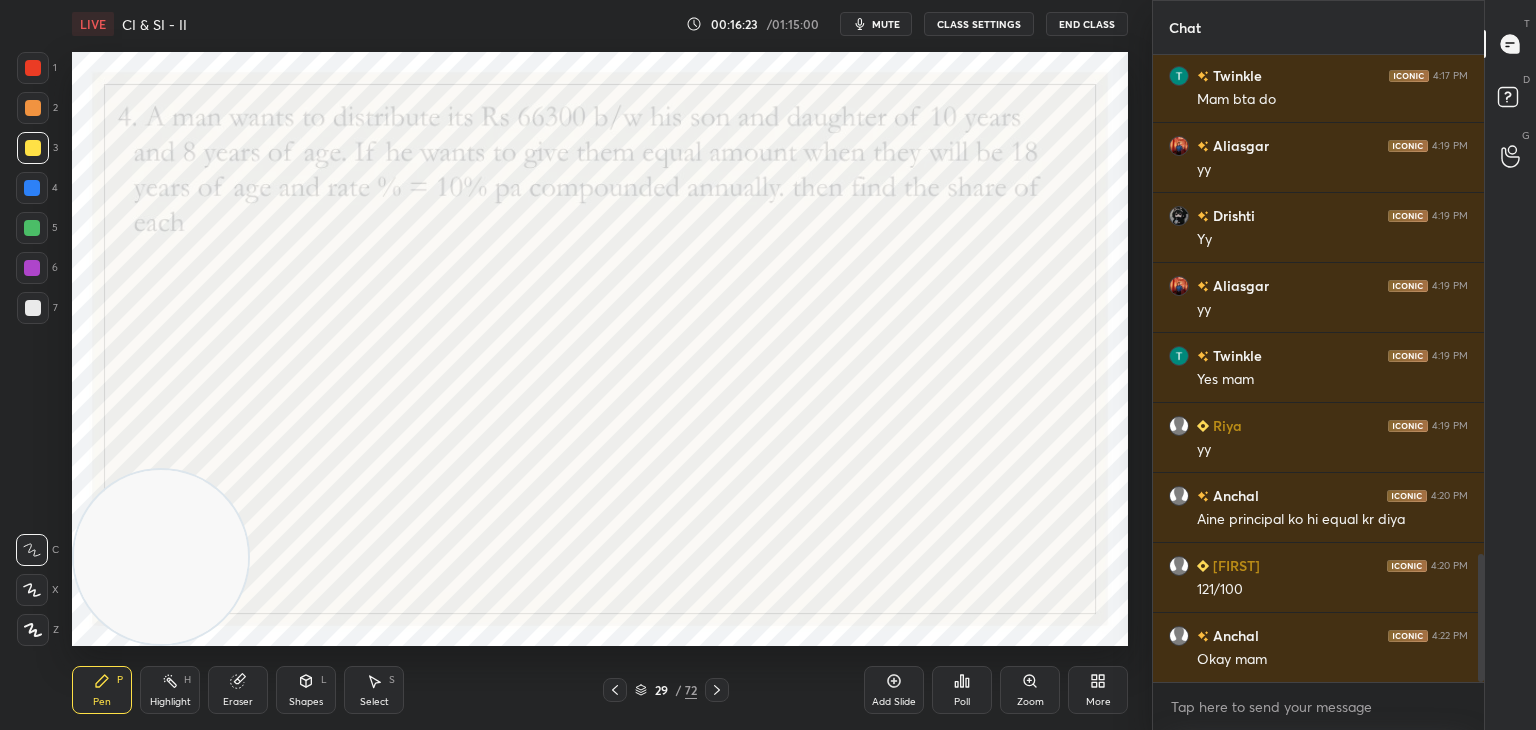 click at bounding box center [717, 690] 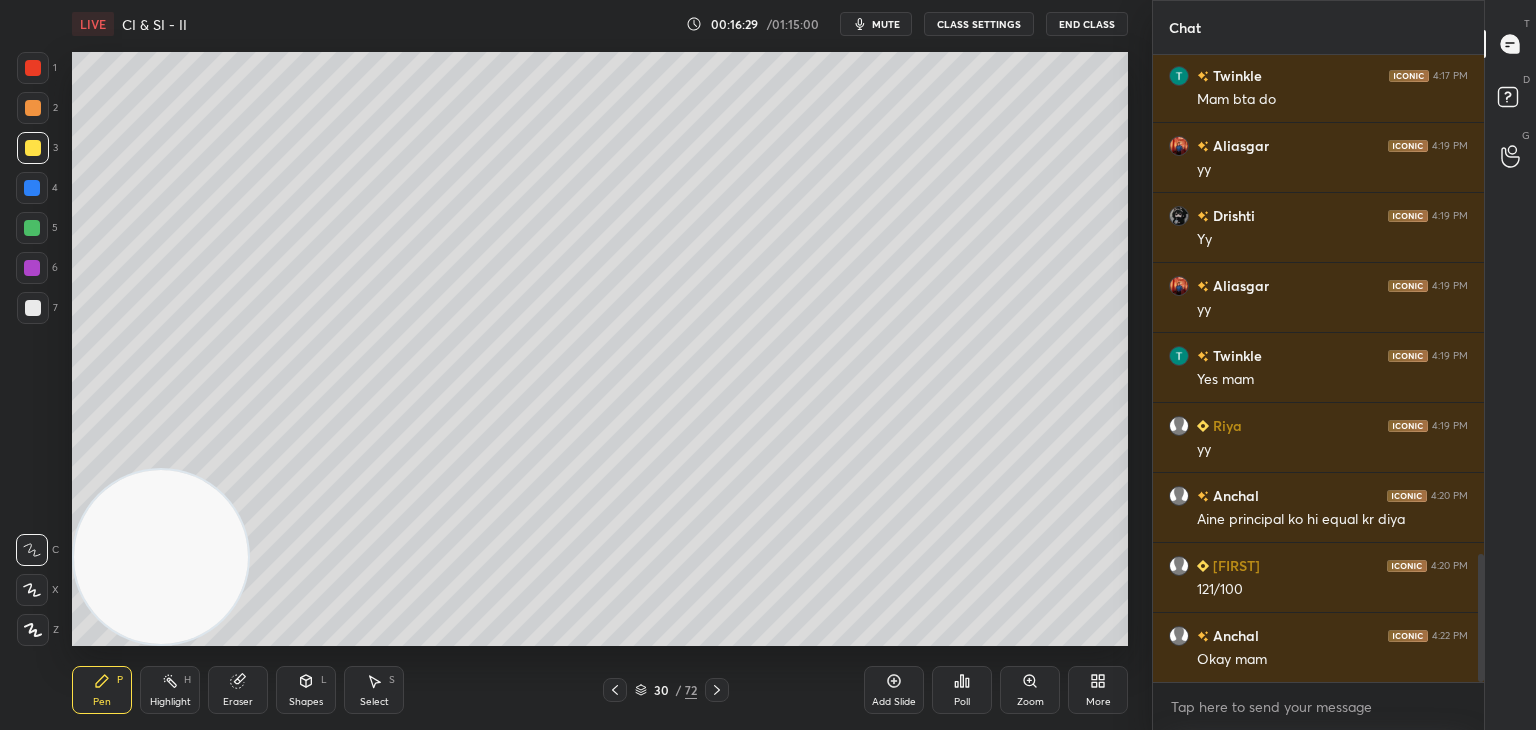 click at bounding box center [615, 690] 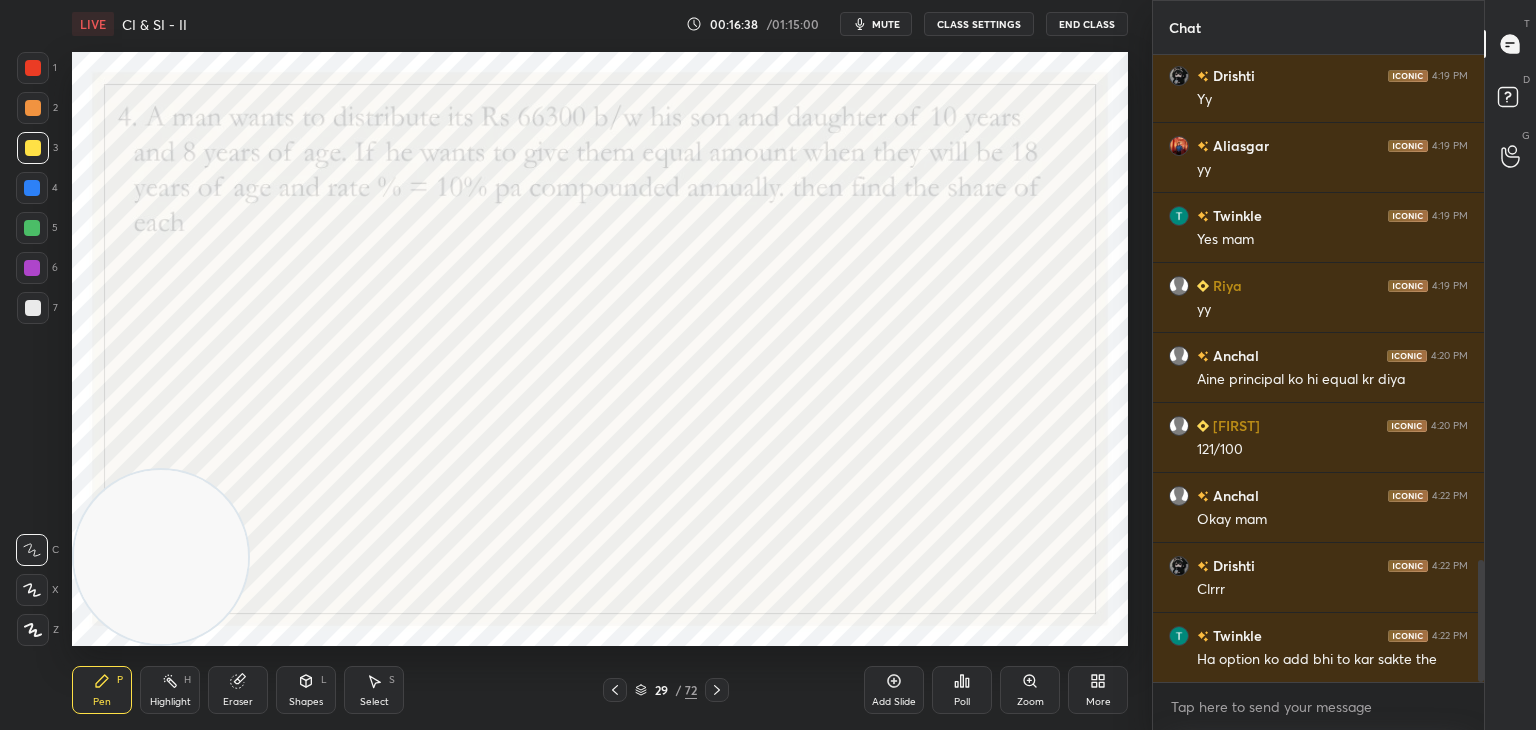 scroll, scrollTop: 2618, scrollLeft: 0, axis: vertical 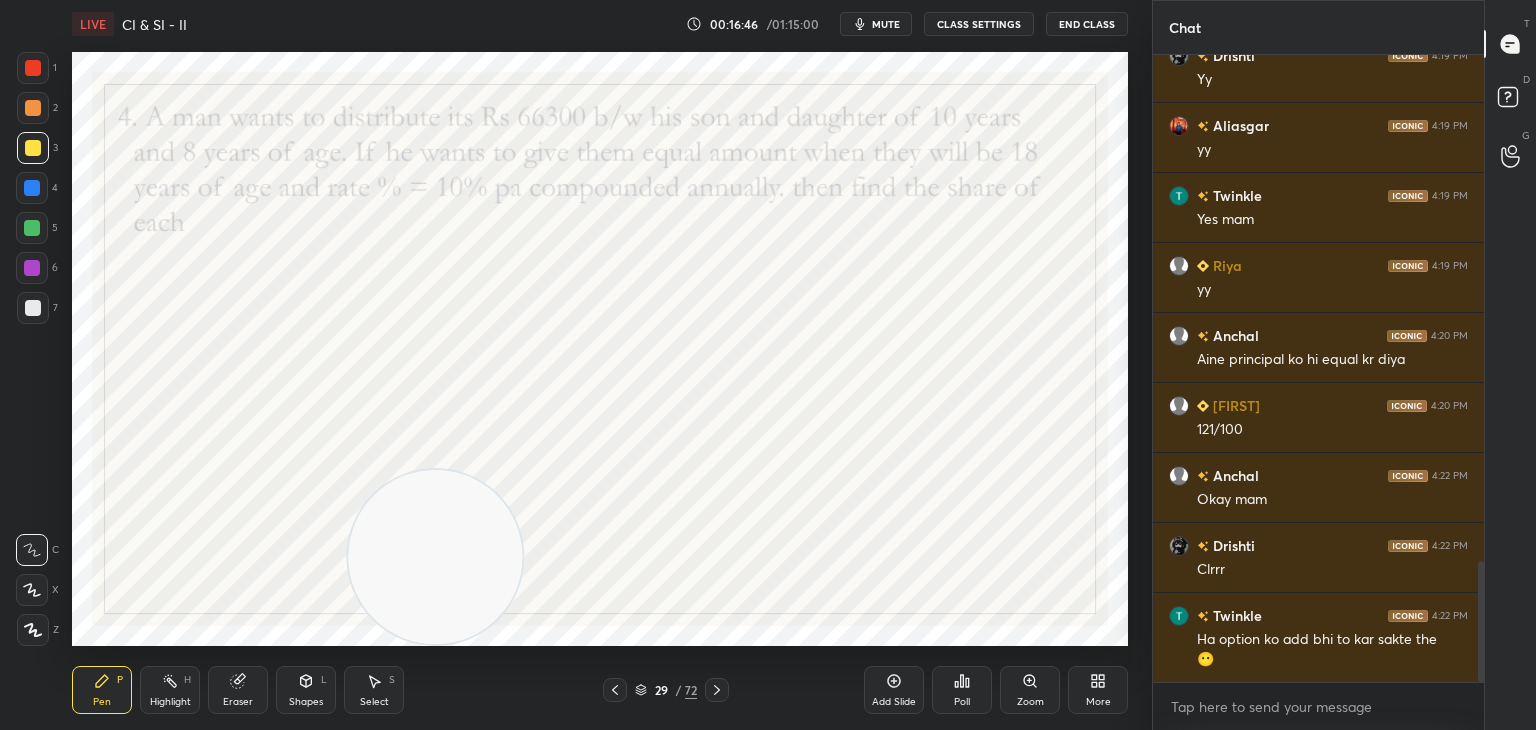 click at bounding box center [33, 68] 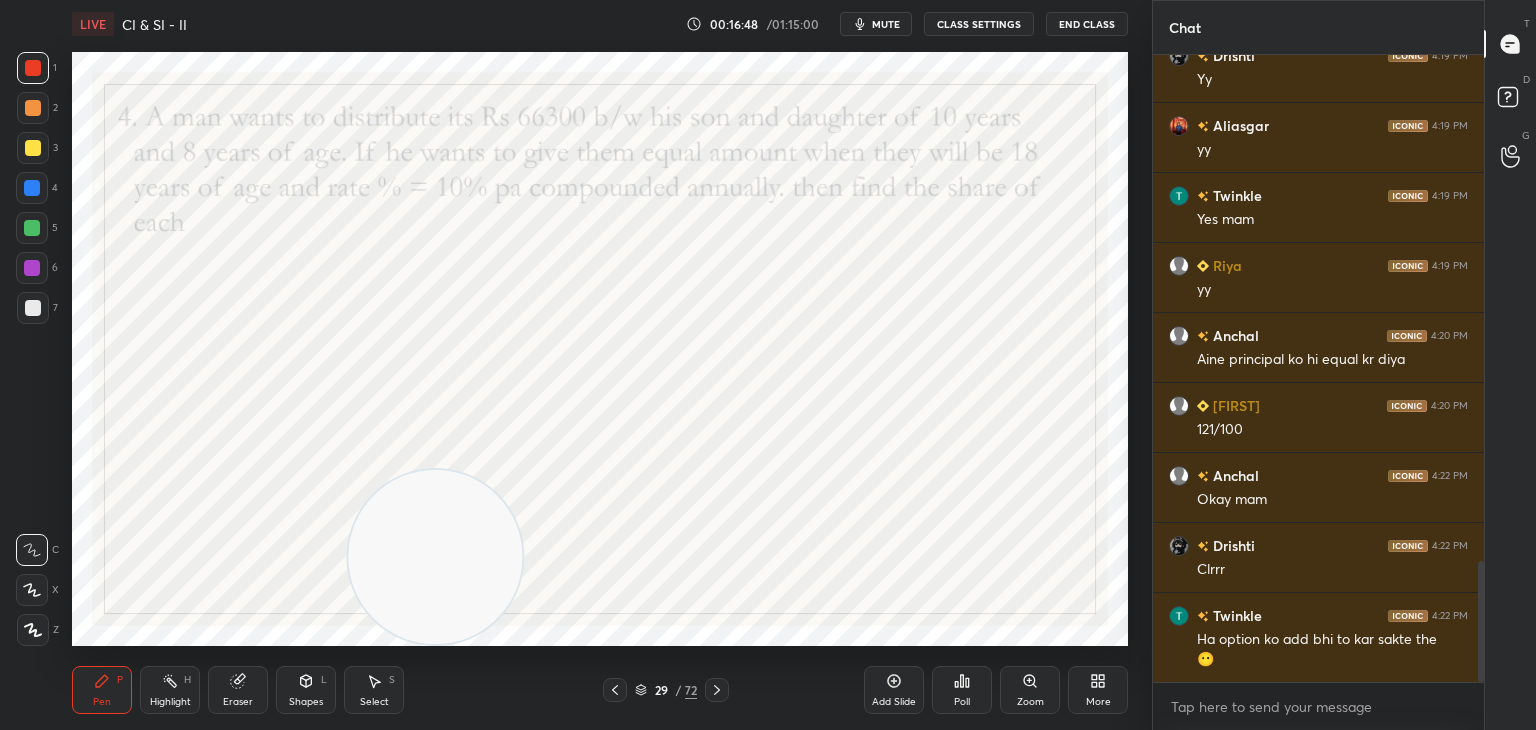 click 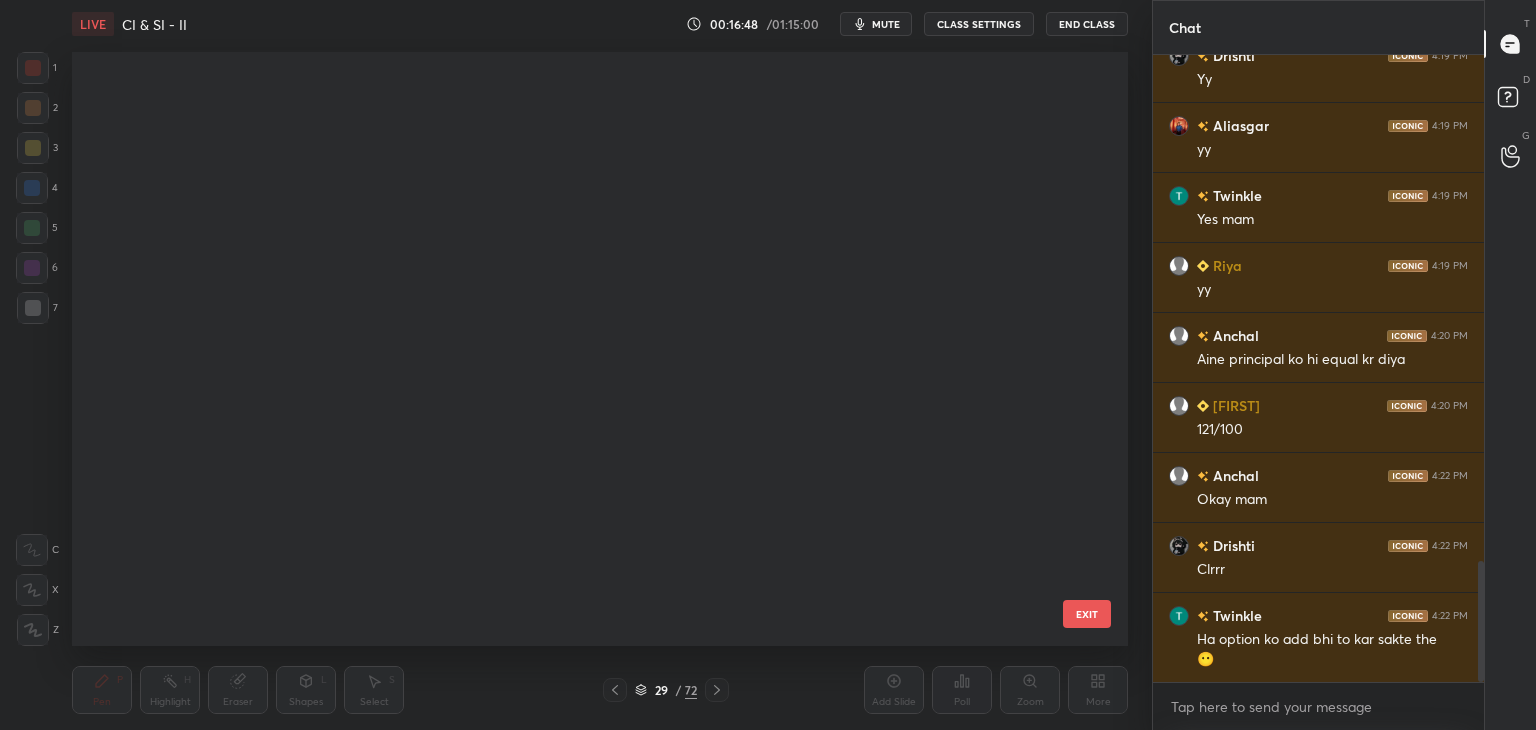 scroll, scrollTop: 1236, scrollLeft: 0, axis: vertical 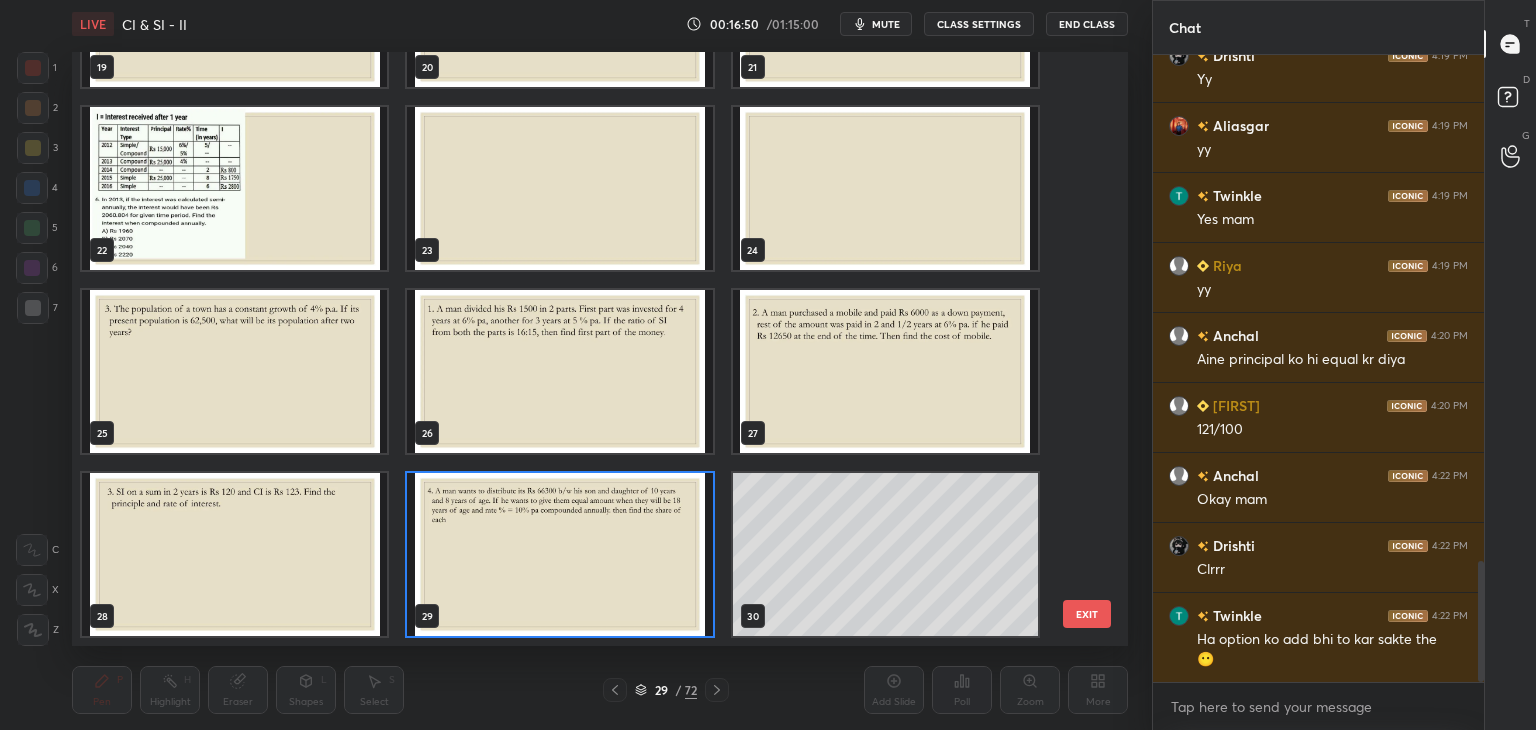 click at bounding box center [559, 554] 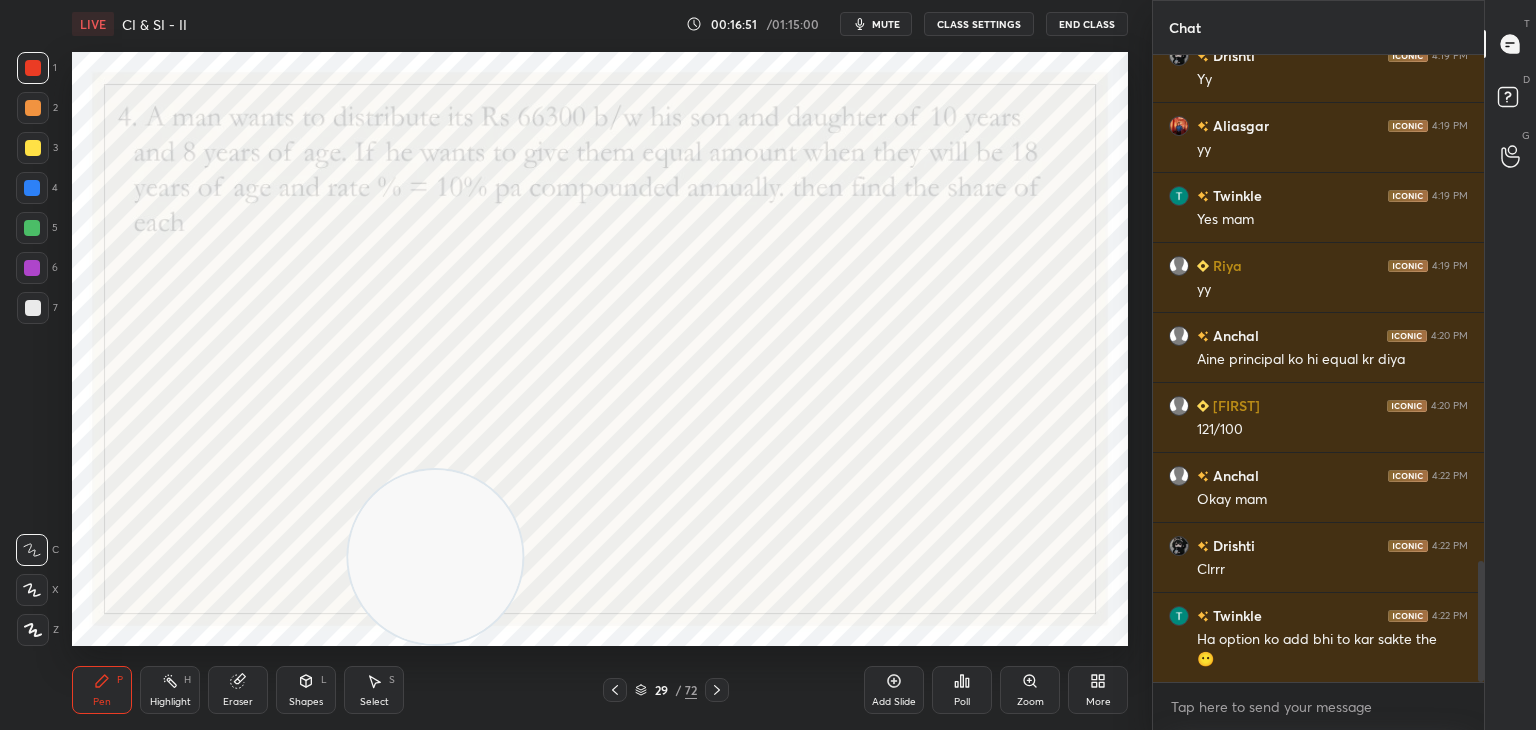 click at bounding box center [559, 554] 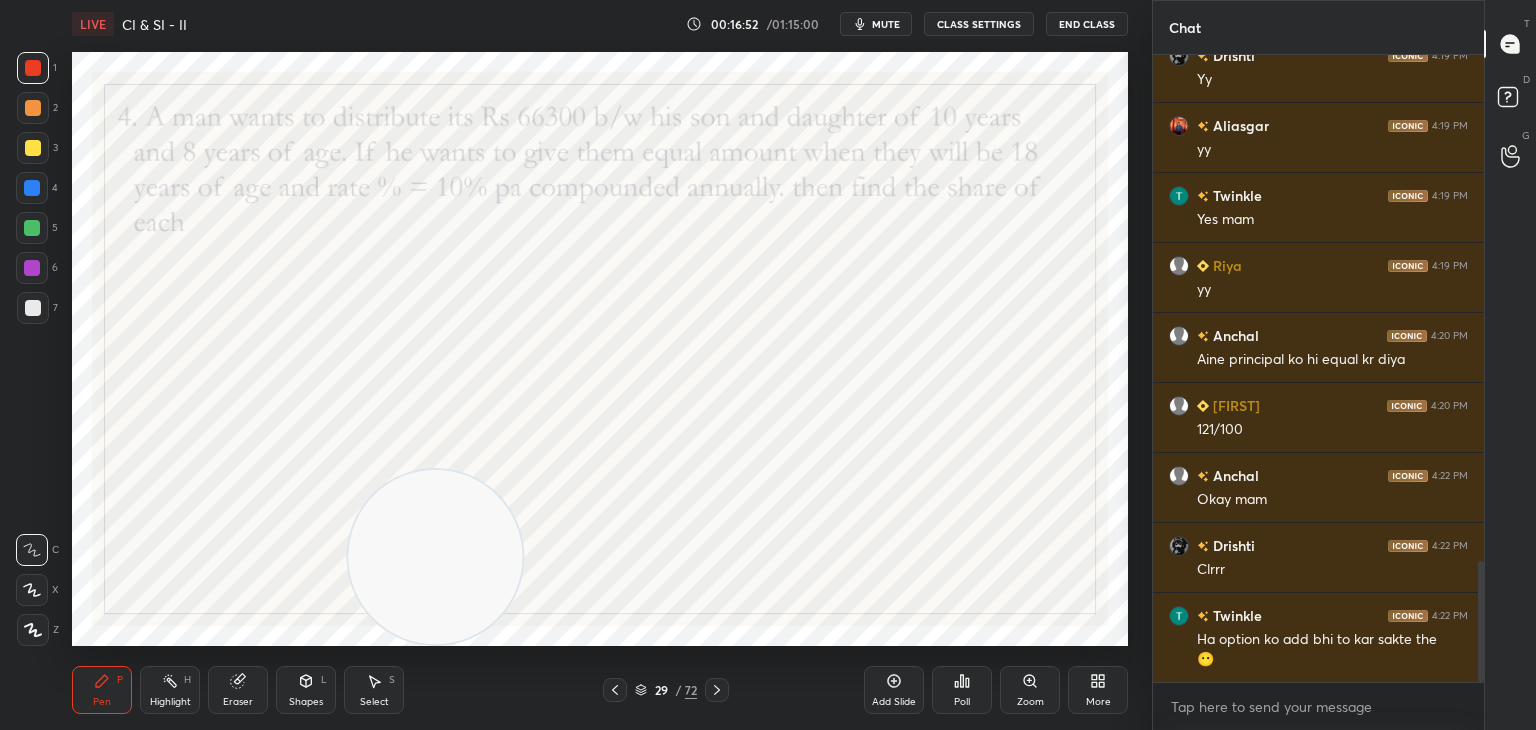 click 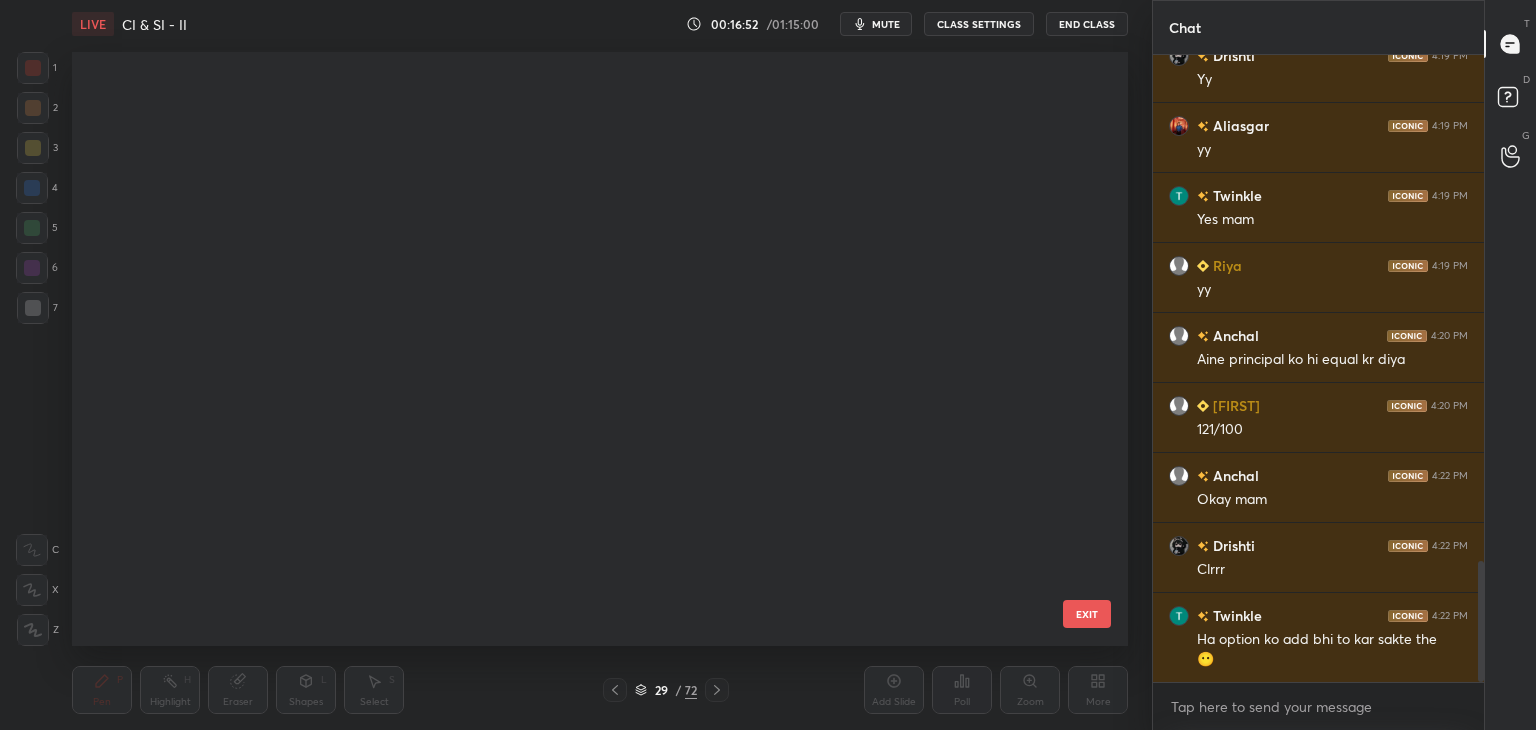 scroll, scrollTop: 1236, scrollLeft: 0, axis: vertical 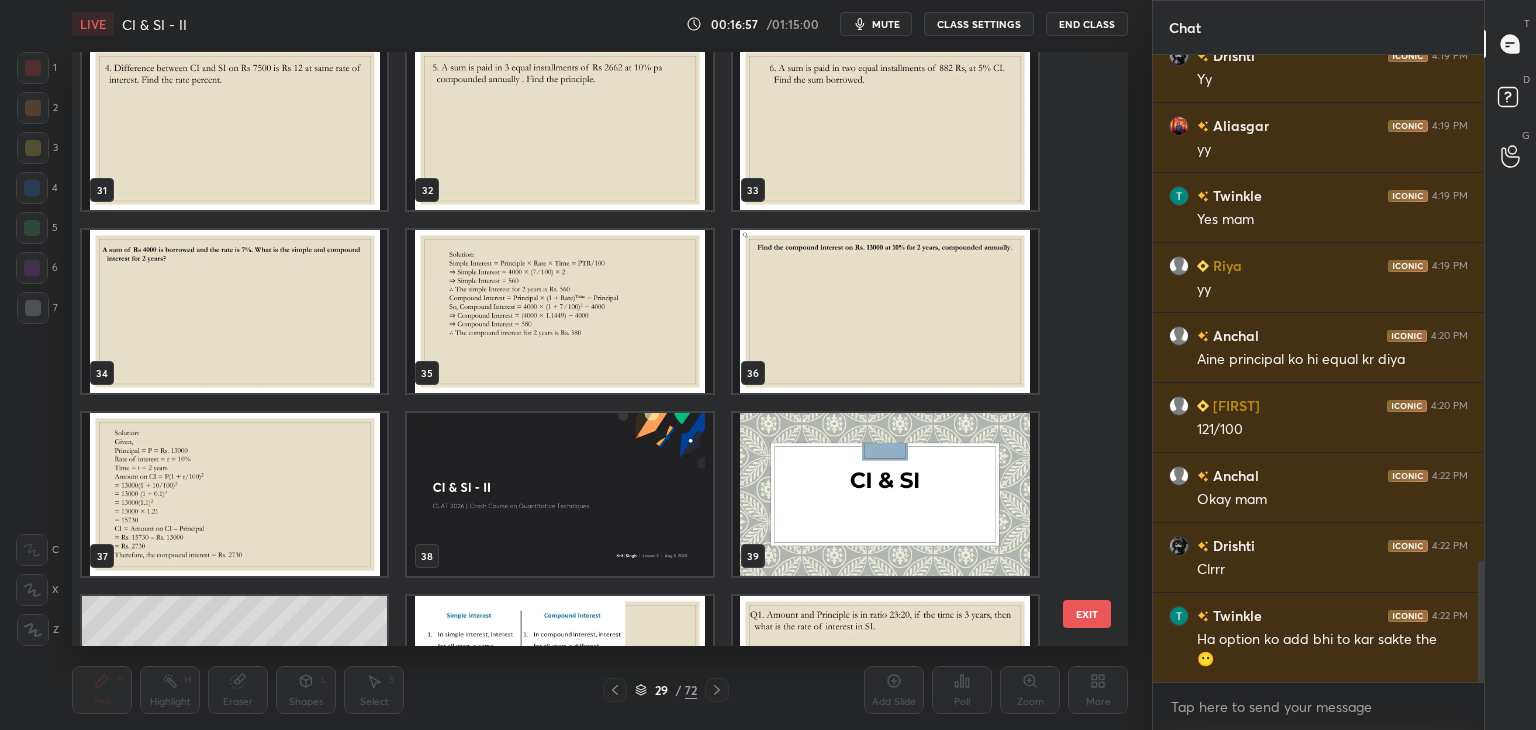 click at bounding box center (234, 311) 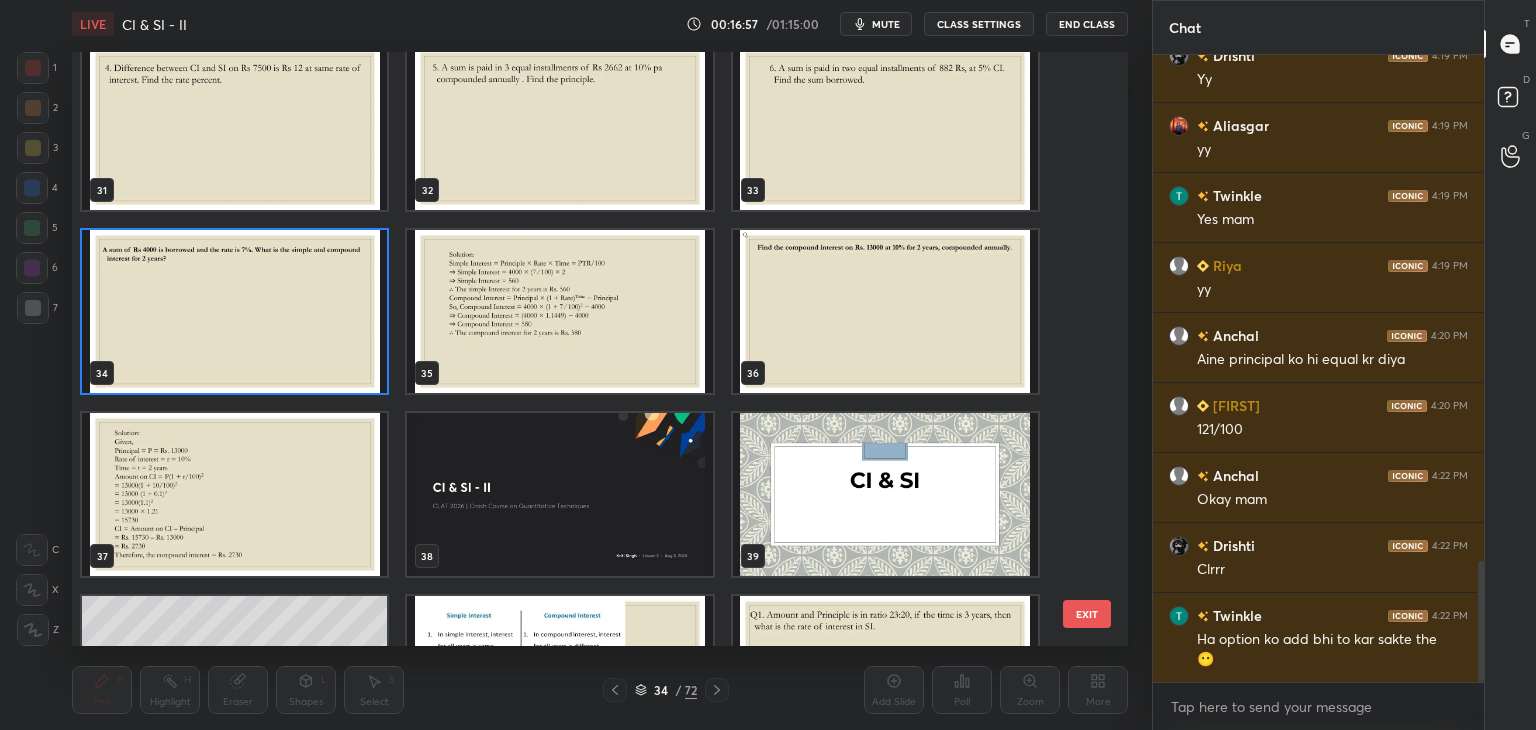 click at bounding box center (234, 311) 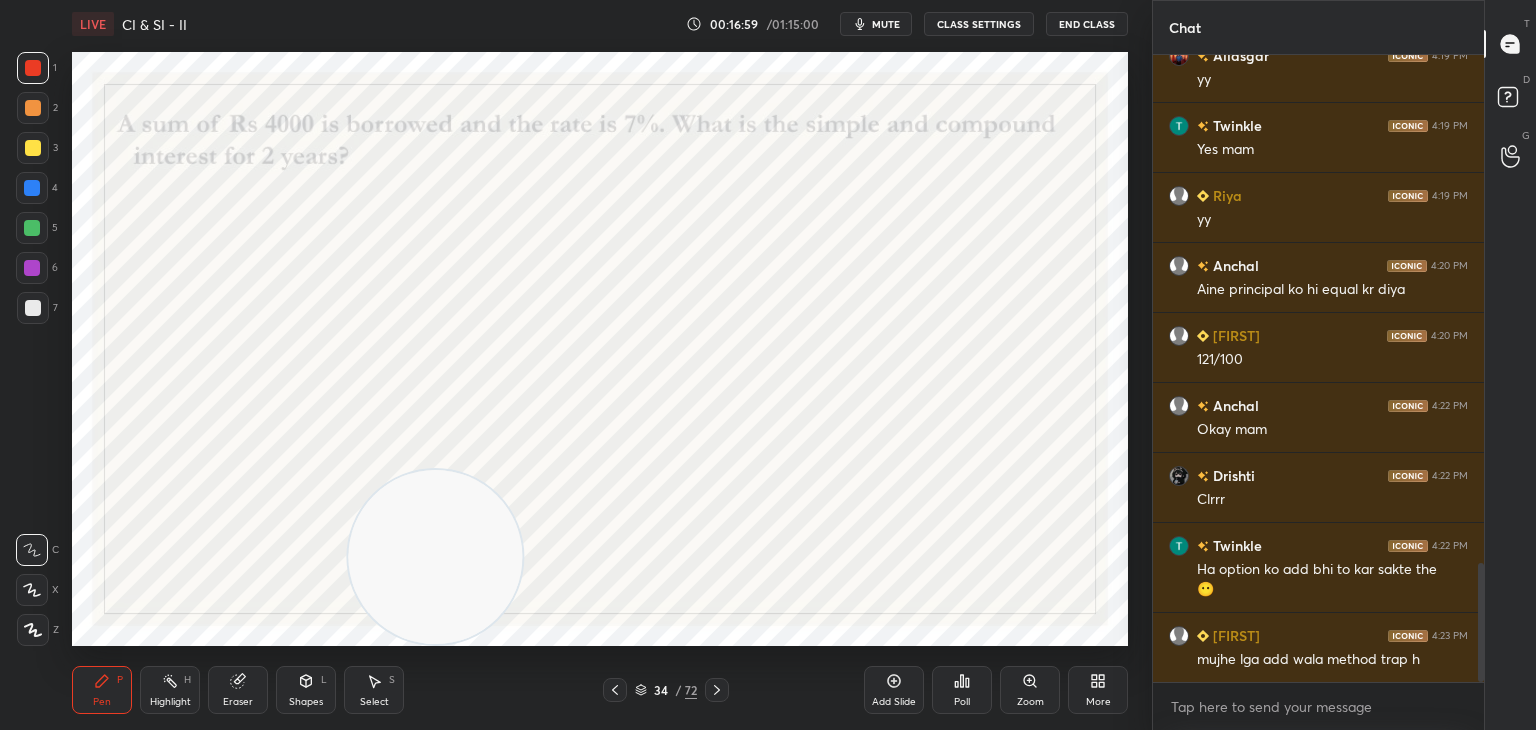 scroll, scrollTop: 2758, scrollLeft: 0, axis: vertical 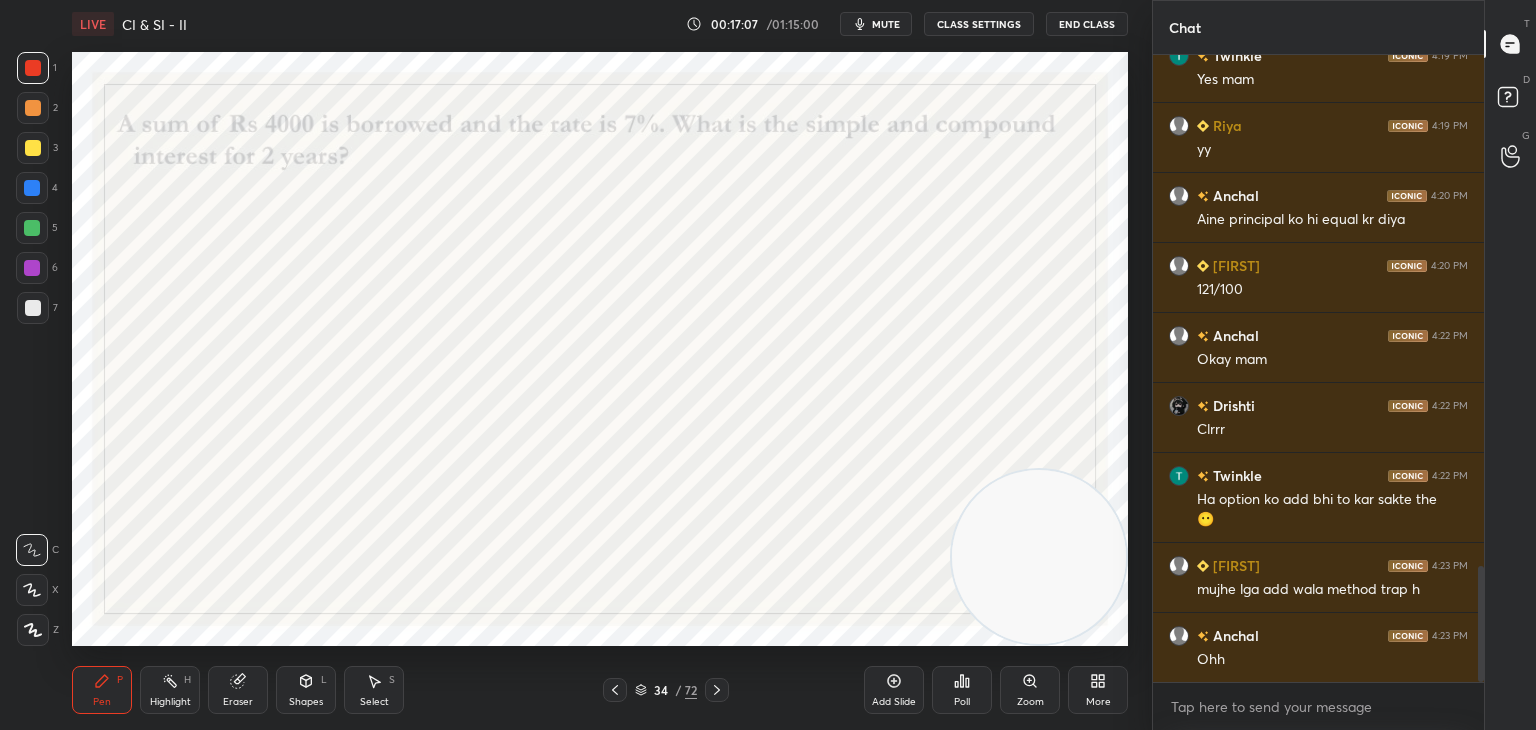 click at bounding box center (32, 188) 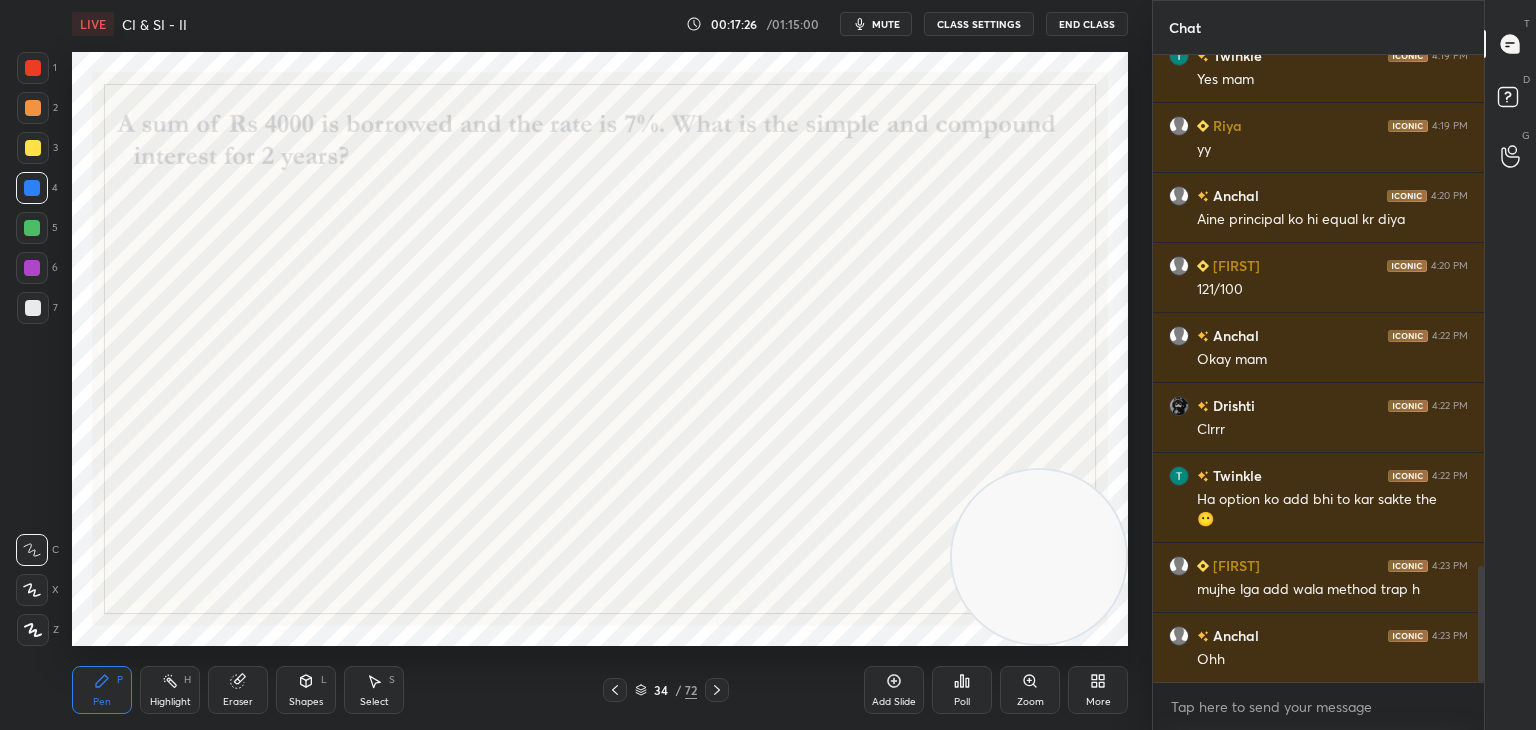 click at bounding box center [33, 68] 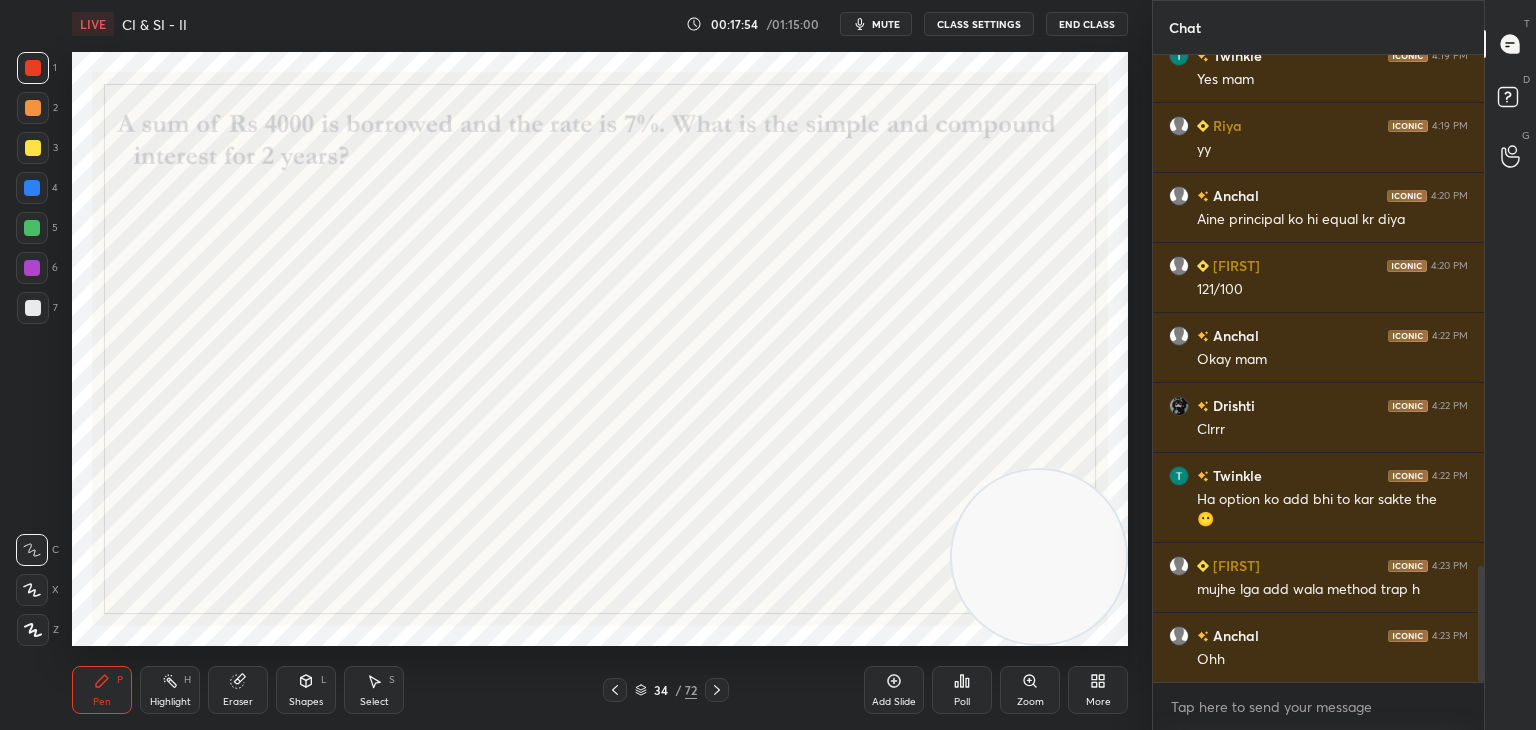scroll, scrollTop: 2828, scrollLeft: 0, axis: vertical 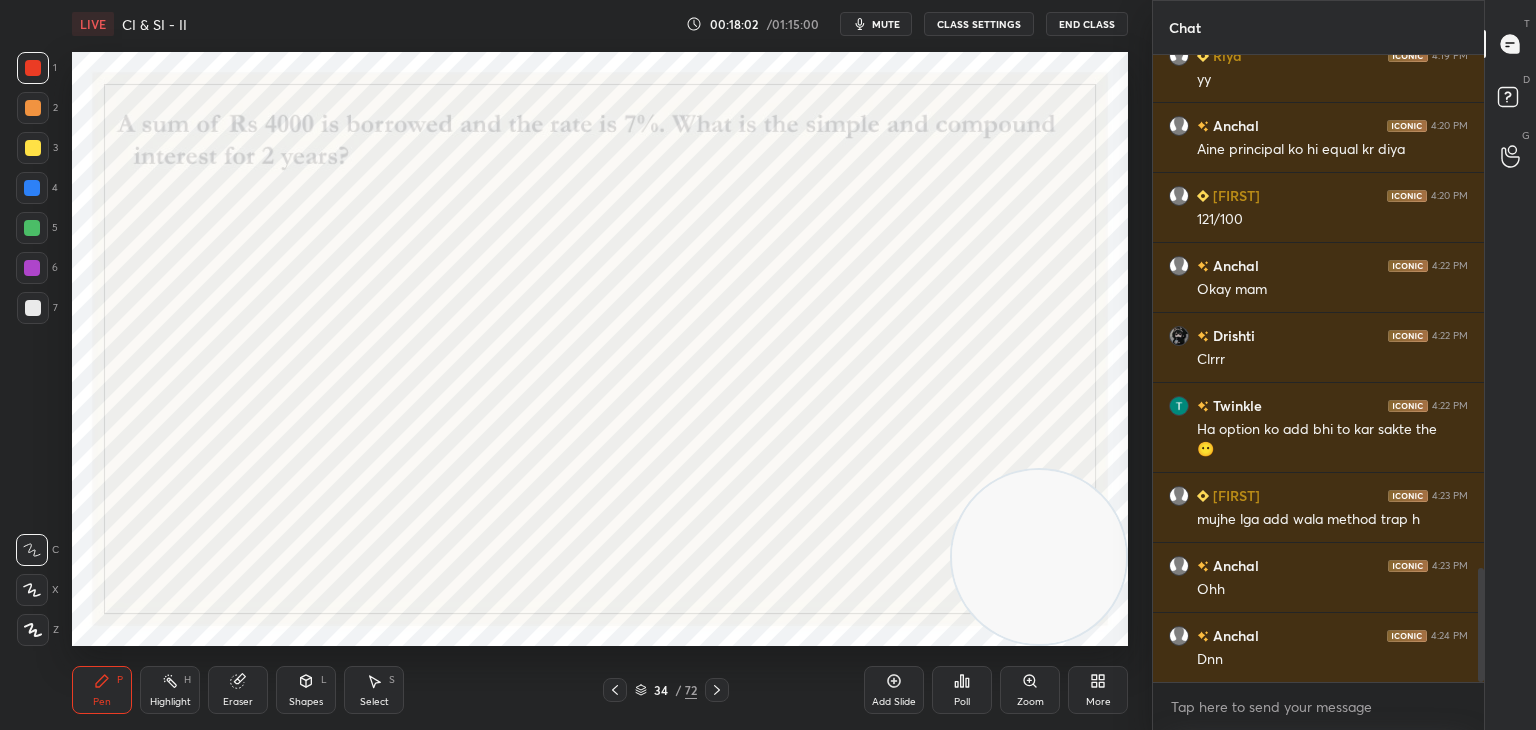 click on "34 / 72" at bounding box center [666, 690] 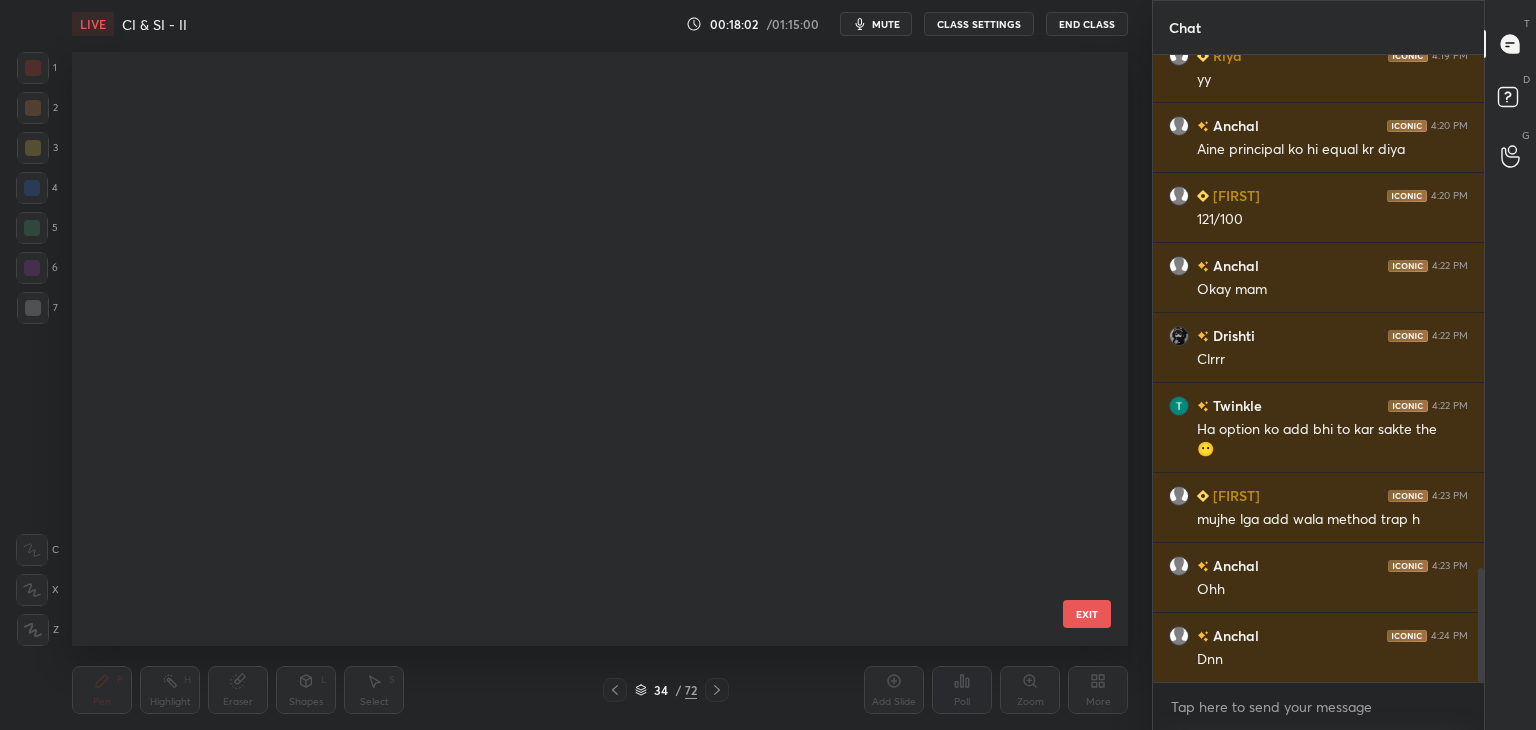 scroll, scrollTop: 1602, scrollLeft: 0, axis: vertical 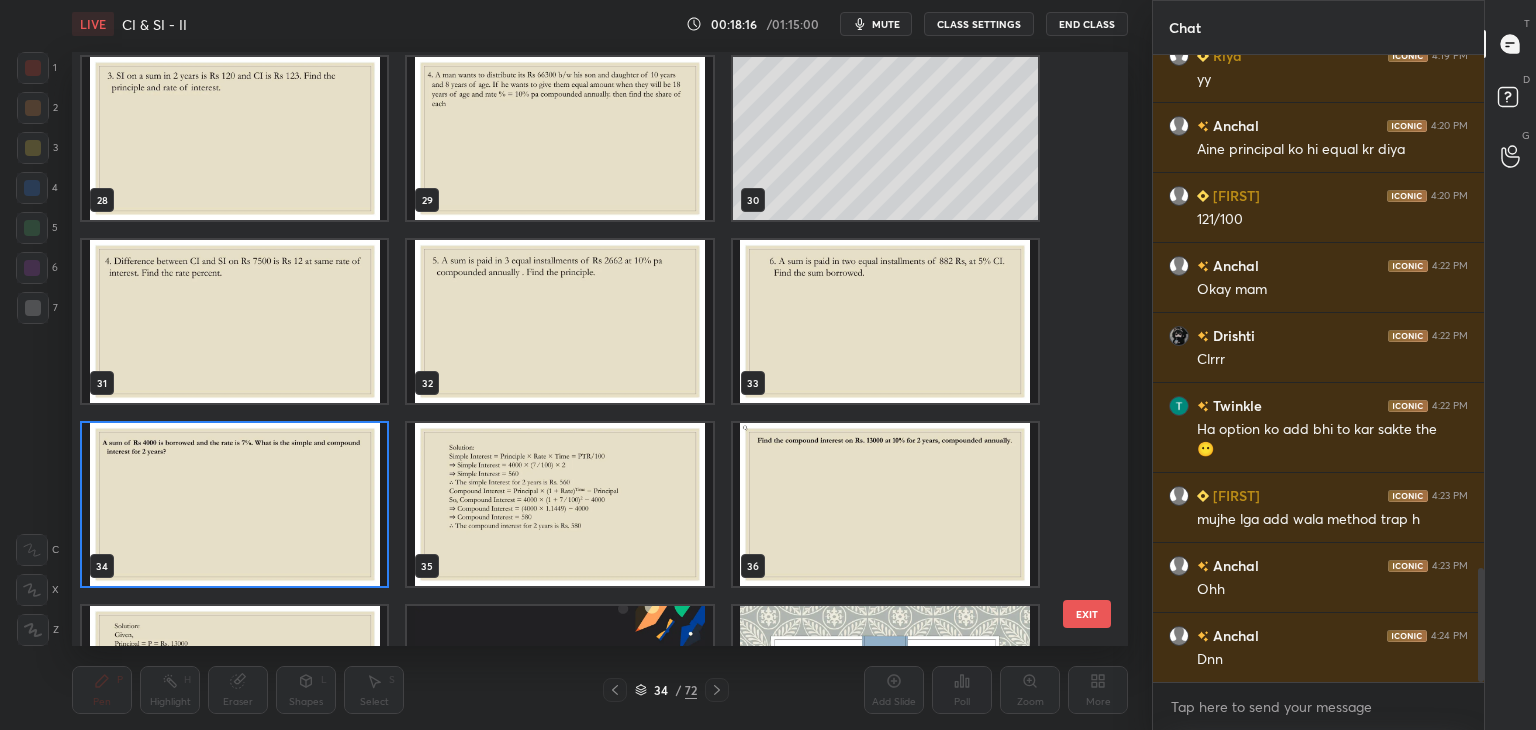 click at bounding box center [234, 504] 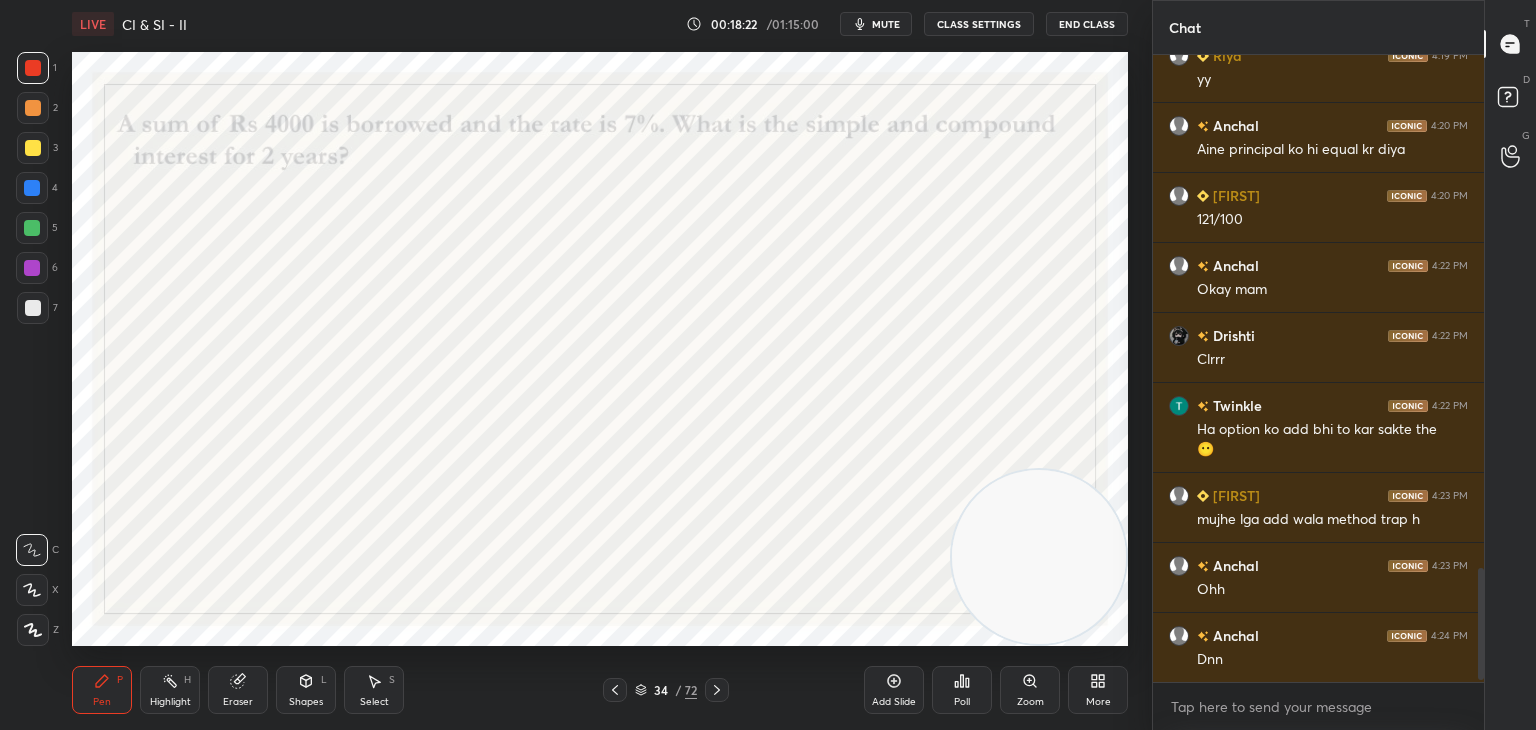 scroll, scrollTop: 2898, scrollLeft: 0, axis: vertical 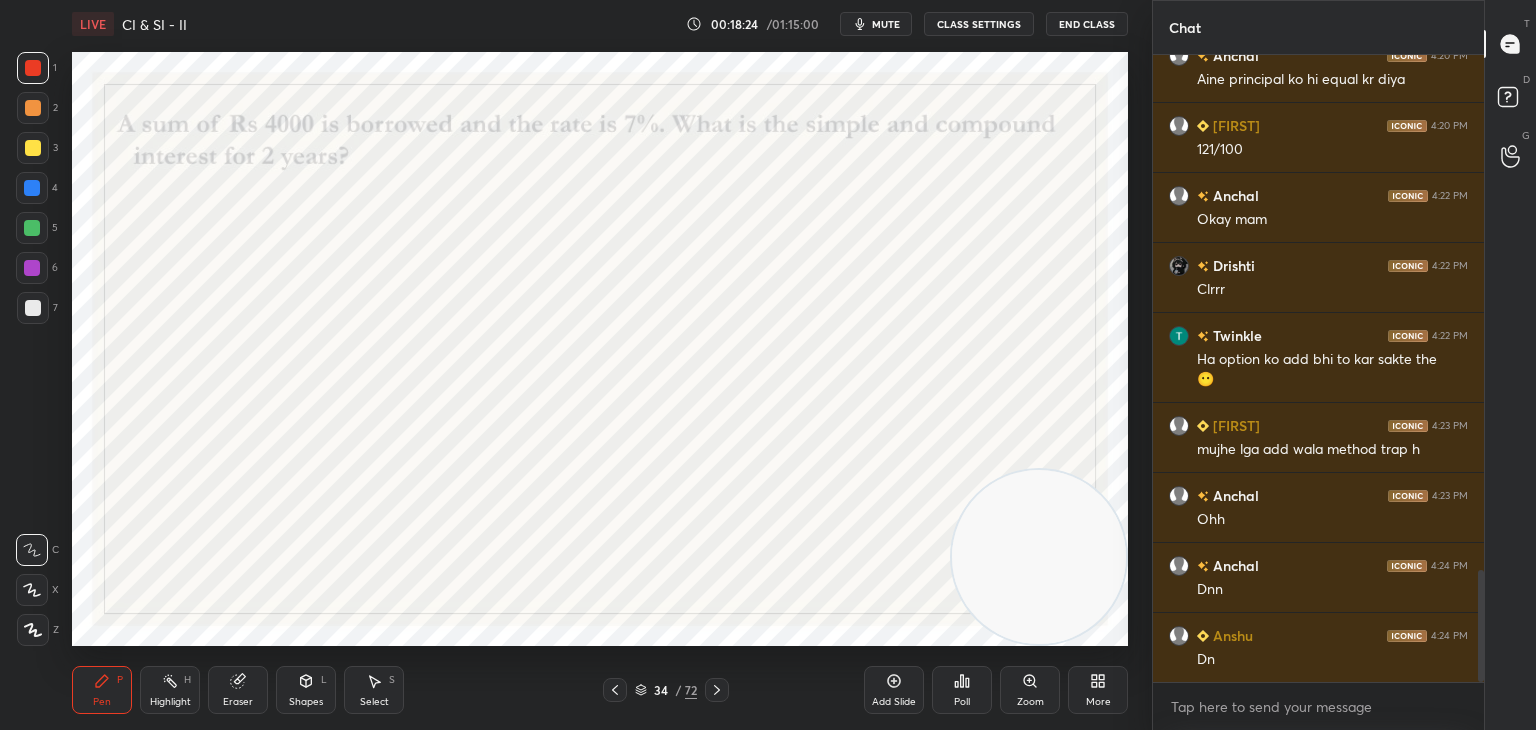 click on "Poll" at bounding box center (962, 690) 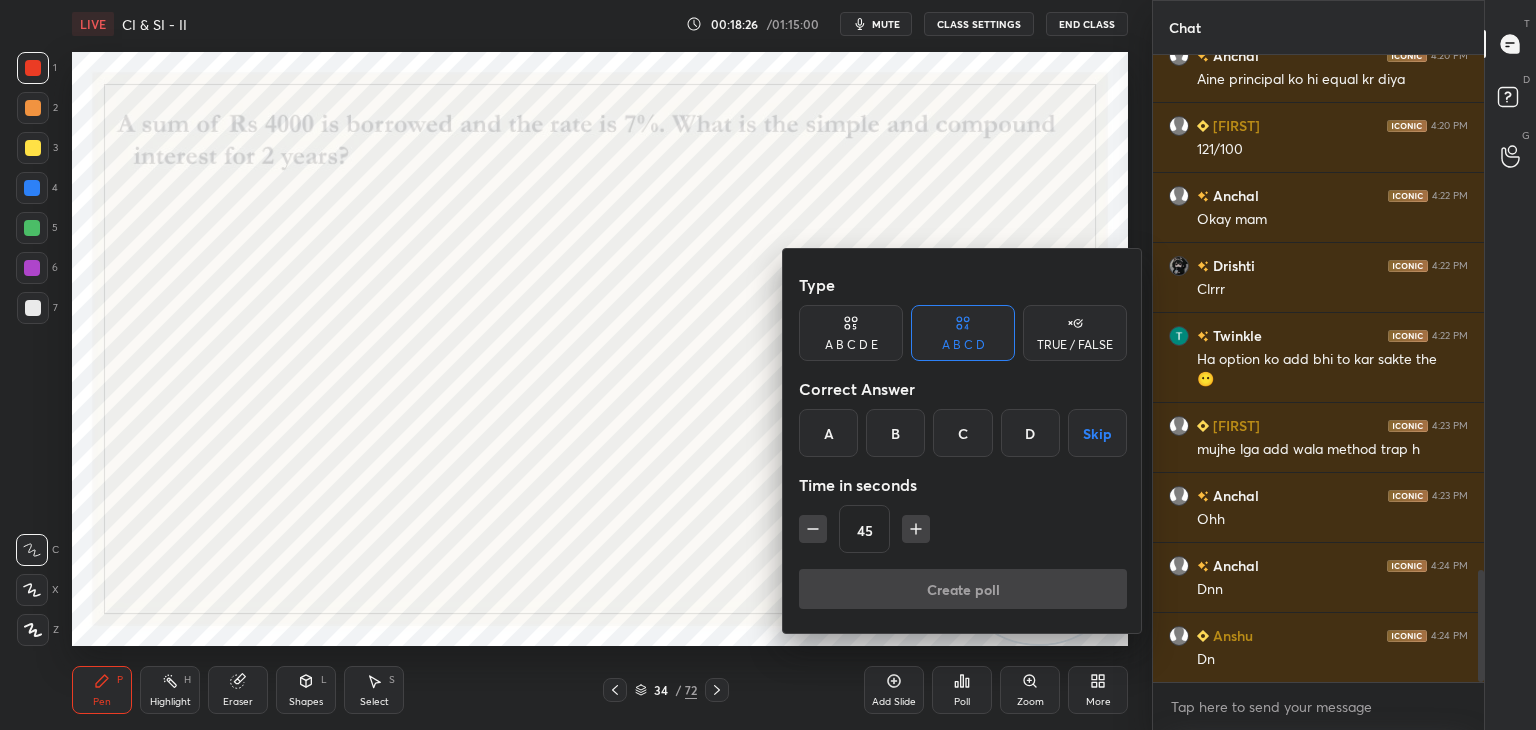 click on "D" at bounding box center (1030, 433) 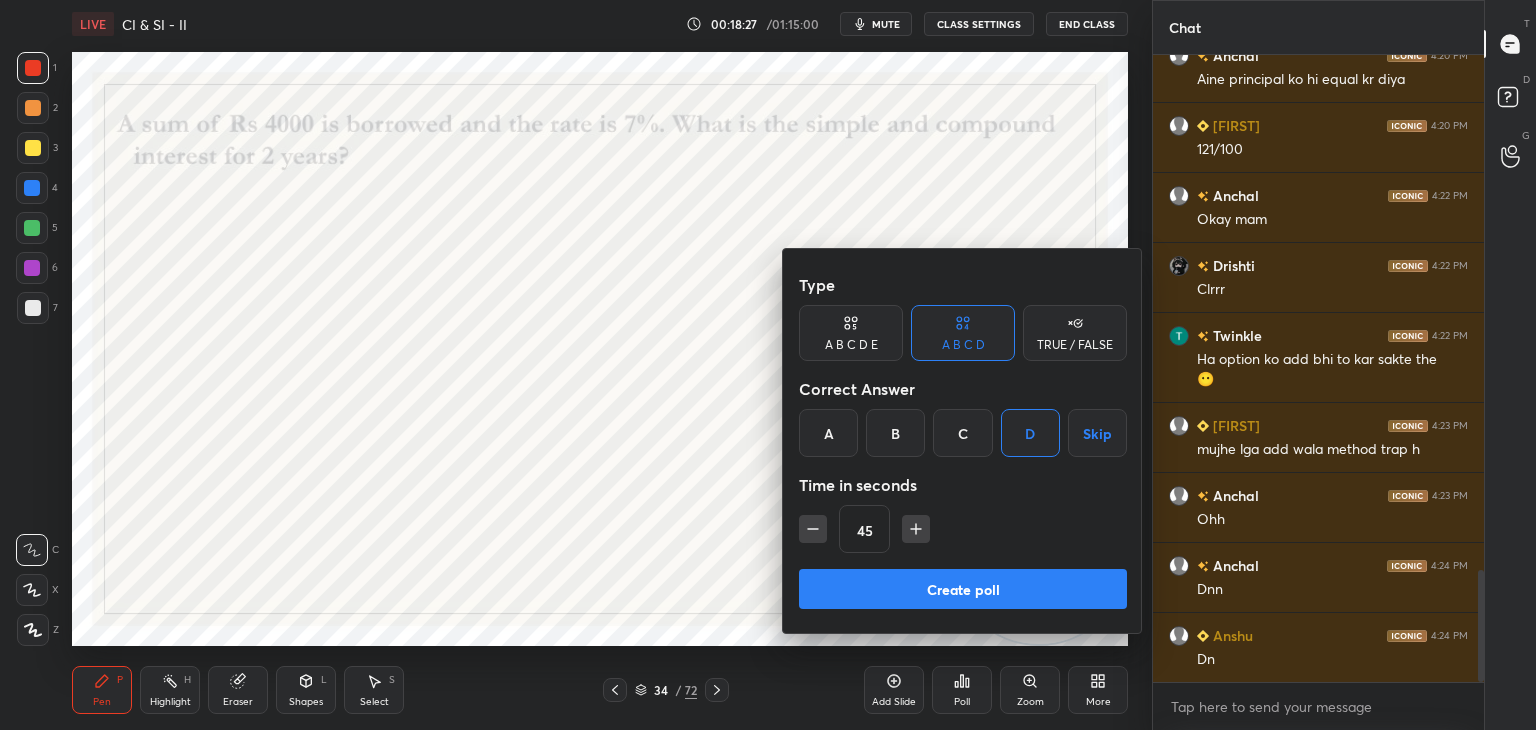 click 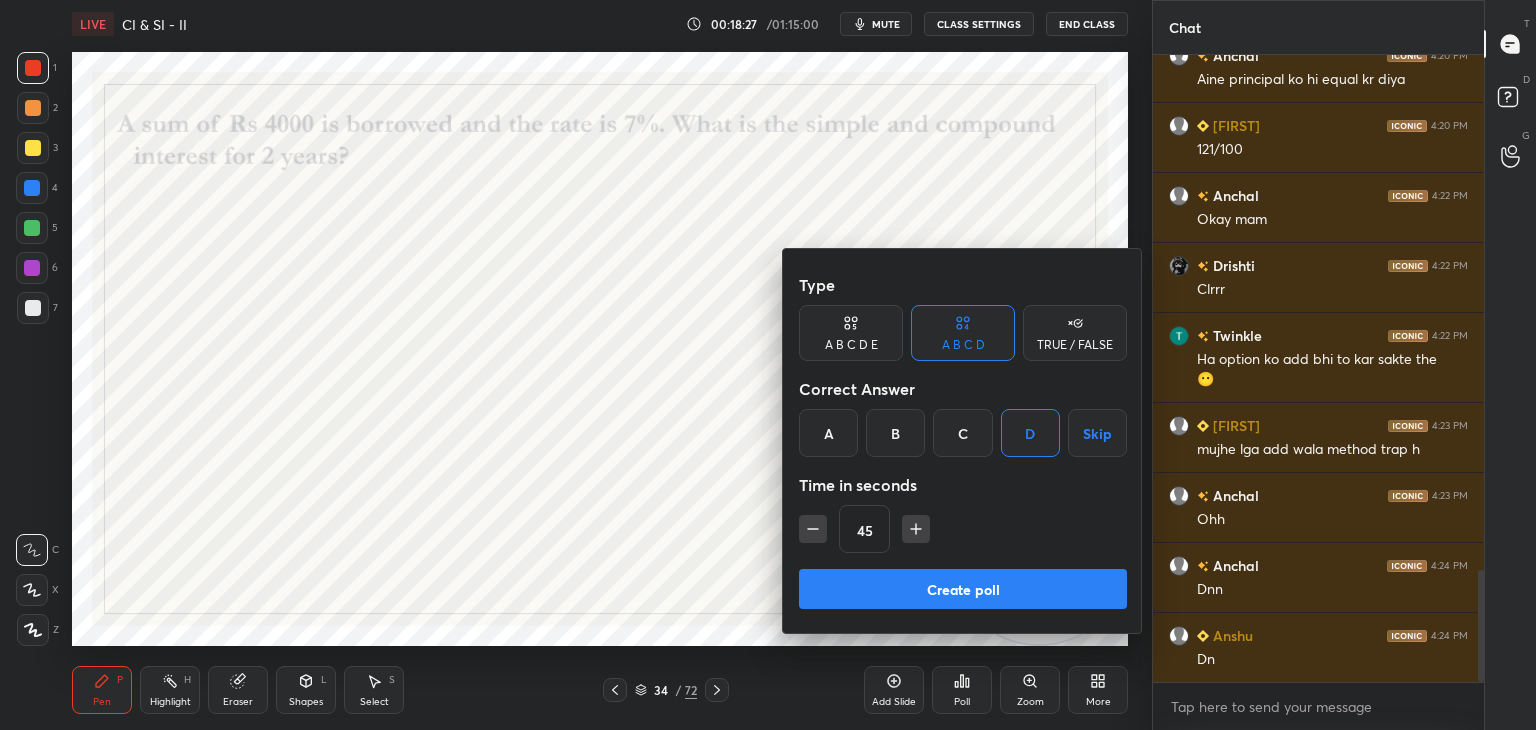 type on "60" 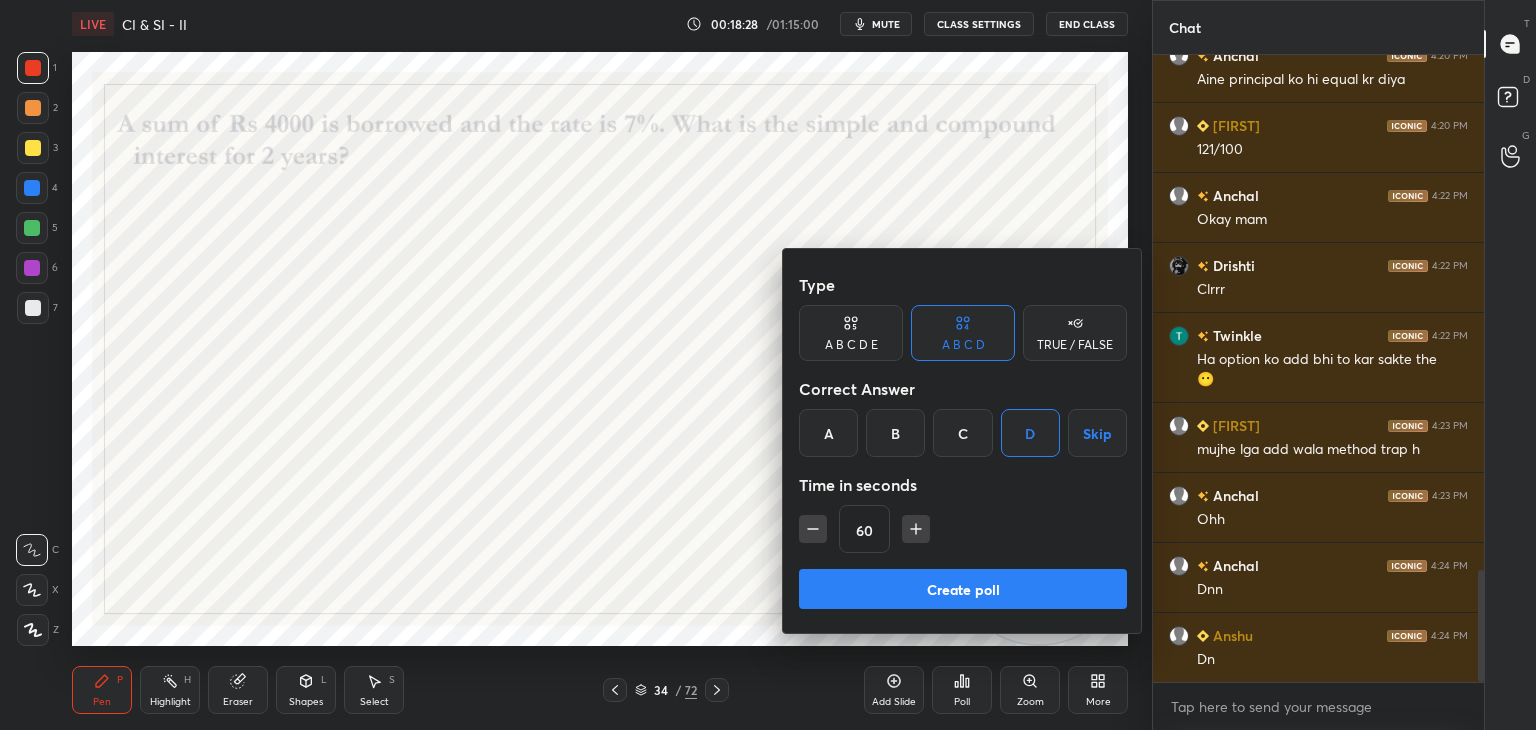 click on "Create poll" at bounding box center (963, 589) 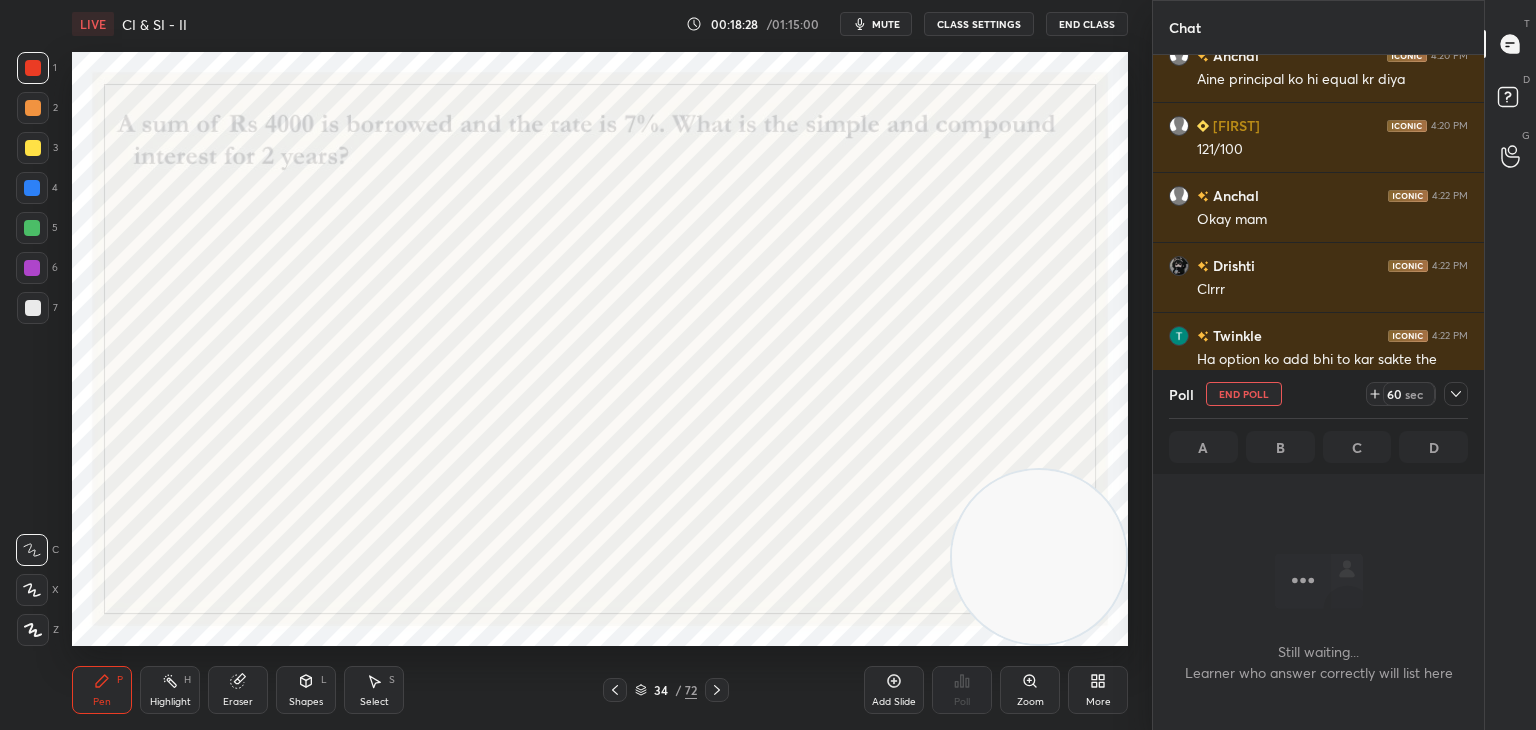 scroll, scrollTop: 542, scrollLeft: 325, axis: both 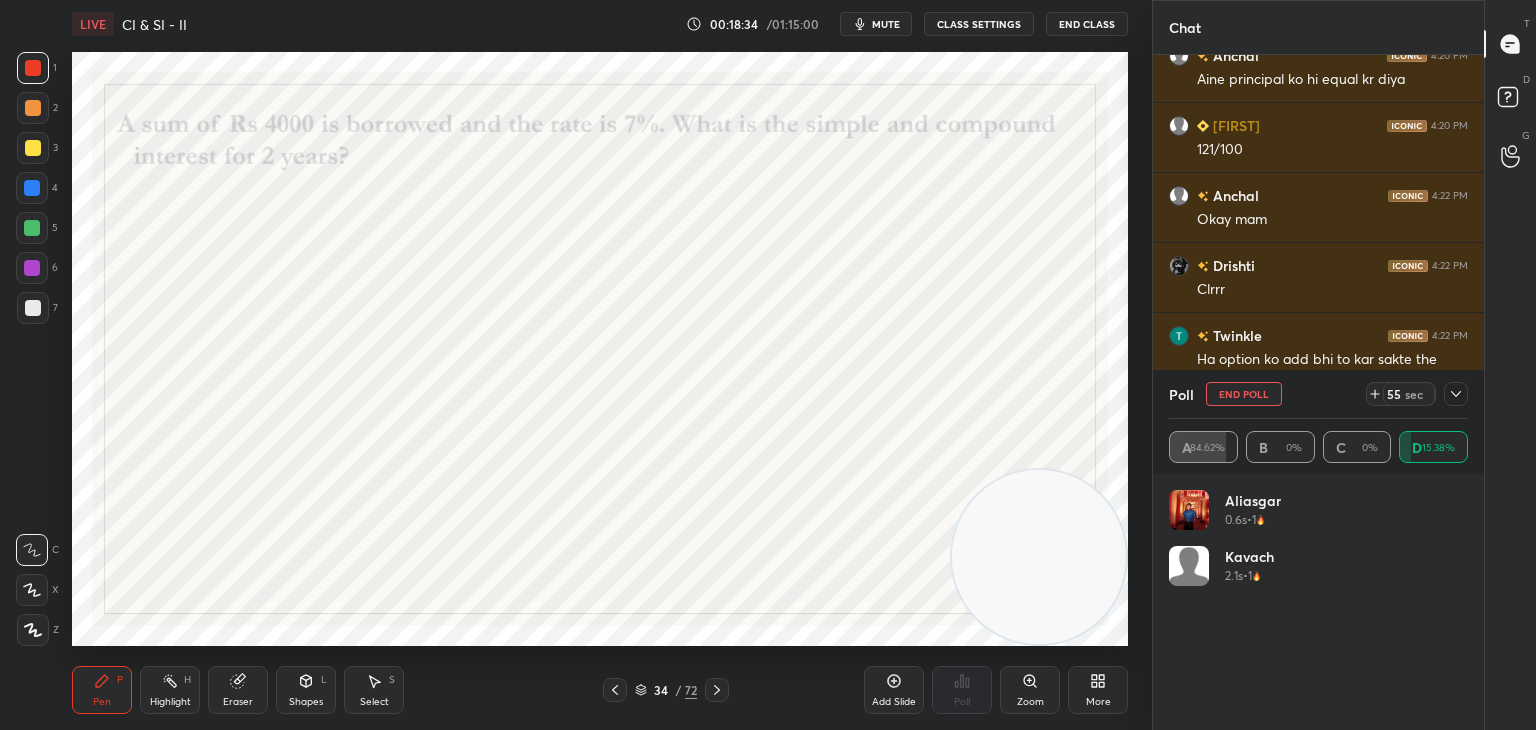 click on "mute" at bounding box center [886, 24] 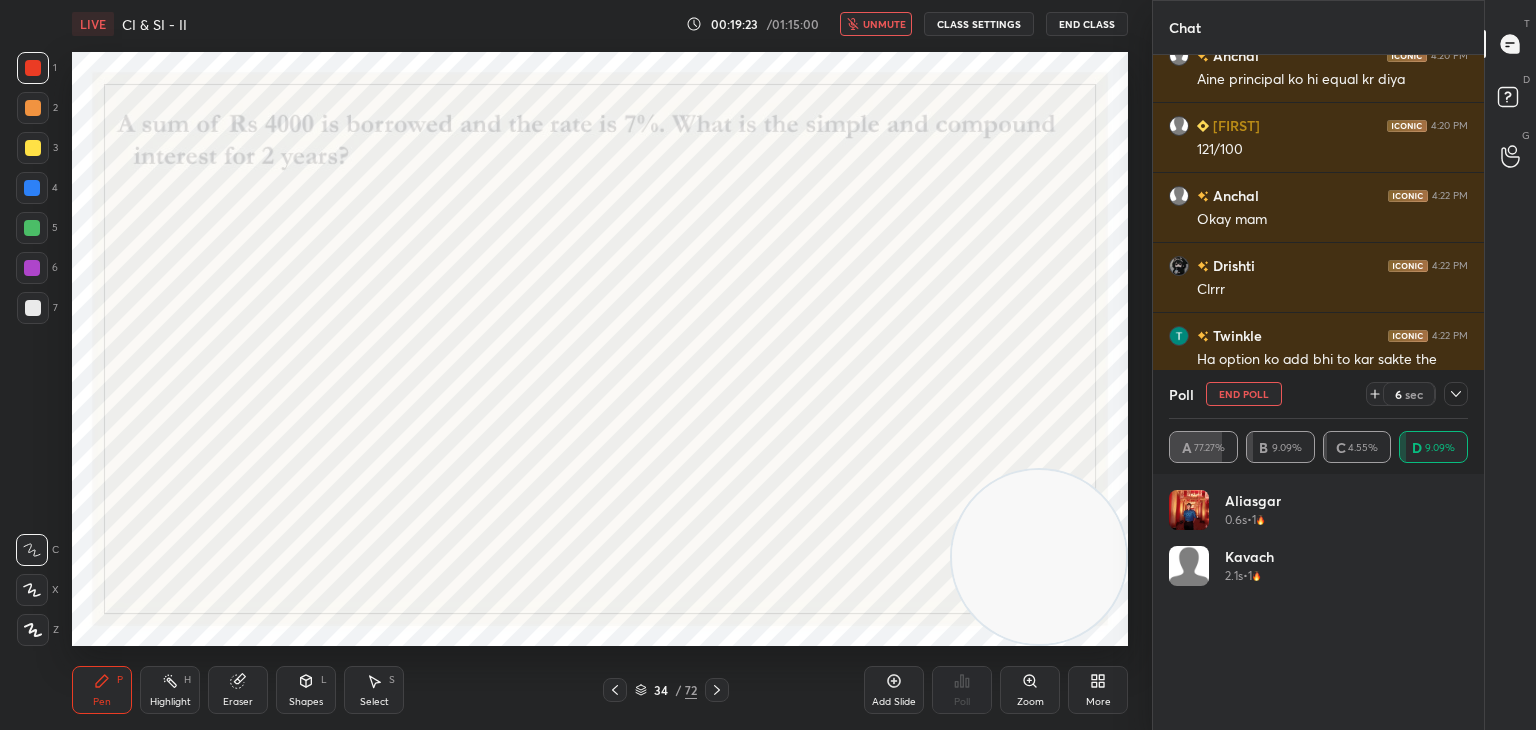 click 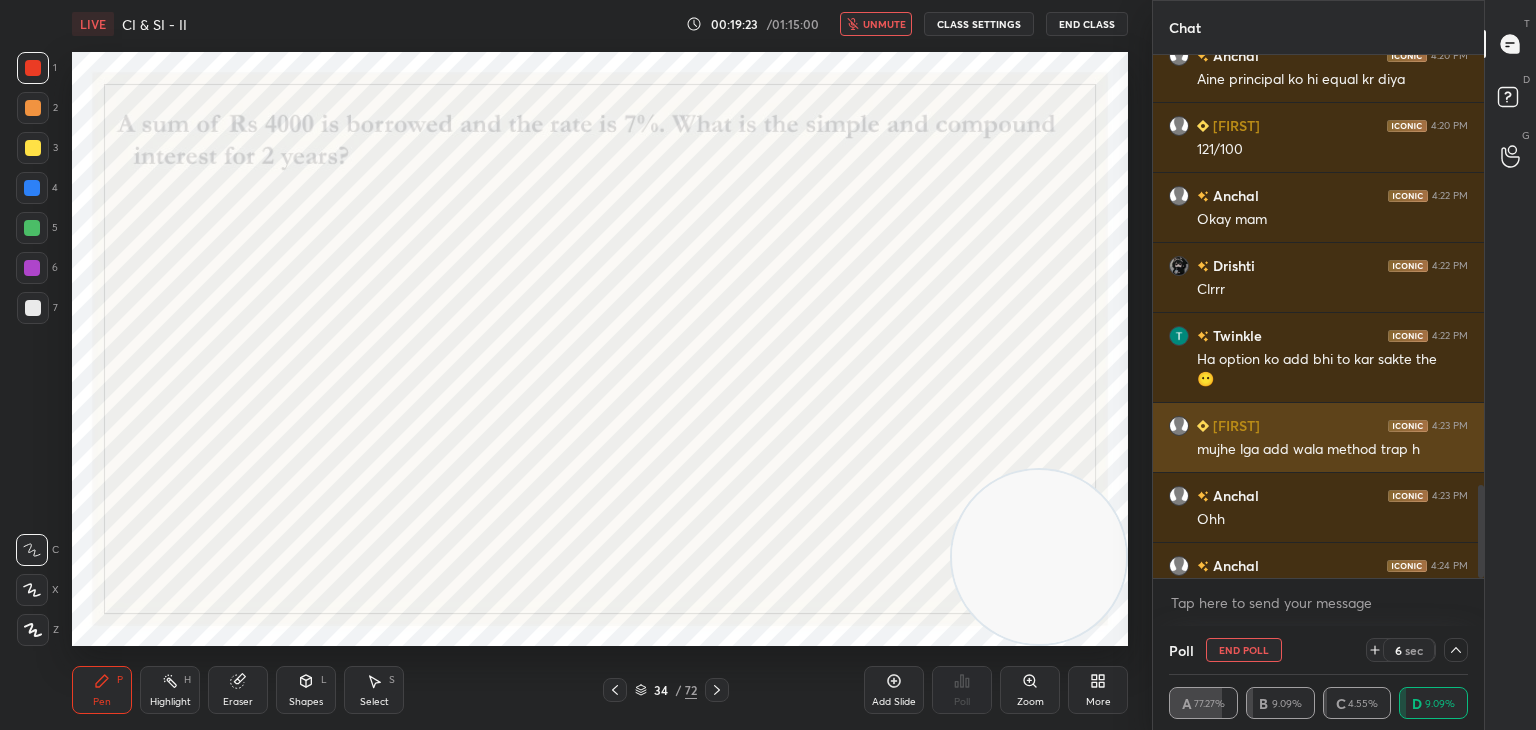 scroll, scrollTop: 0, scrollLeft: 0, axis: both 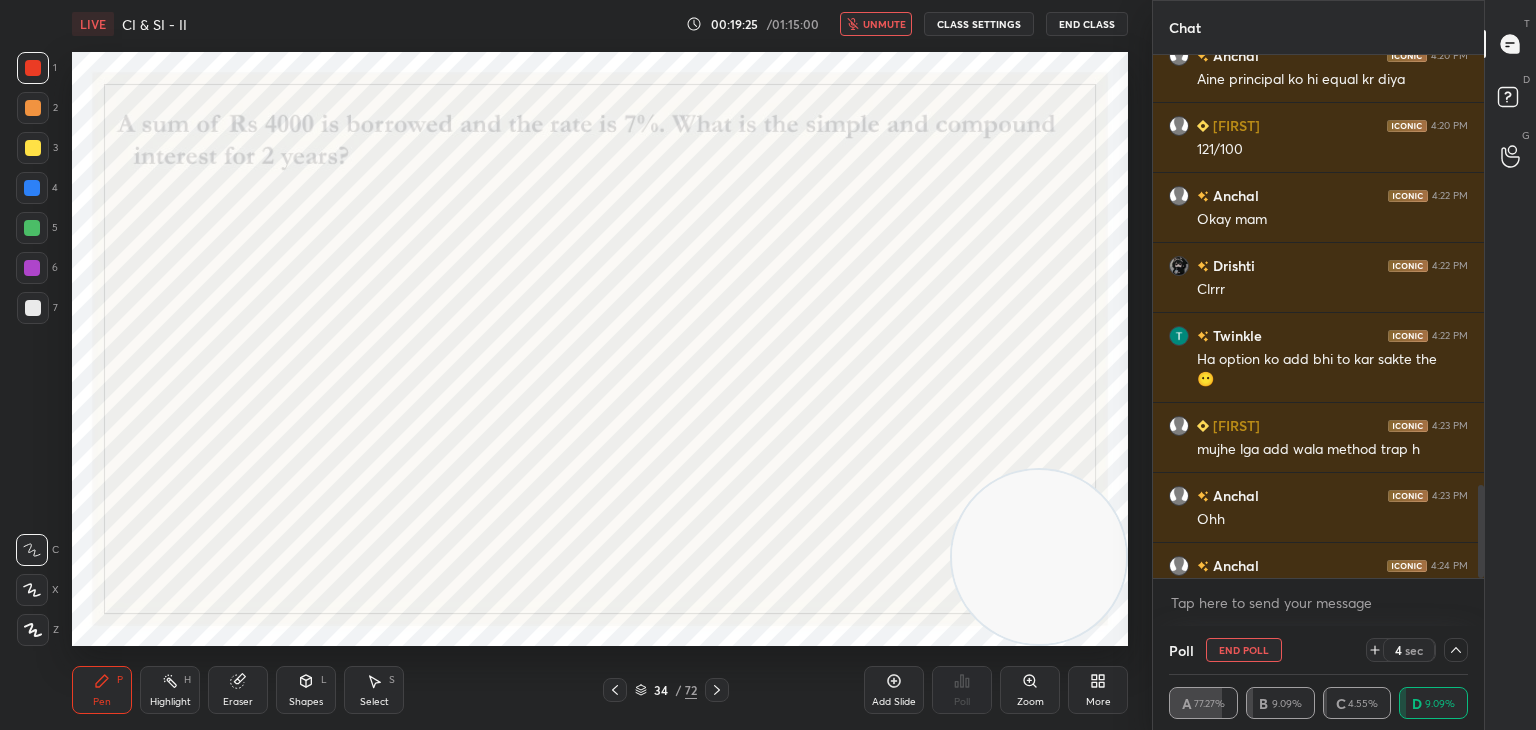 click on "unmute" at bounding box center [884, 24] 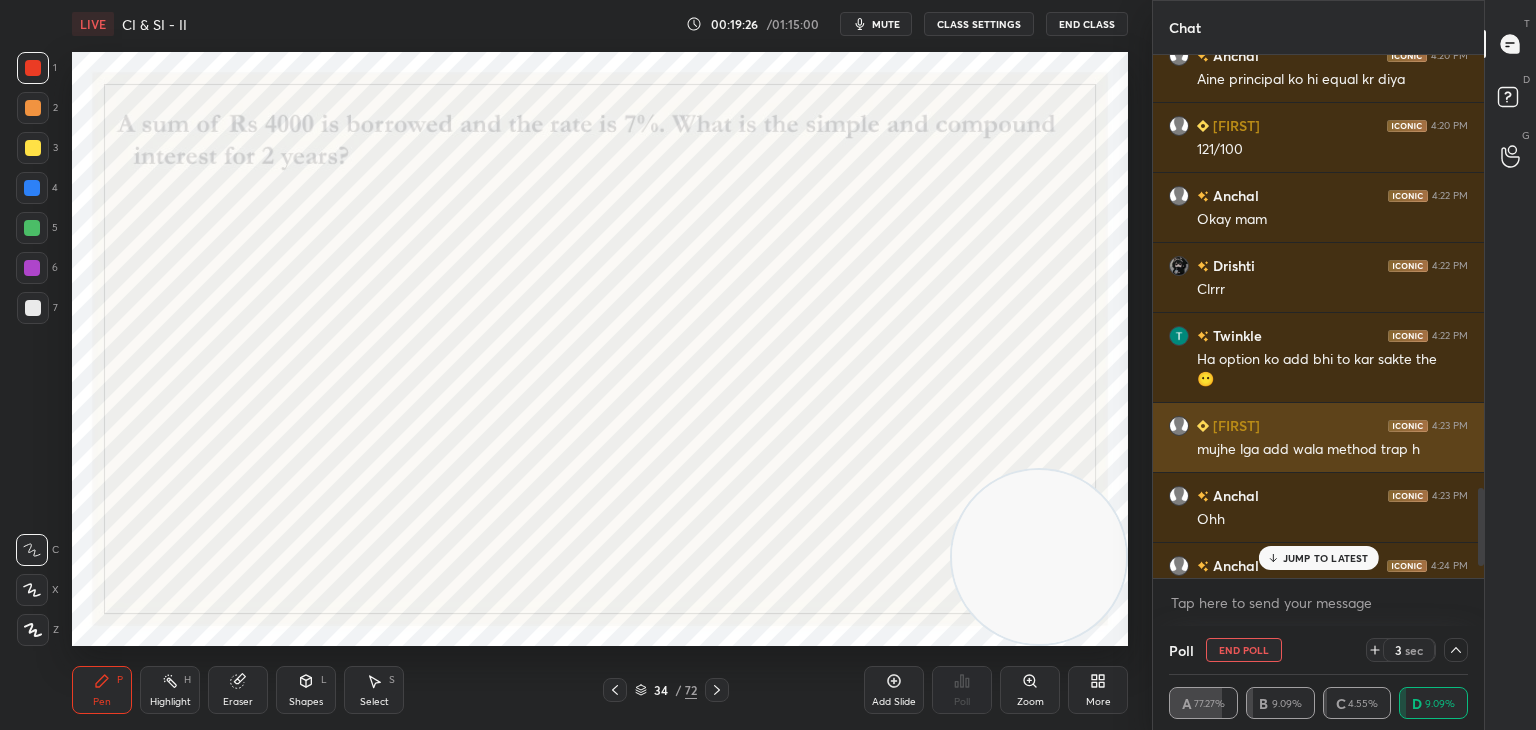 scroll, scrollTop: 3002, scrollLeft: 0, axis: vertical 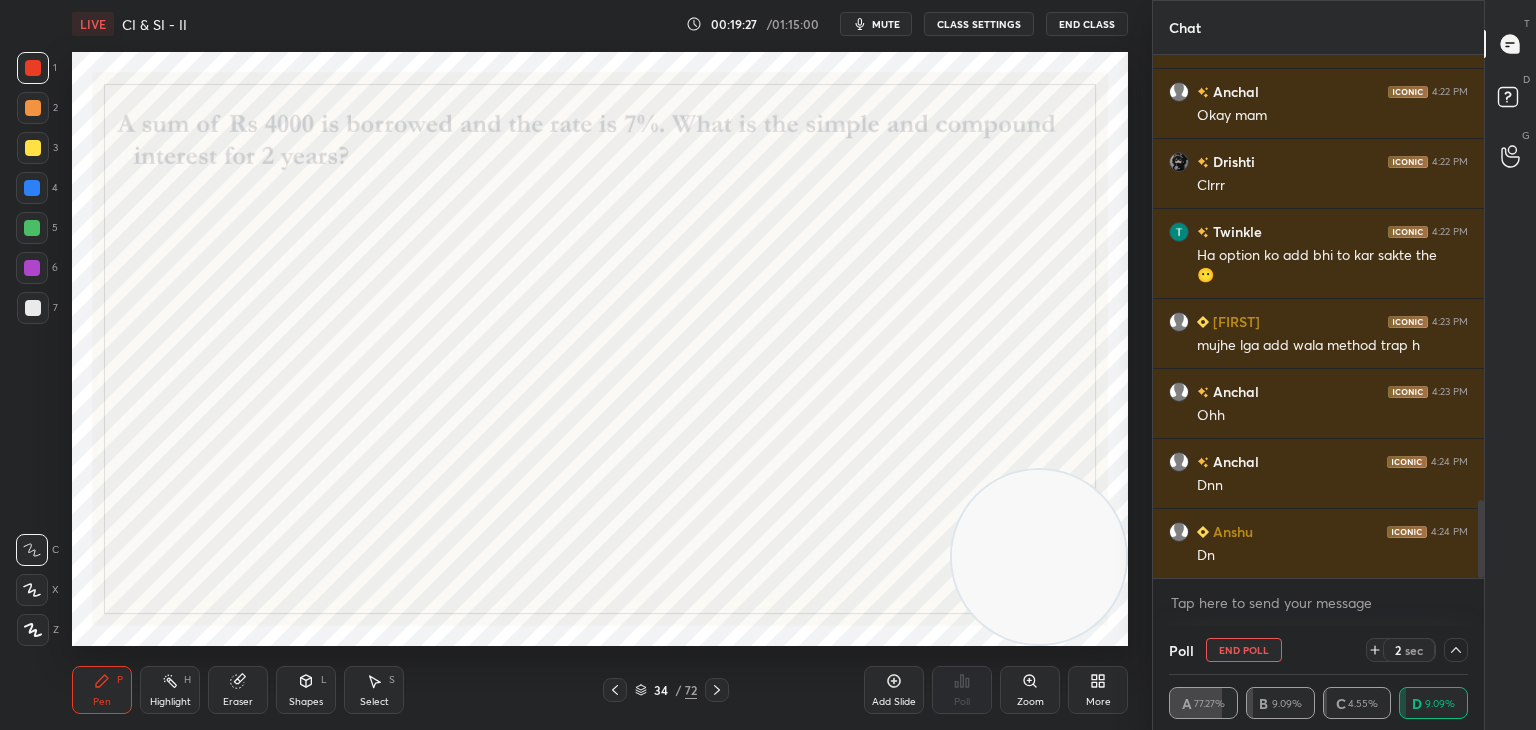 click on "End Poll" at bounding box center [1244, 650] 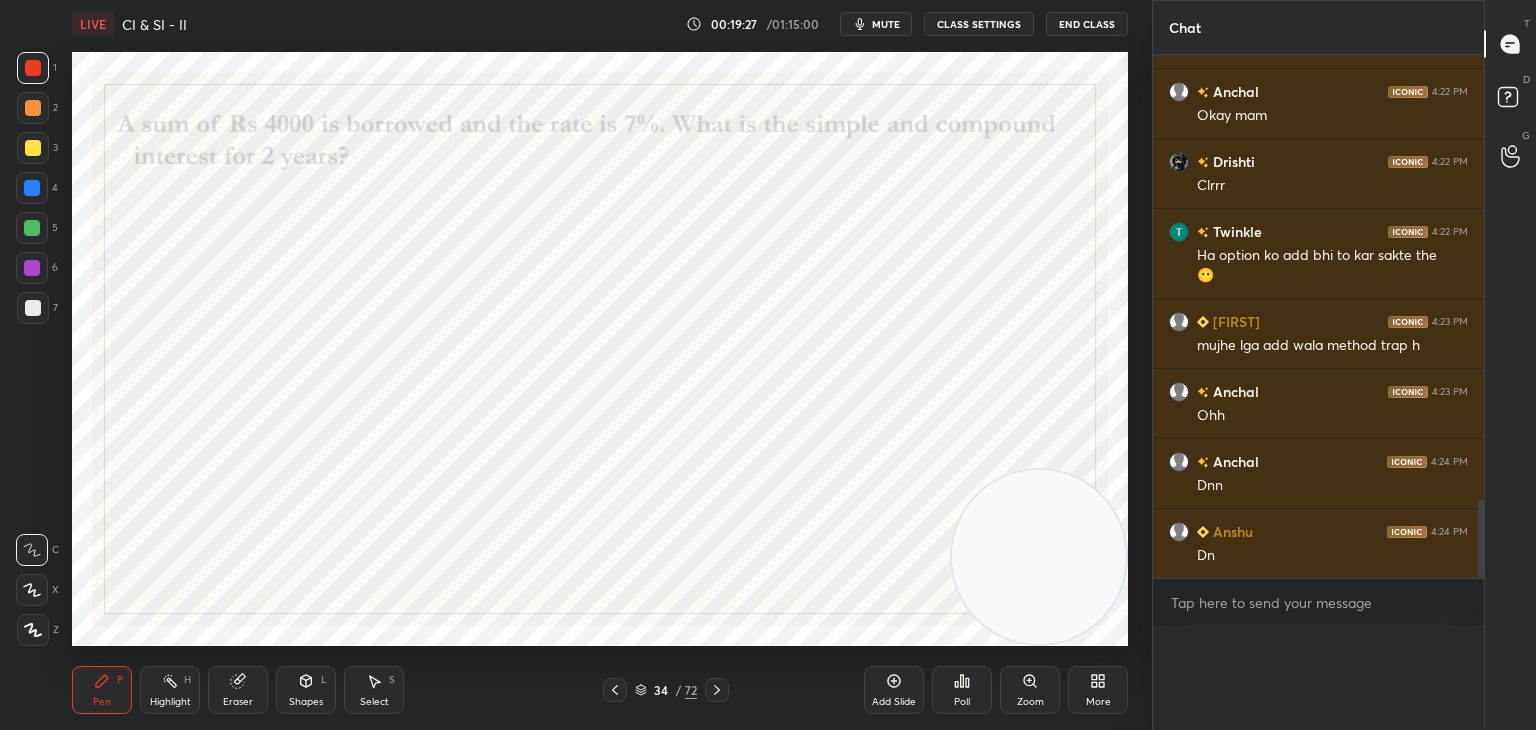 click on "Poll End Poll 1  sec A 77.27% B 9.09% C 4.55% D 9.09%" at bounding box center (1318, 678) 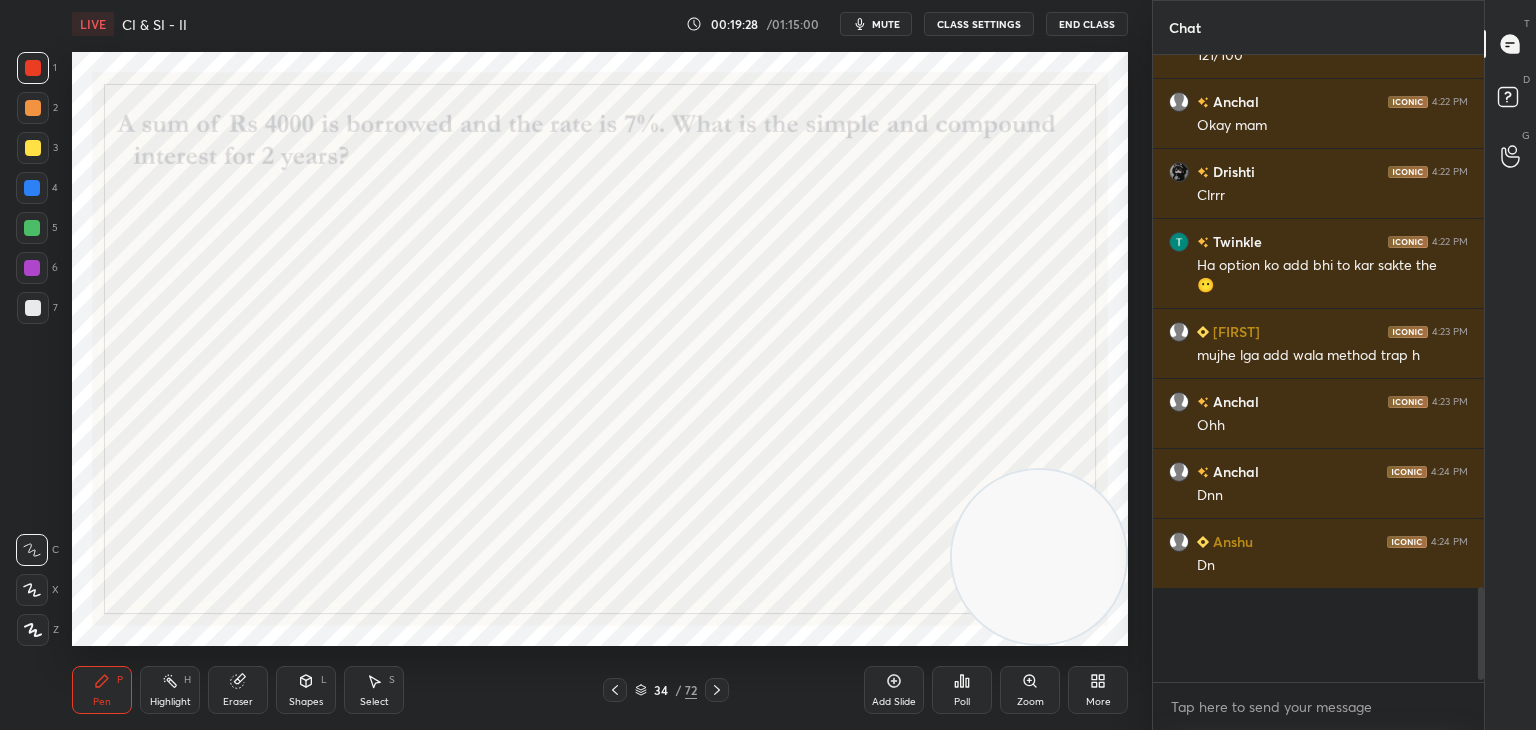 scroll, scrollTop: 6, scrollLeft: 6, axis: both 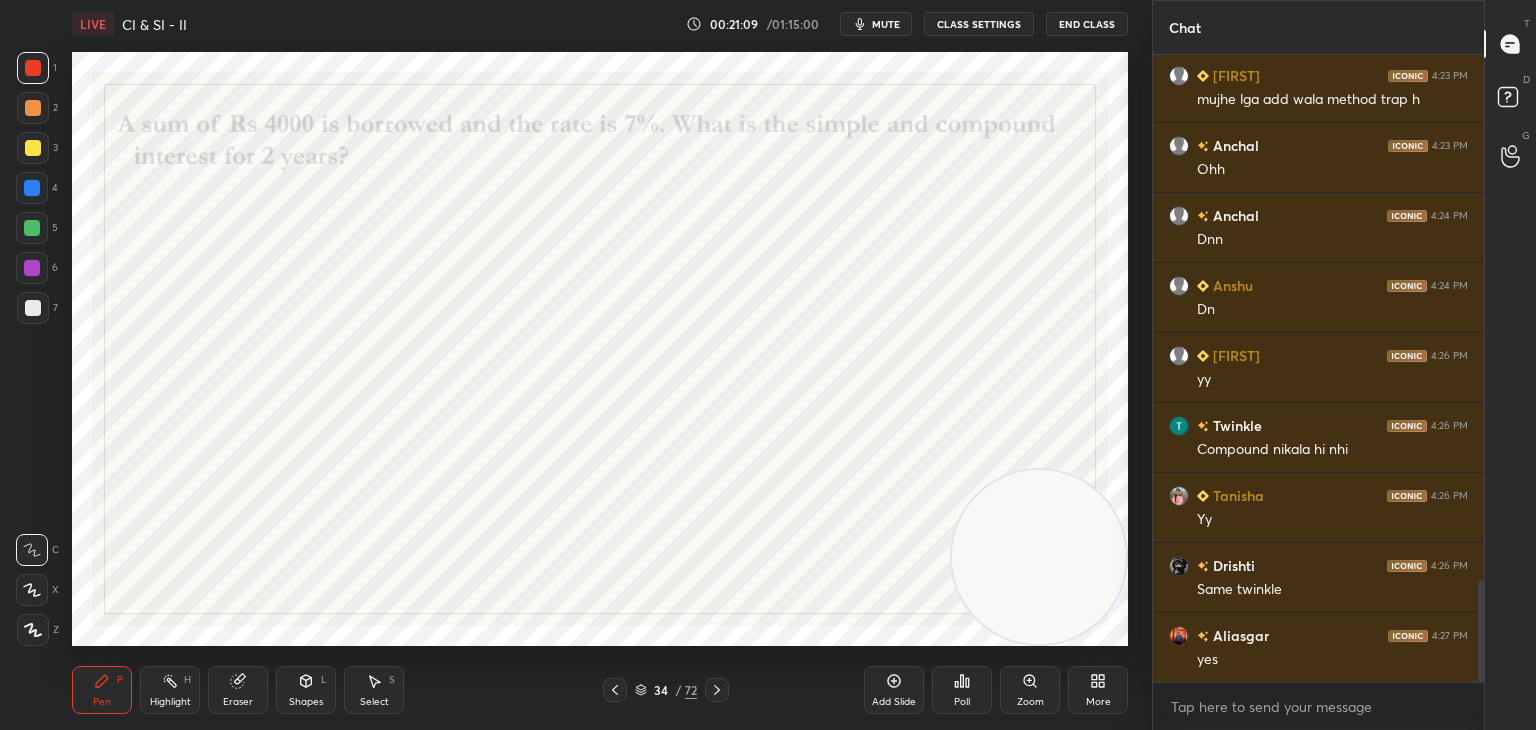 click 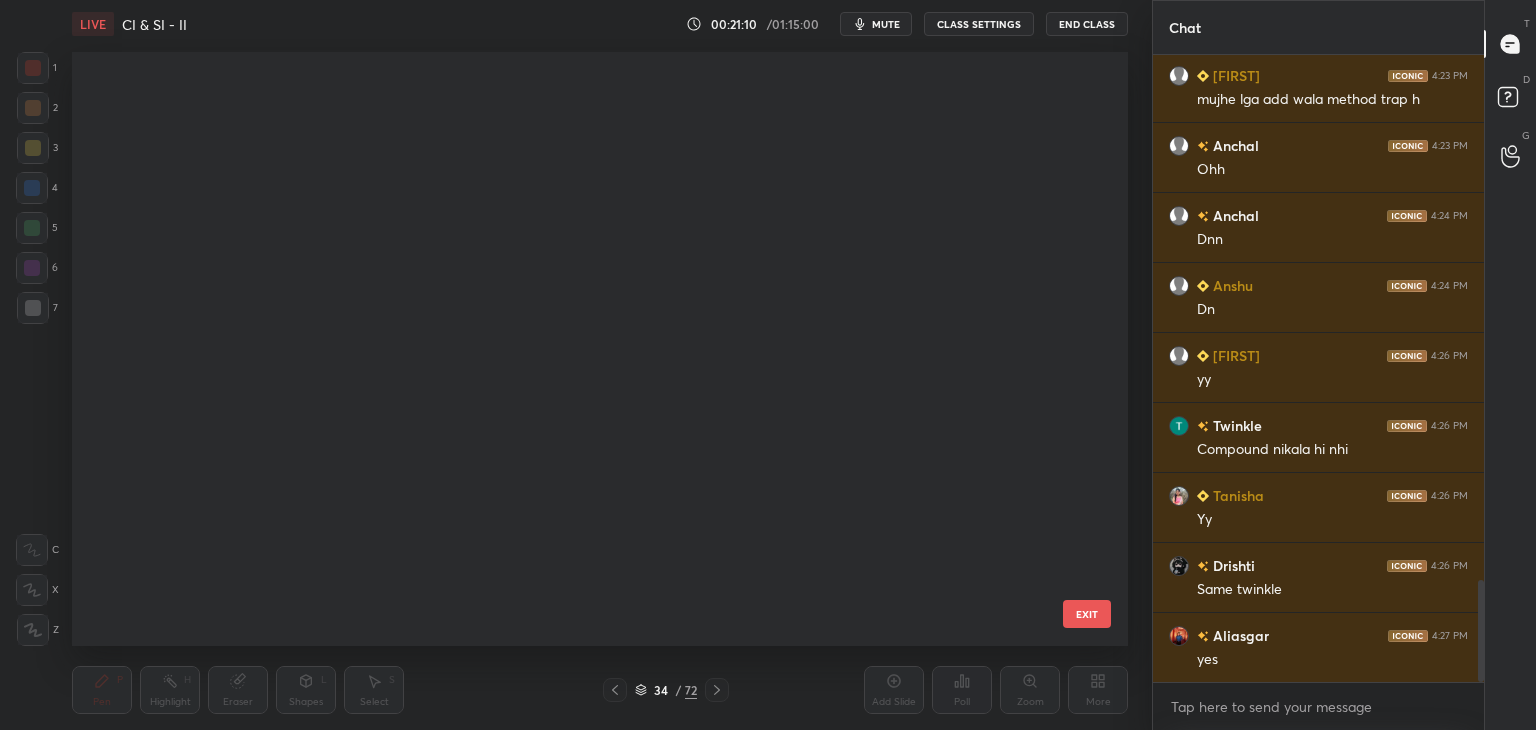 scroll, scrollTop: 1602, scrollLeft: 0, axis: vertical 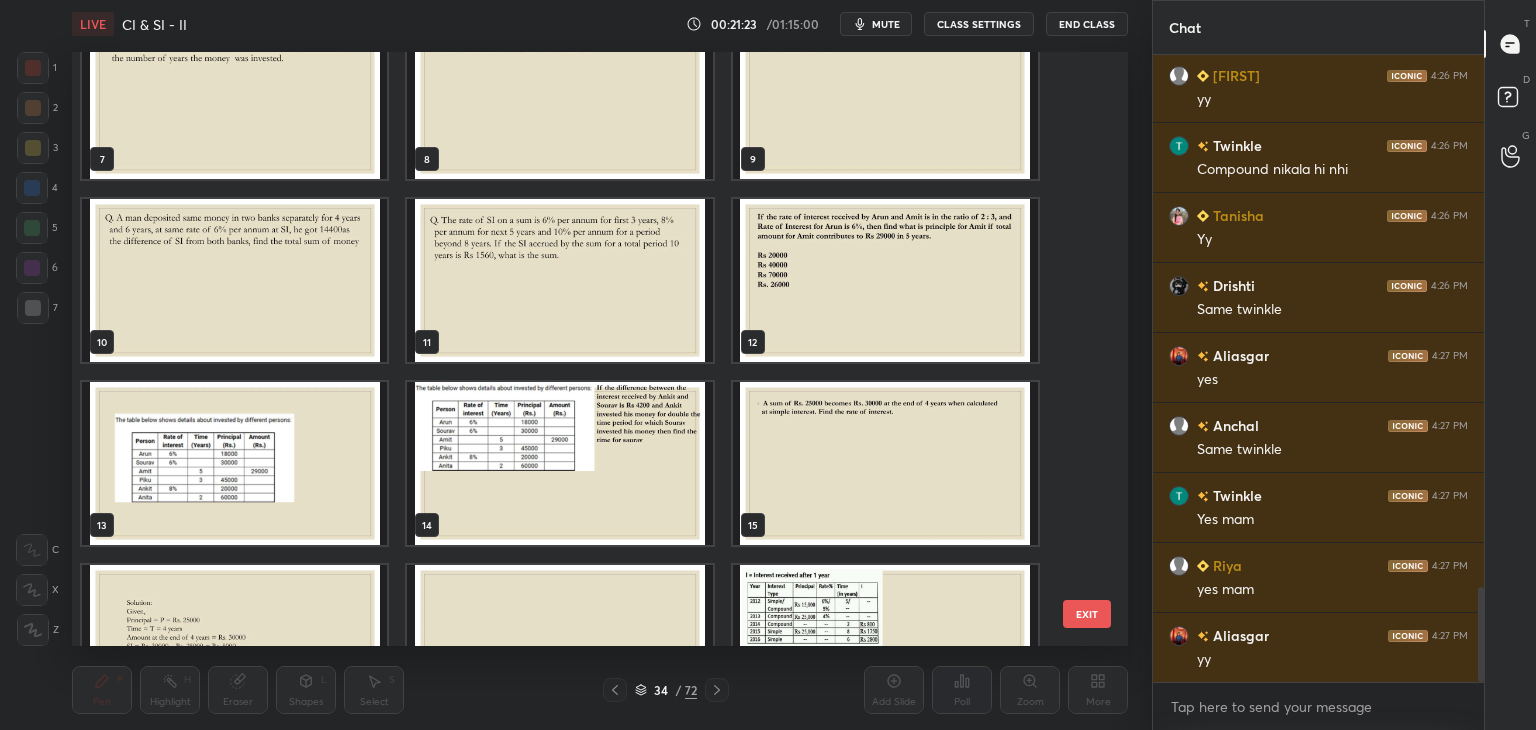 click at bounding box center [559, 463] 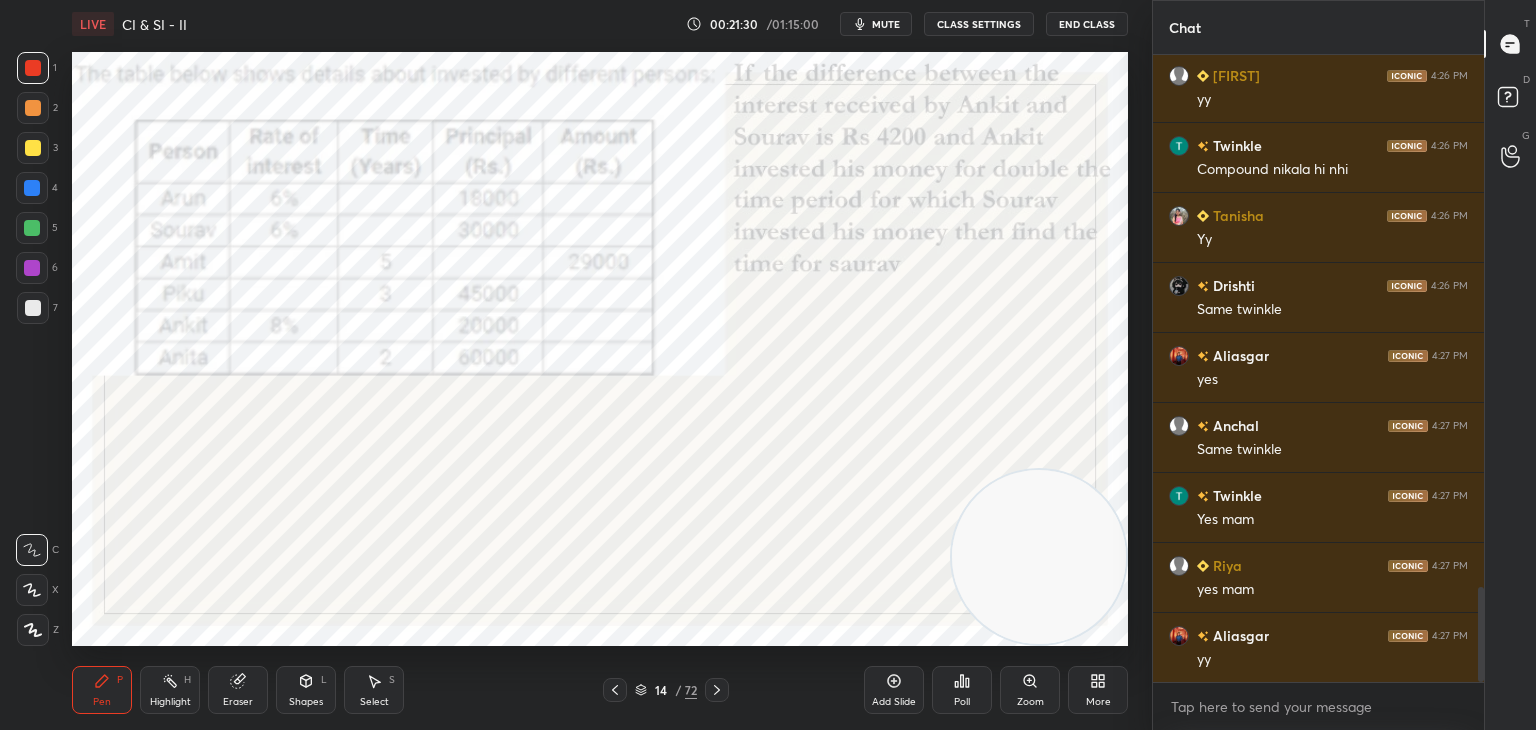 click 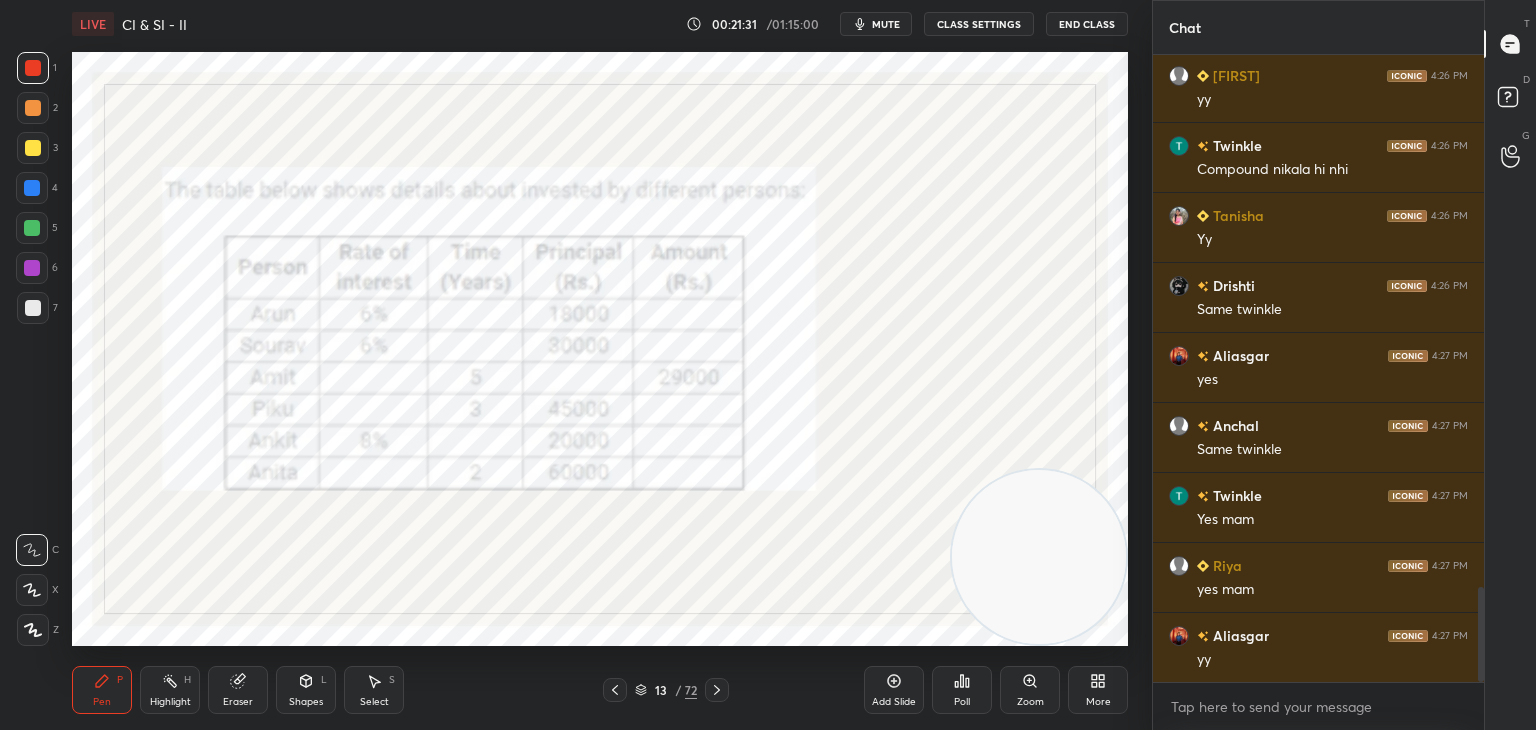 click at bounding box center (615, 690) 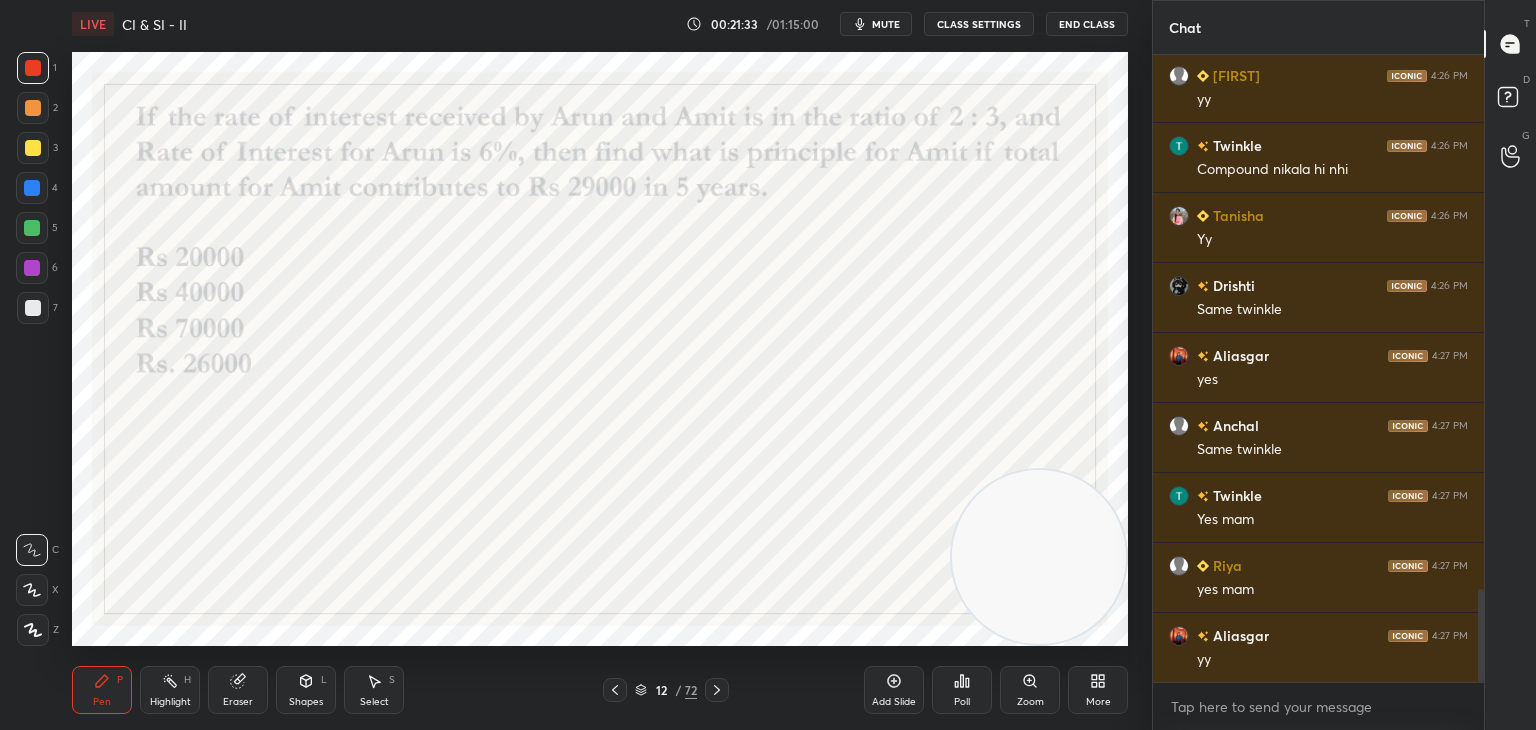 scroll, scrollTop: 3598, scrollLeft: 0, axis: vertical 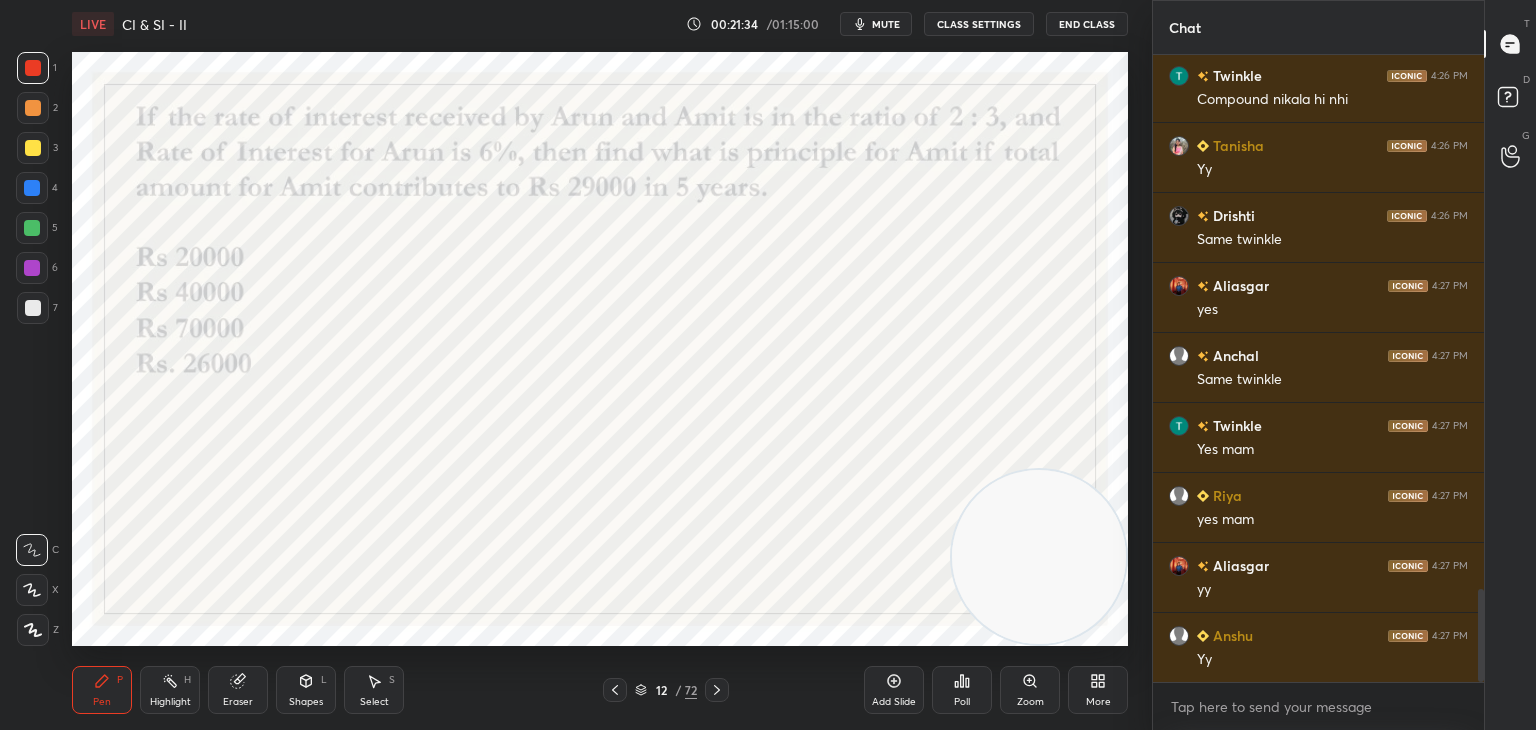 click 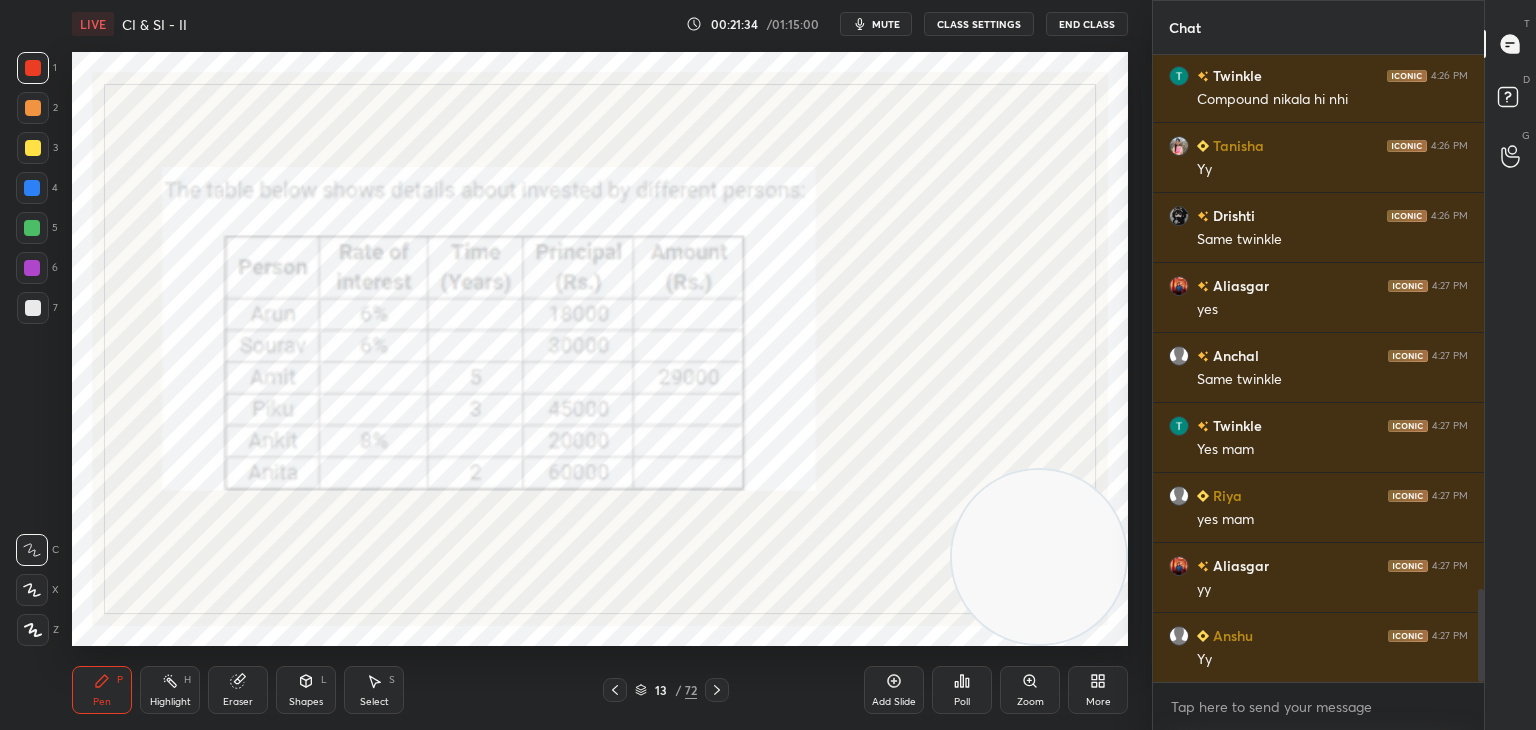 click 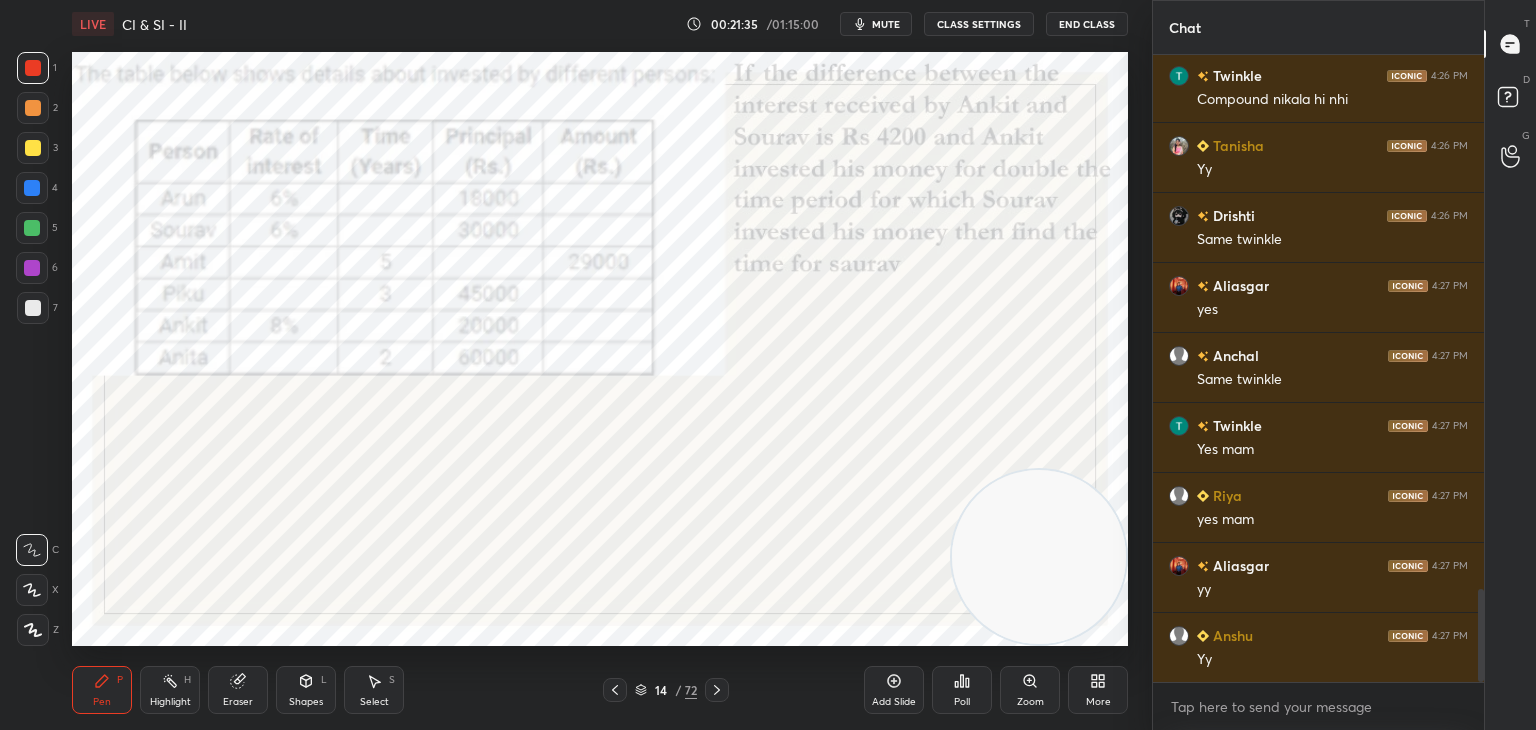 click 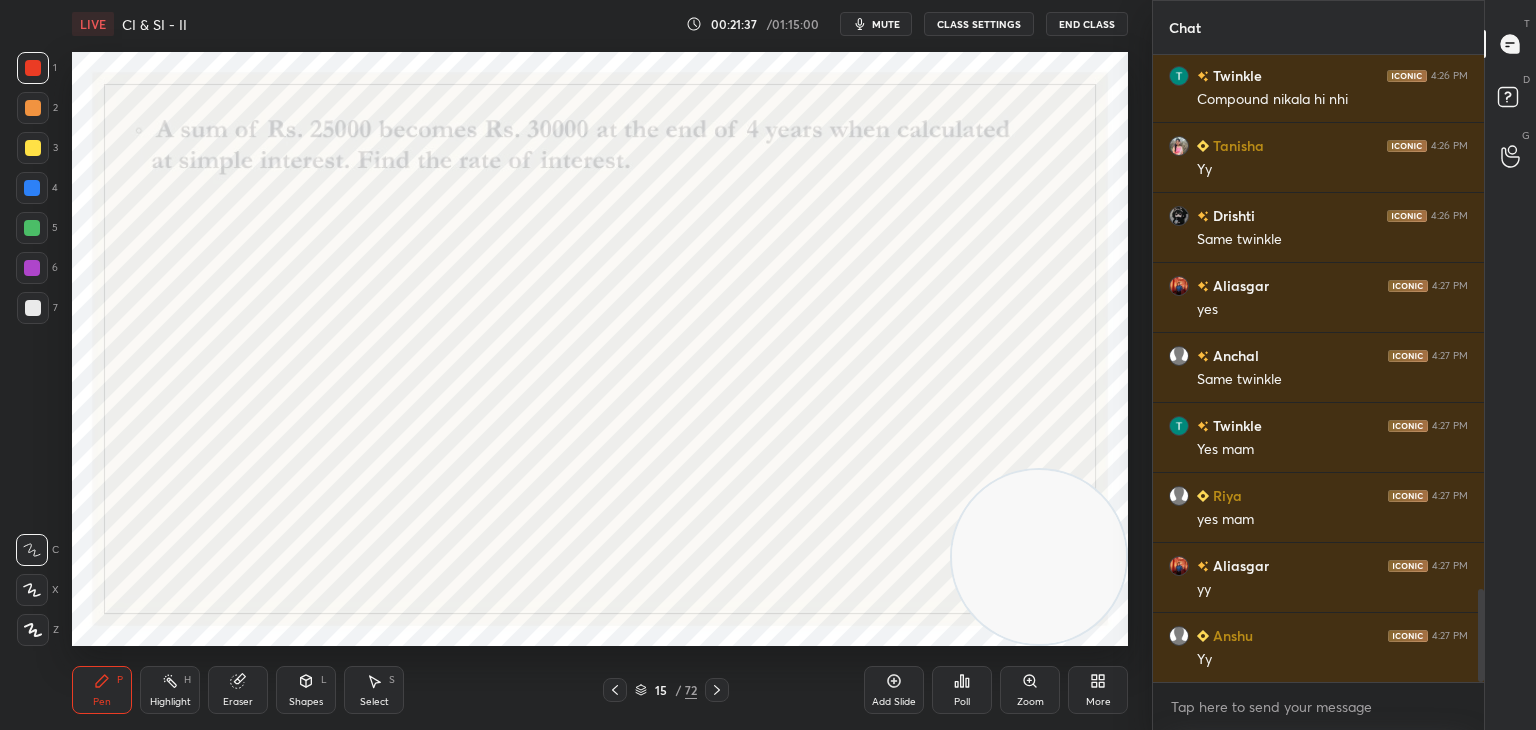 click 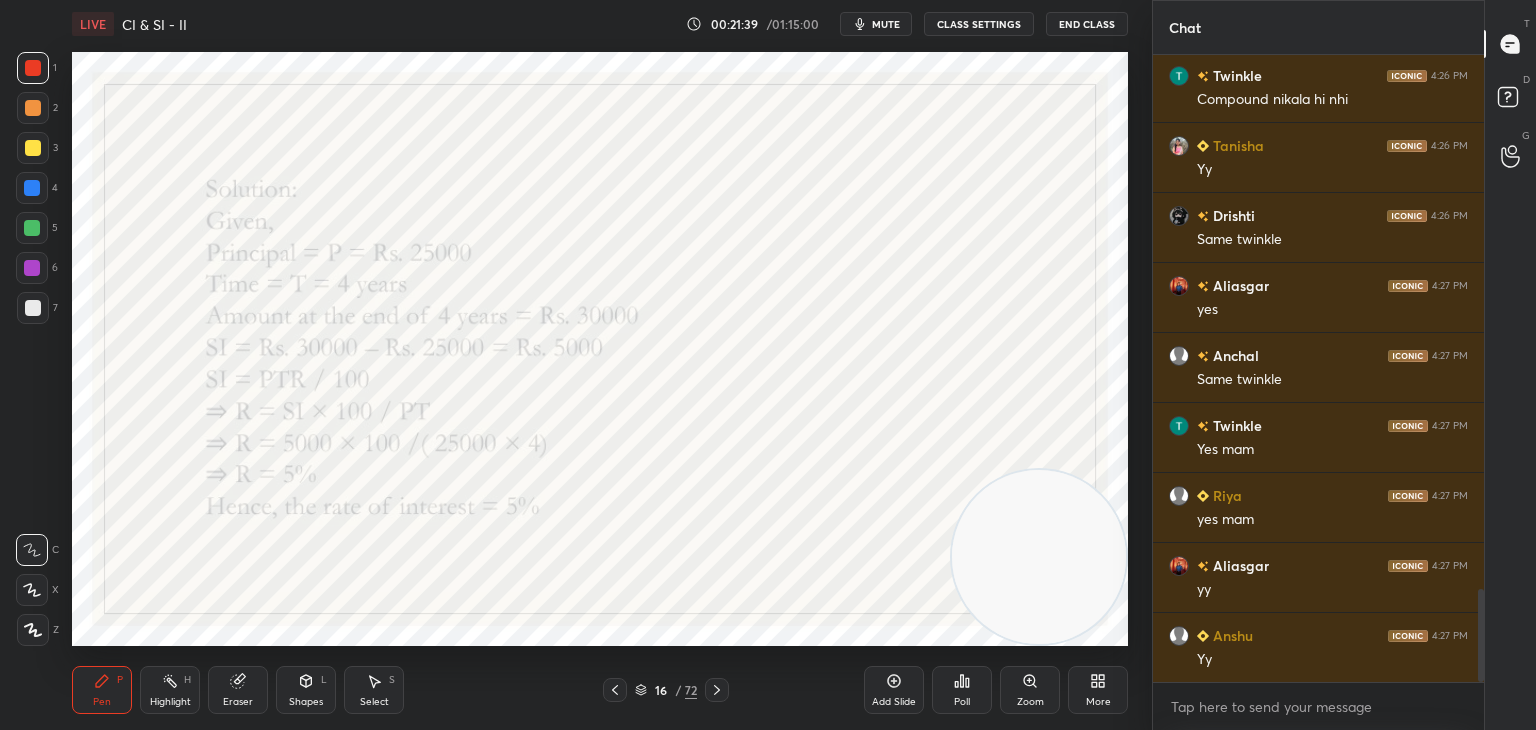 click 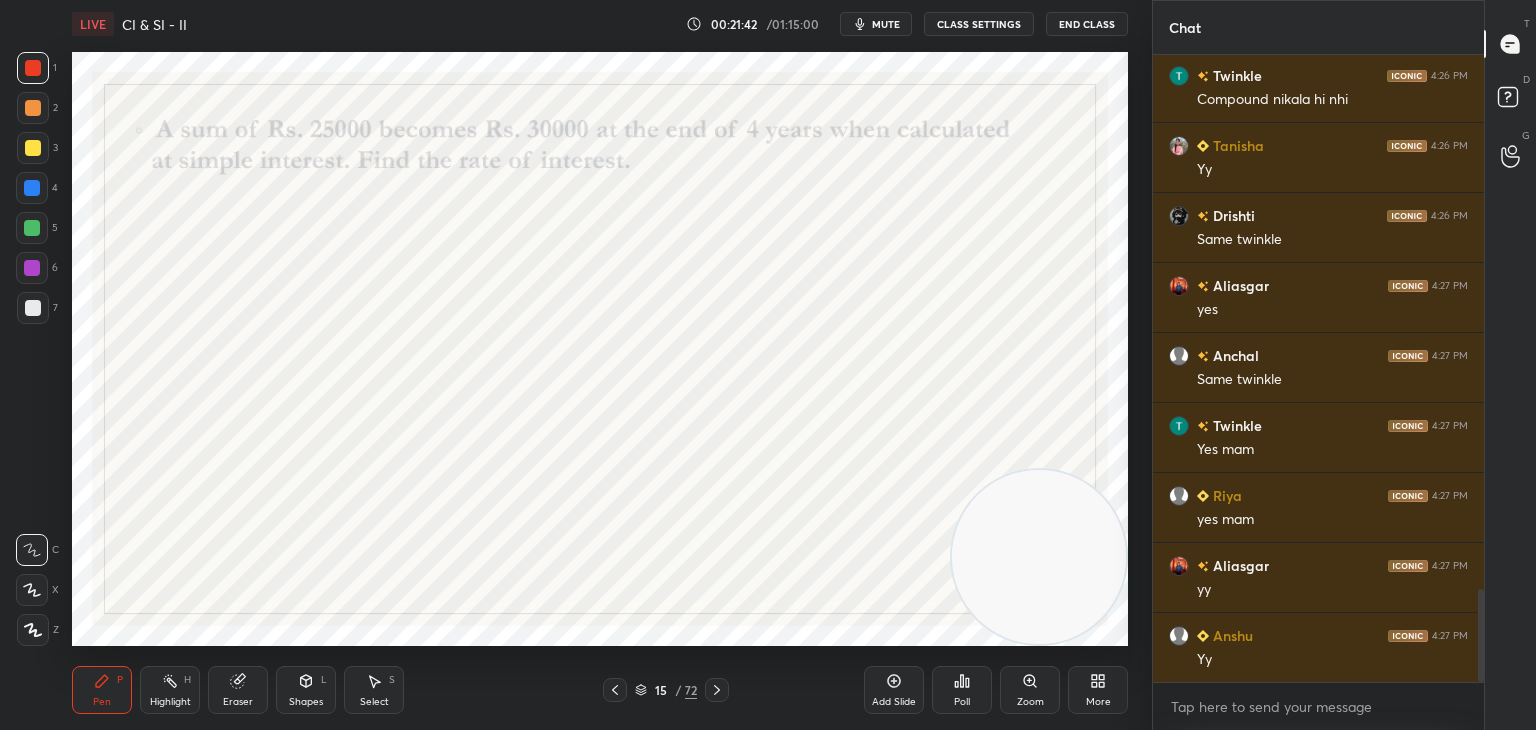 click 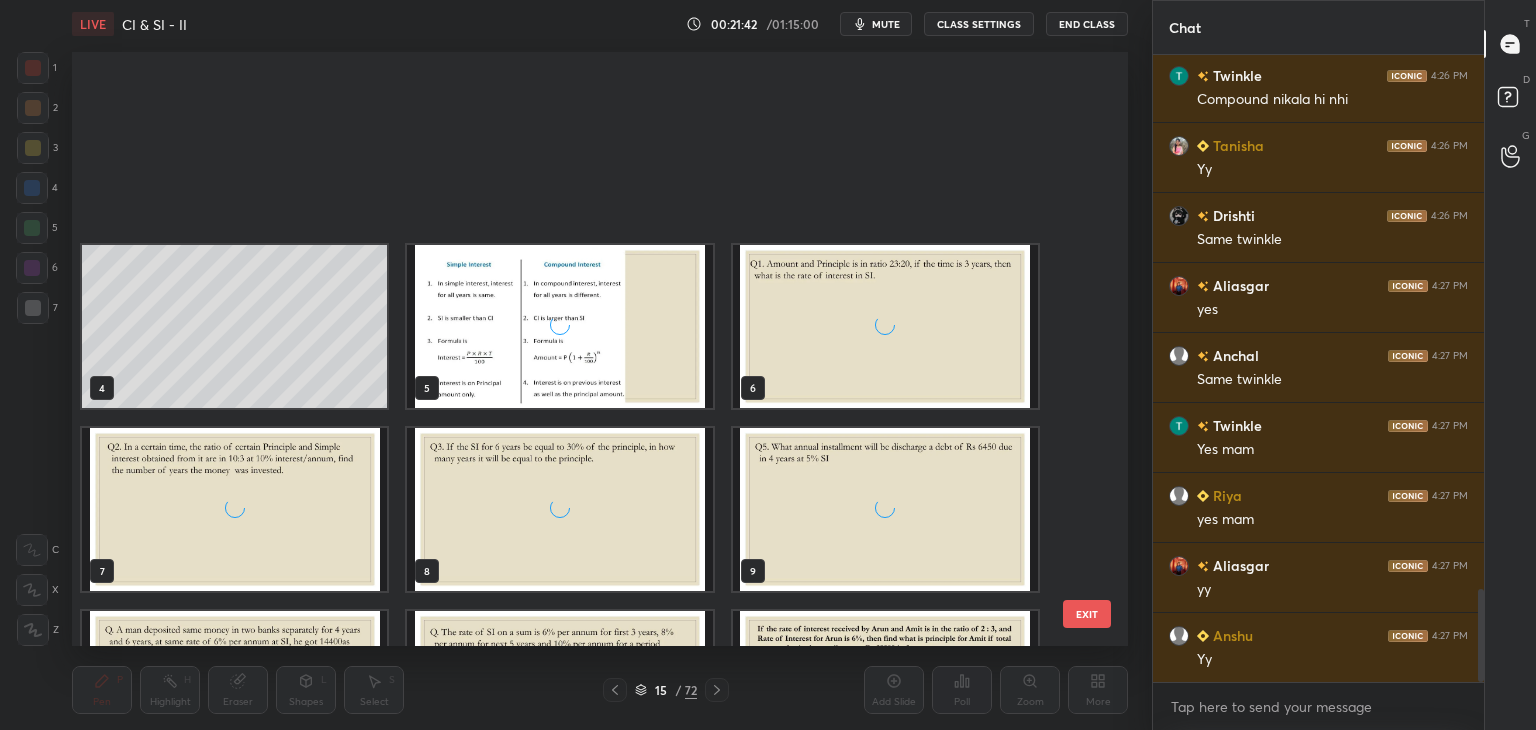scroll, scrollTop: 588, scrollLeft: 1046, axis: both 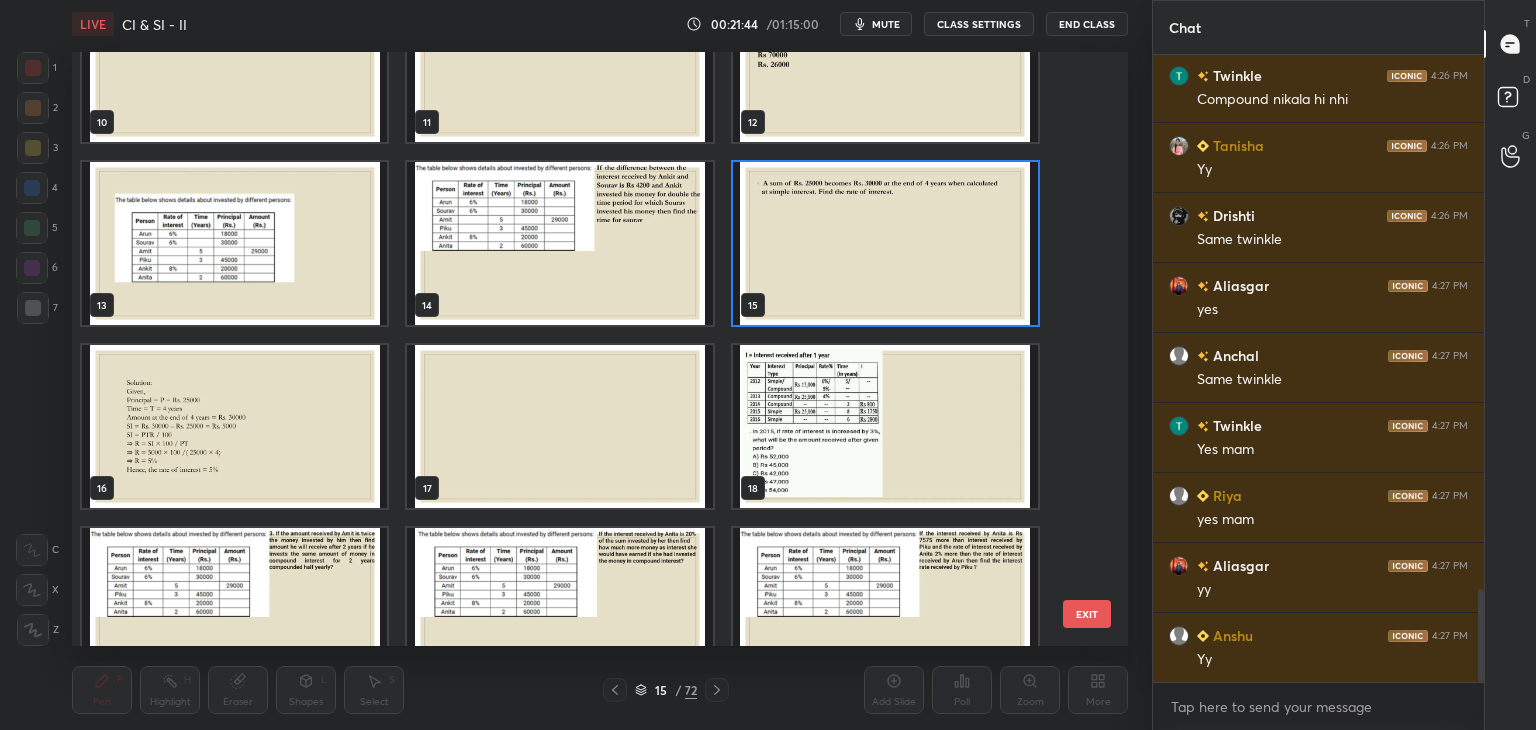 click at bounding box center (885, 426) 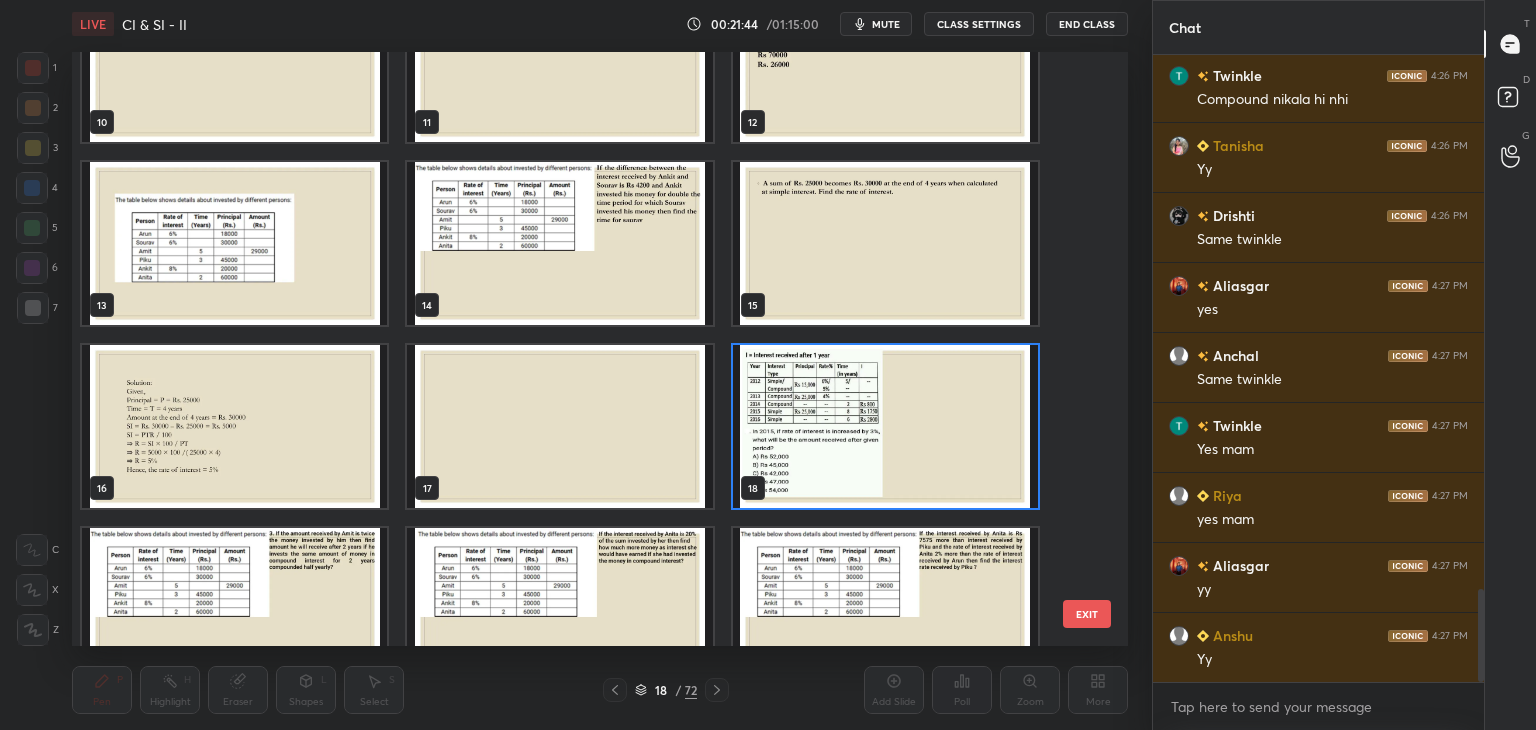 click at bounding box center [885, 426] 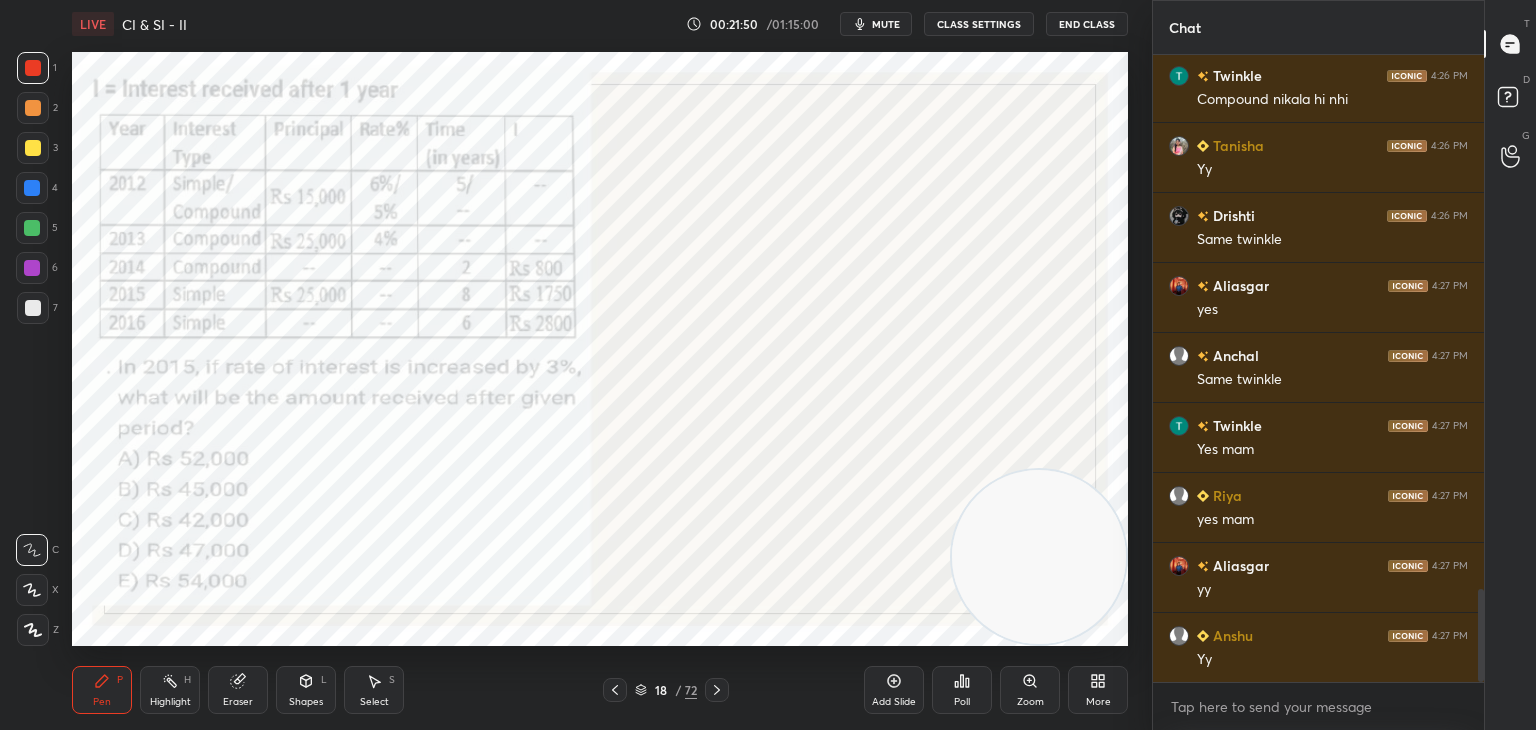 click 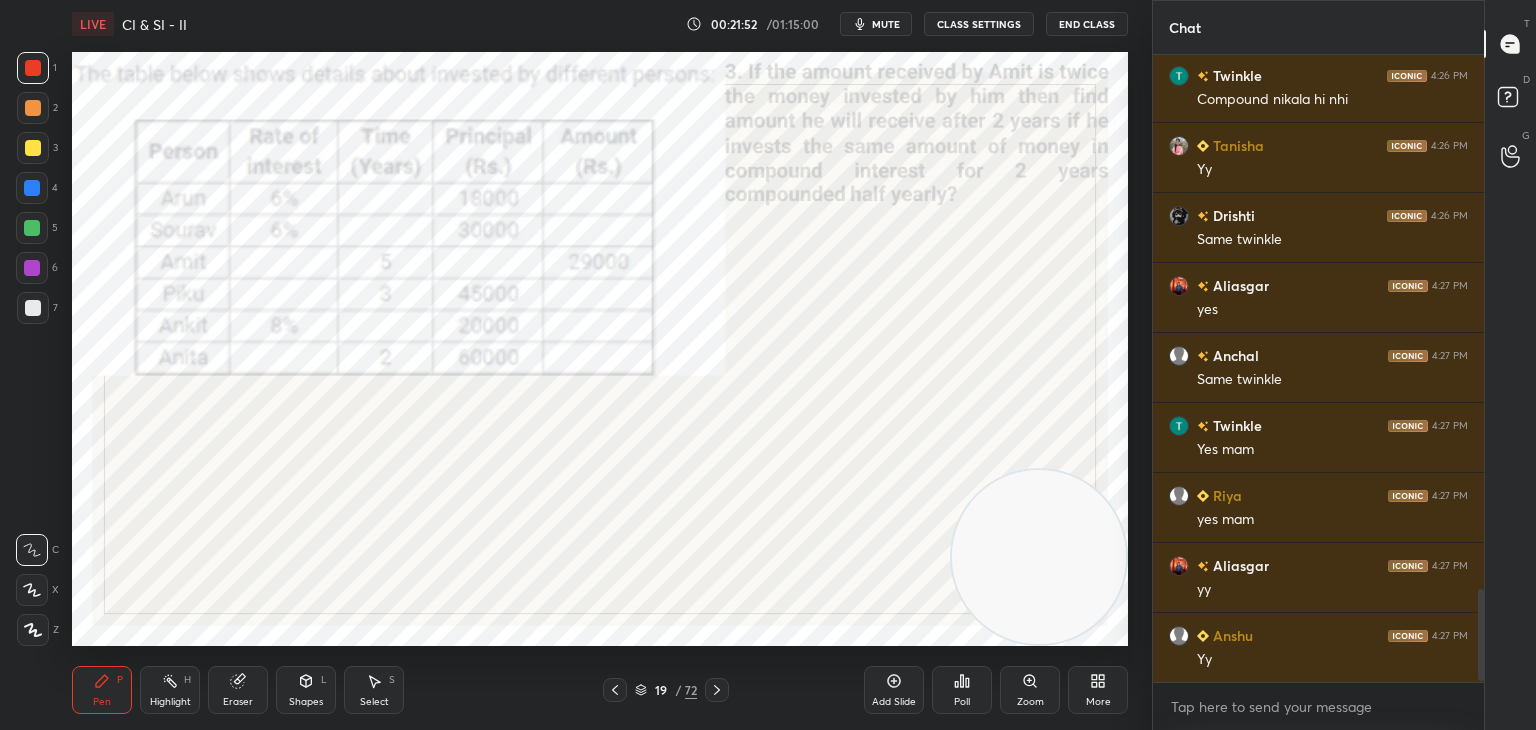 scroll, scrollTop: 3668, scrollLeft: 0, axis: vertical 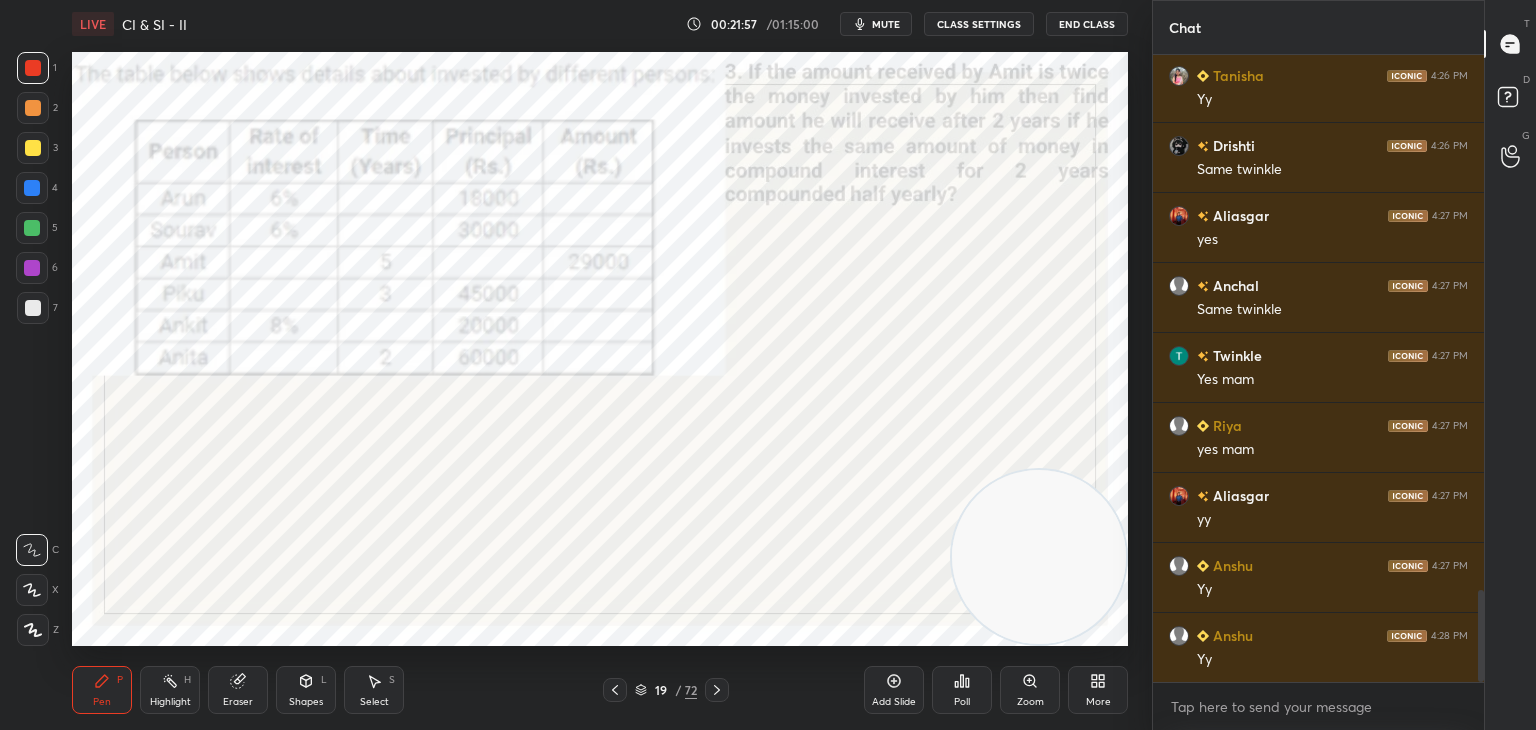 click 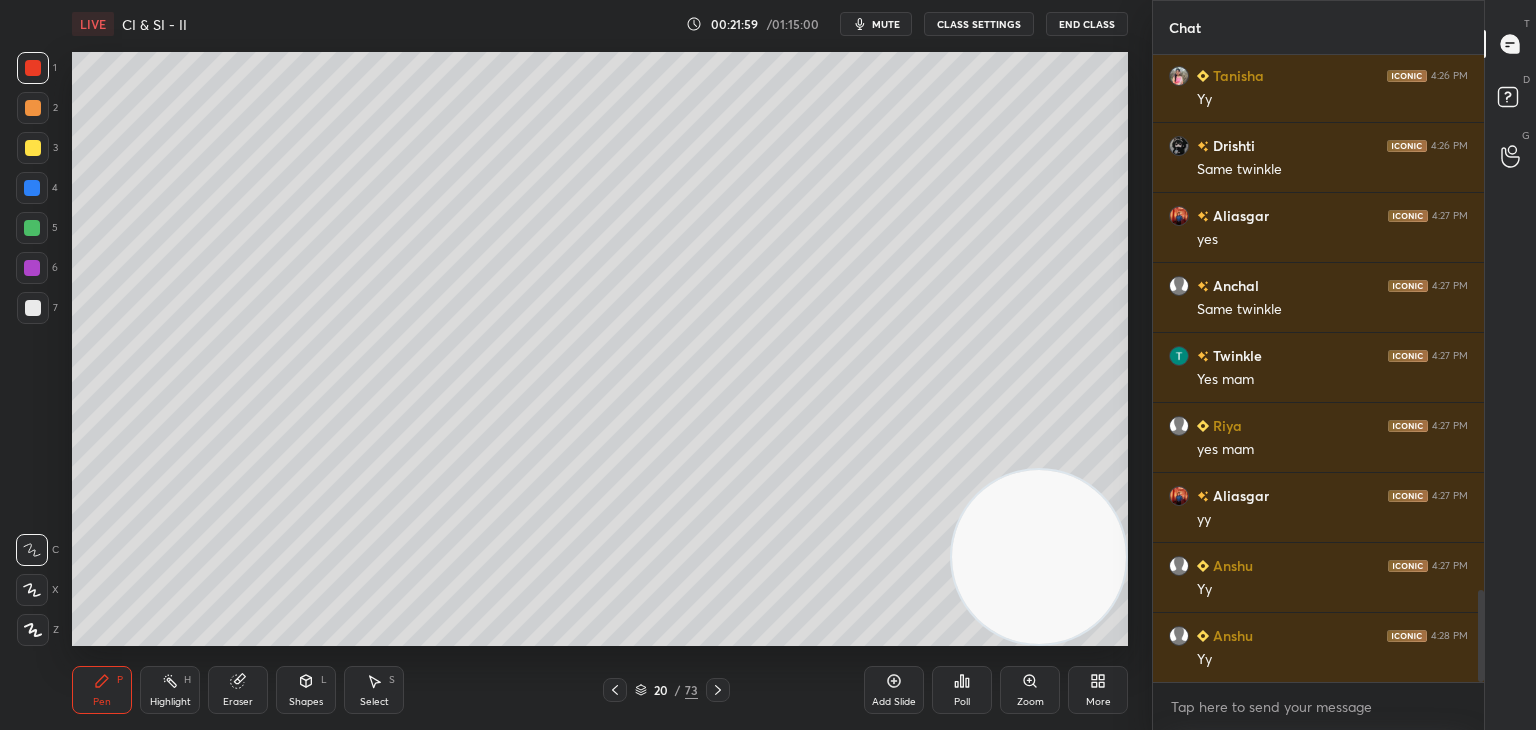 click at bounding box center [33, 148] 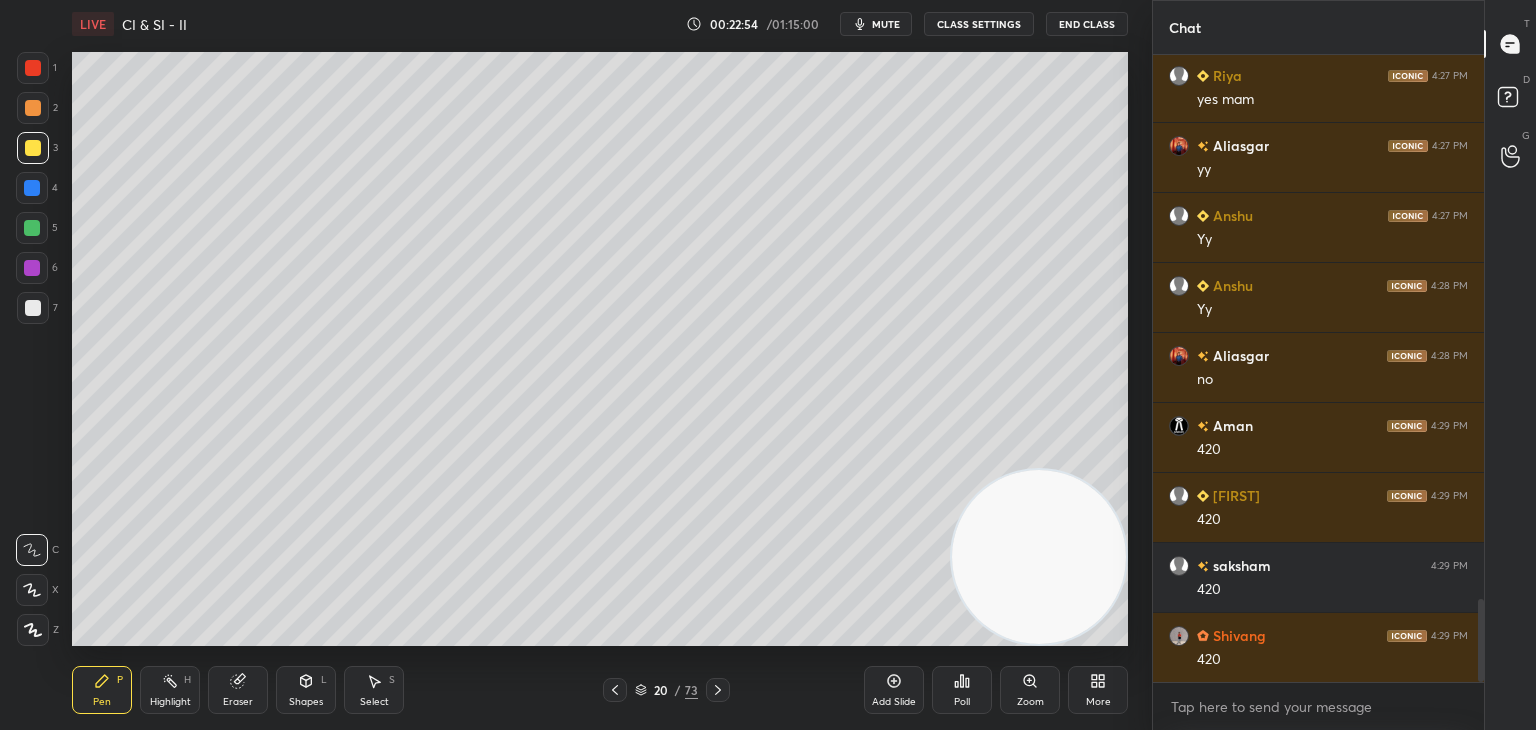 scroll, scrollTop: 4088, scrollLeft: 0, axis: vertical 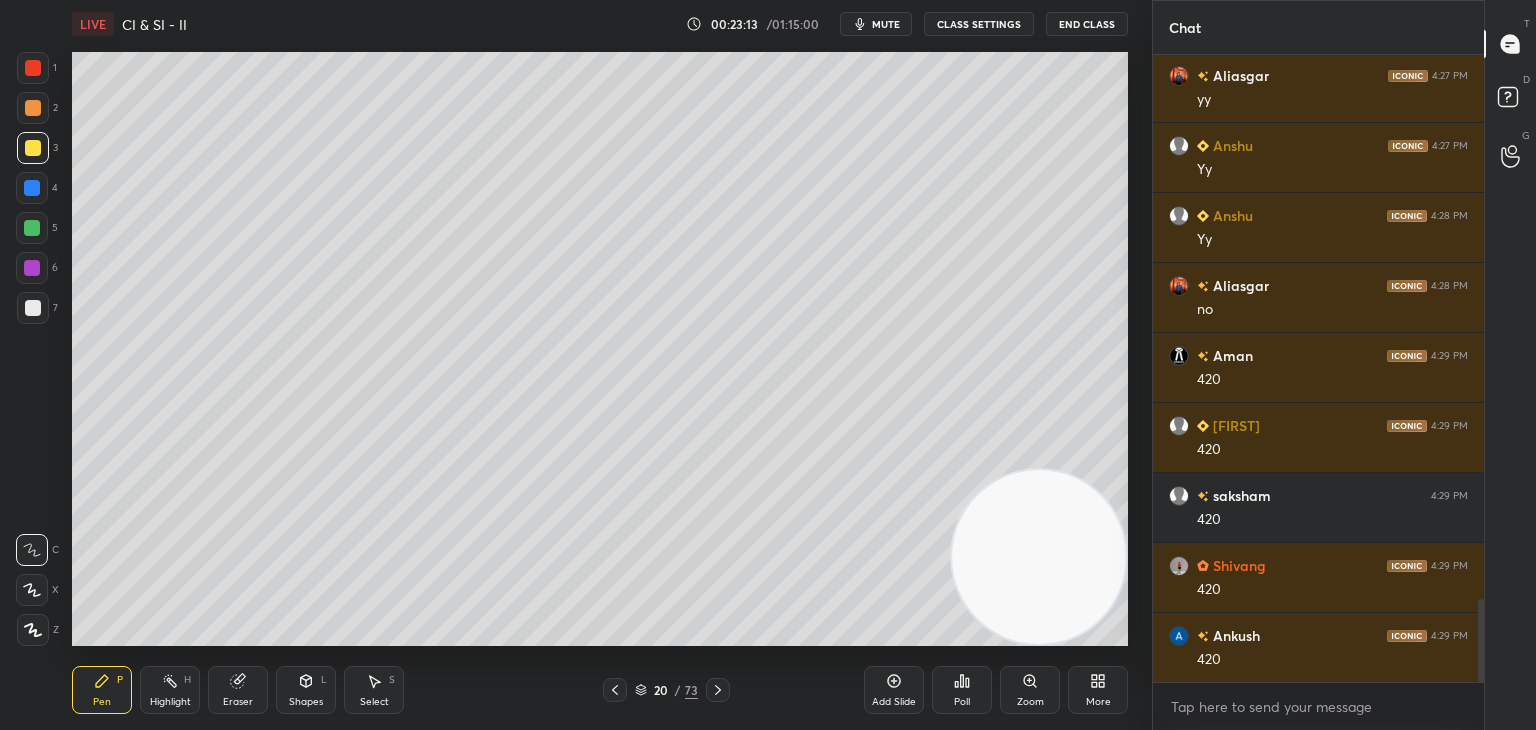 click on "Eraser" at bounding box center [238, 702] 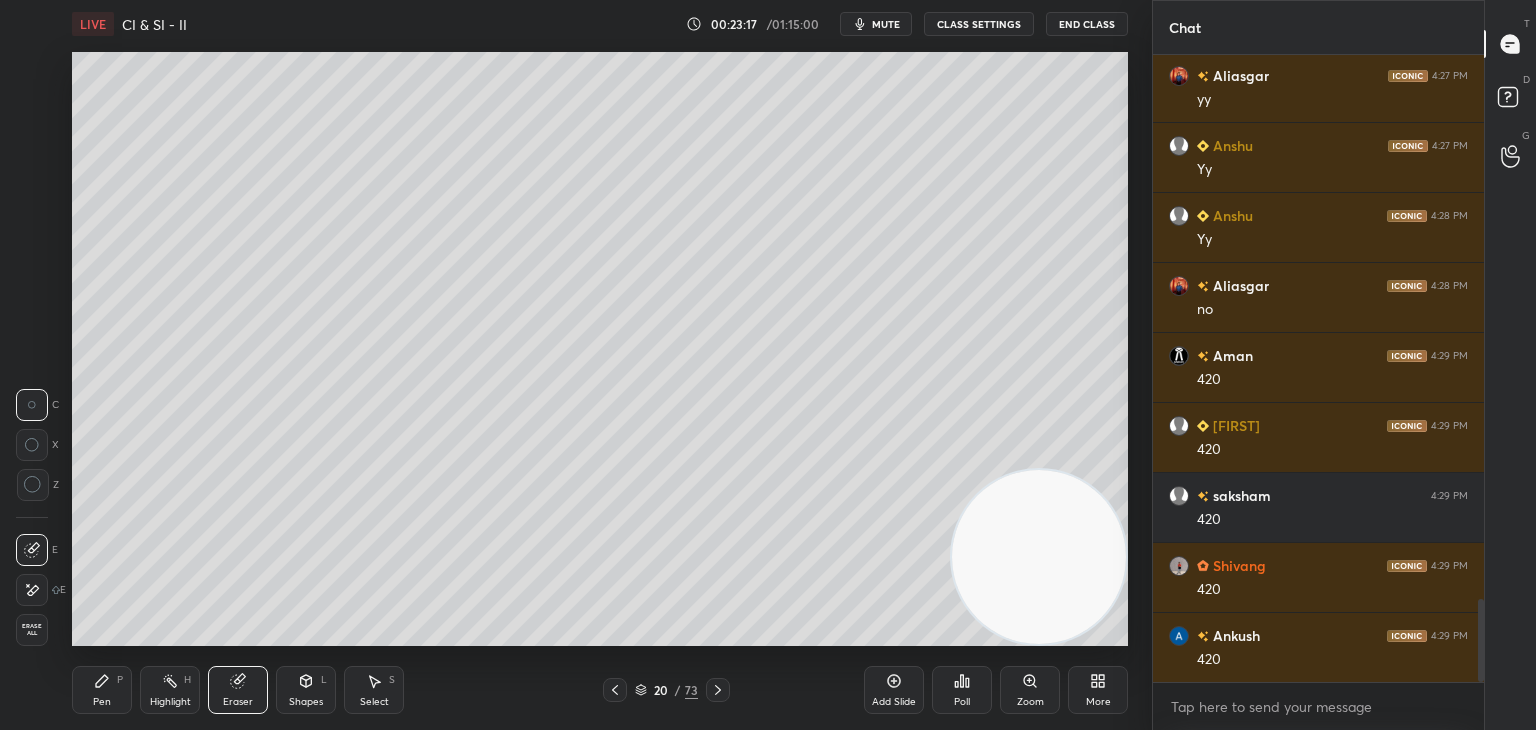 click on "Pen P" at bounding box center (102, 690) 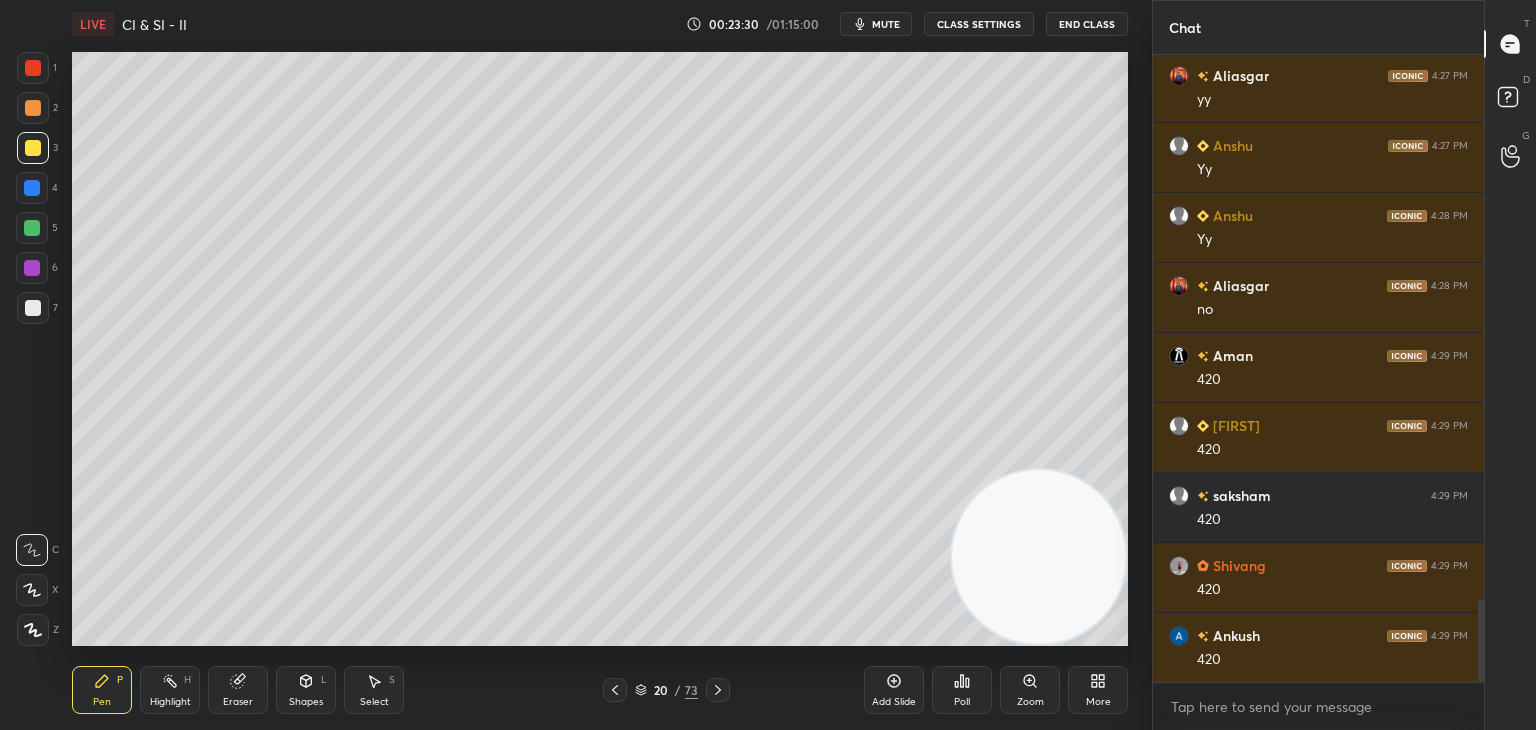 click at bounding box center [33, 308] 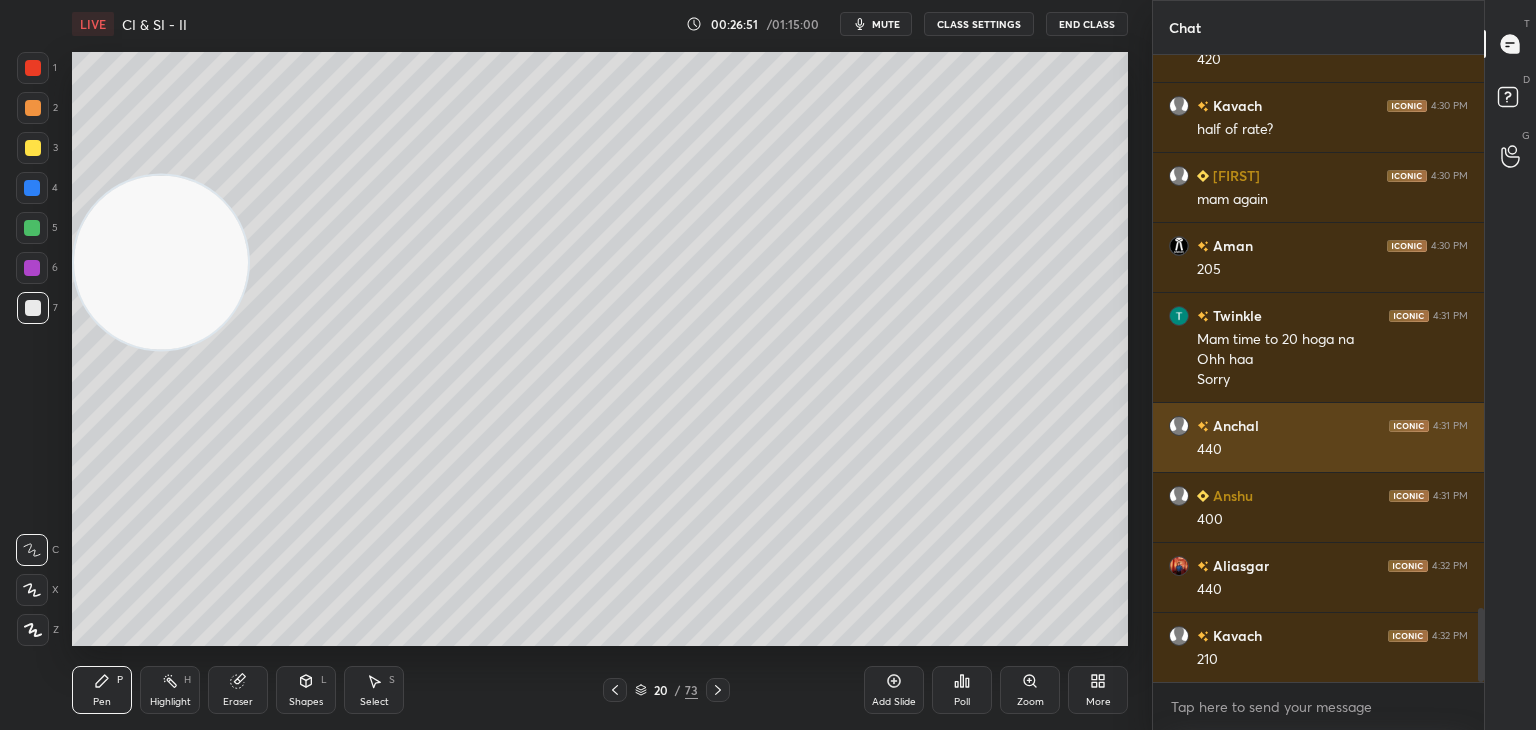 scroll, scrollTop: 4758, scrollLeft: 0, axis: vertical 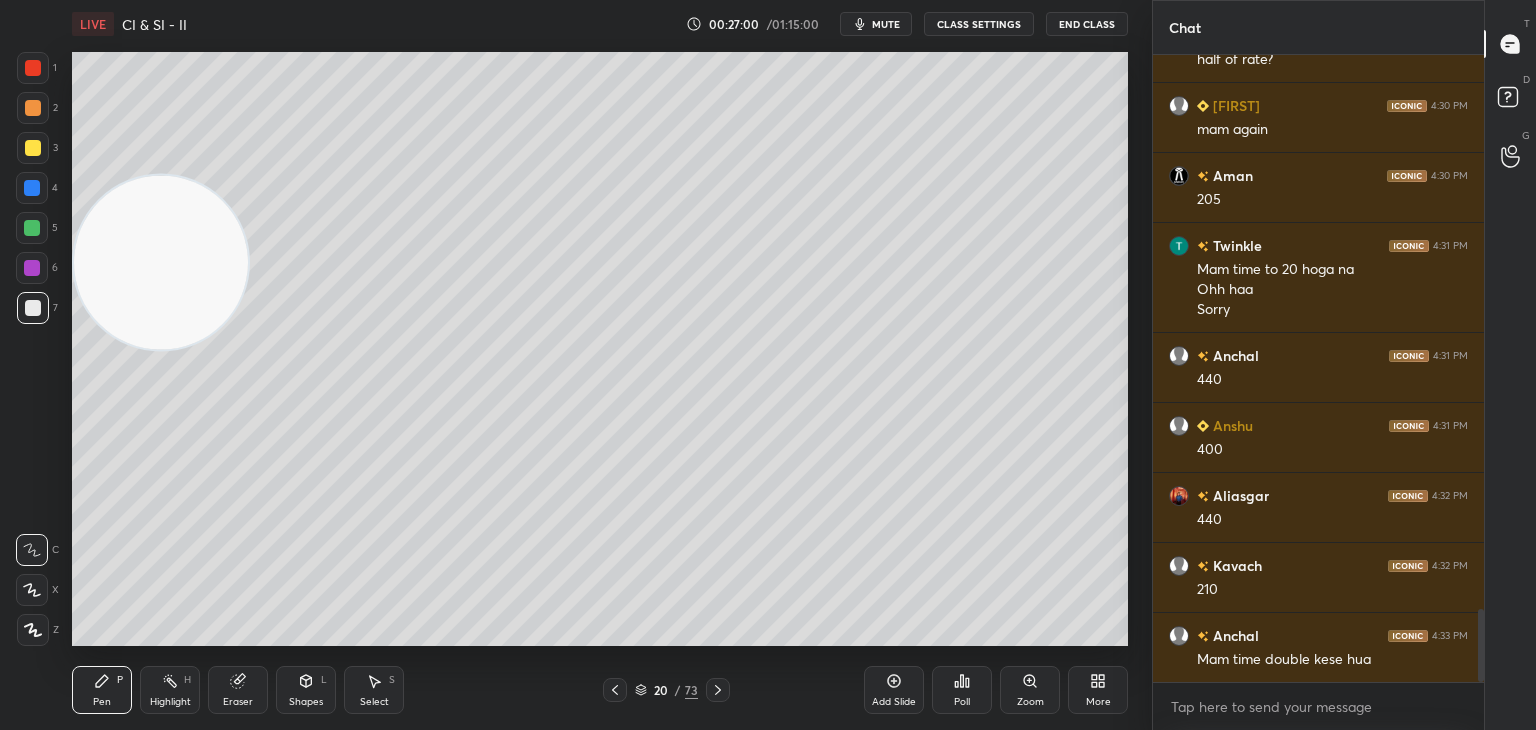 click on "Add Slide Poll Zoom More" at bounding box center (996, 690) 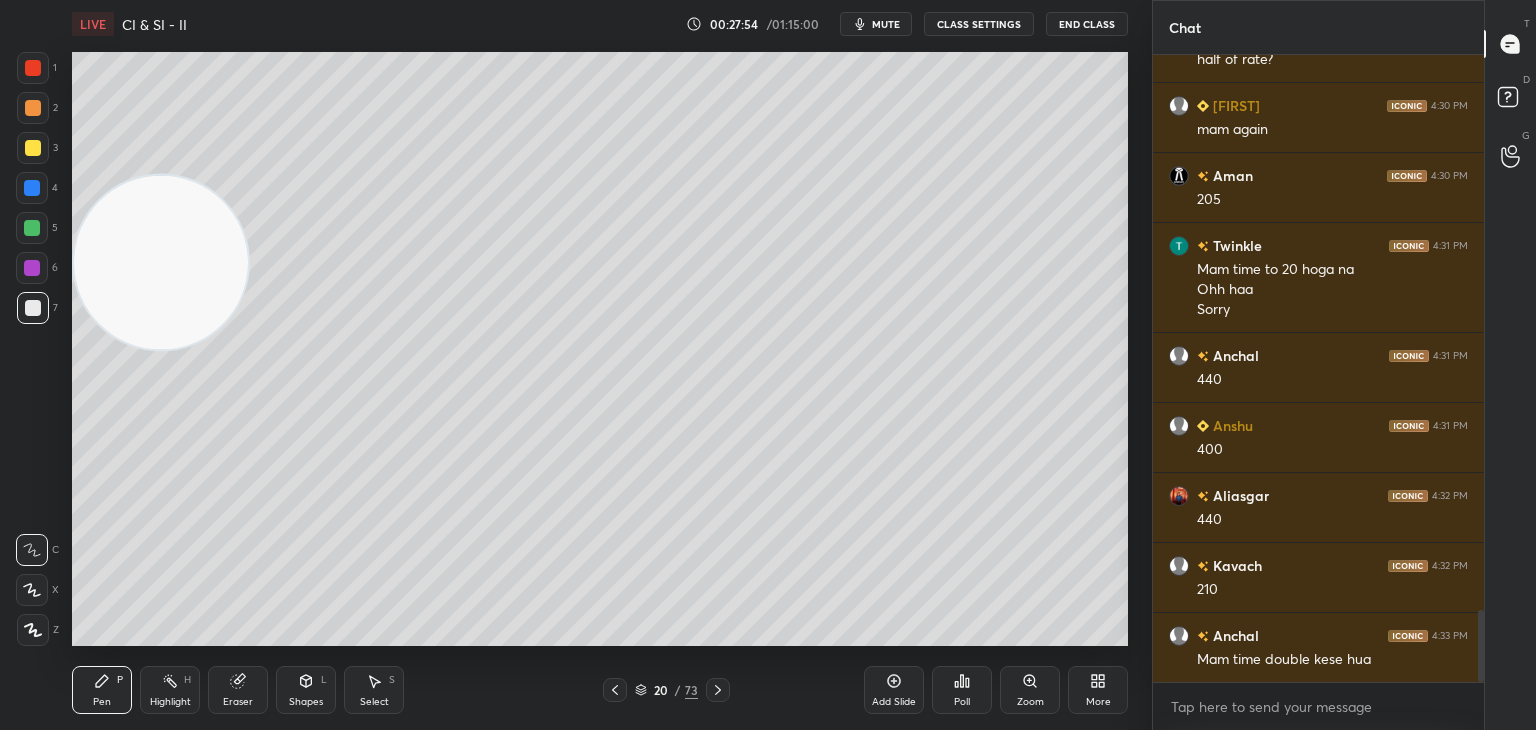 scroll, scrollTop: 4828, scrollLeft: 0, axis: vertical 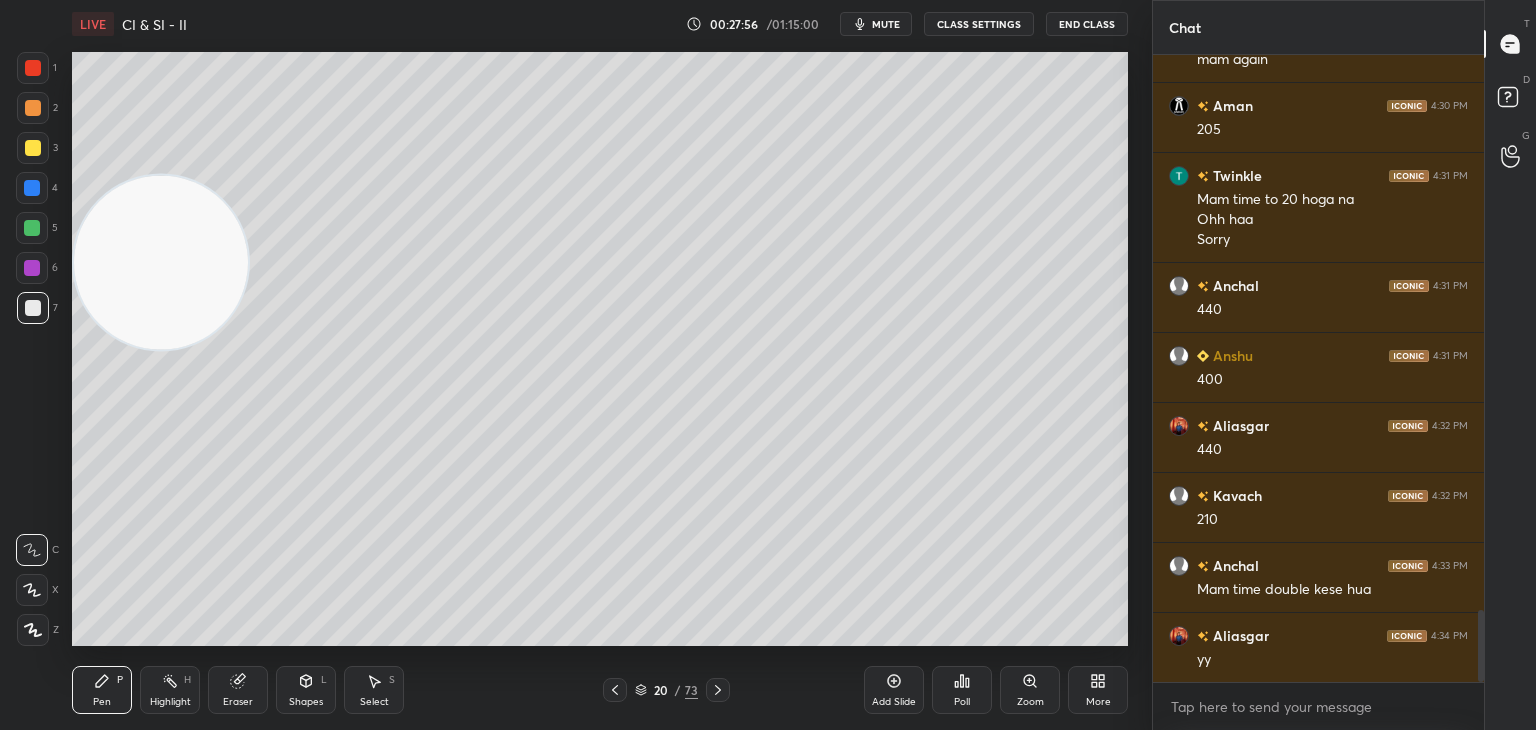 click on "Add Slide" at bounding box center (894, 690) 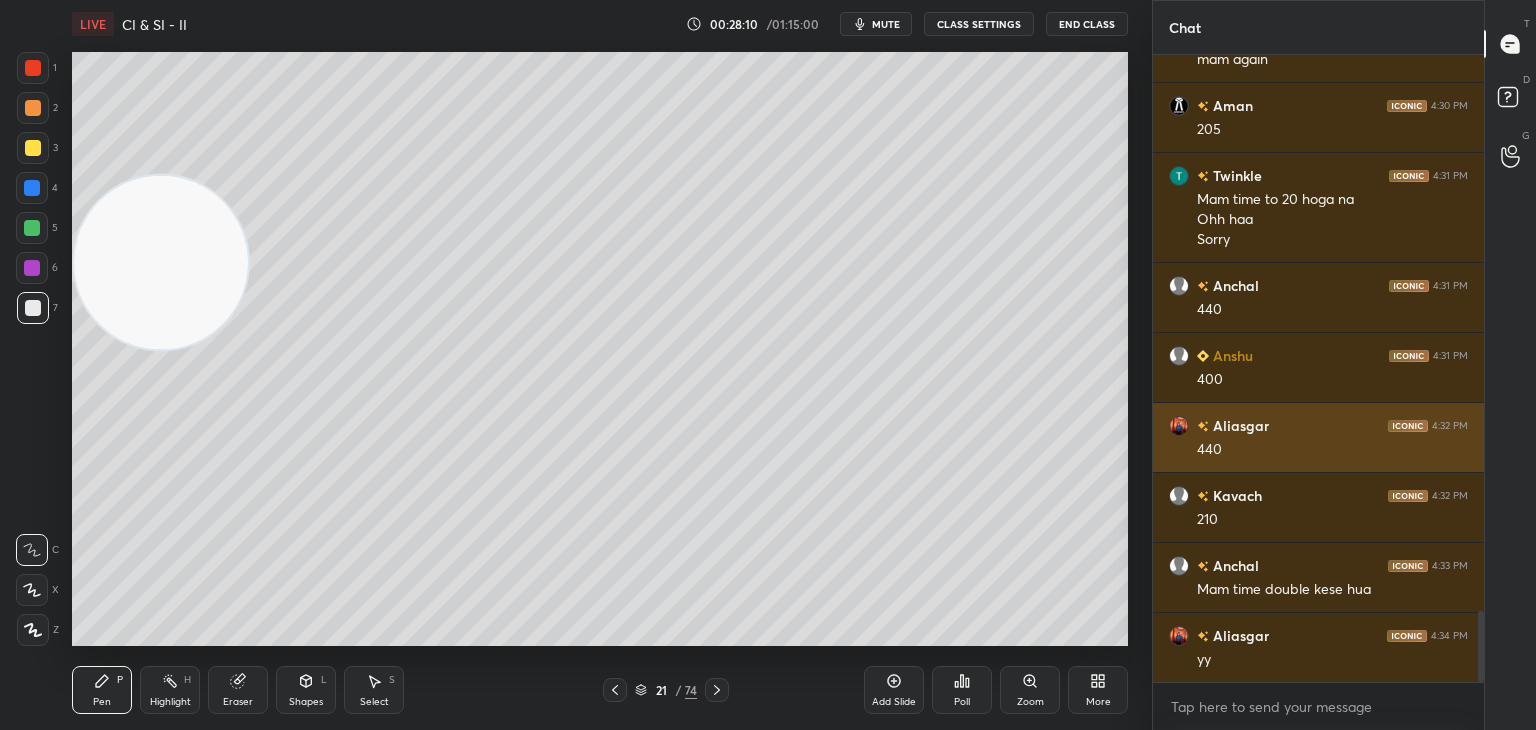 scroll, scrollTop: 4898, scrollLeft: 0, axis: vertical 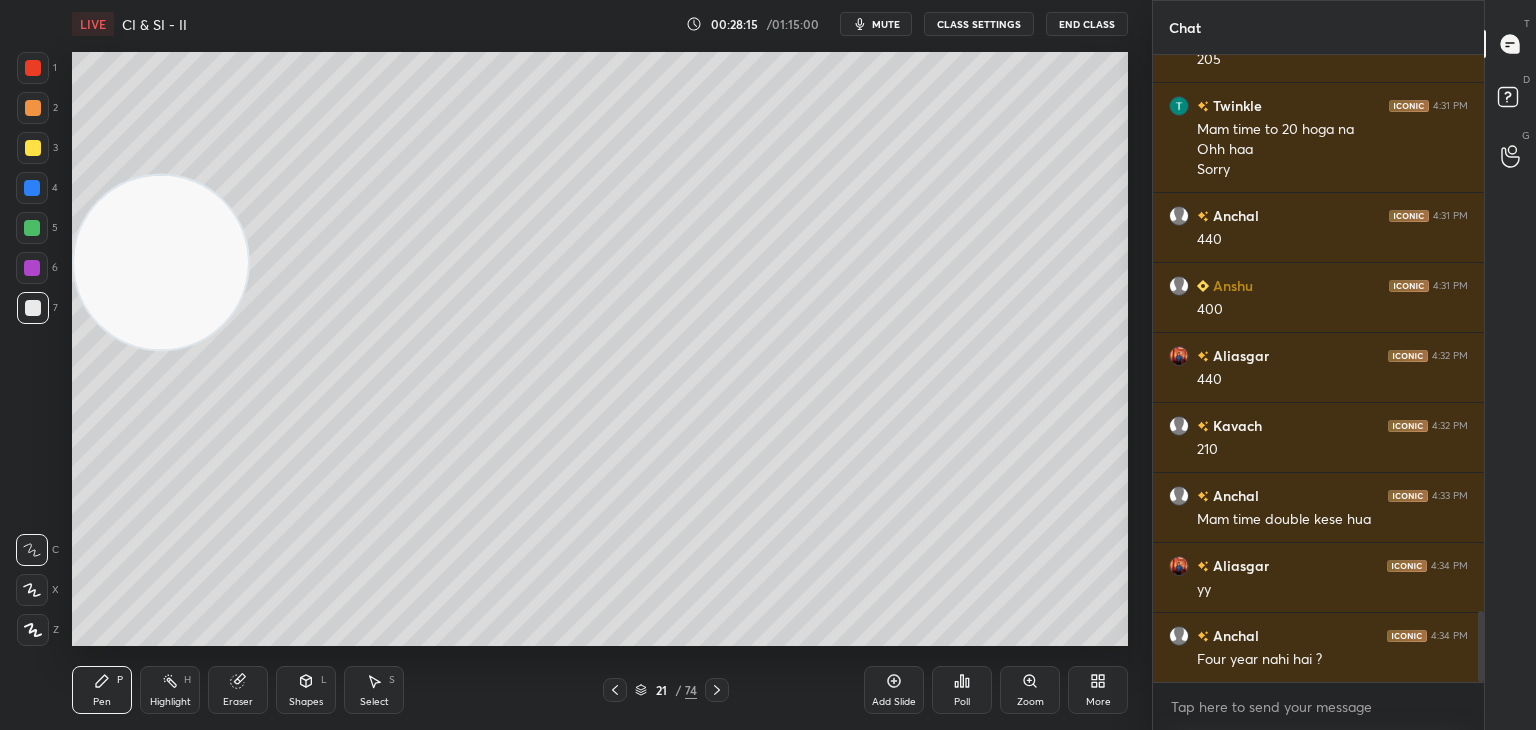 click at bounding box center [33, 148] 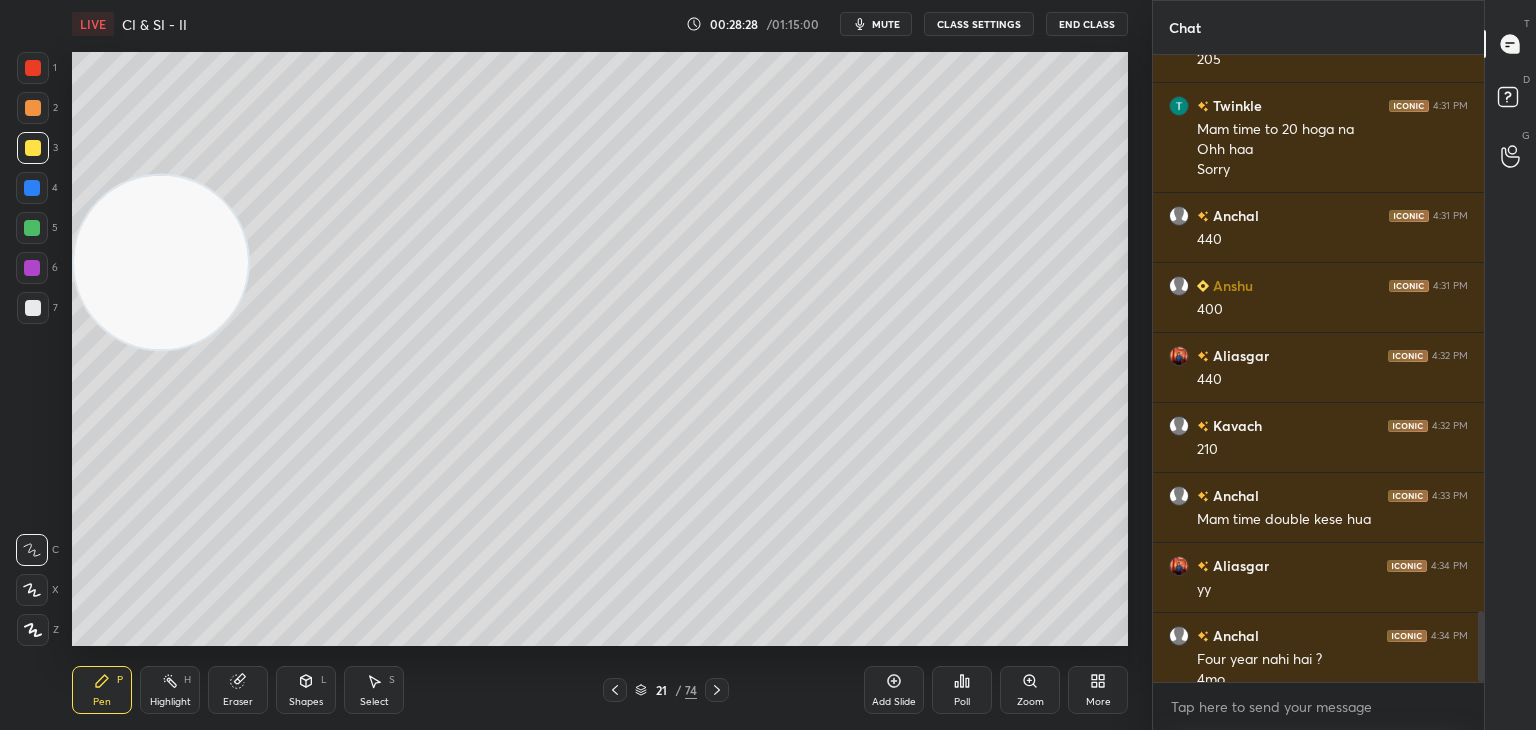scroll, scrollTop: 4918, scrollLeft: 0, axis: vertical 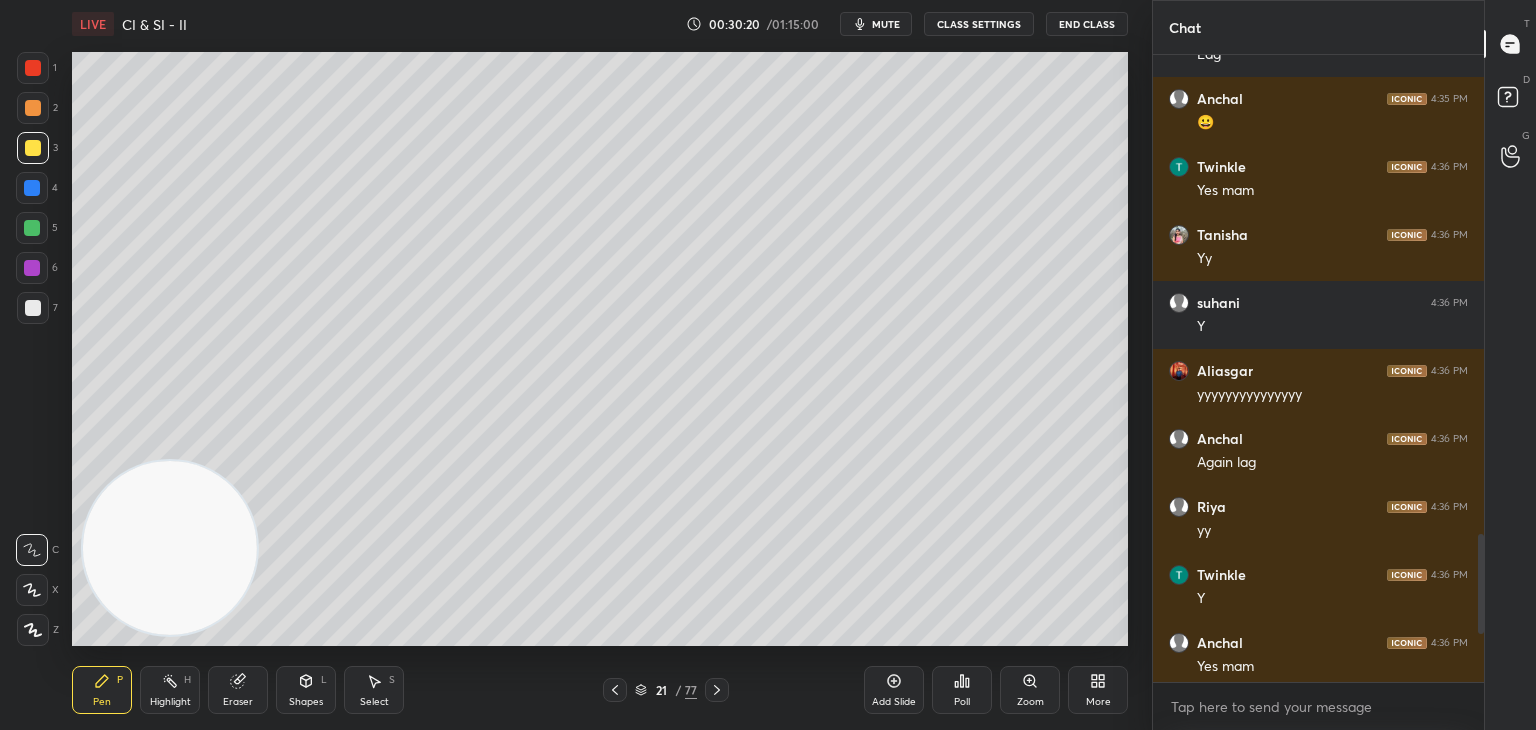 click on "Eraser" at bounding box center [238, 690] 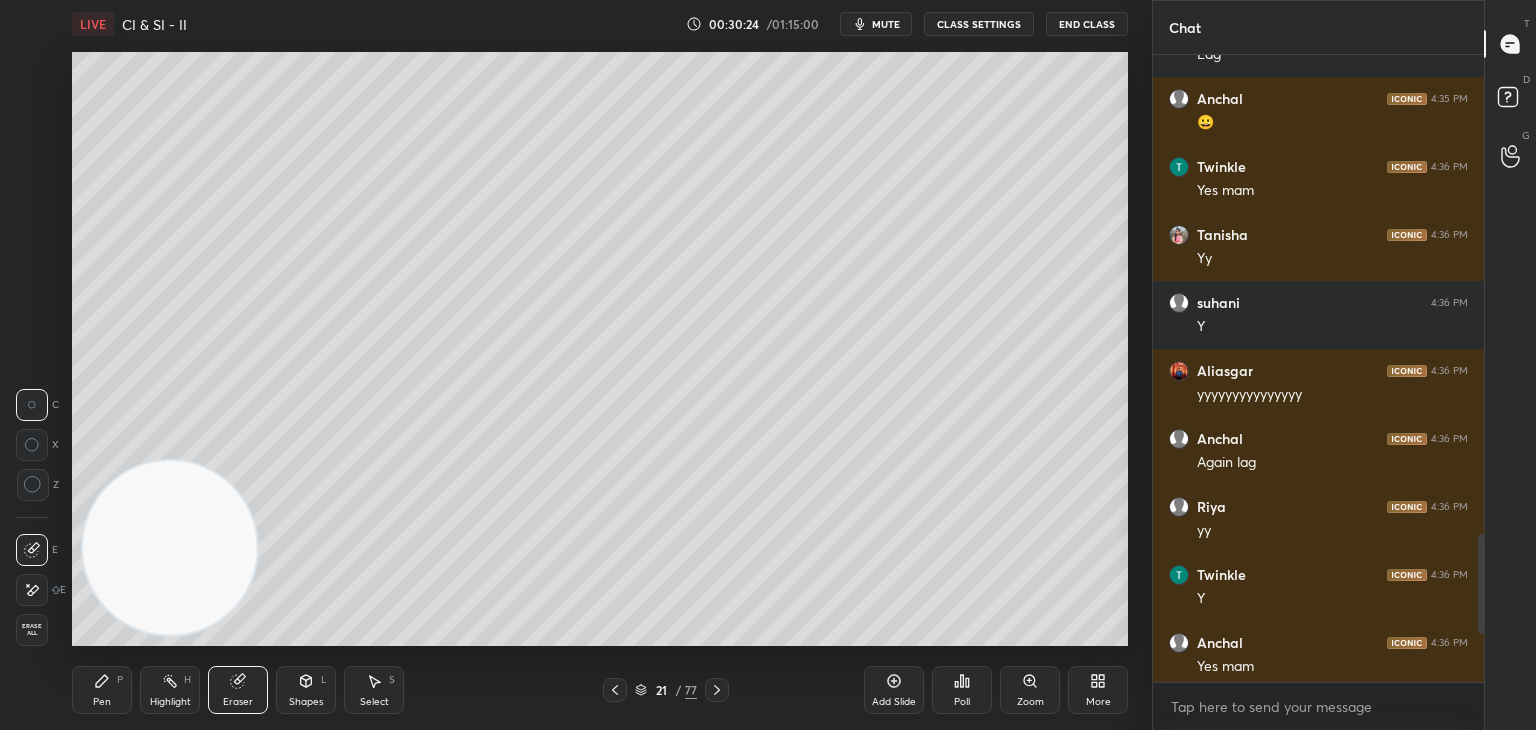 click on "Eraser" at bounding box center (238, 690) 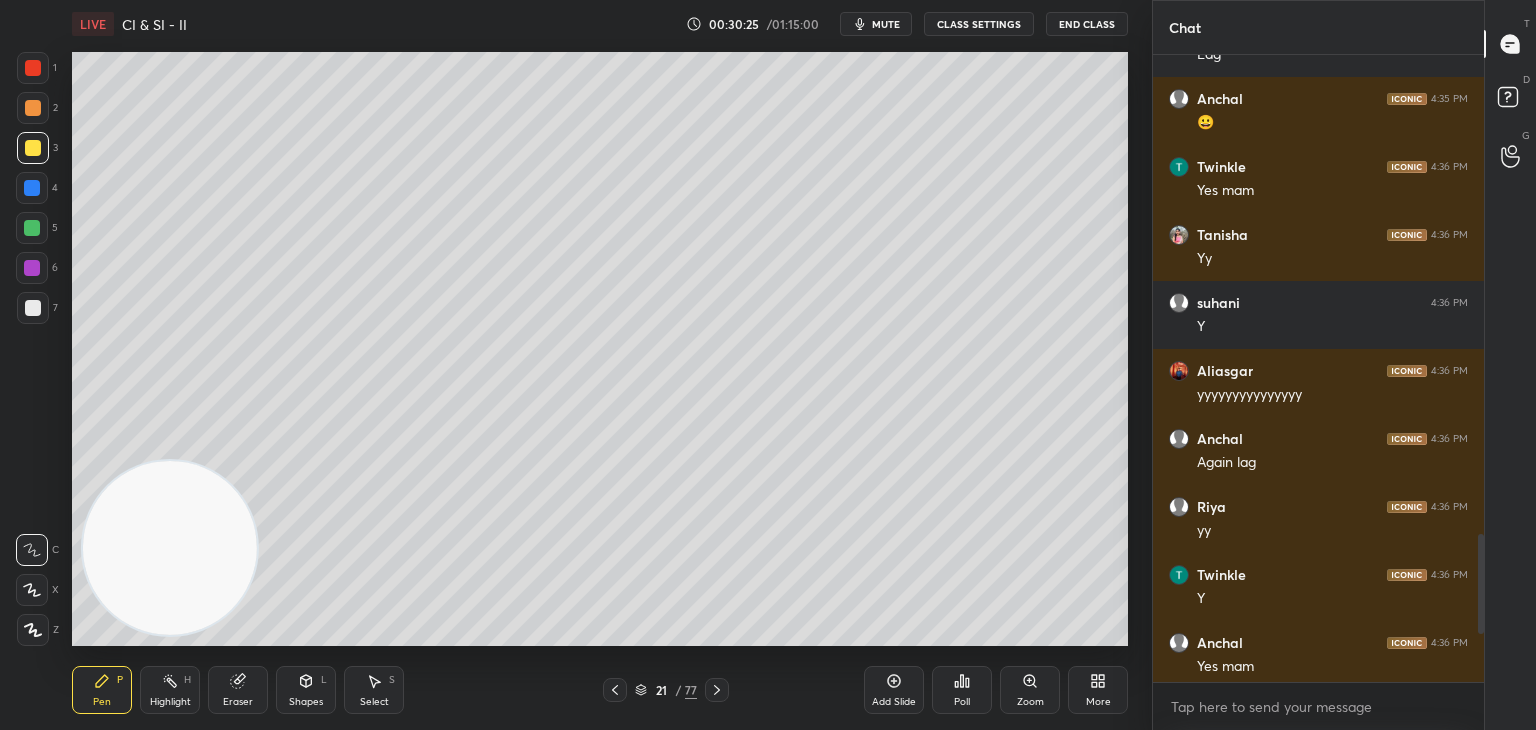 click on "Pen P" at bounding box center (102, 690) 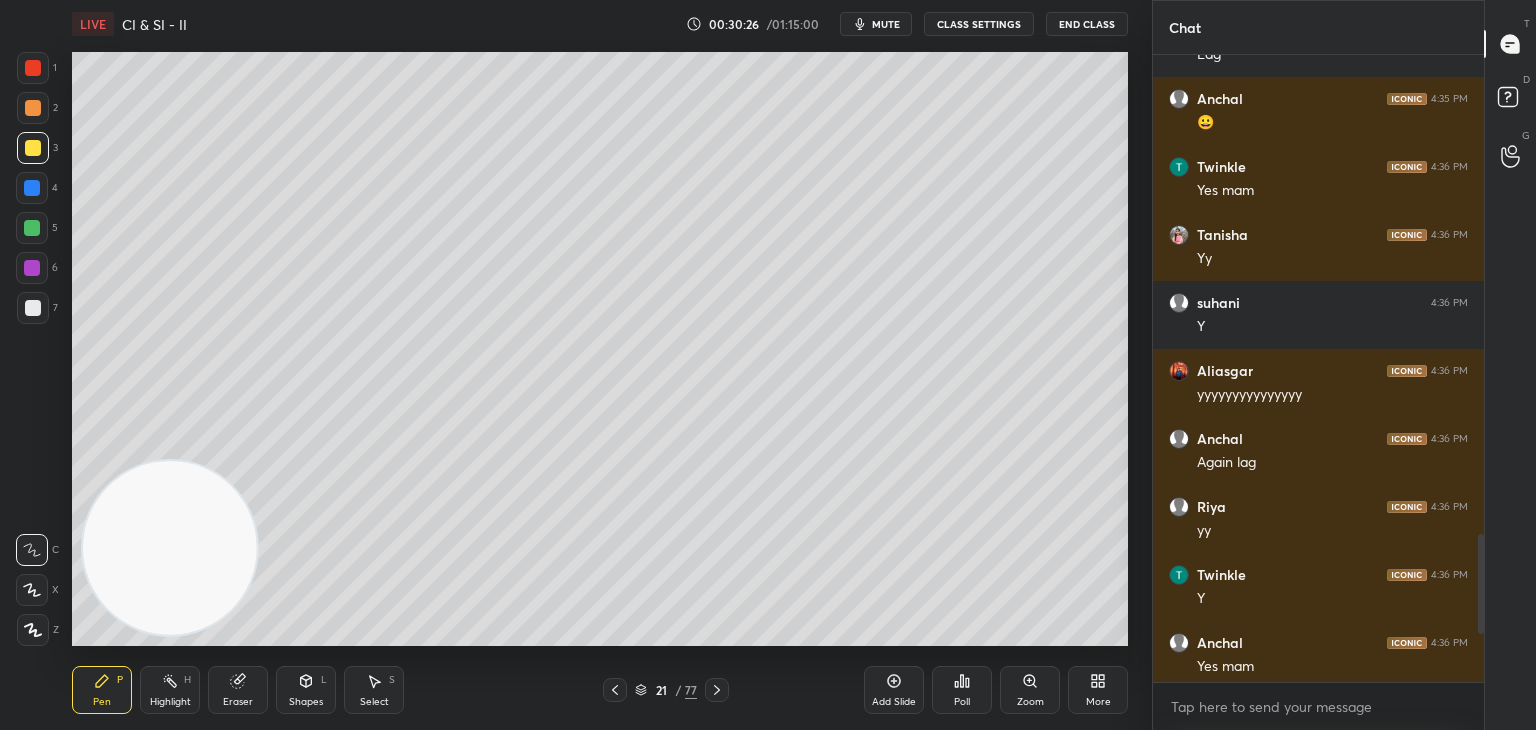 click 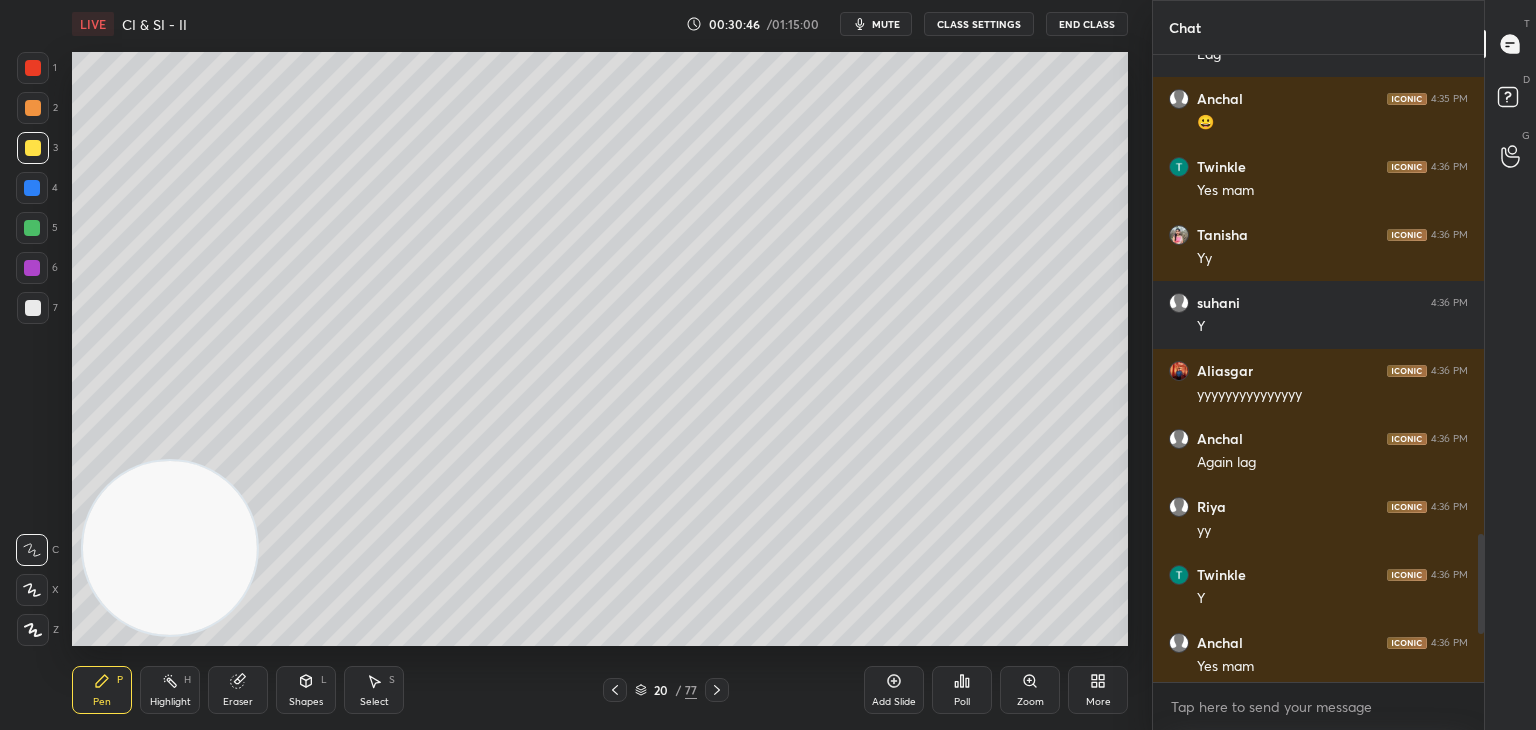 click 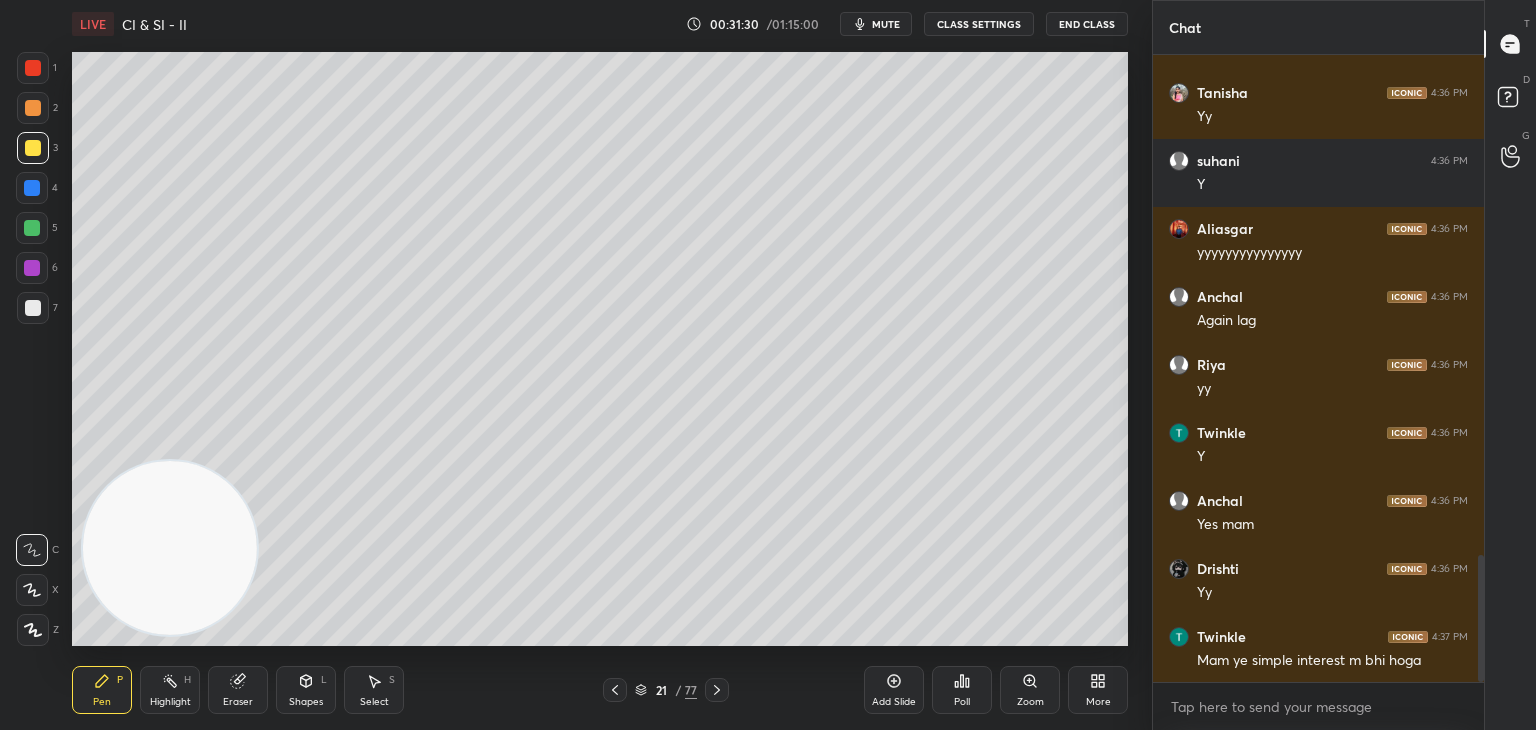 scroll, scrollTop: 2476, scrollLeft: 0, axis: vertical 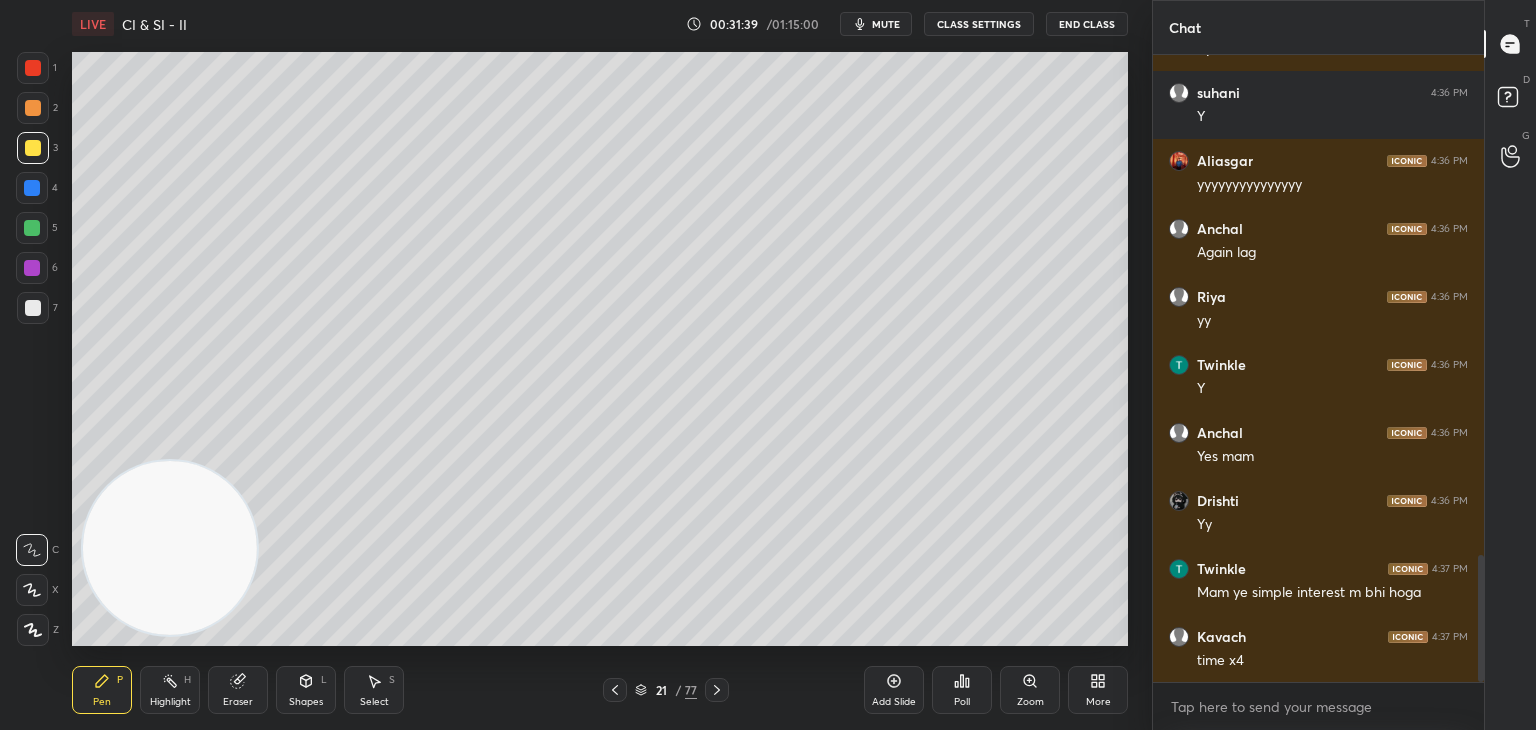 click 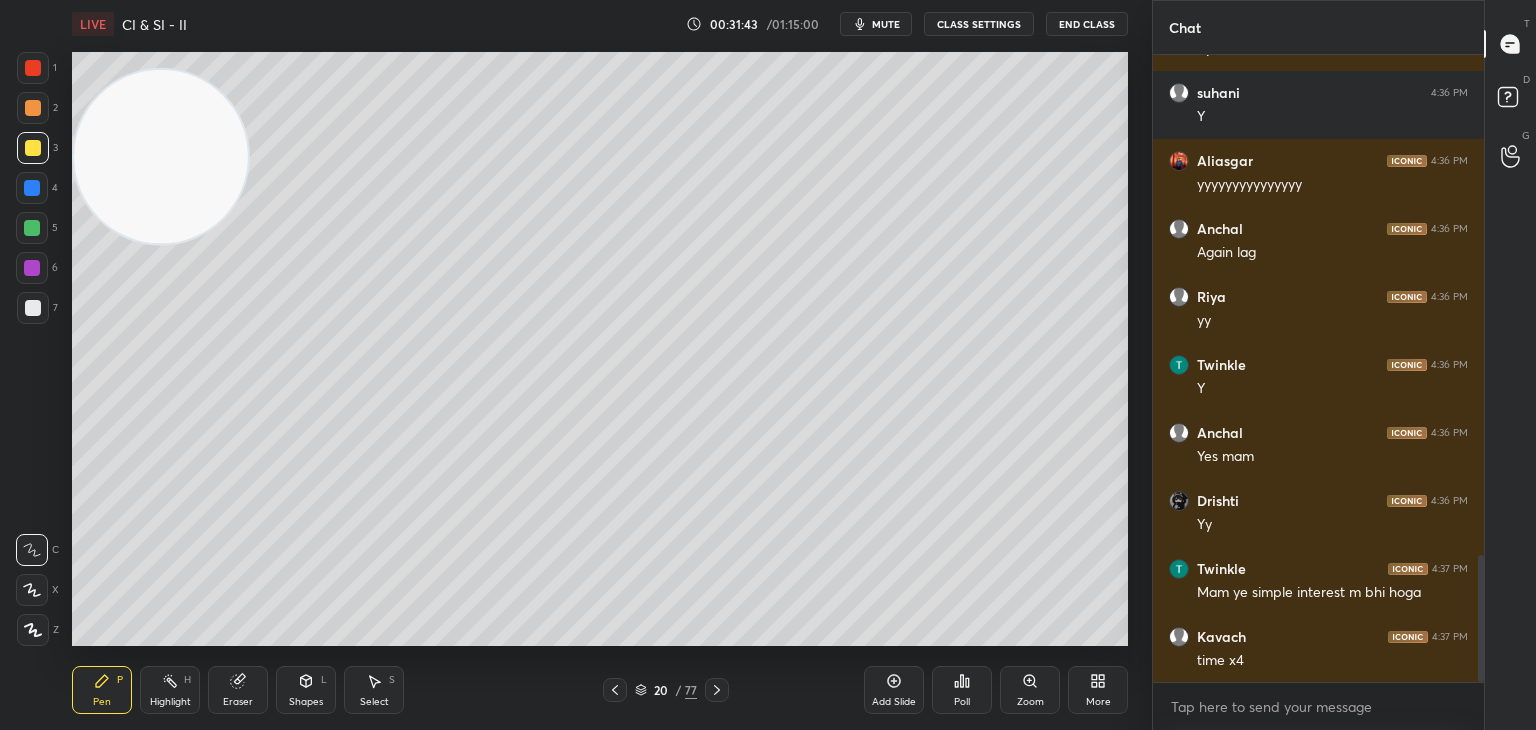 click 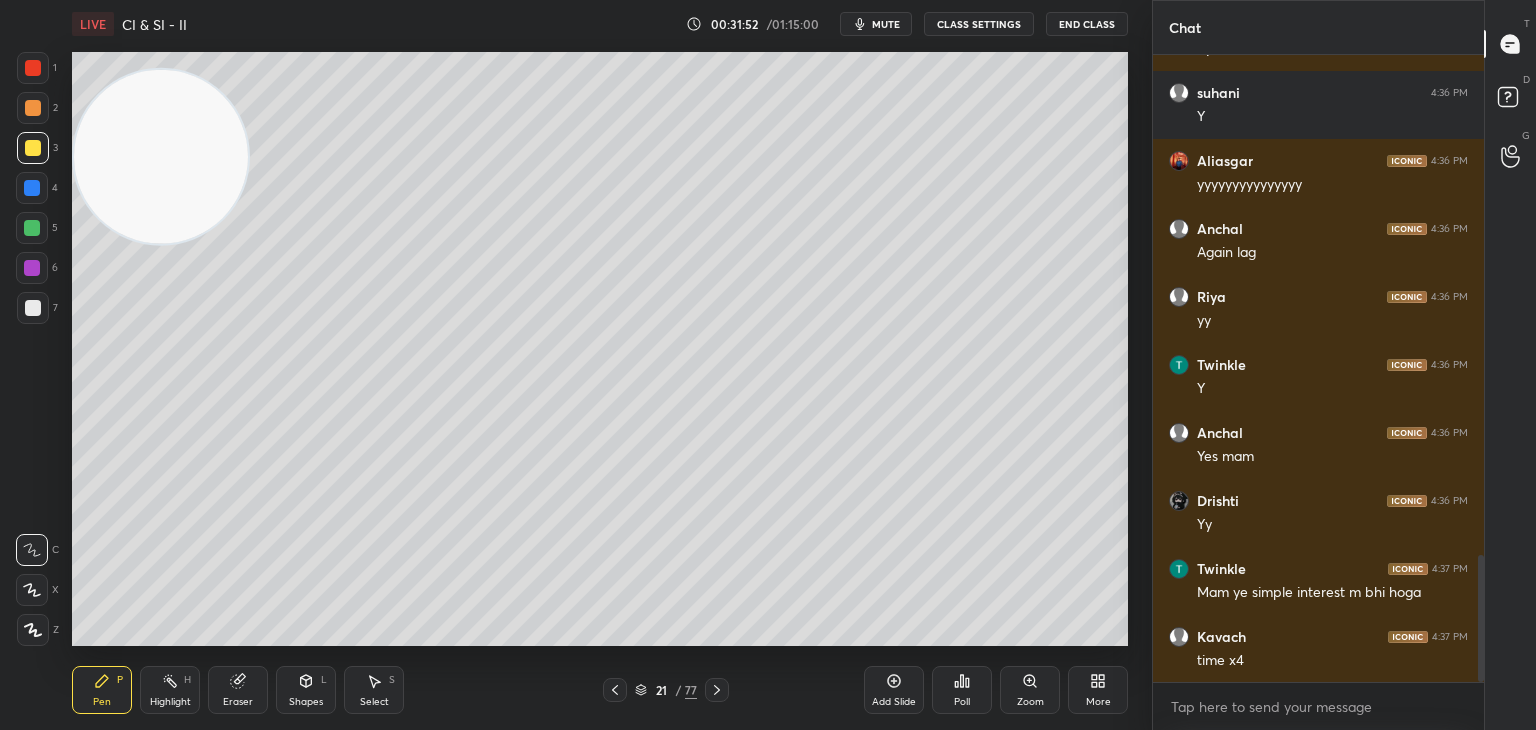 click 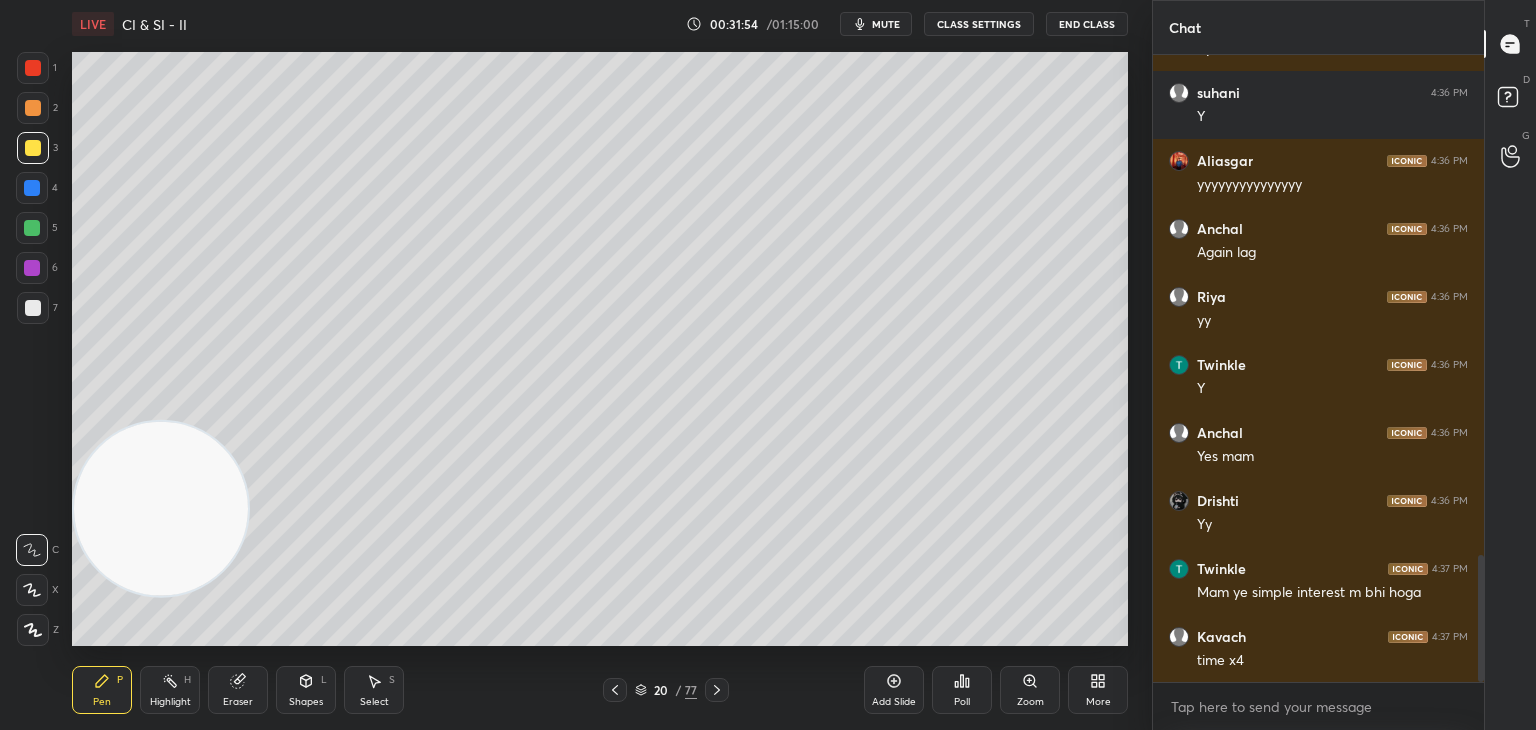 click at bounding box center [33, 308] 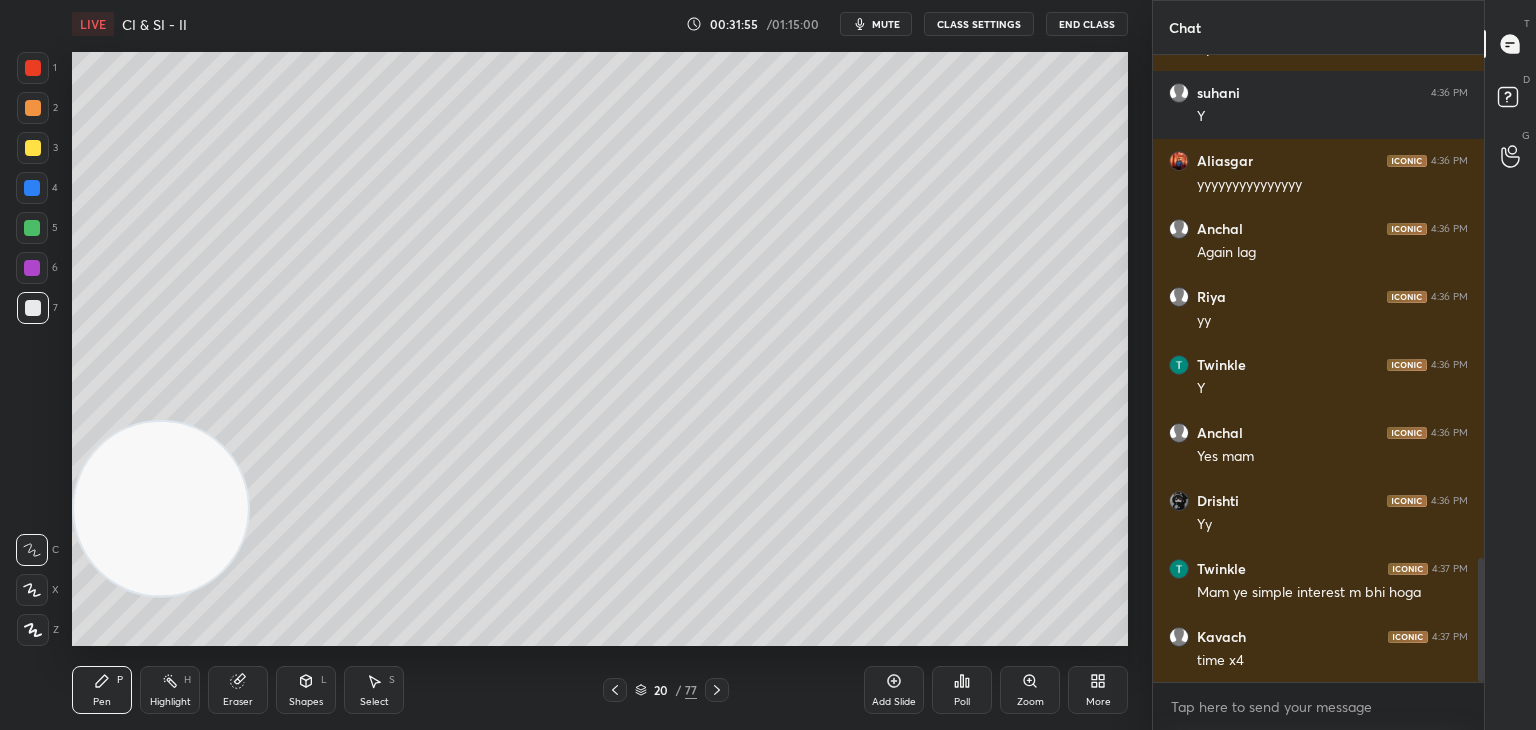 scroll, scrollTop: 2544, scrollLeft: 0, axis: vertical 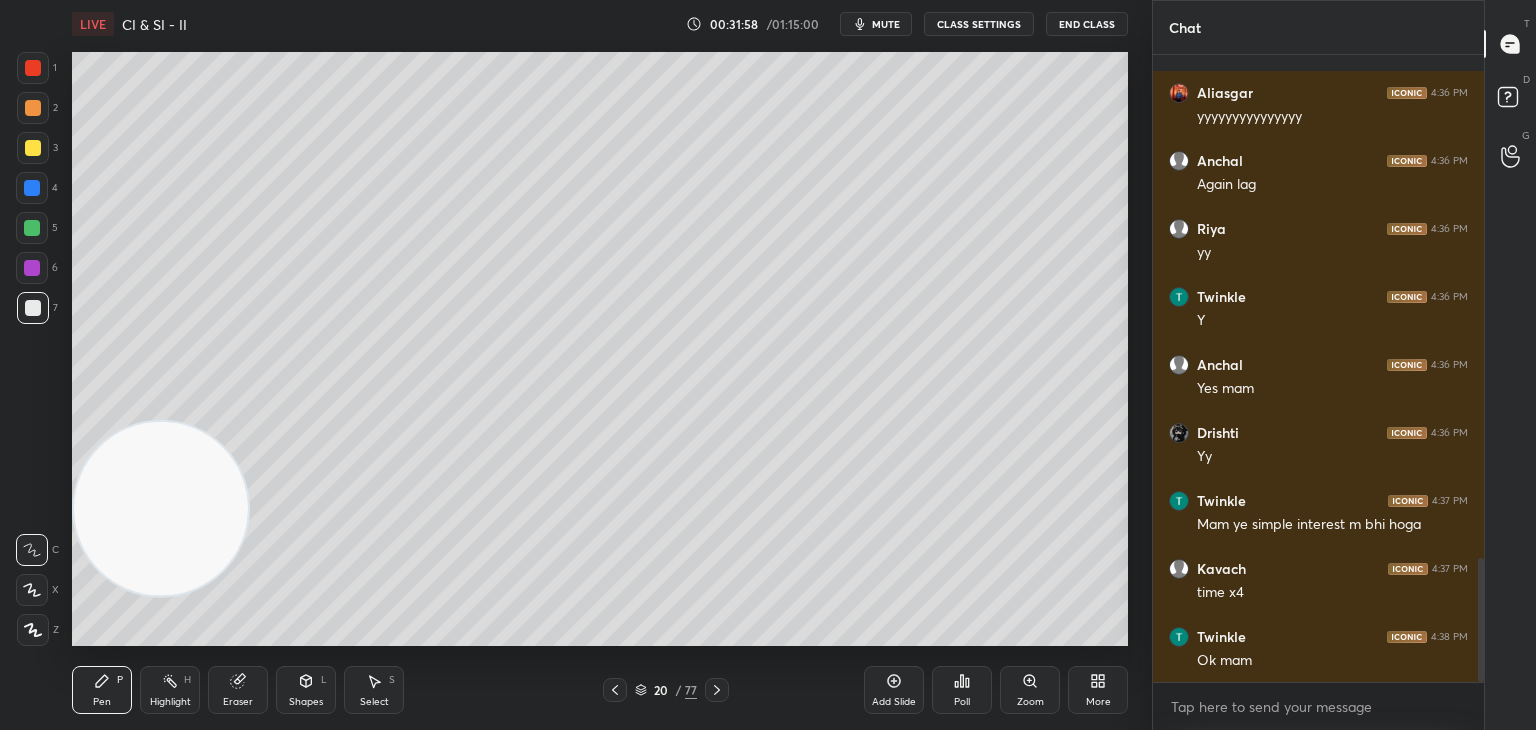 click 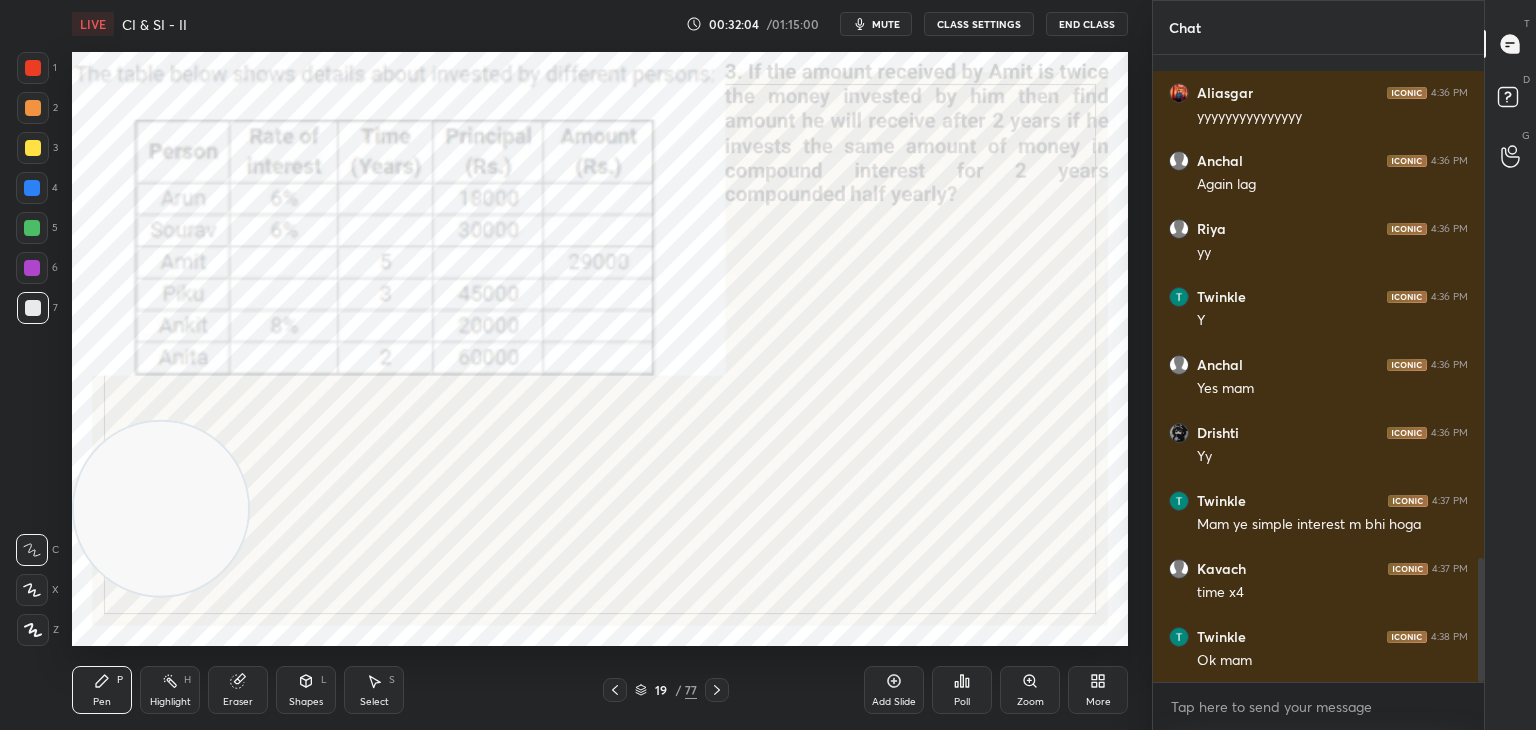 click at bounding box center [33, 68] 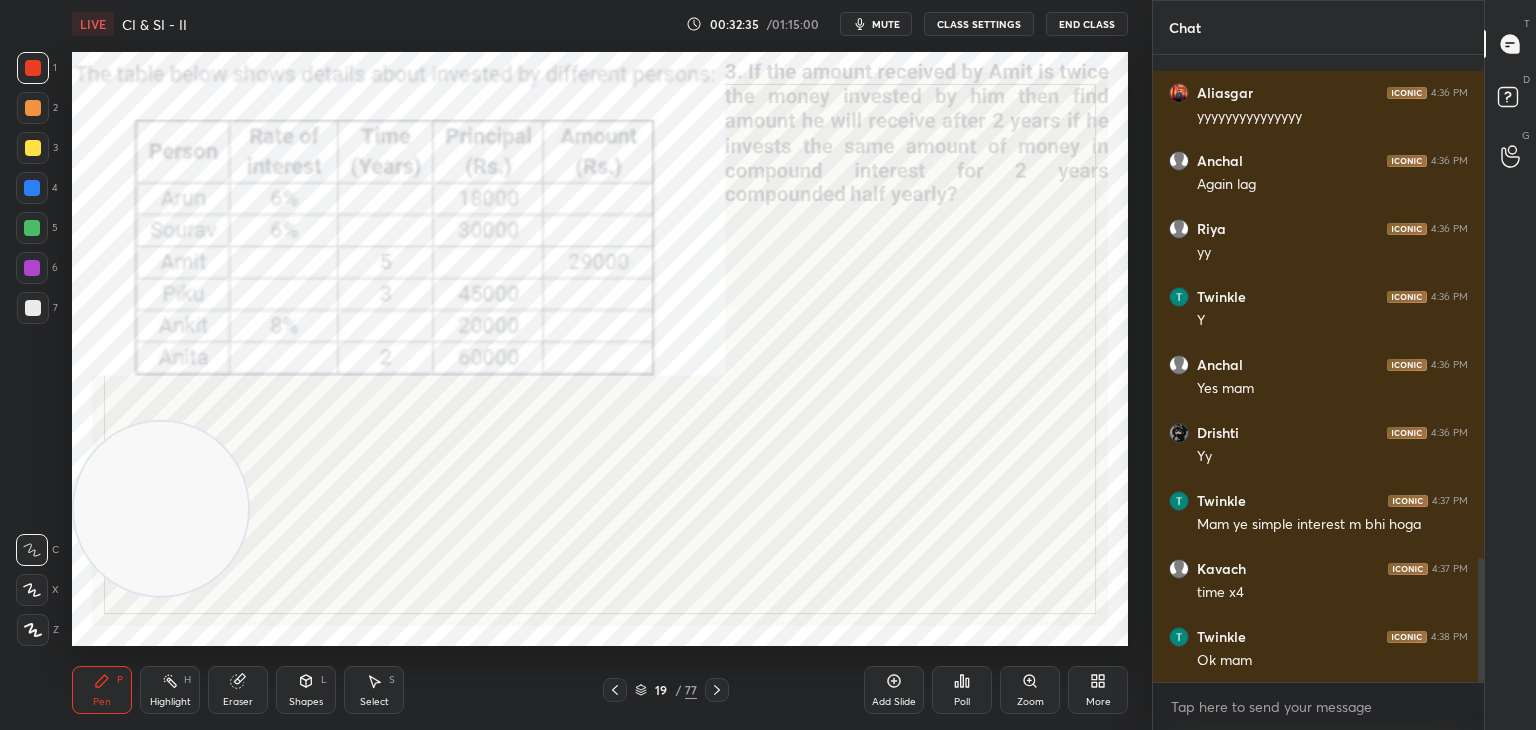 scroll, scrollTop: 2612, scrollLeft: 0, axis: vertical 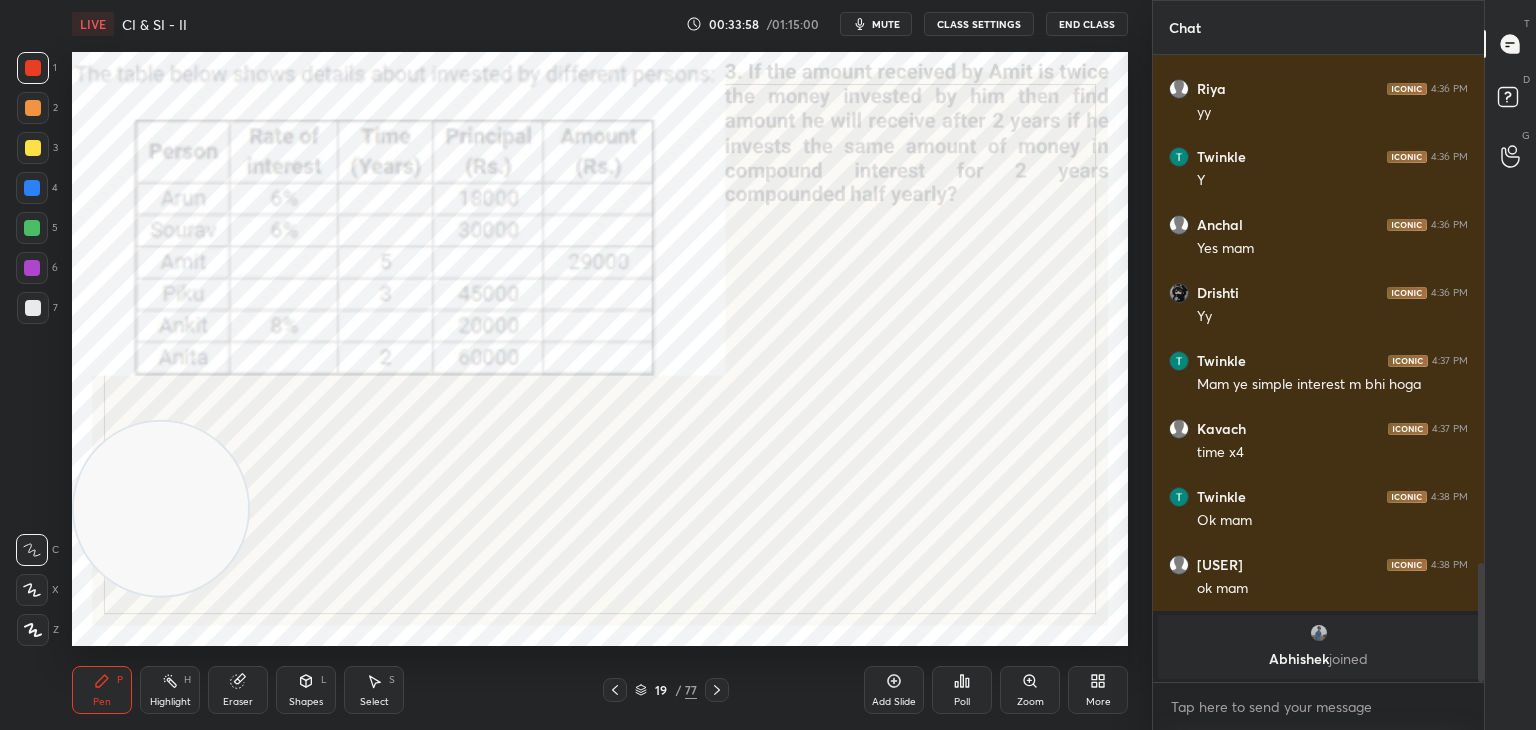 click on "Eraser" at bounding box center [238, 702] 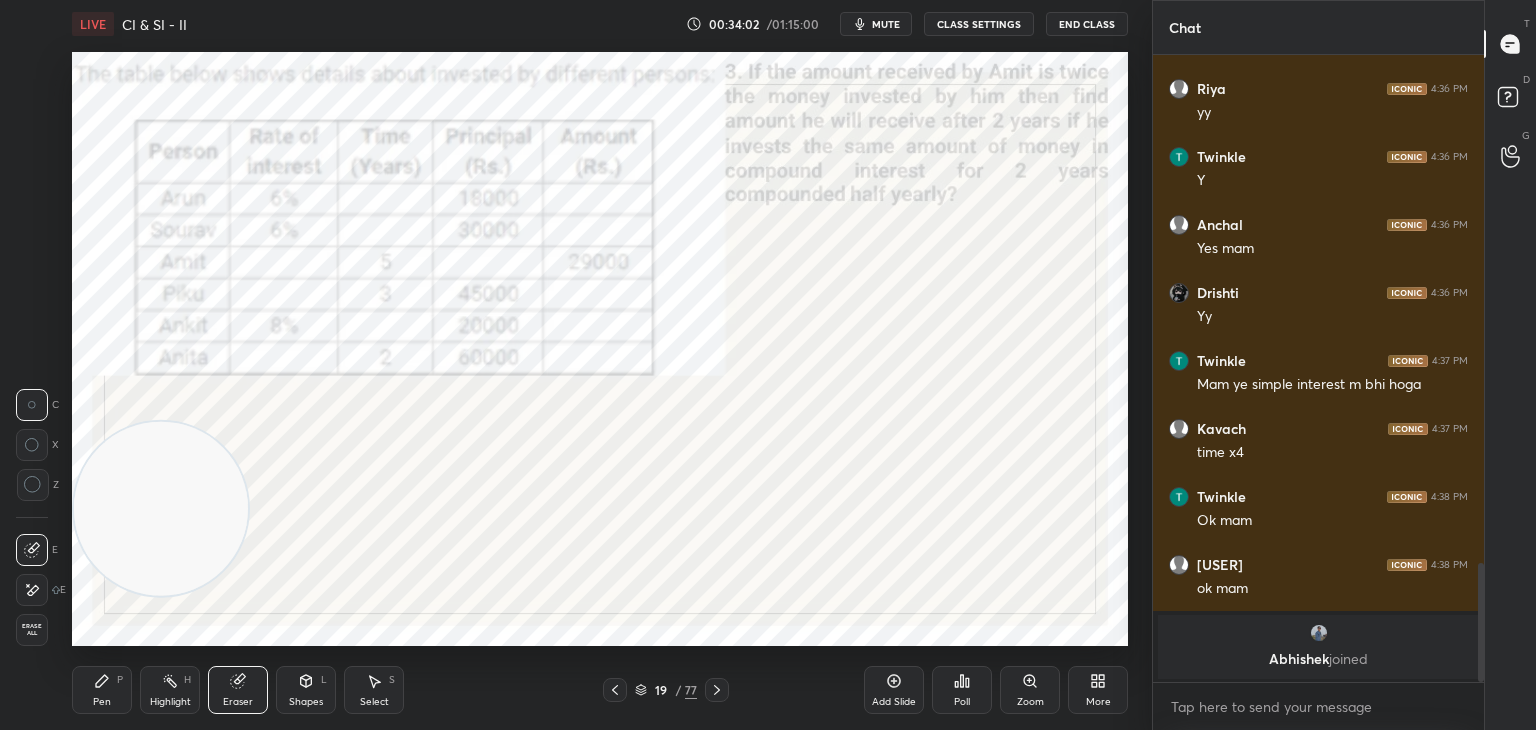 click 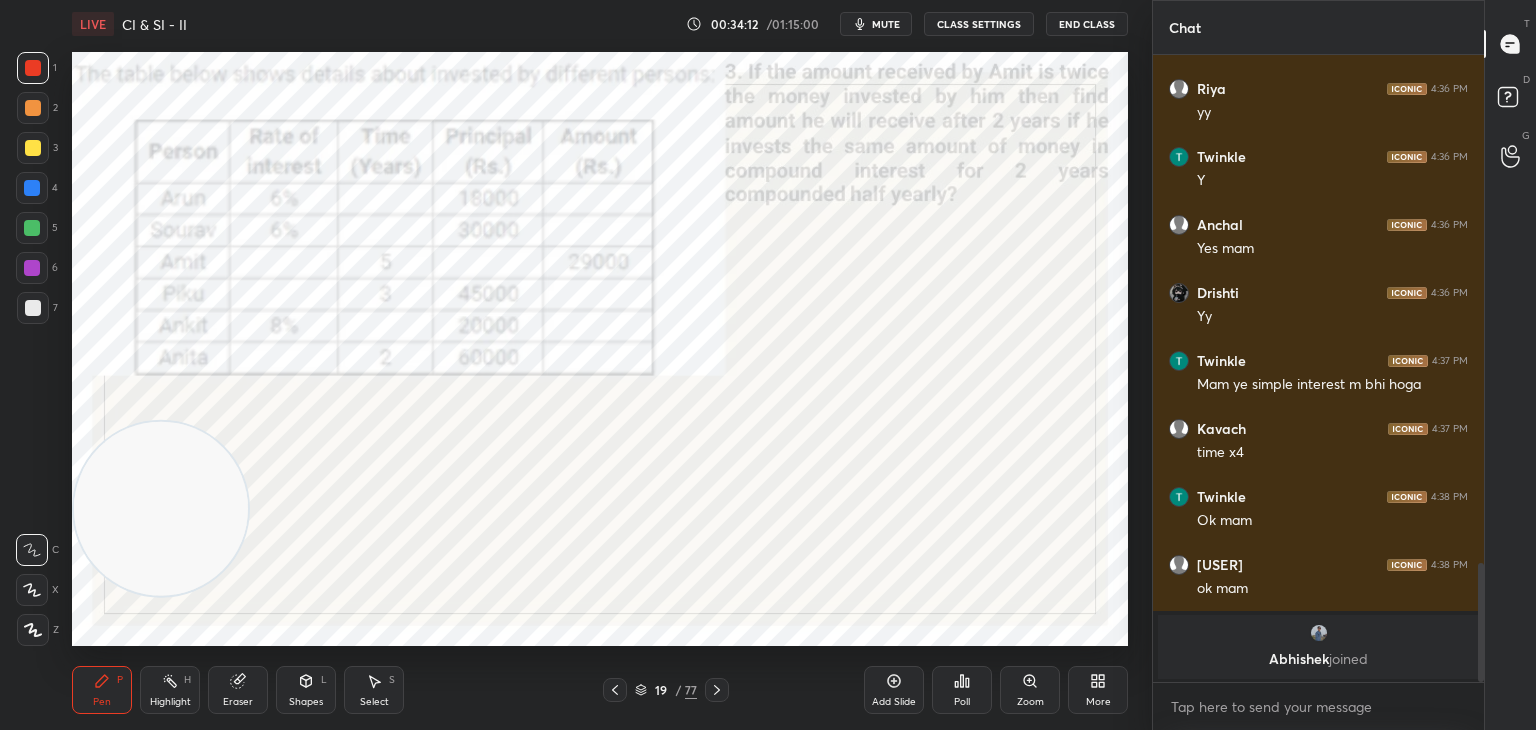 click on "mute" at bounding box center [876, 24] 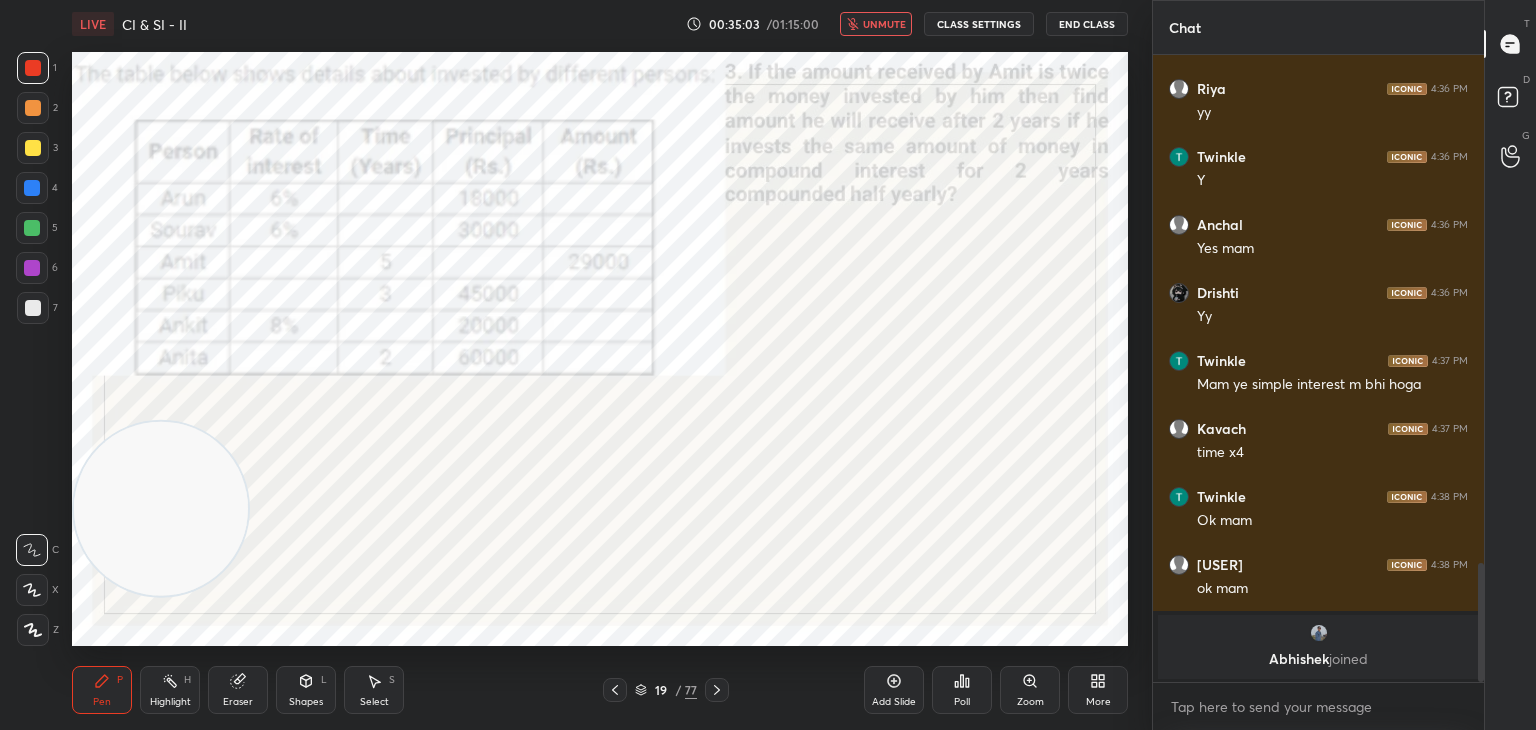 click on "Eraser" at bounding box center [238, 690] 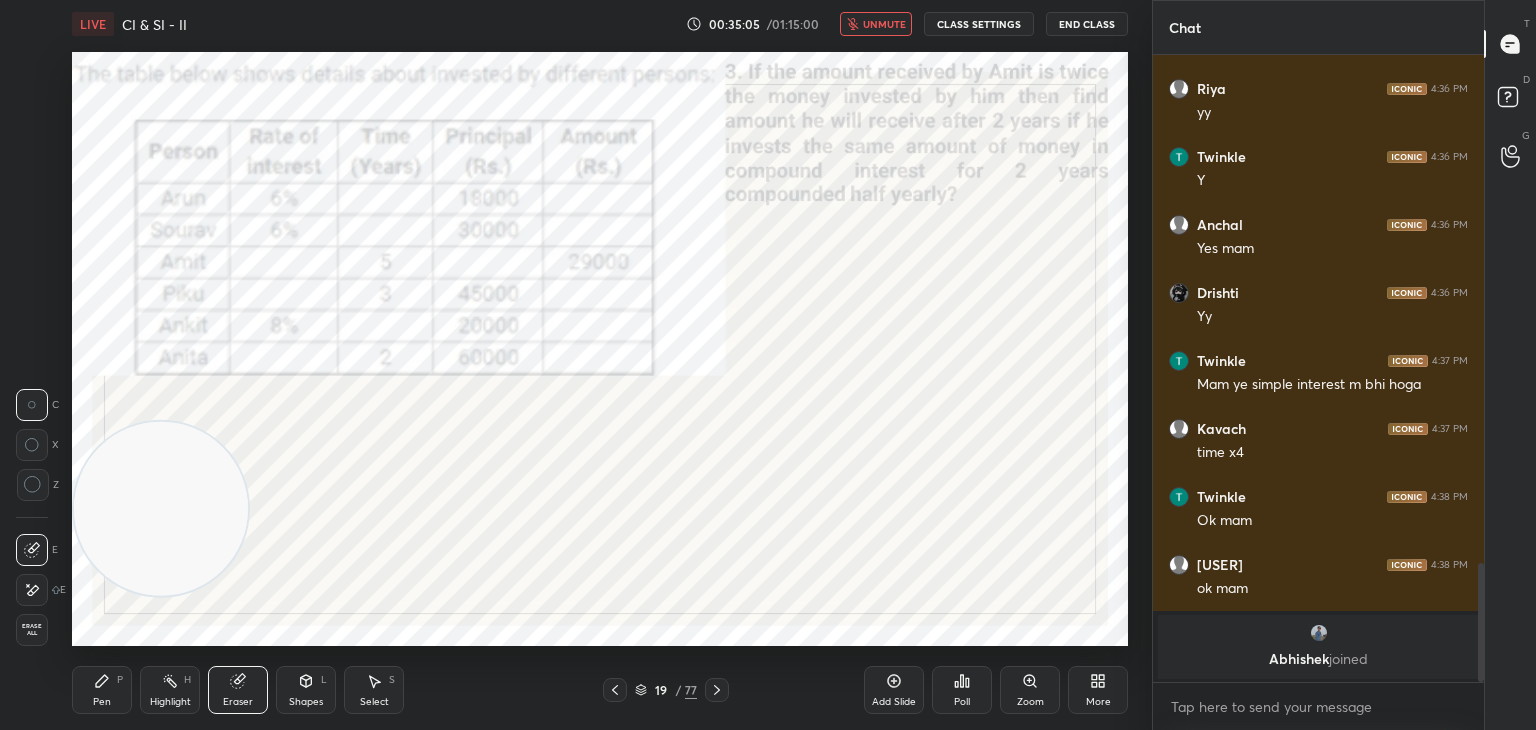 click on "Pen P" at bounding box center (102, 690) 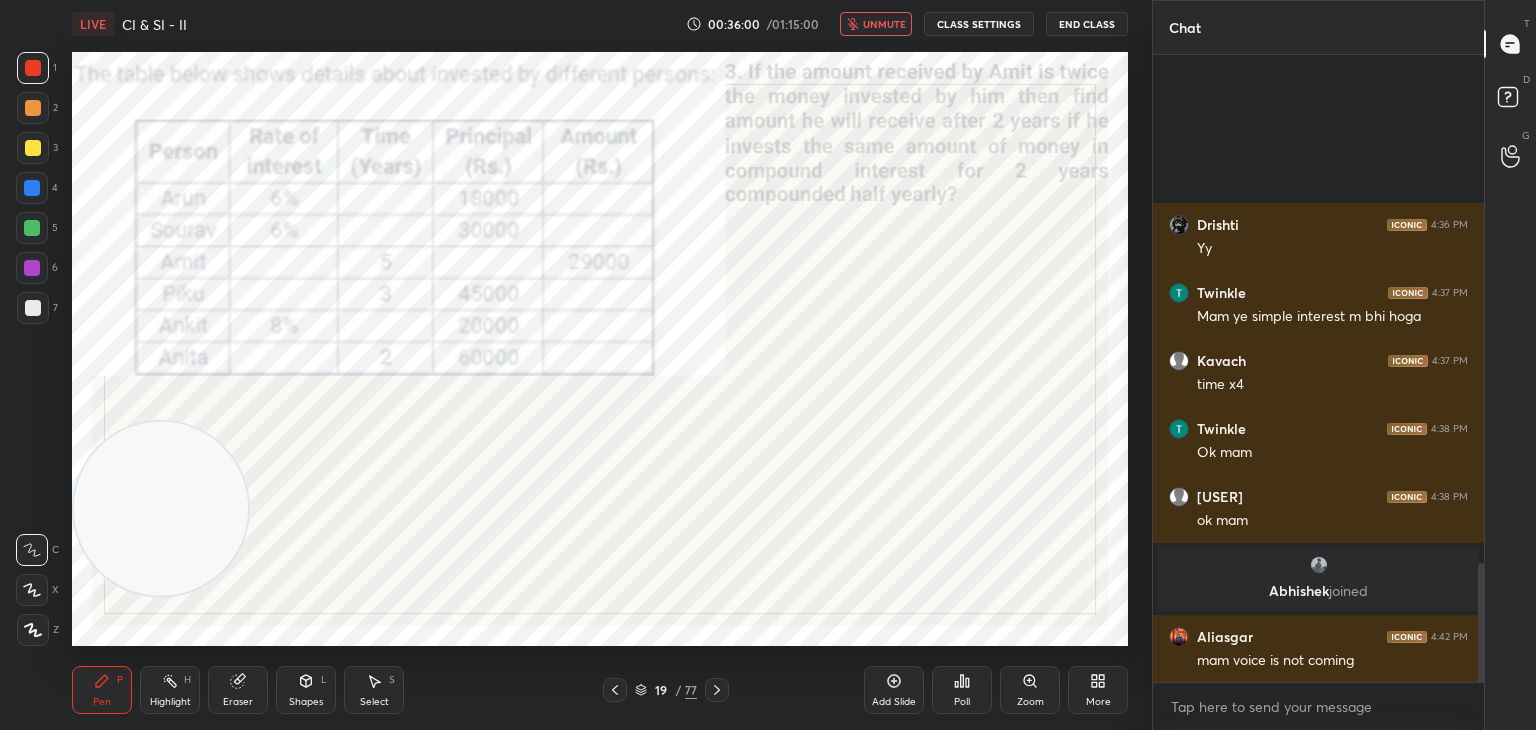 scroll, scrollTop: 2642, scrollLeft: 0, axis: vertical 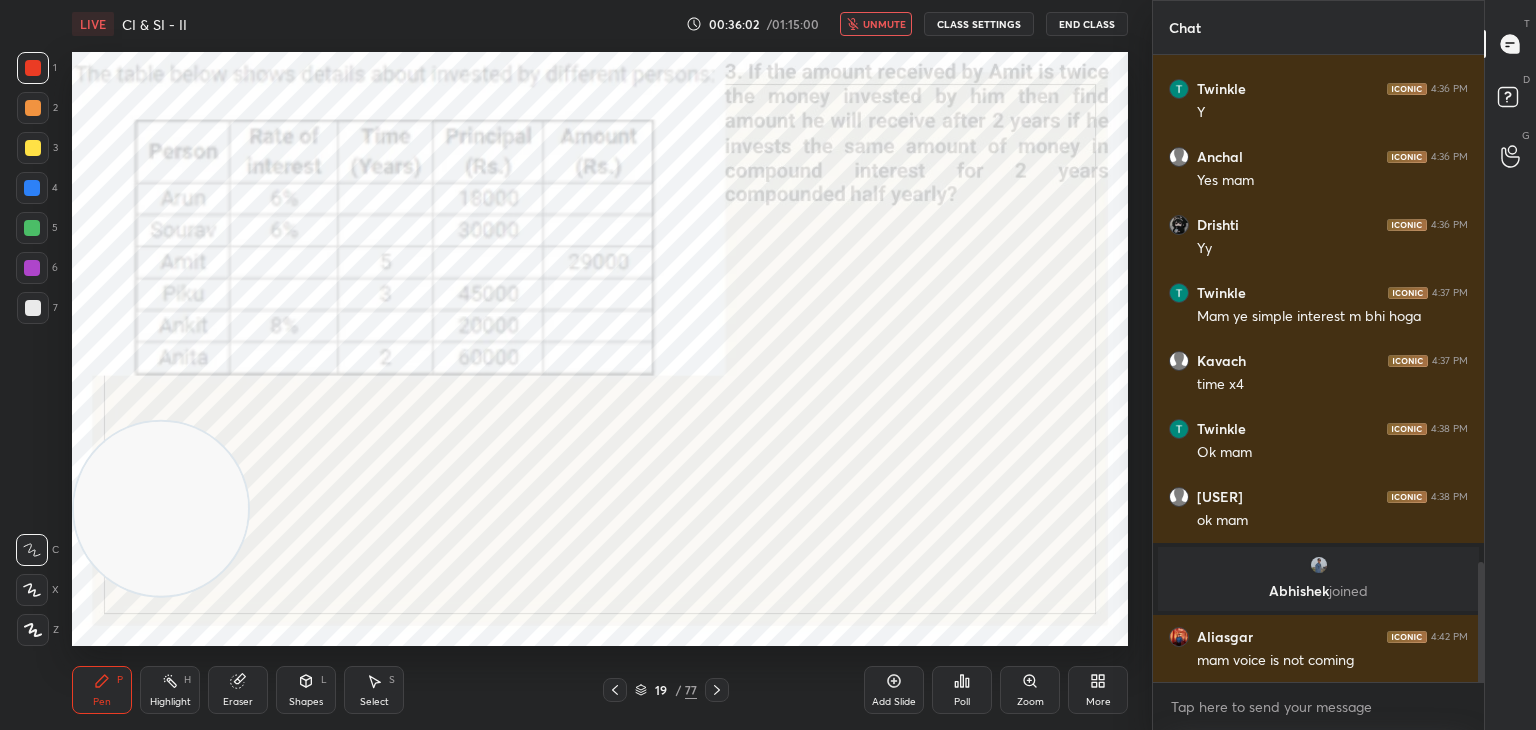 click on "unmute" at bounding box center [884, 24] 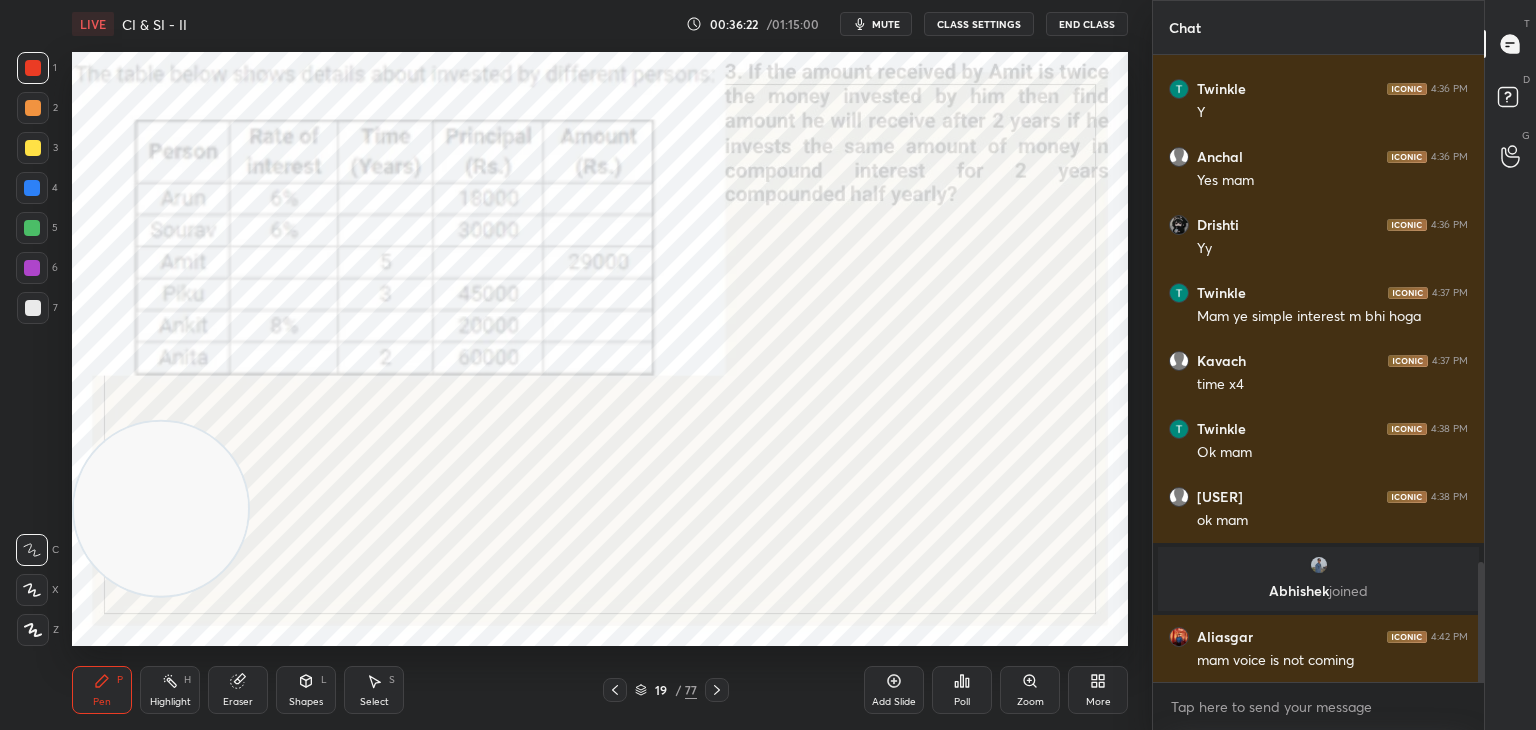scroll, scrollTop: 2710, scrollLeft: 0, axis: vertical 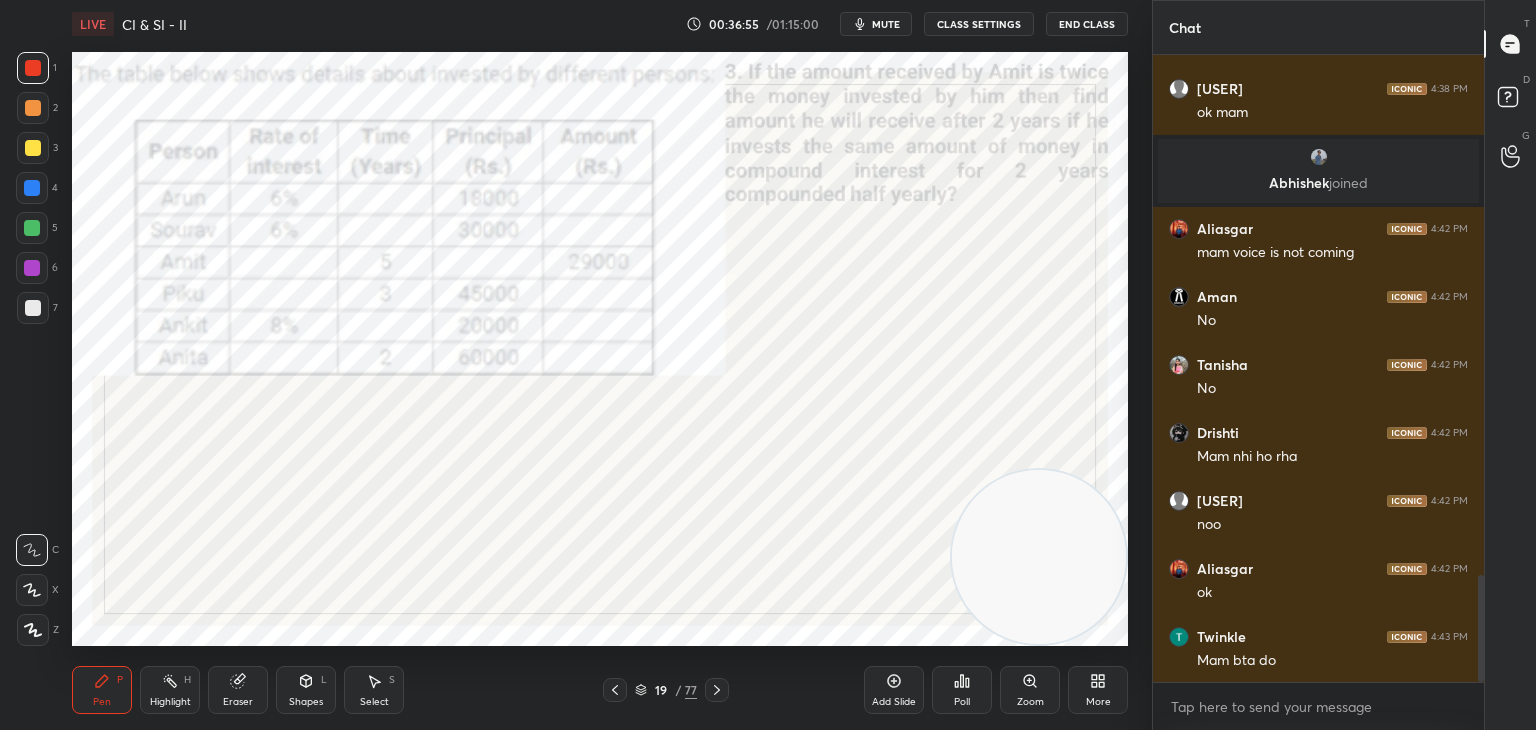click at bounding box center (32, 590) 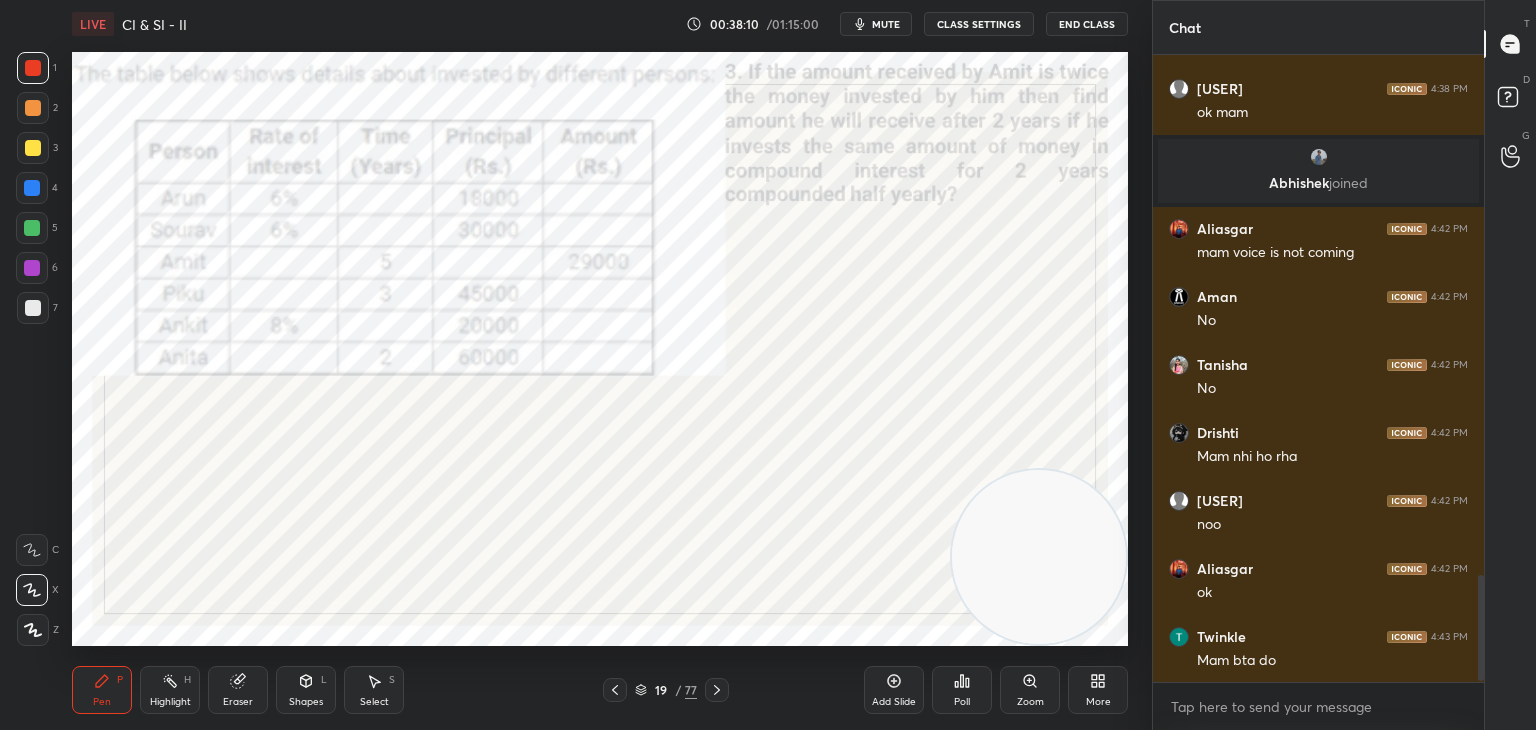 scroll, scrollTop: 3118, scrollLeft: 0, axis: vertical 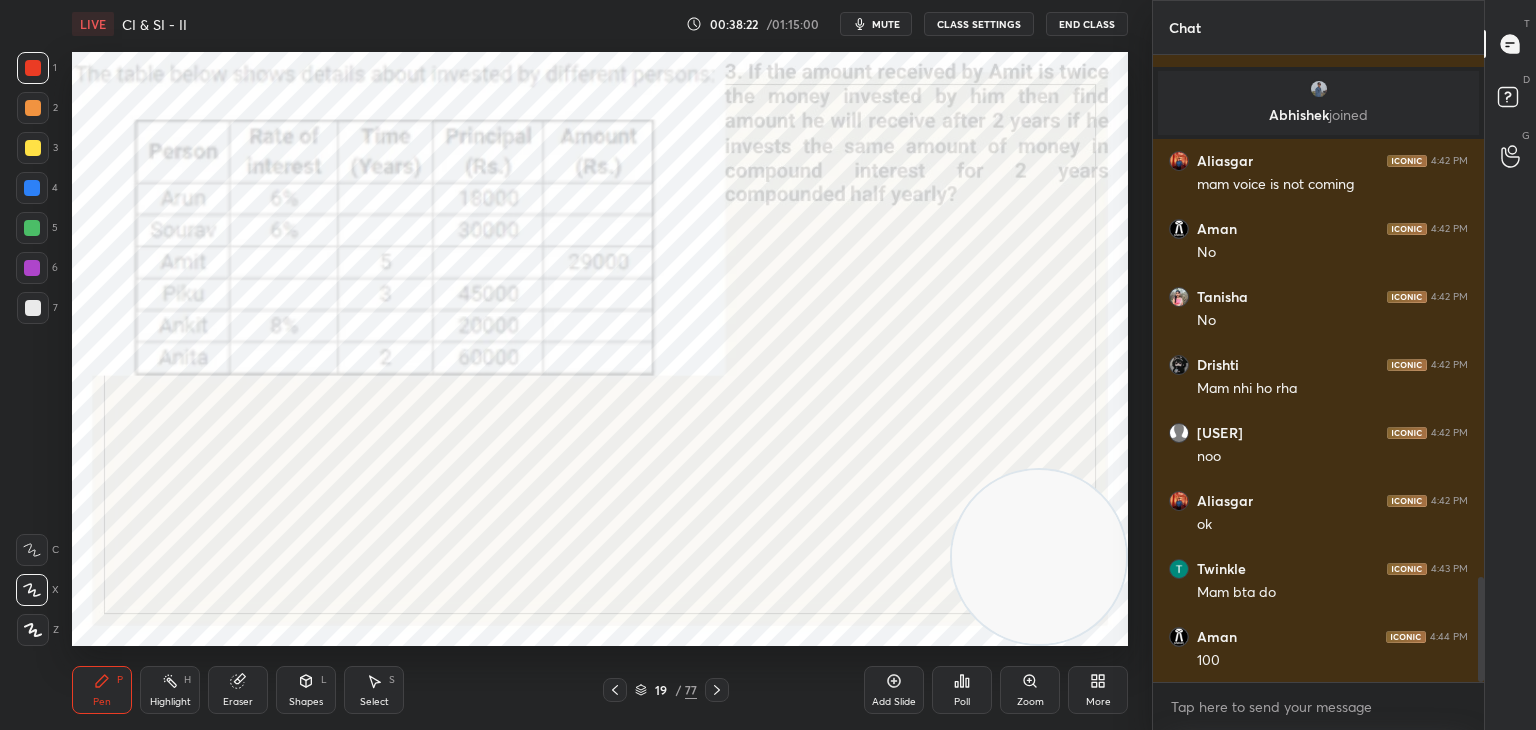 click on "mute" at bounding box center (886, 24) 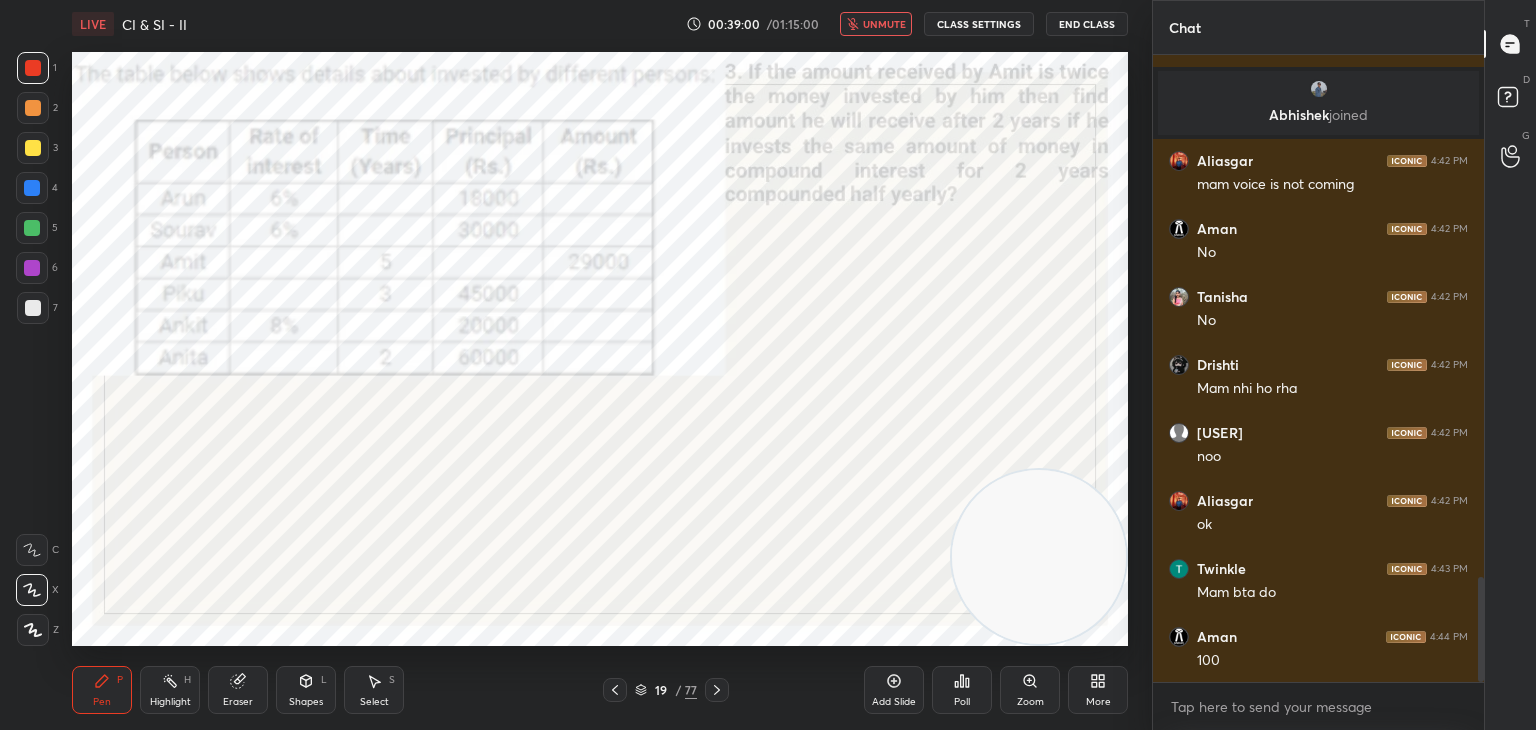 click on "unmute" at bounding box center [884, 24] 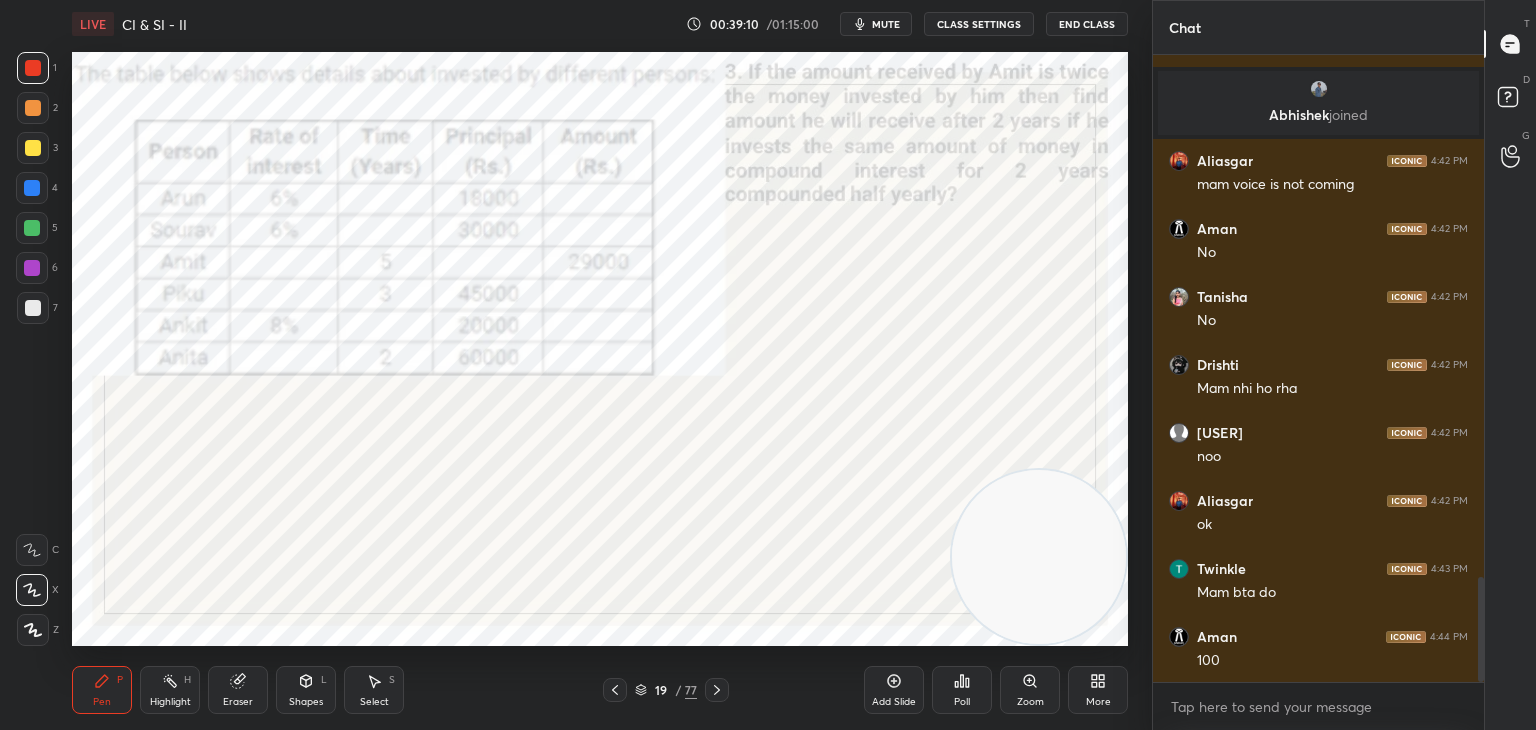 scroll, scrollTop: 3186, scrollLeft: 0, axis: vertical 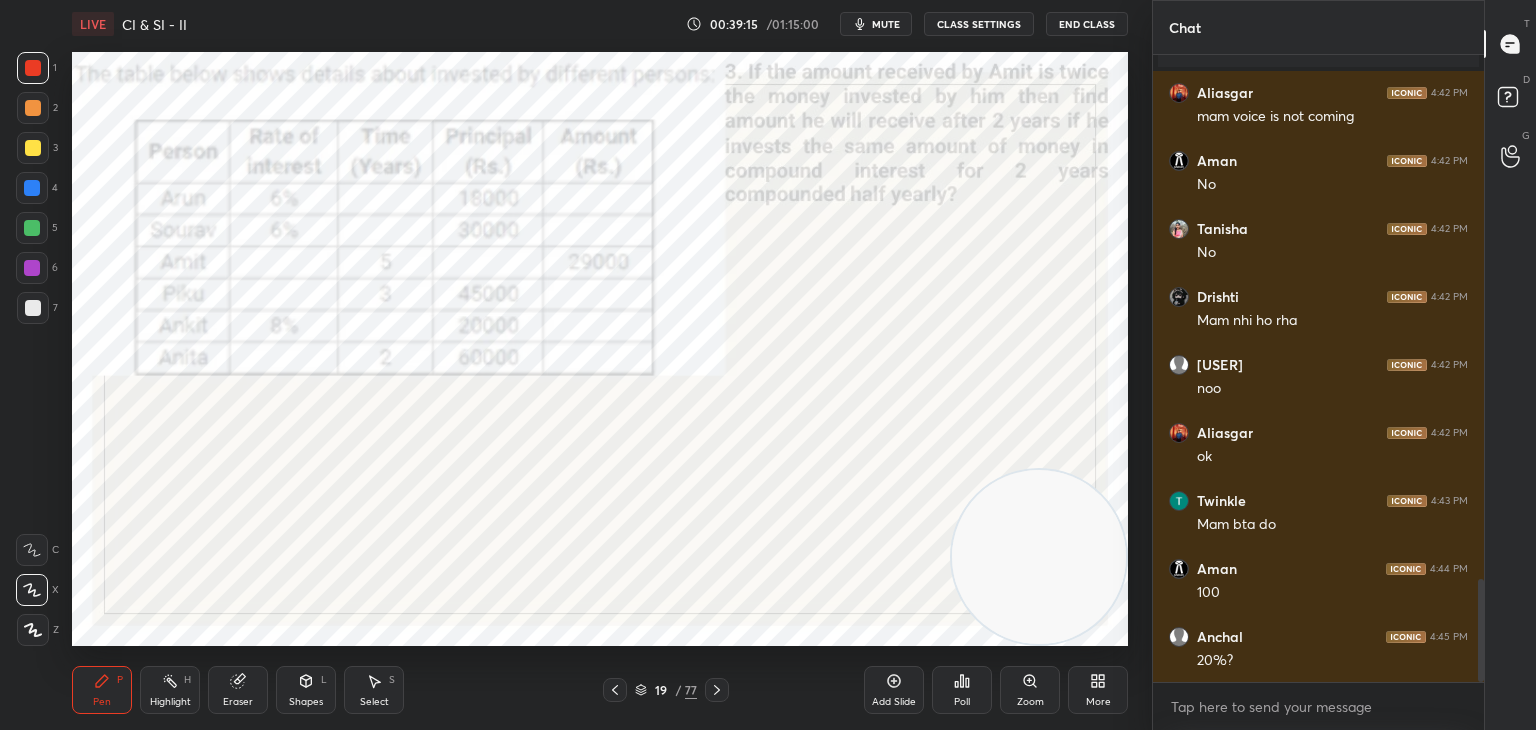 click on "mute" at bounding box center [886, 24] 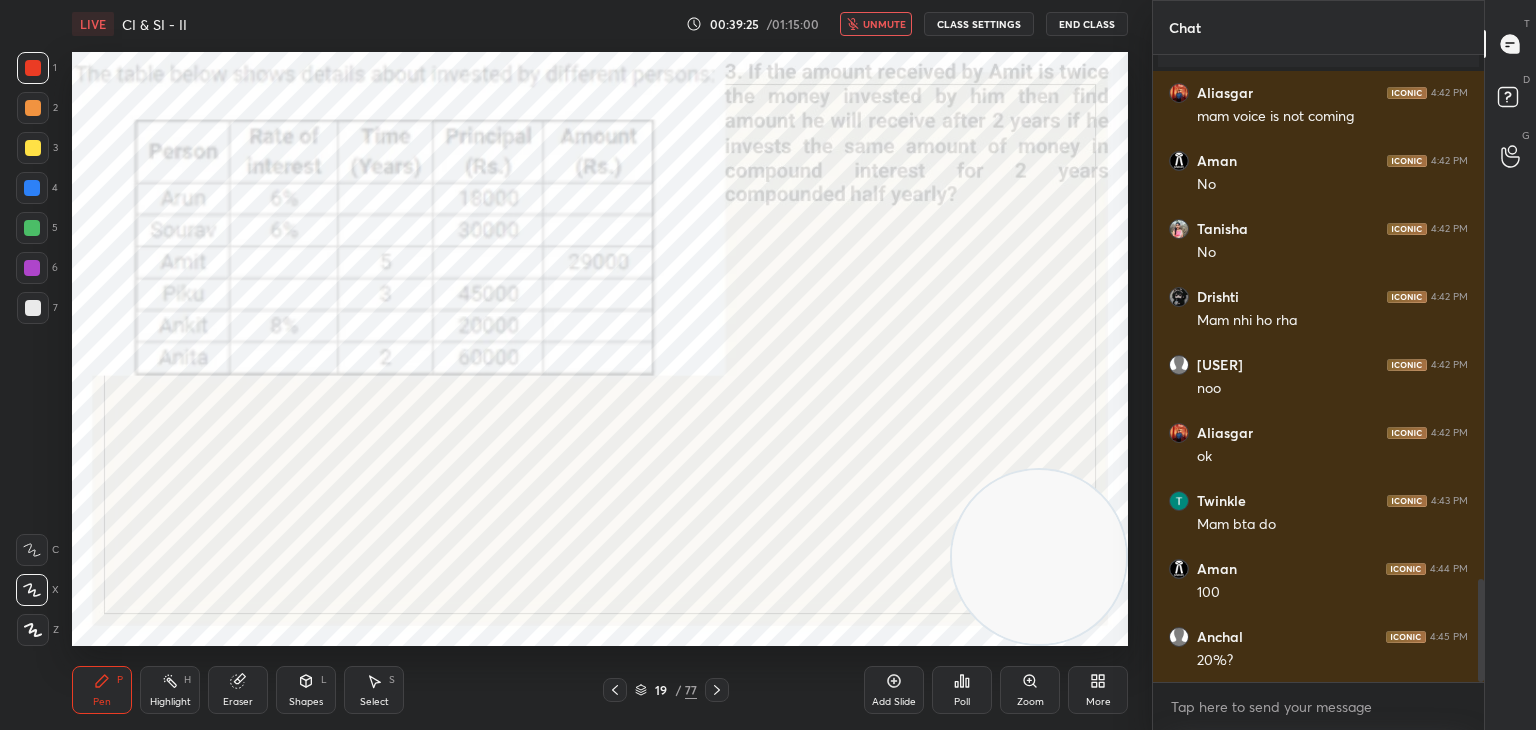 click on "unmute" at bounding box center [876, 24] 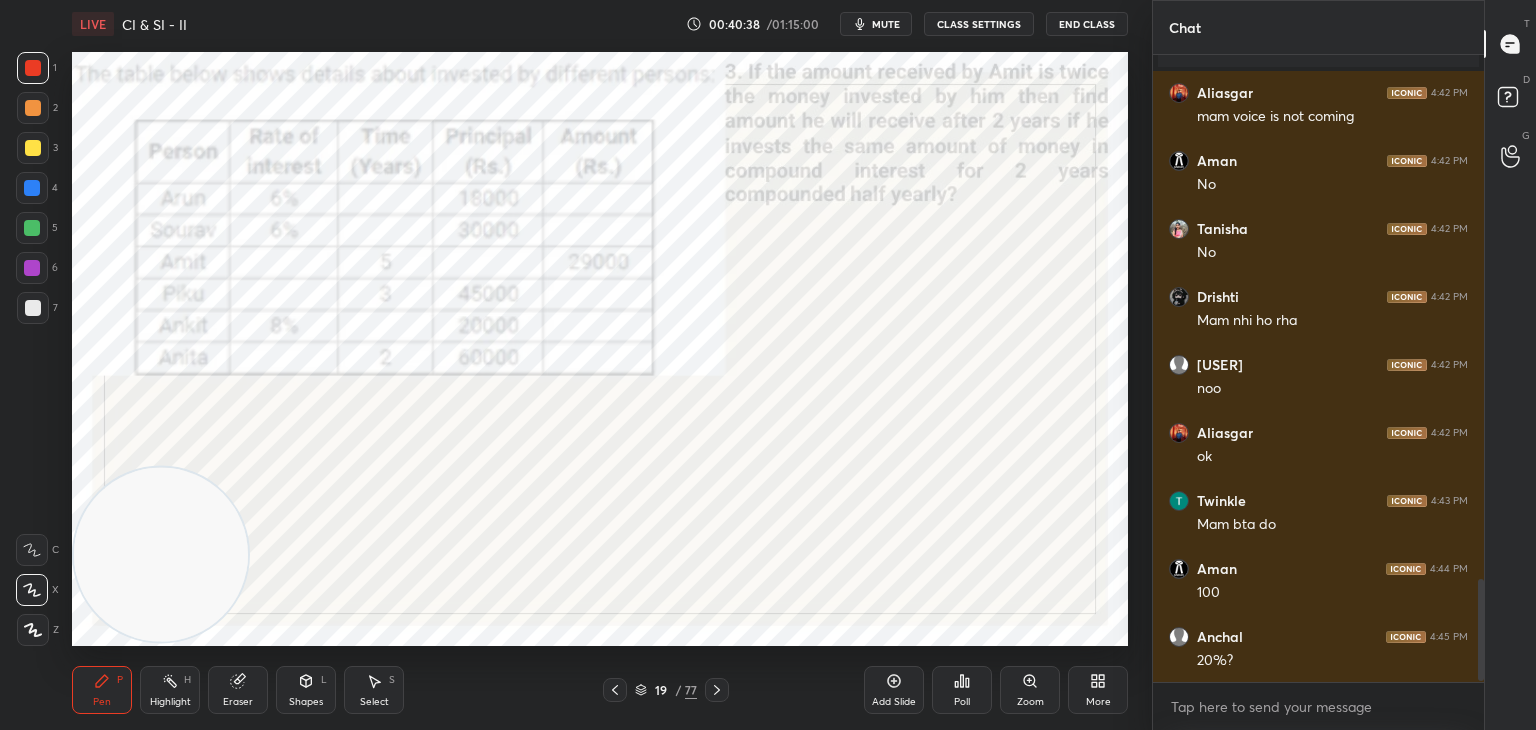 scroll, scrollTop: 3272, scrollLeft: 0, axis: vertical 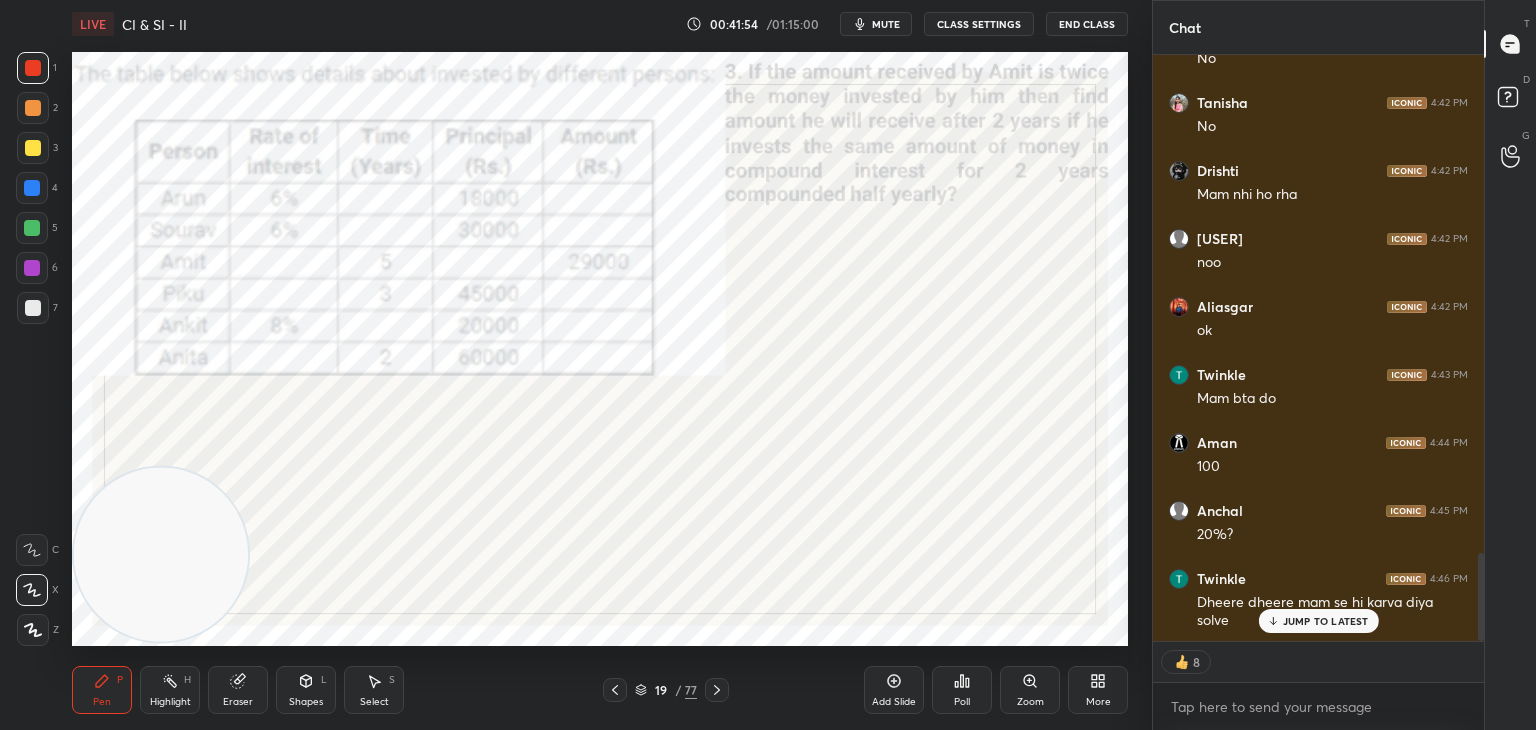 click 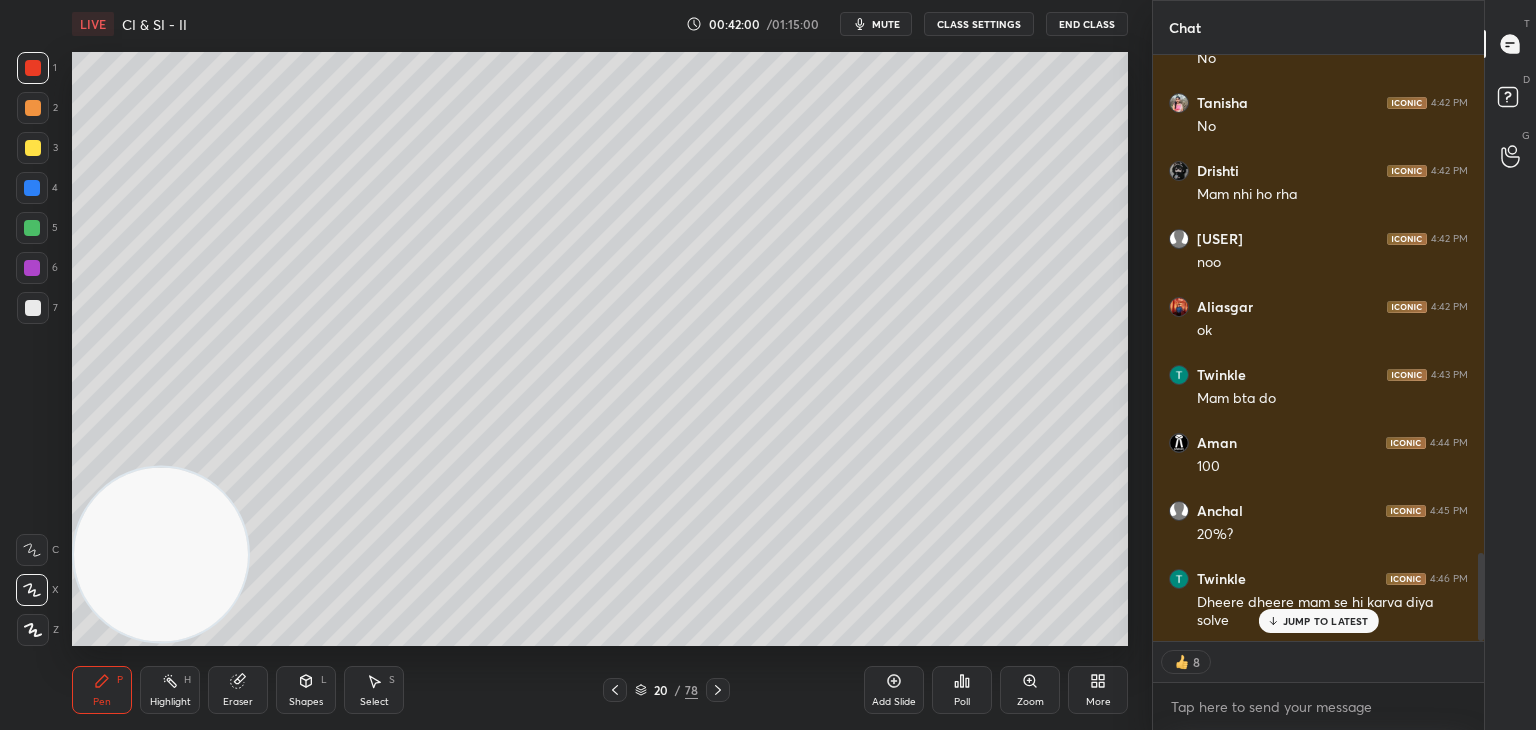 type on "x" 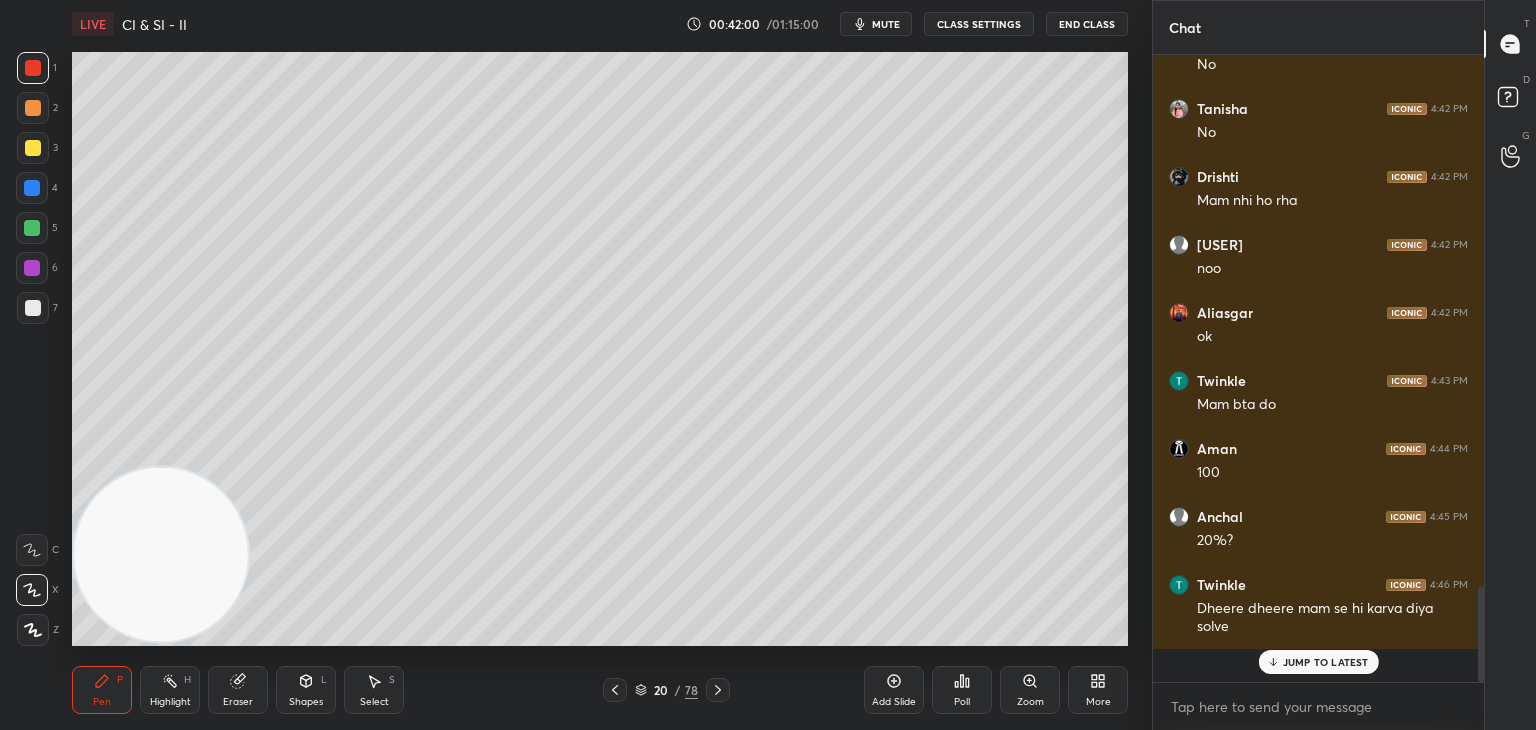 scroll, scrollTop: 6, scrollLeft: 6, axis: both 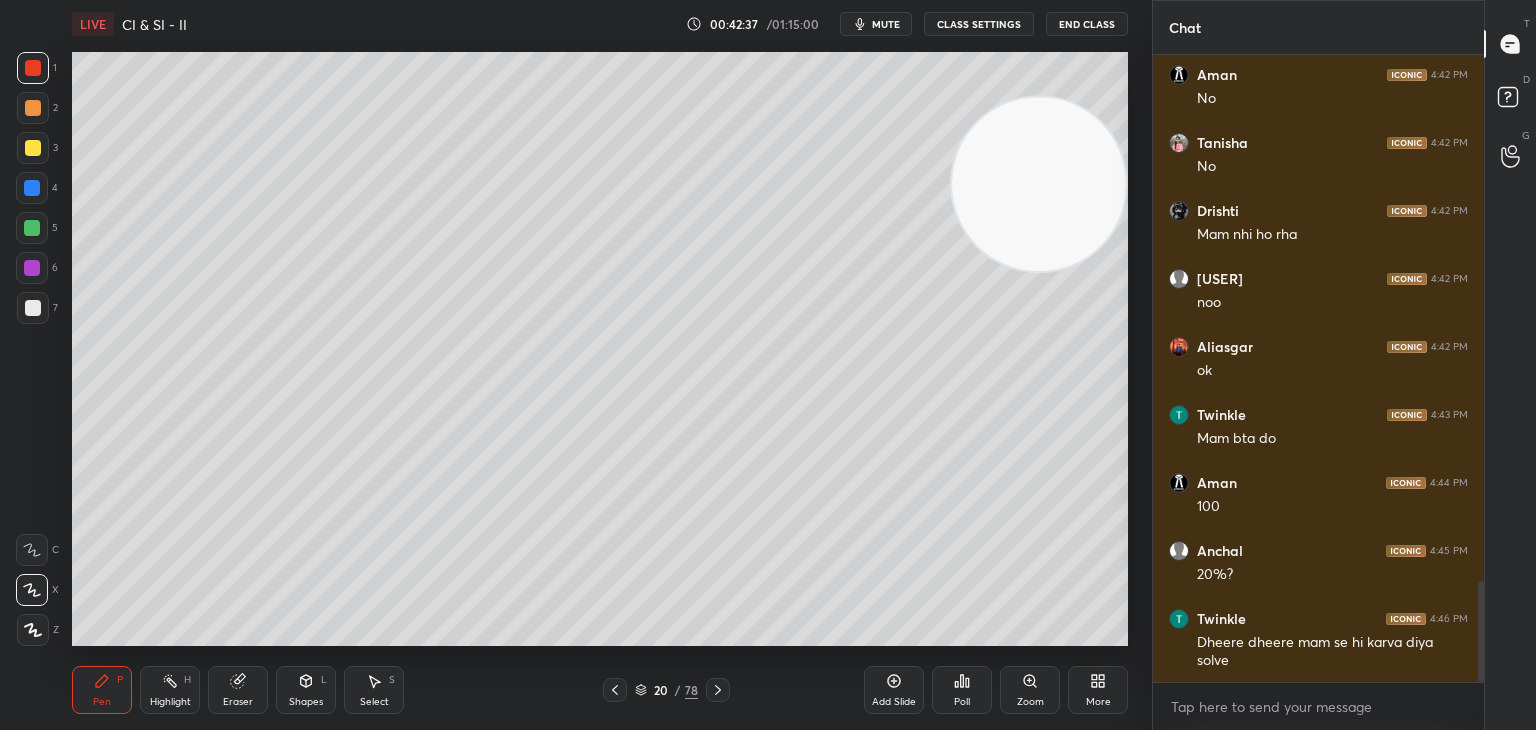 click at bounding box center (33, 148) 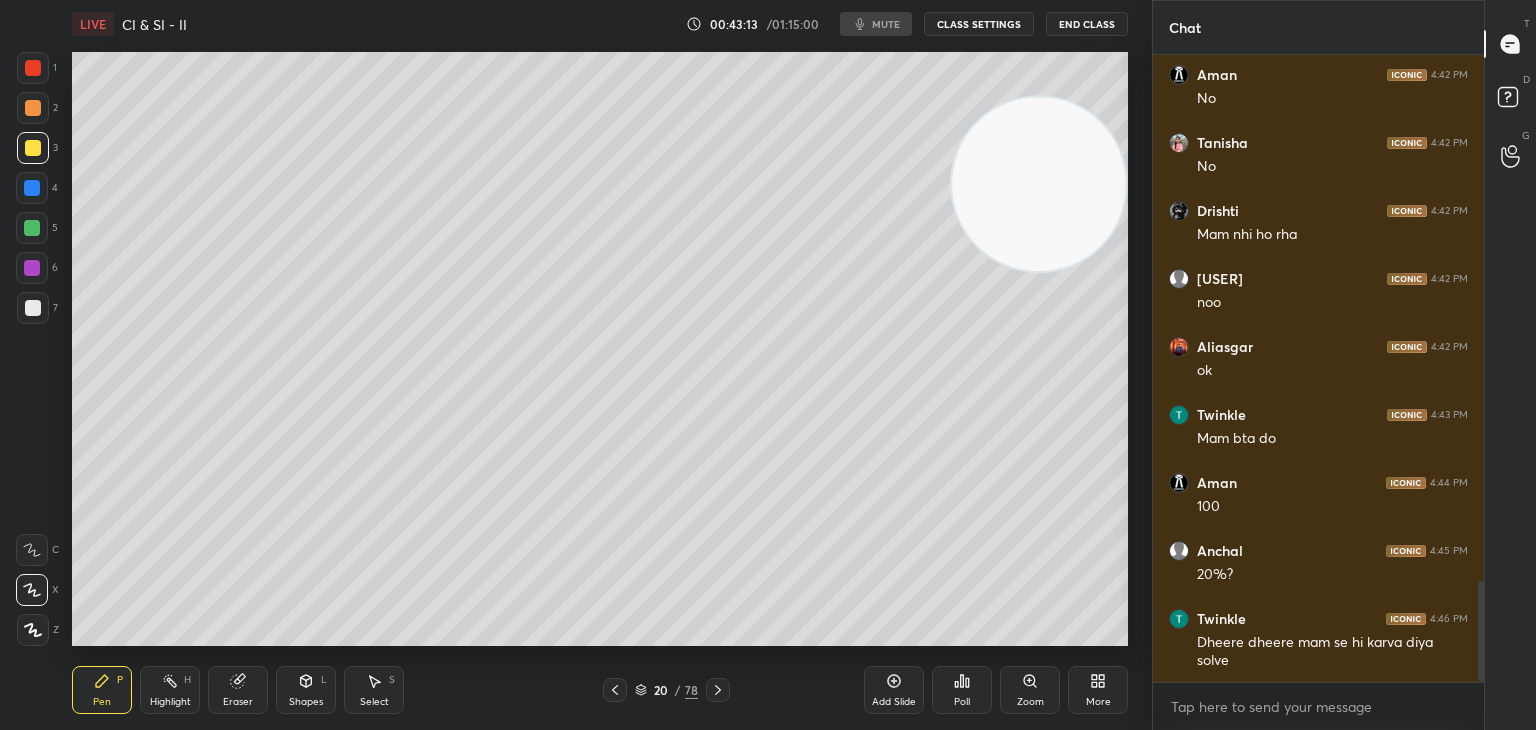 scroll, scrollTop: 3340, scrollLeft: 0, axis: vertical 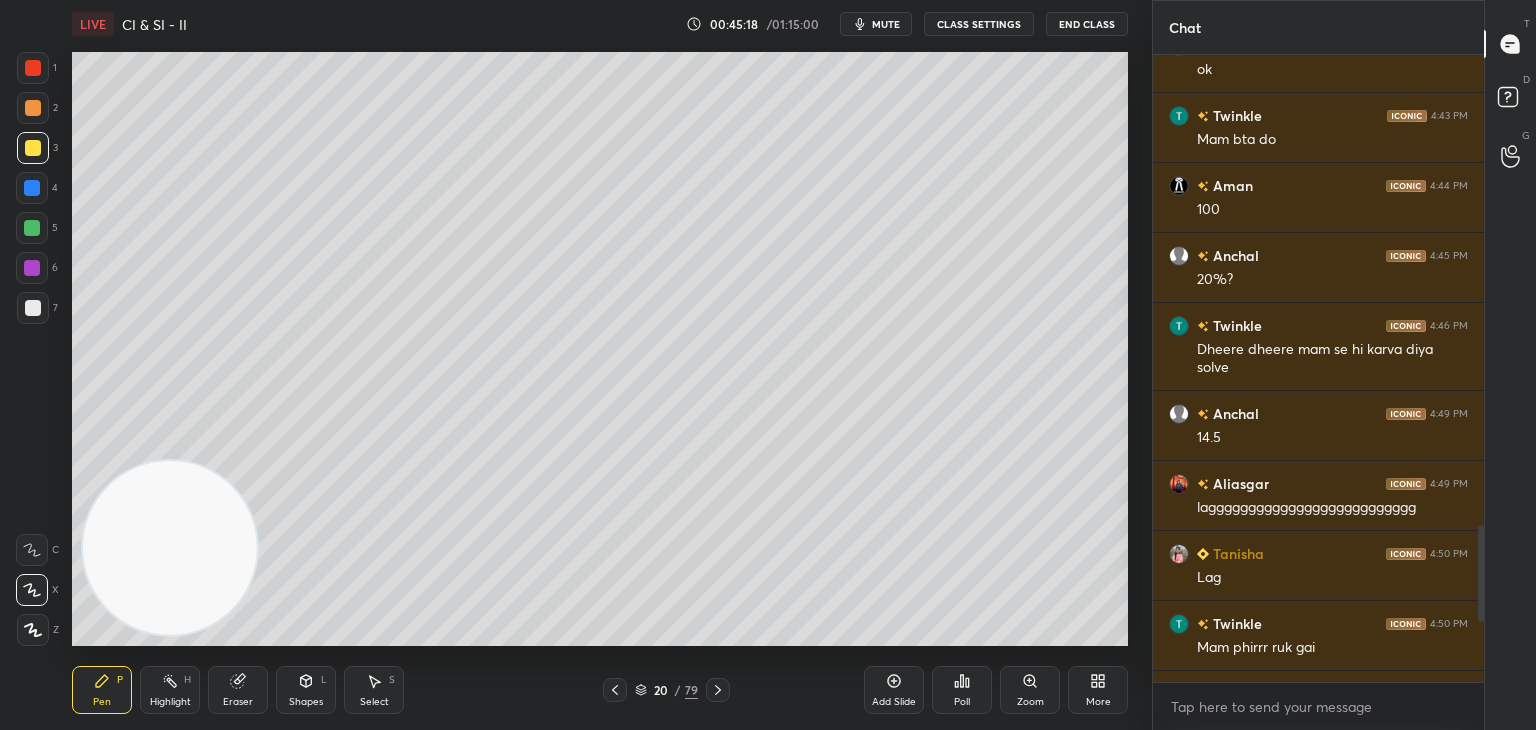 click on "Pen P Highlight H Eraser Shapes L Select S 20 / 79 Add Slide Poll Zoom More" at bounding box center (600, 690) 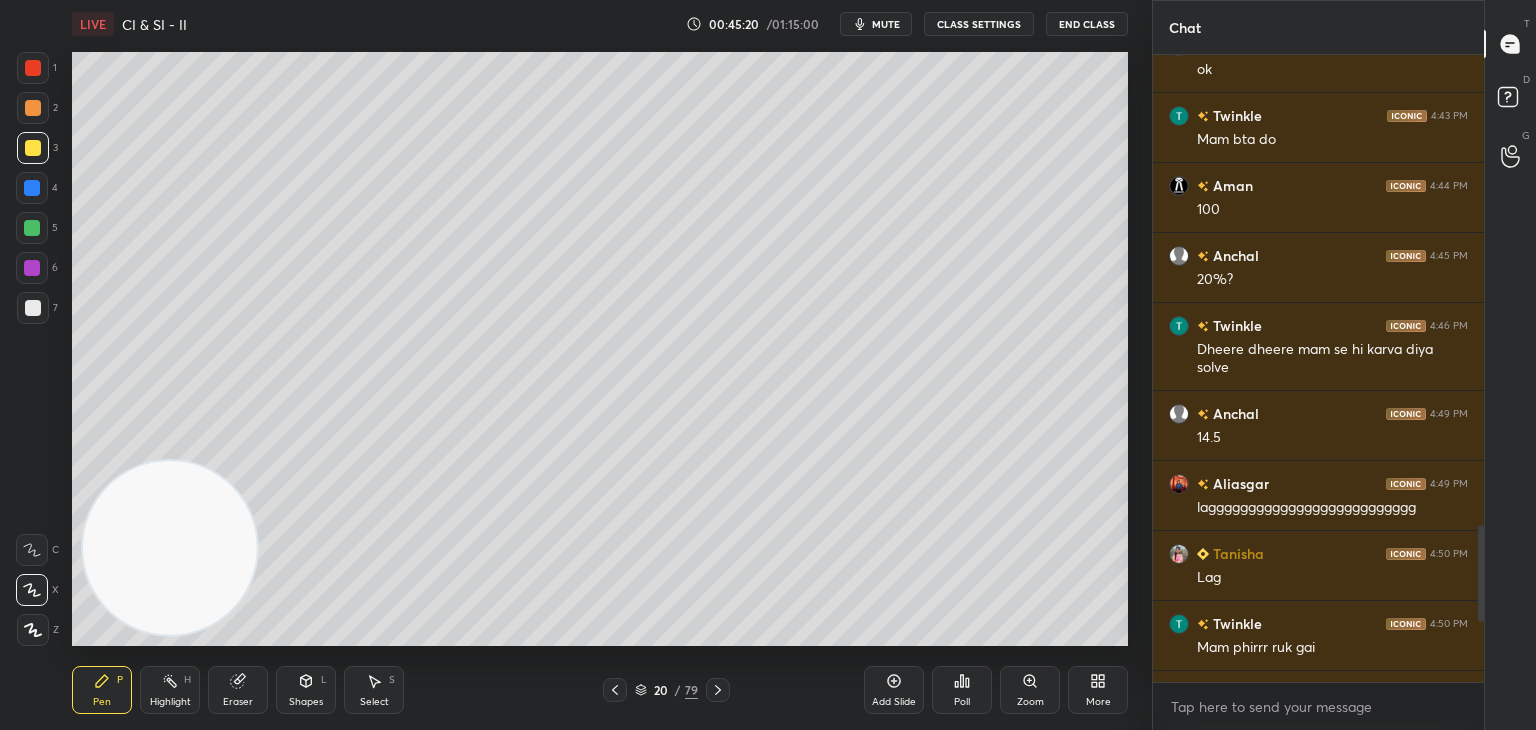 click on "Eraser" at bounding box center (238, 702) 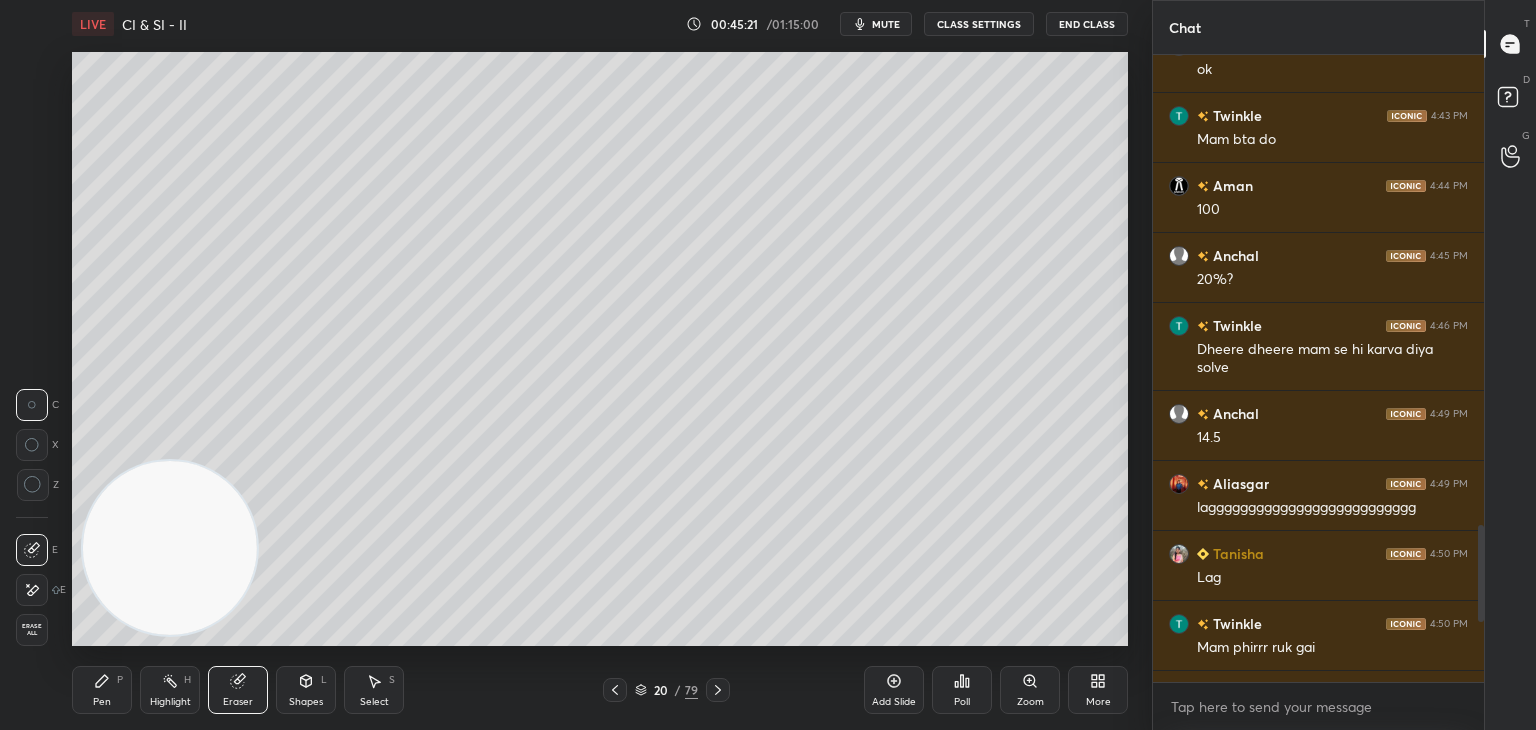 click at bounding box center (33, 485) 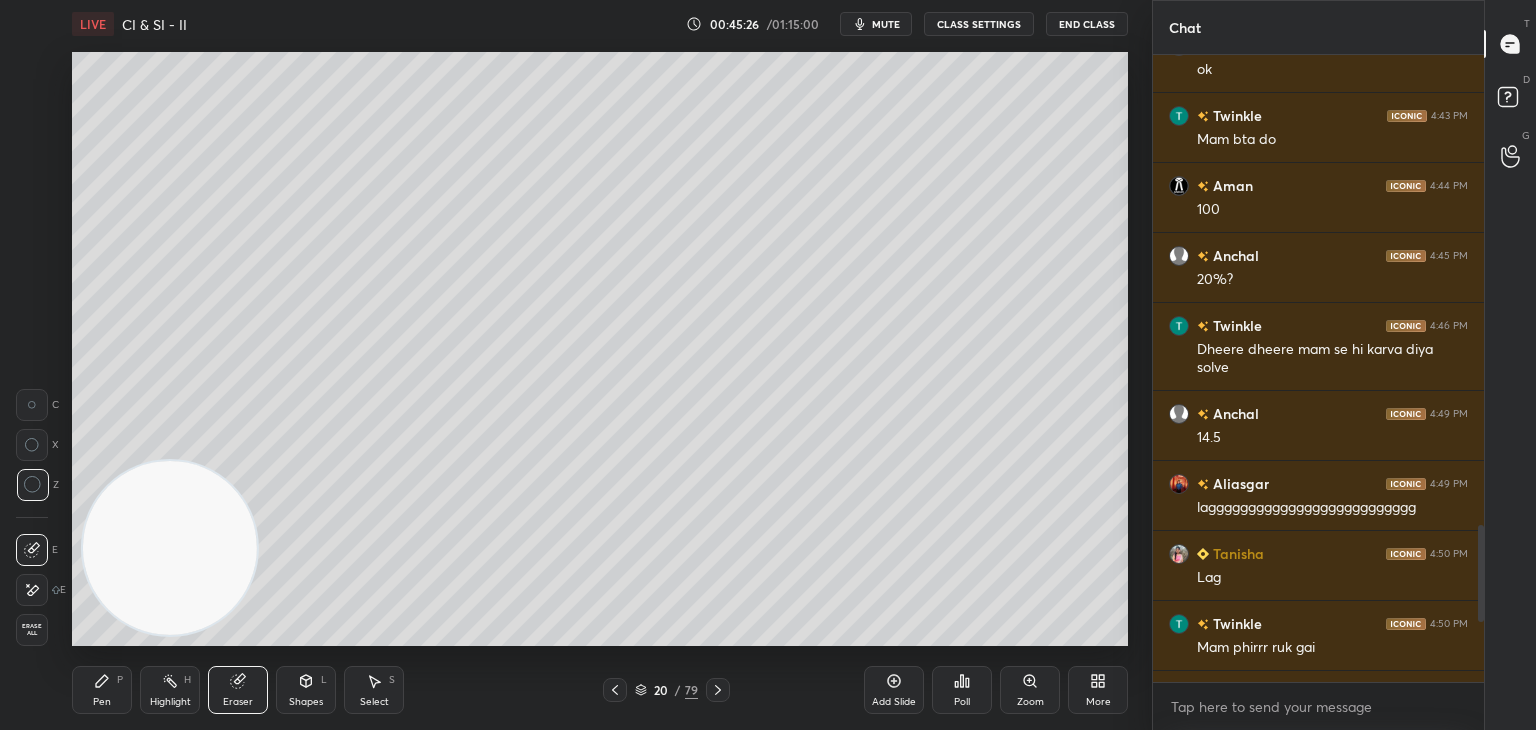 click on "Pen P" at bounding box center (102, 690) 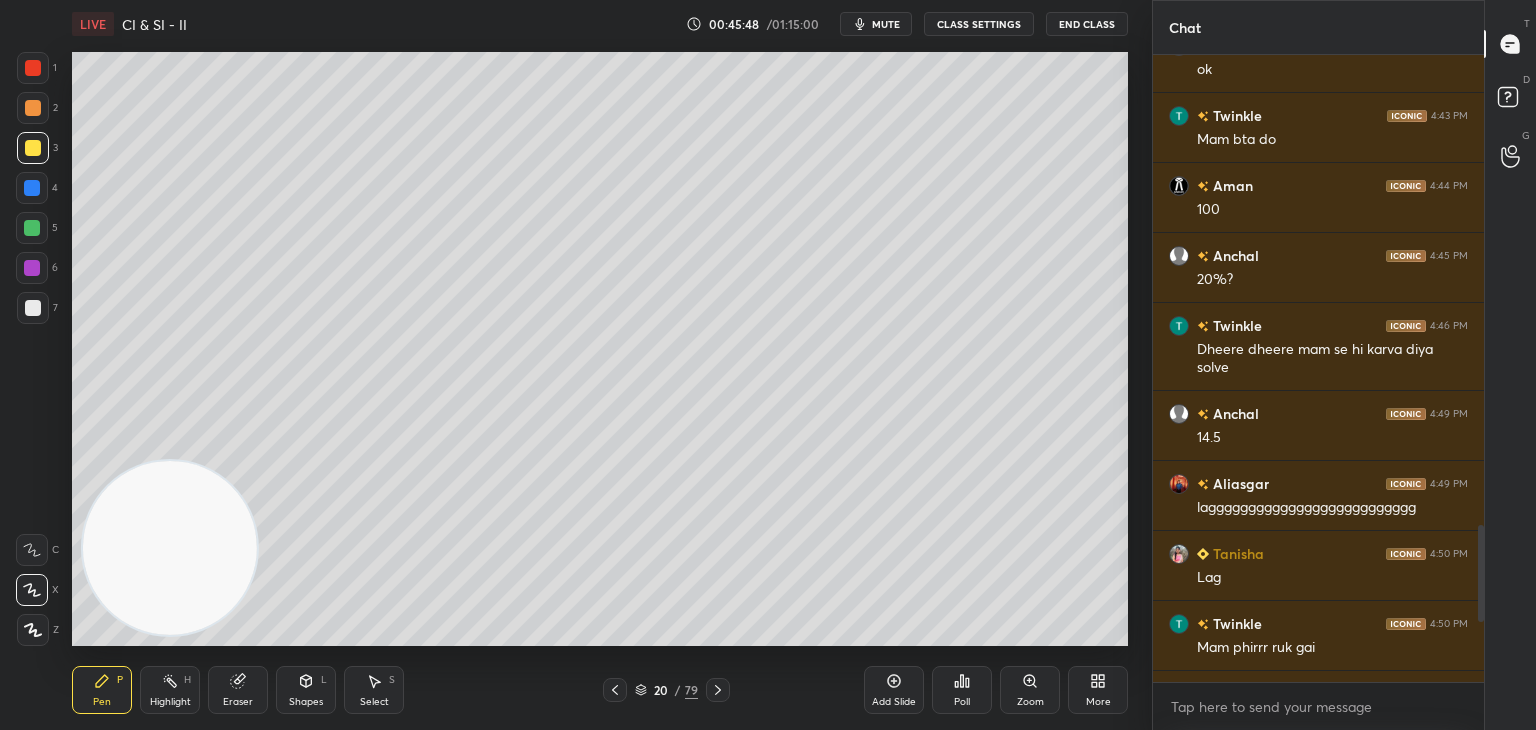 click 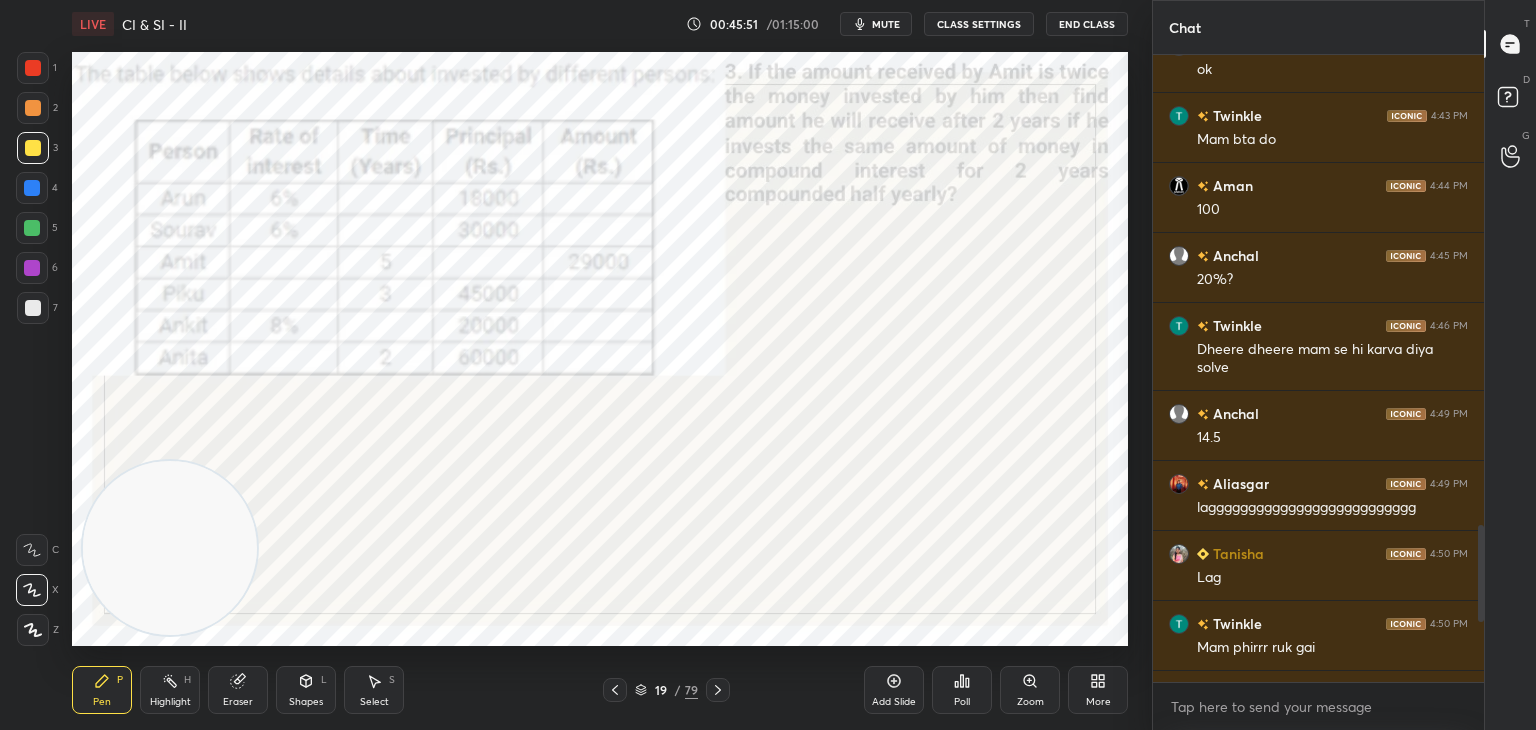 click 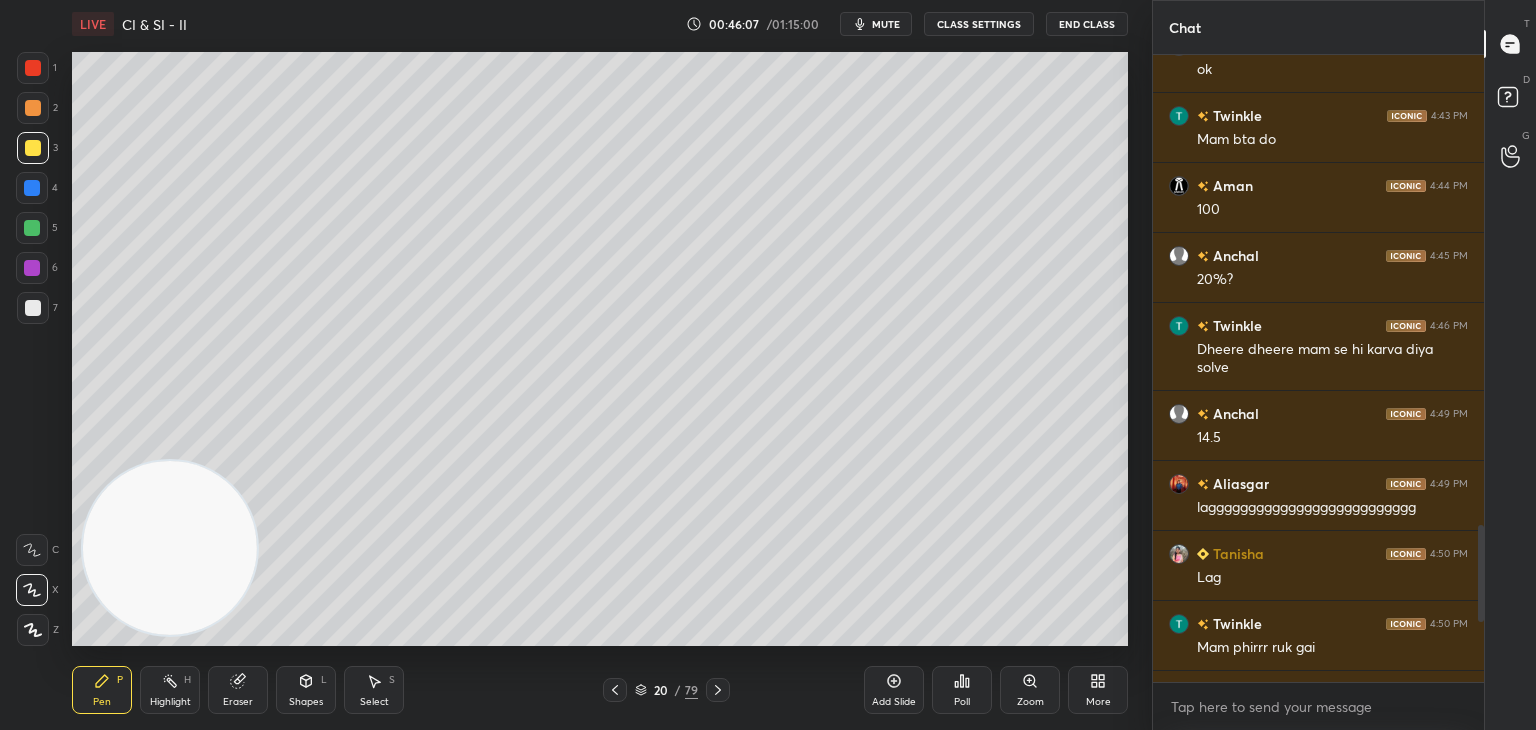scroll, scrollTop: 2178, scrollLeft: 0, axis: vertical 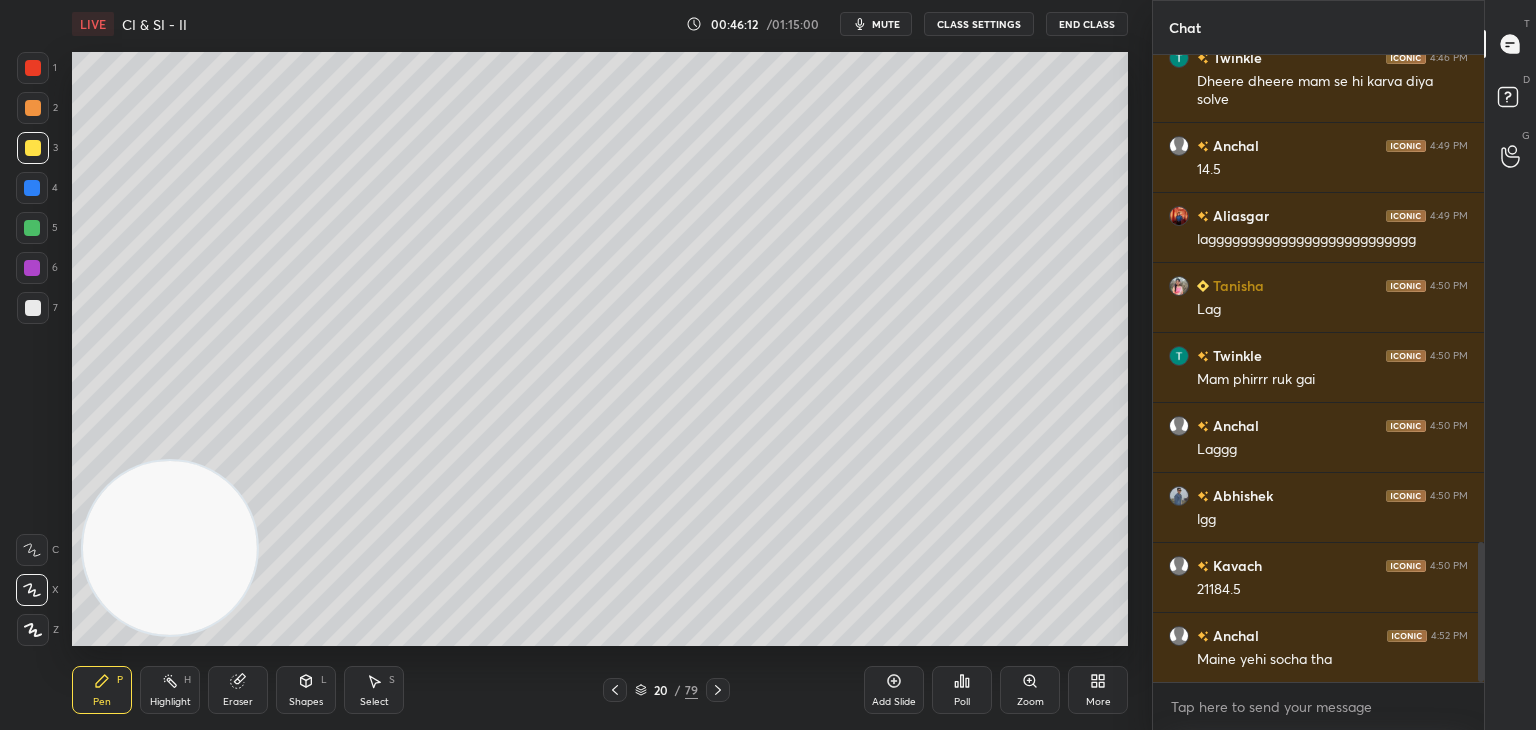 click at bounding box center [615, 690] 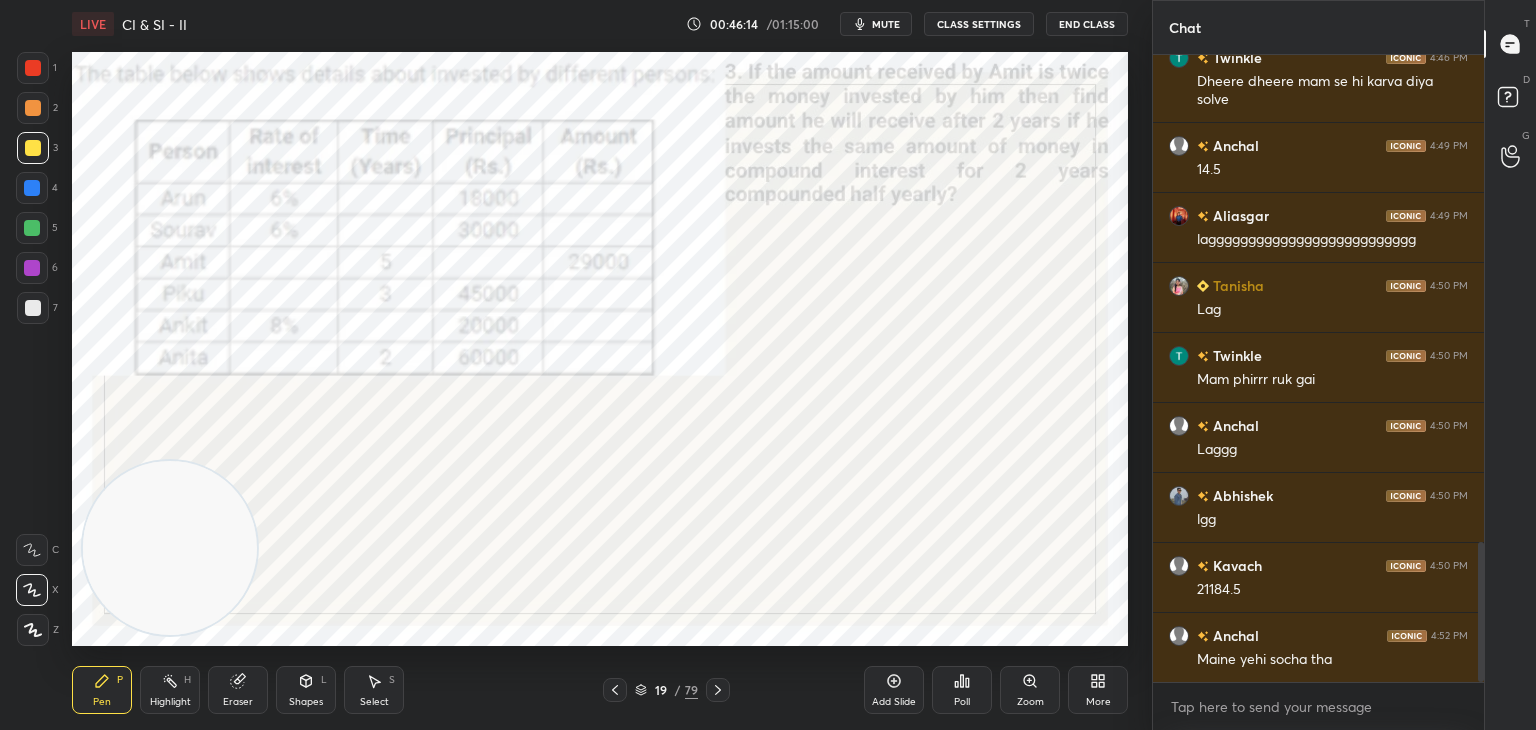 click at bounding box center (33, 68) 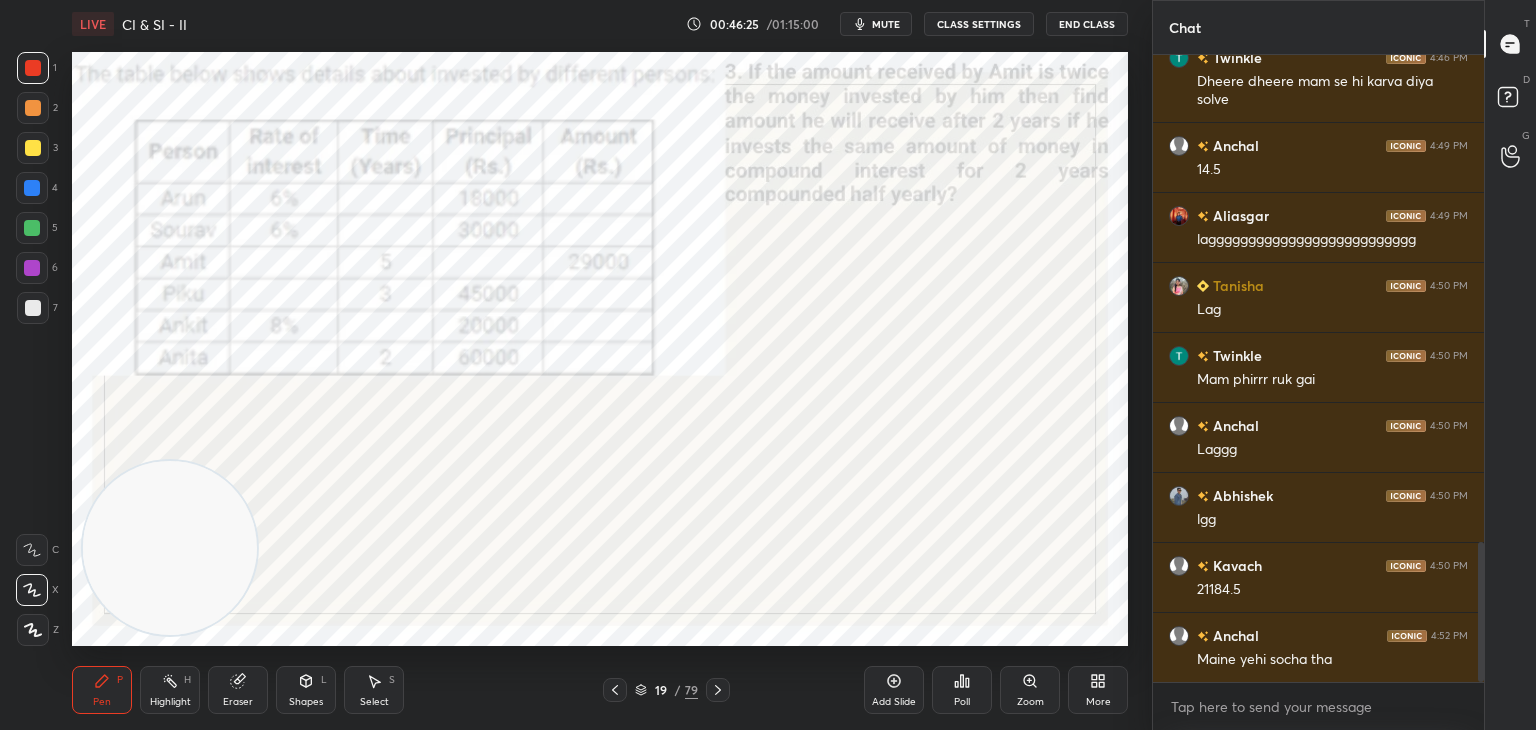 scroll, scrollTop: 2198, scrollLeft: 0, axis: vertical 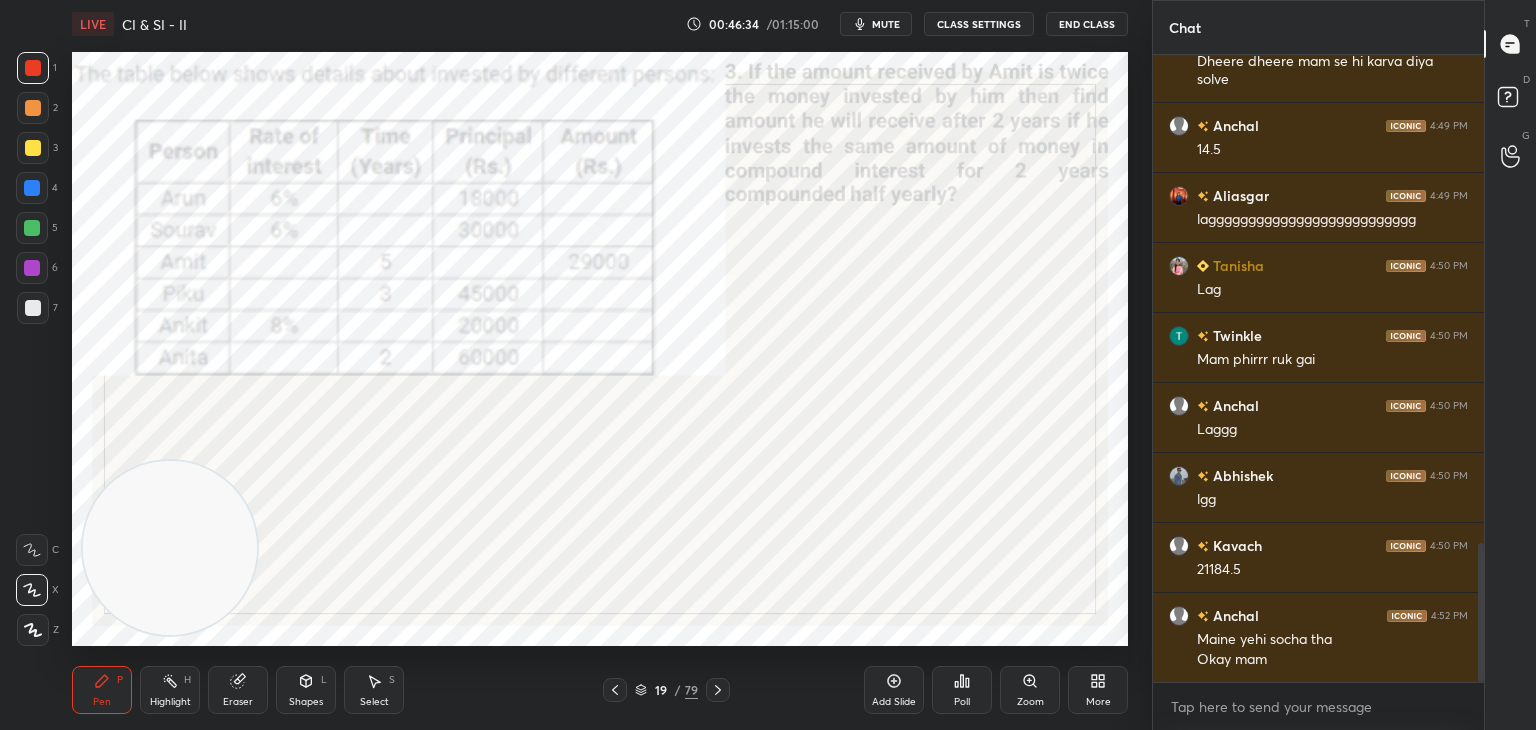 click 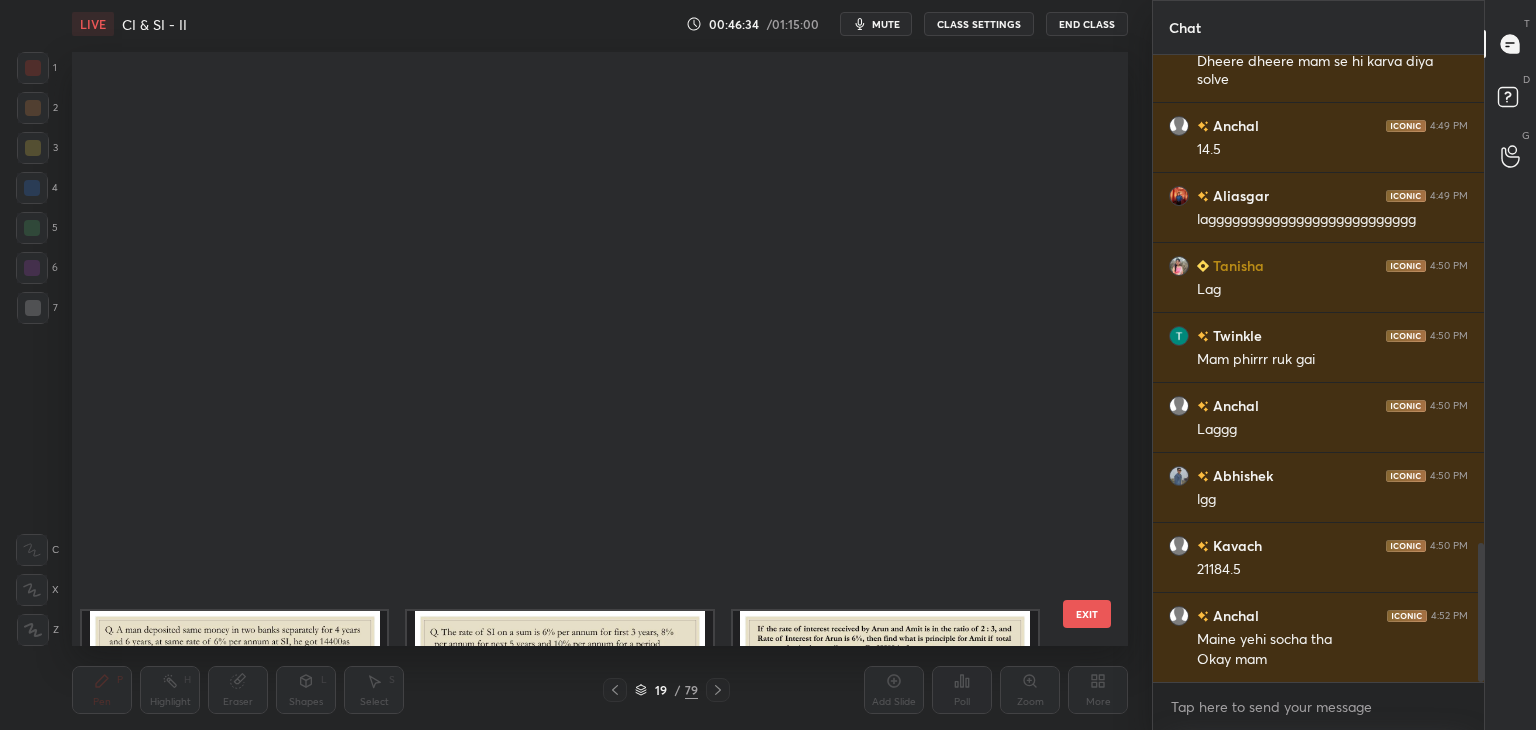scroll, scrollTop: 687, scrollLeft: 0, axis: vertical 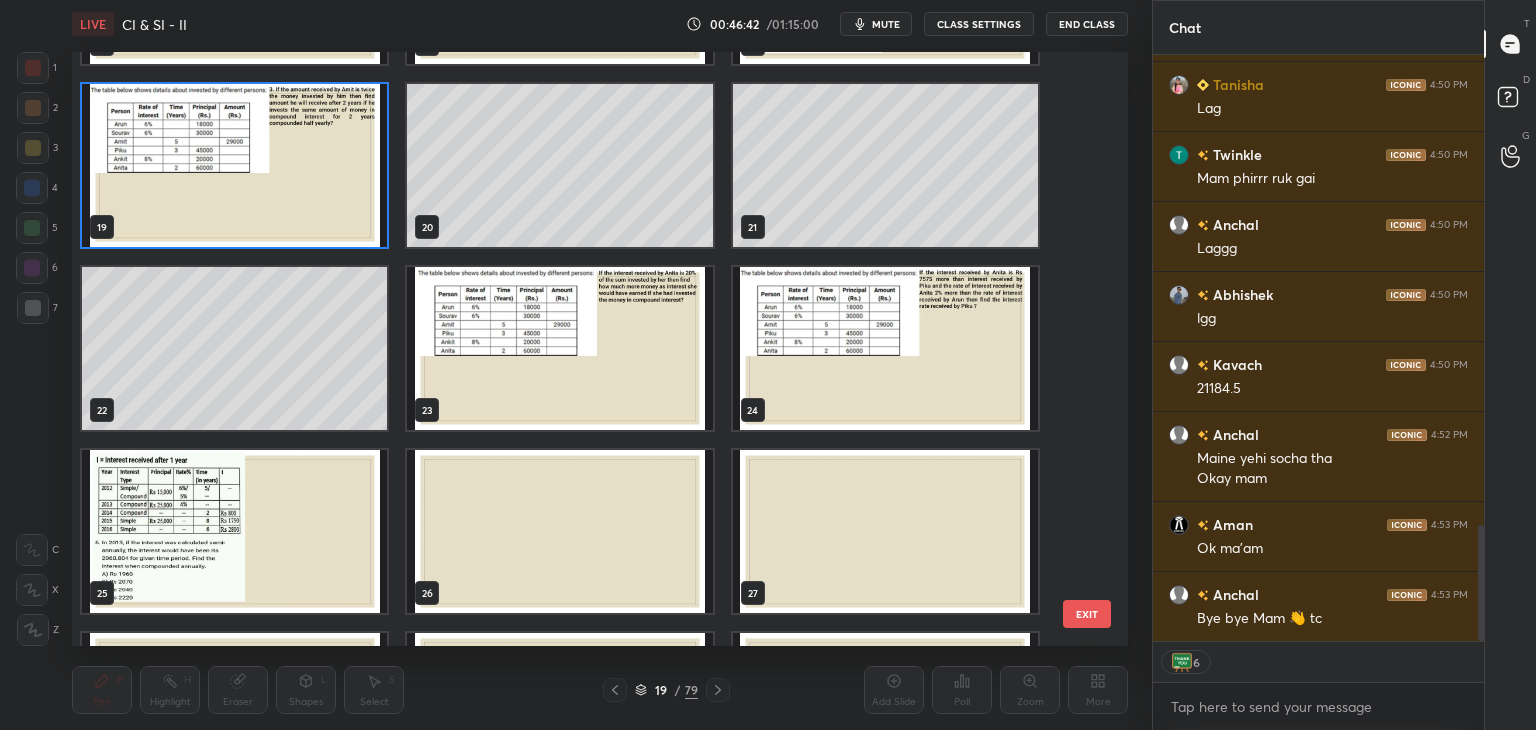 click at bounding box center (885, 531) 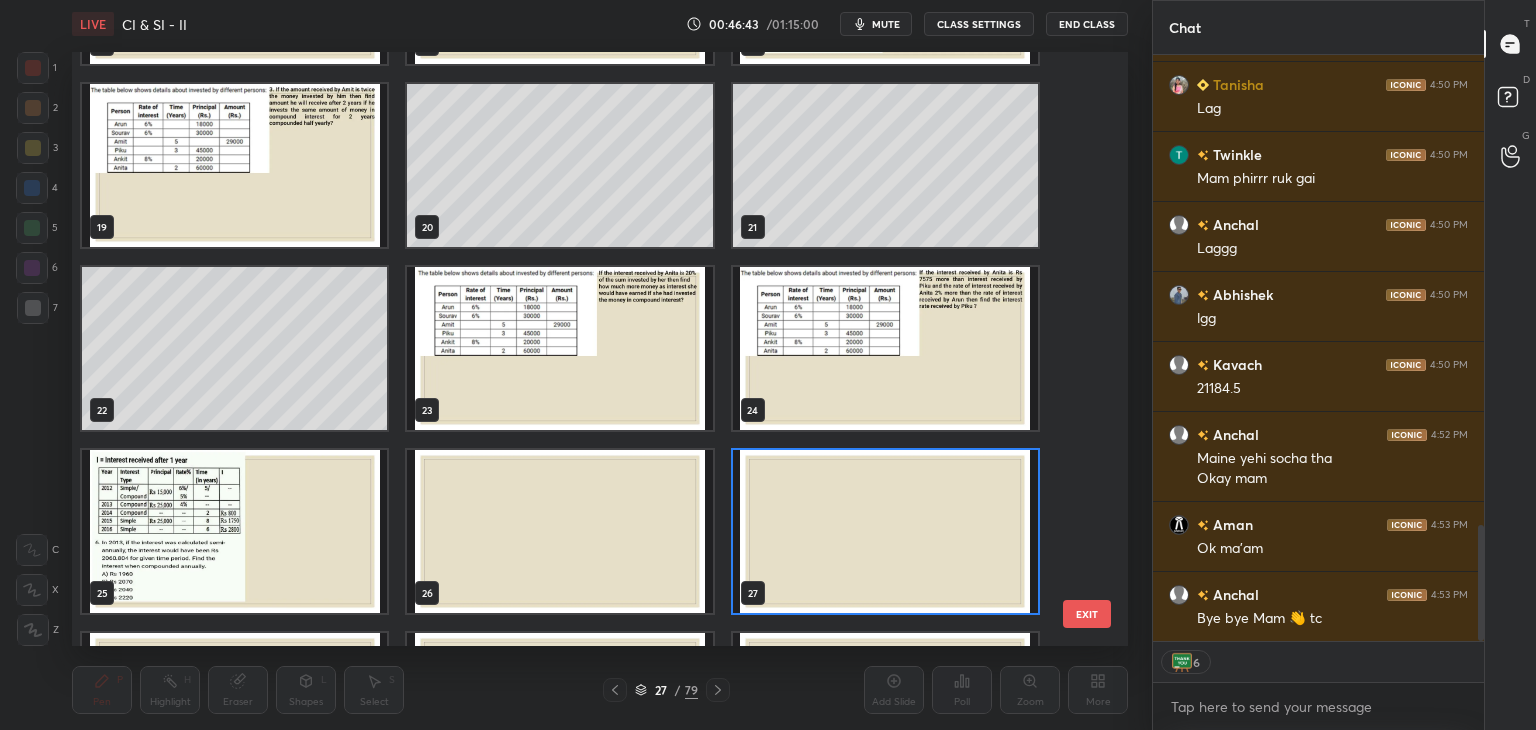 click at bounding box center (885, 531) 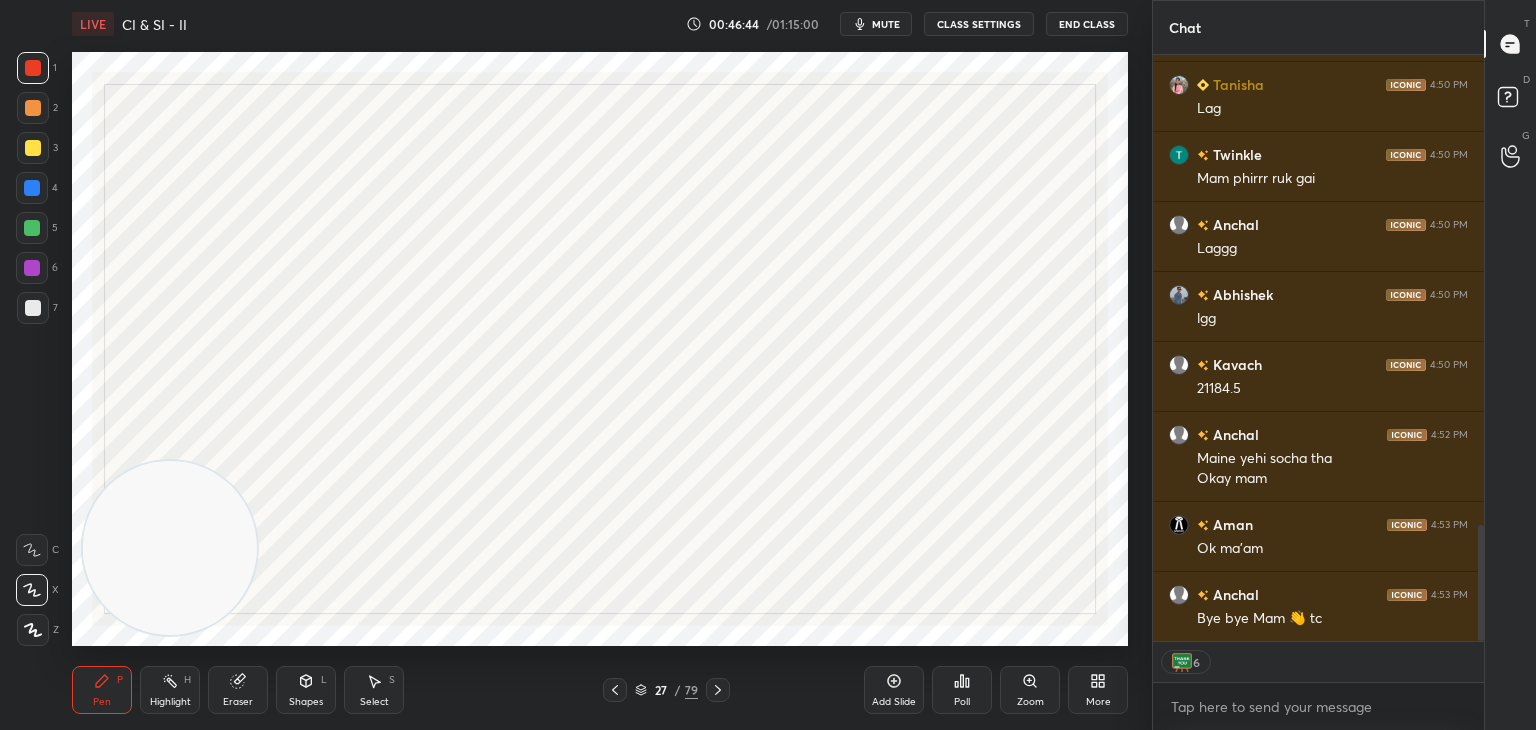 click 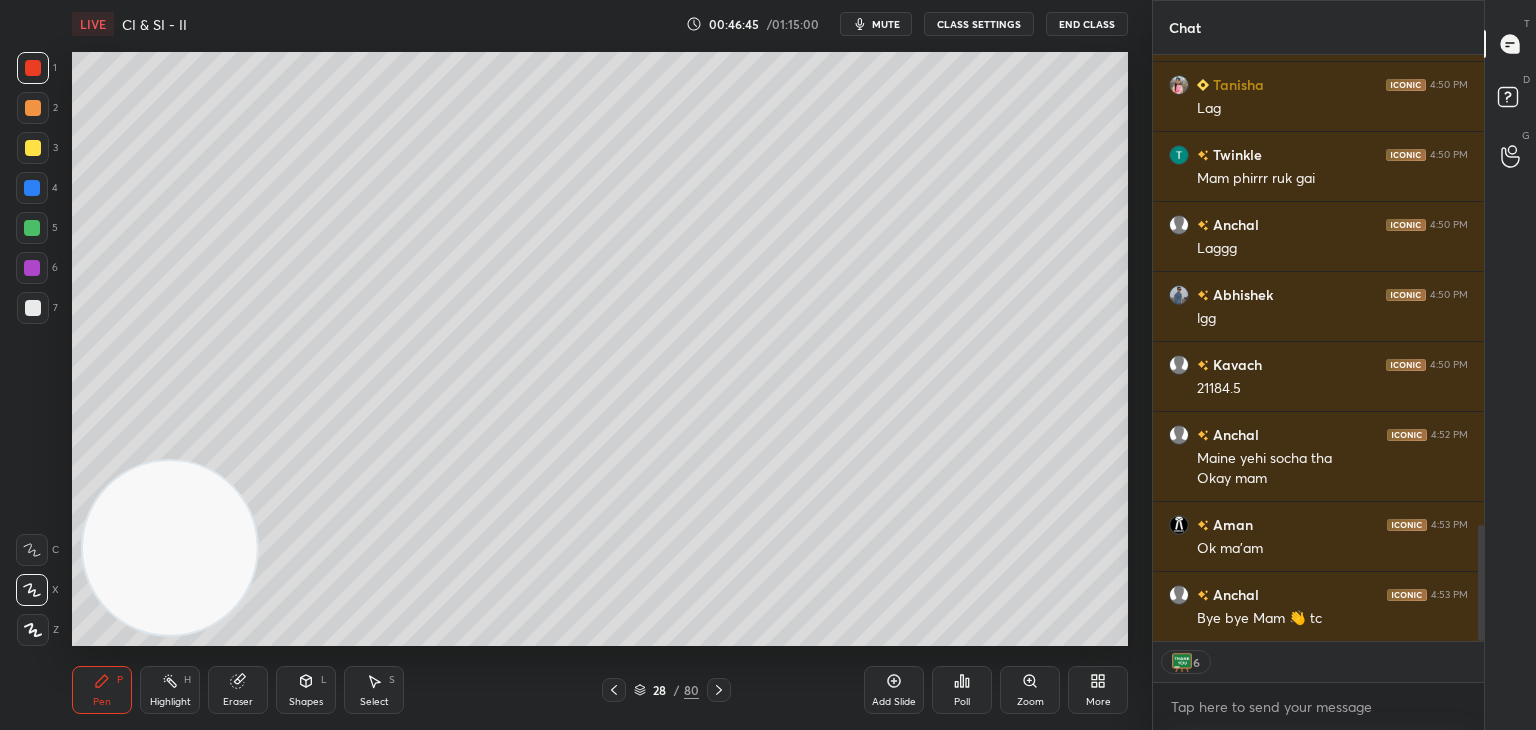click at bounding box center (32, 188) 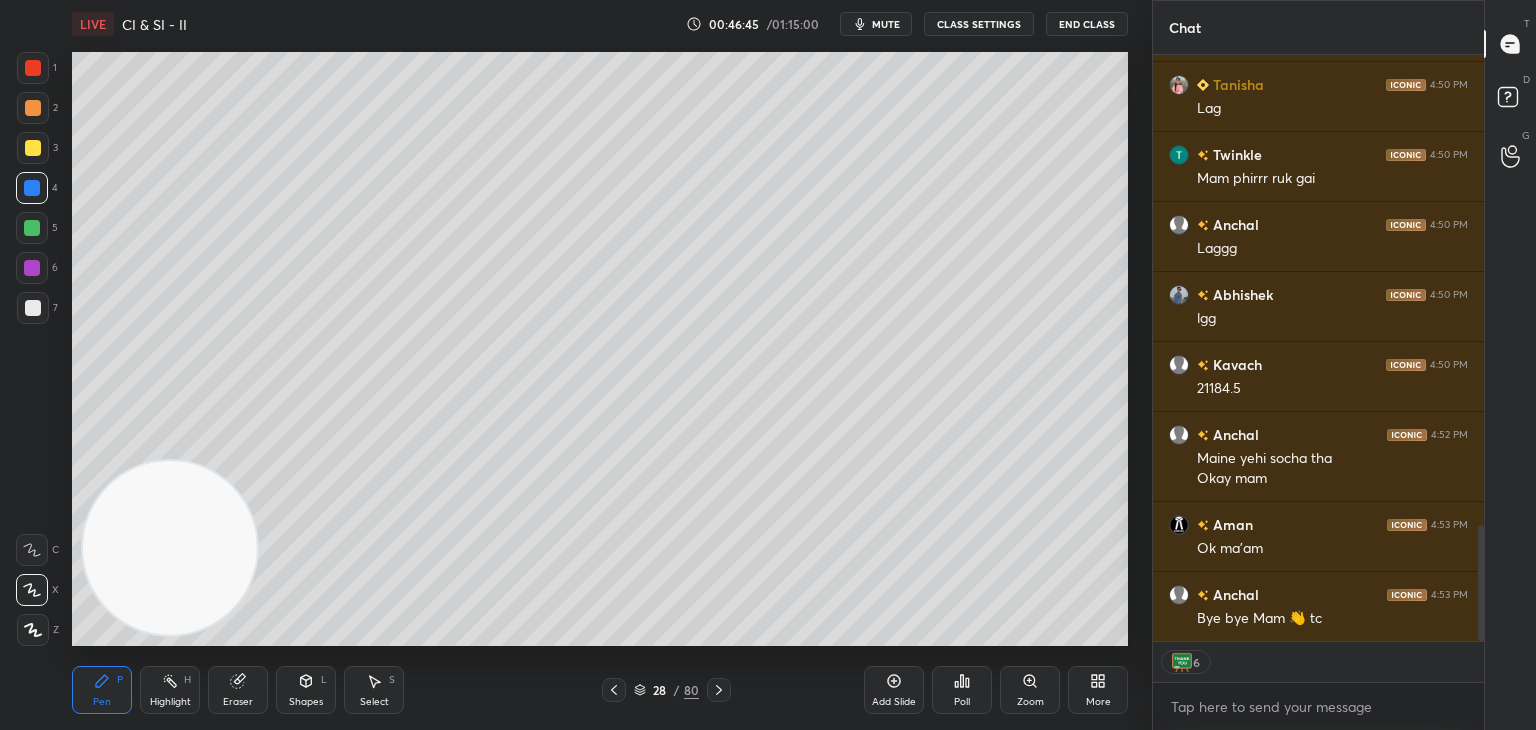 click at bounding box center (33, 148) 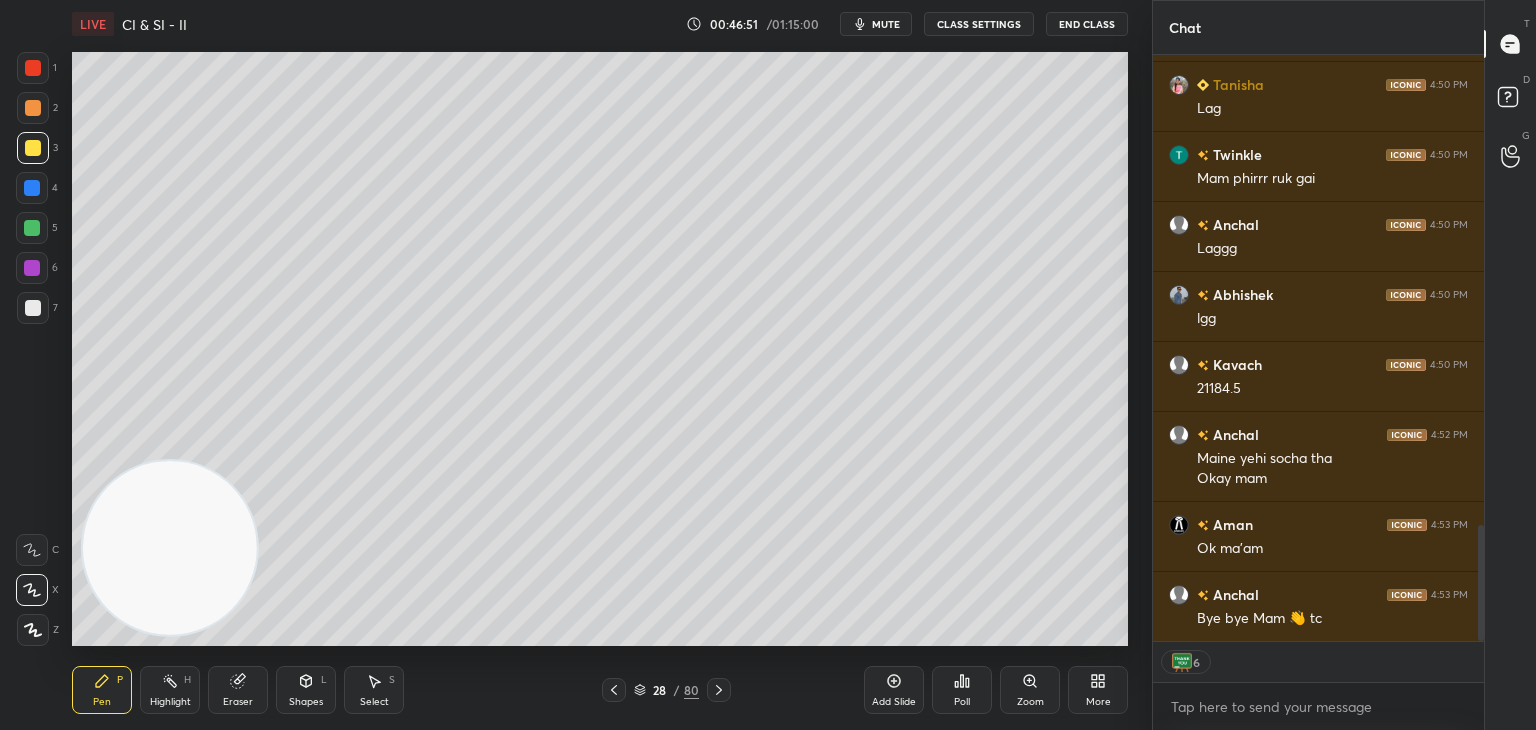 scroll, scrollTop: 6, scrollLeft: 6, axis: both 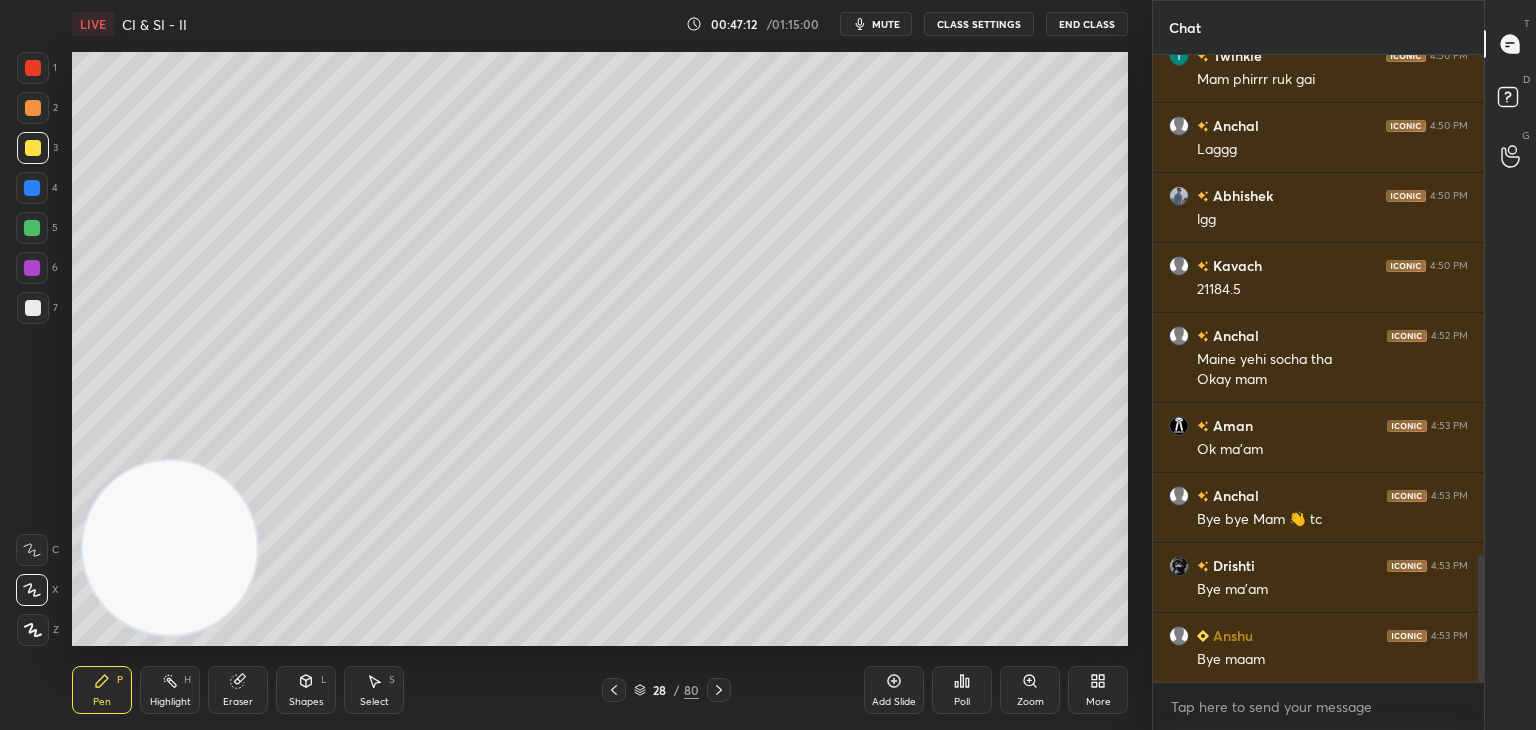 click at bounding box center (33, 308) 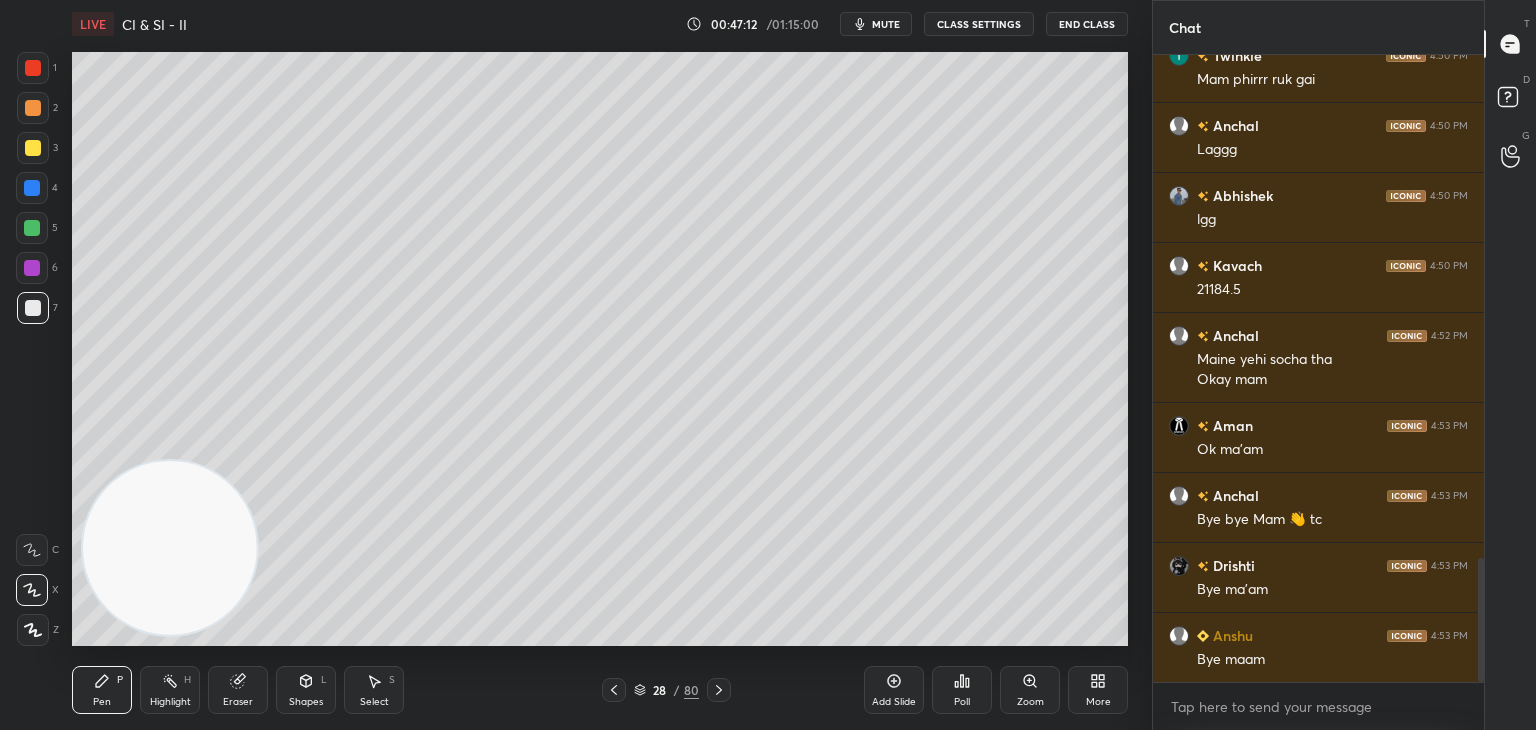 scroll, scrollTop: 2548, scrollLeft: 0, axis: vertical 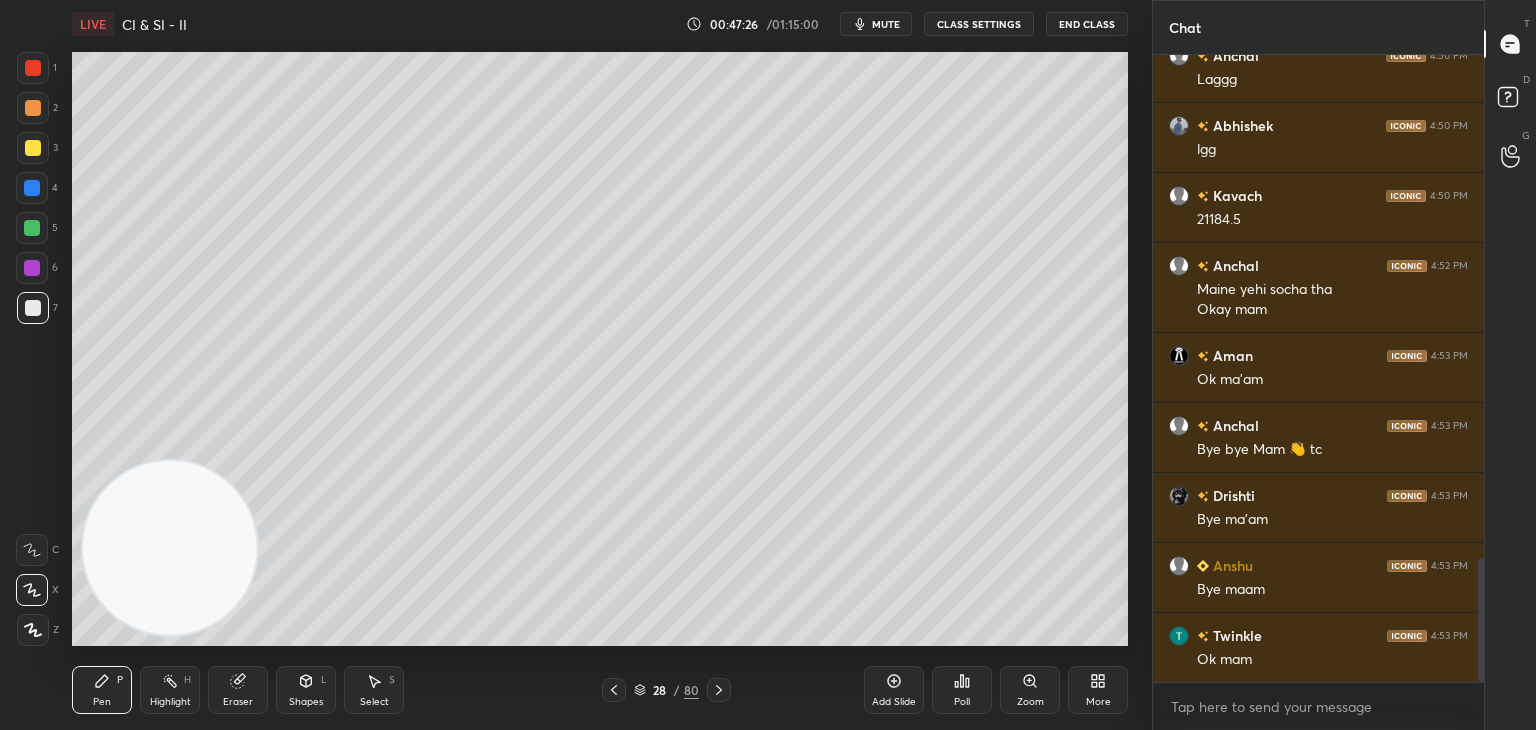 click 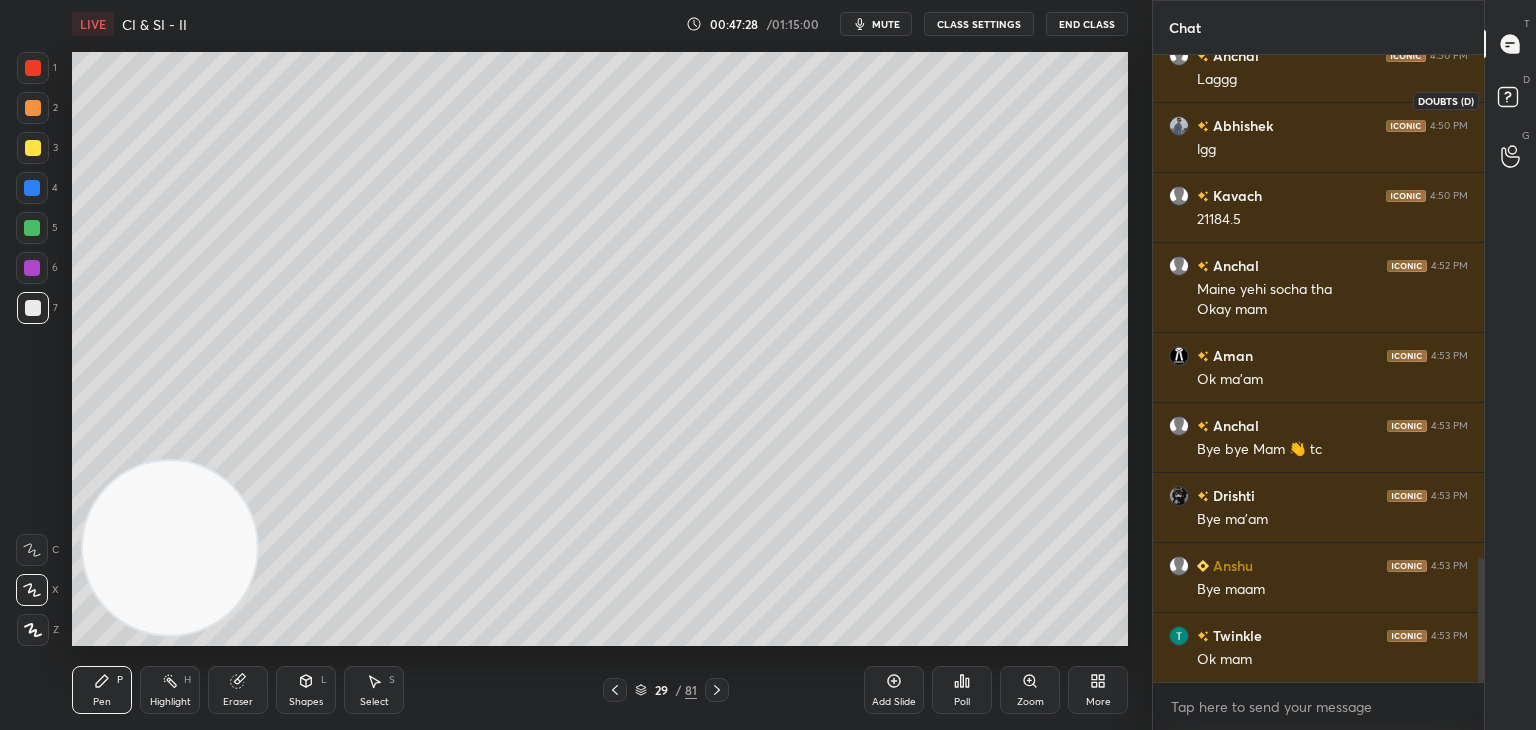 click 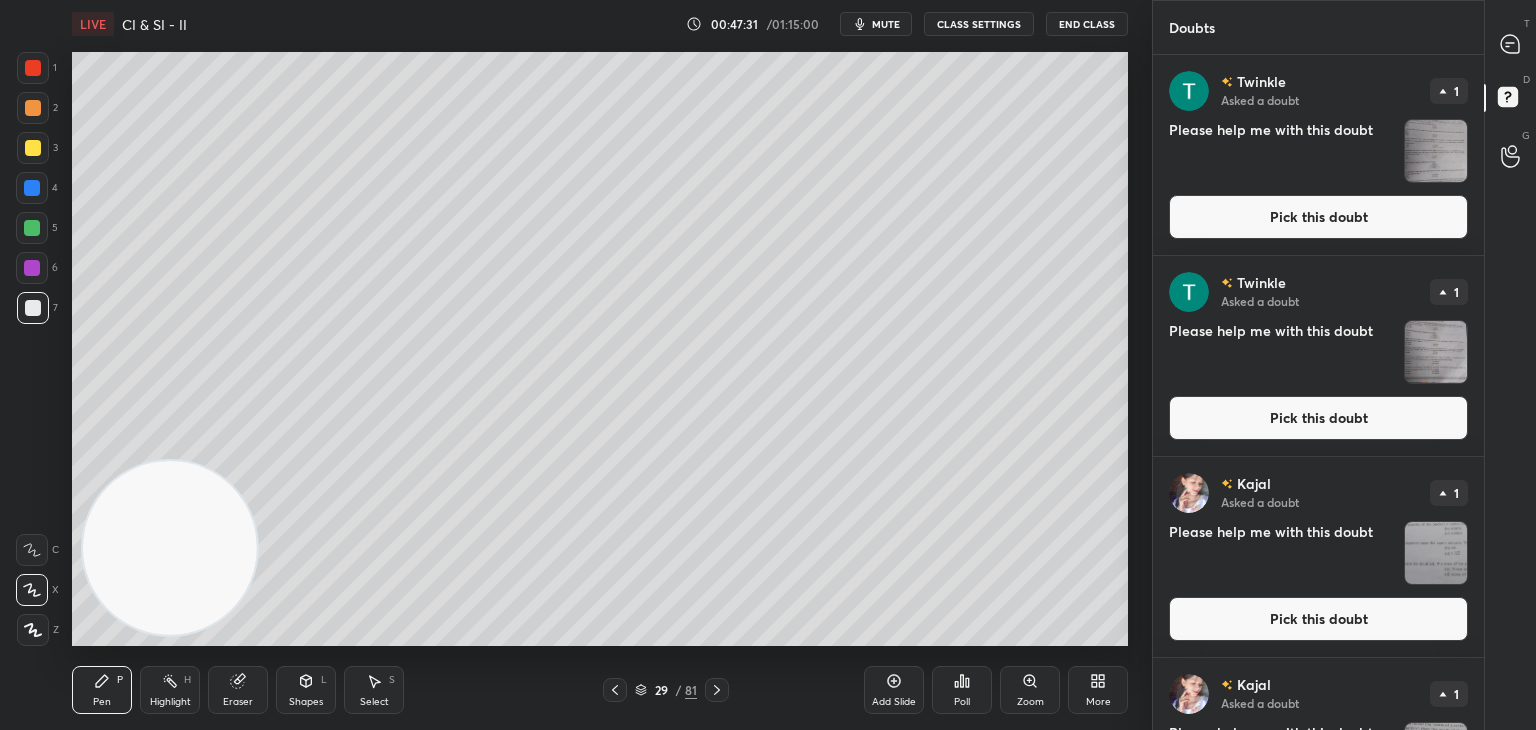 scroll, scrollTop: 128, scrollLeft: 0, axis: vertical 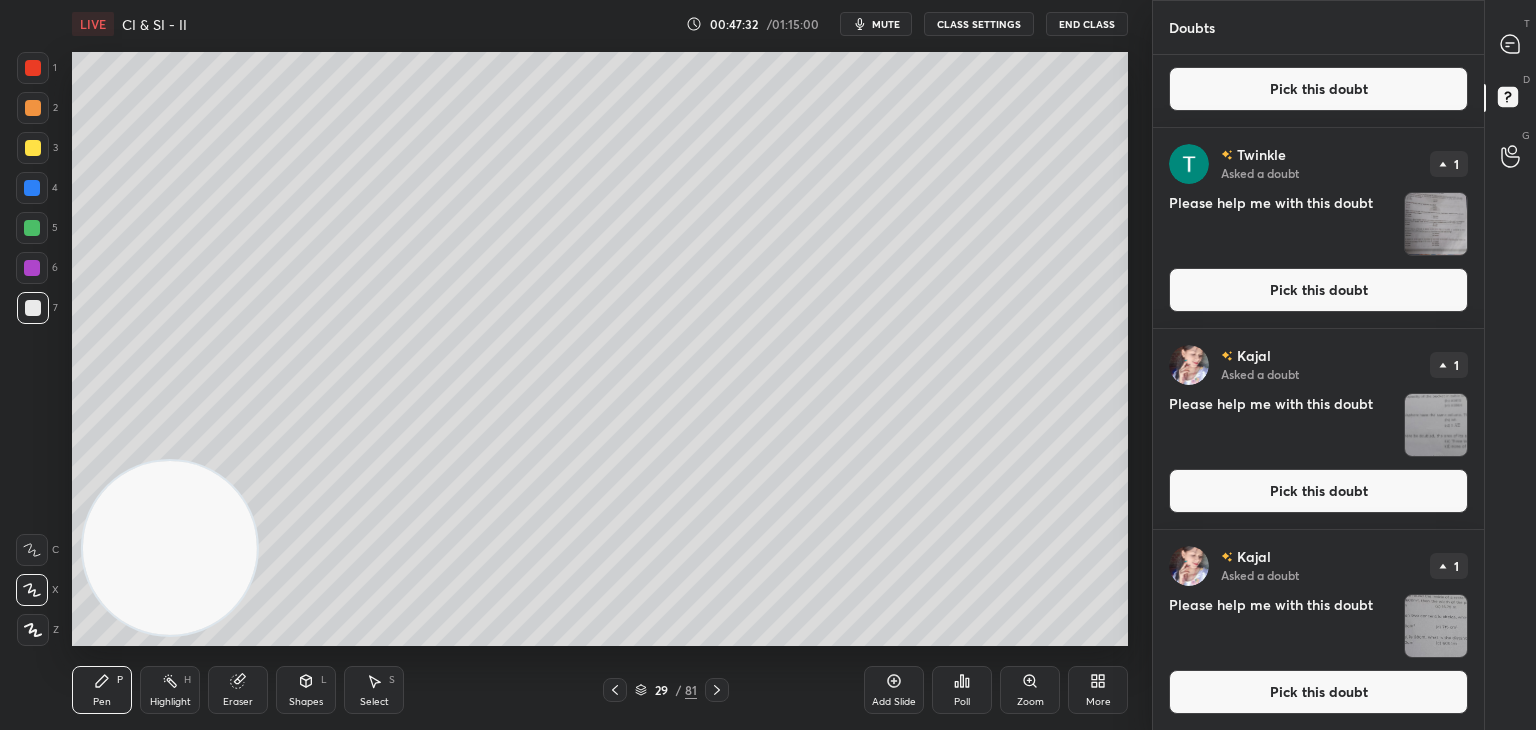 click on "Pick this doubt" at bounding box center (1318, 491) 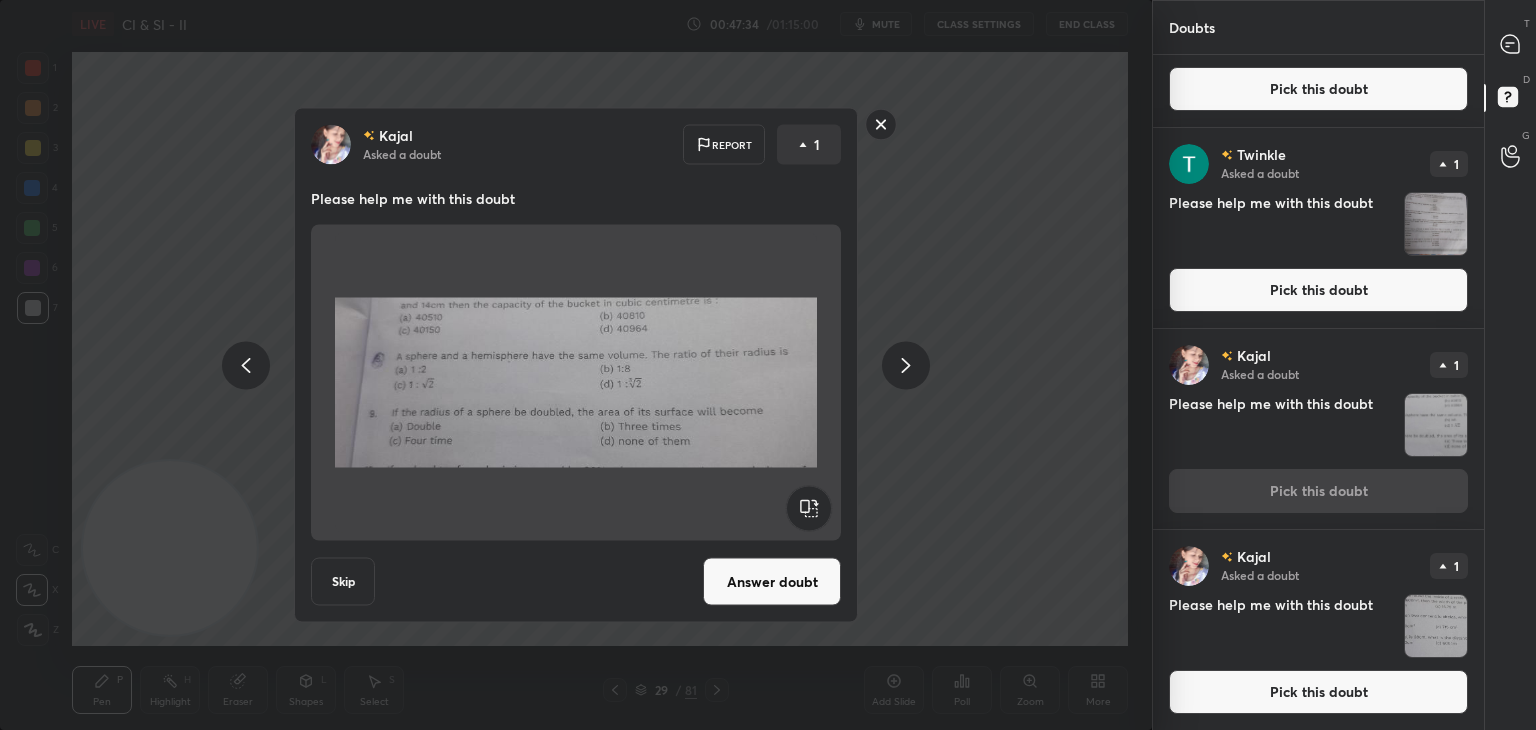 click on "Answer doubt" at bounding box center [772, 582] 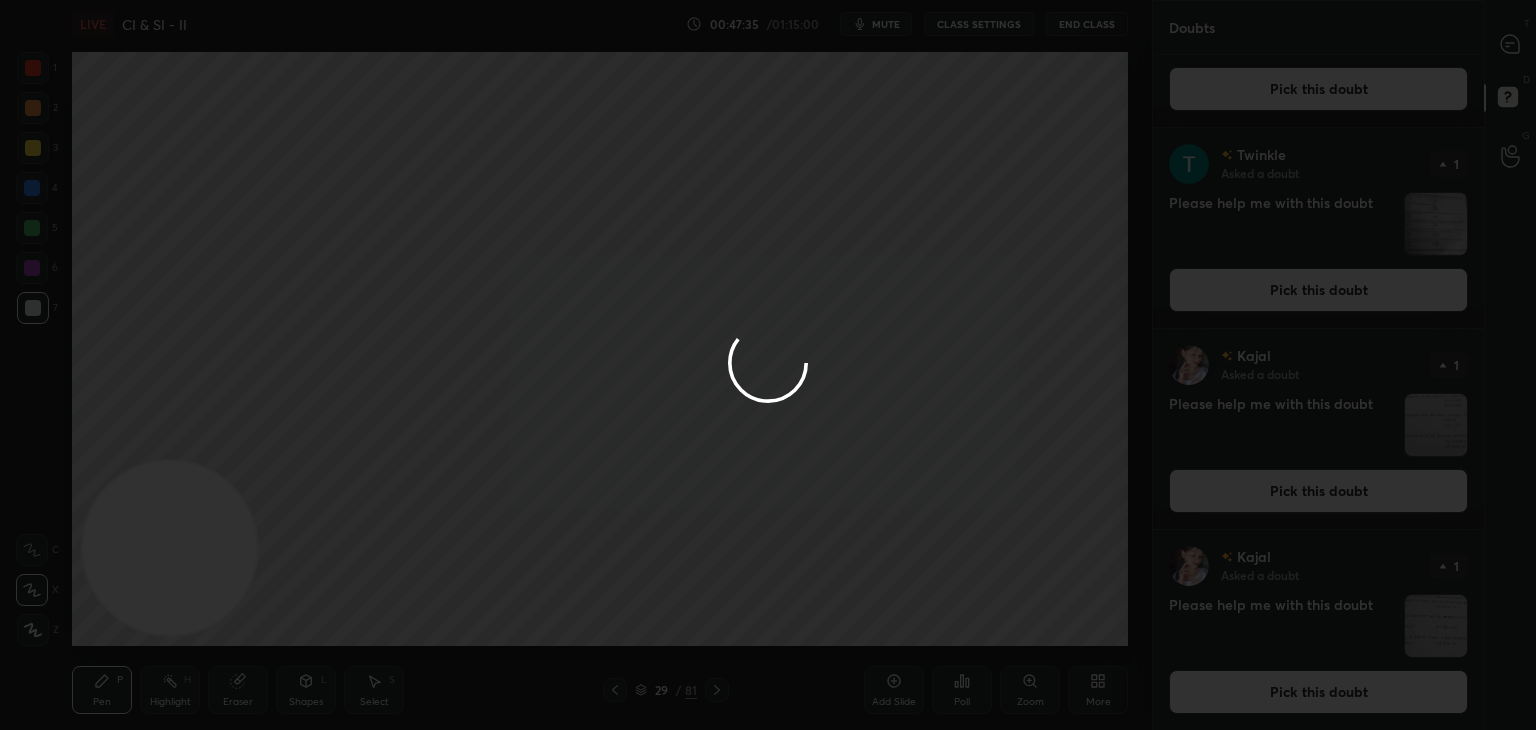scroll, scrollTop: 0, scrollLeft: 0, axis: both 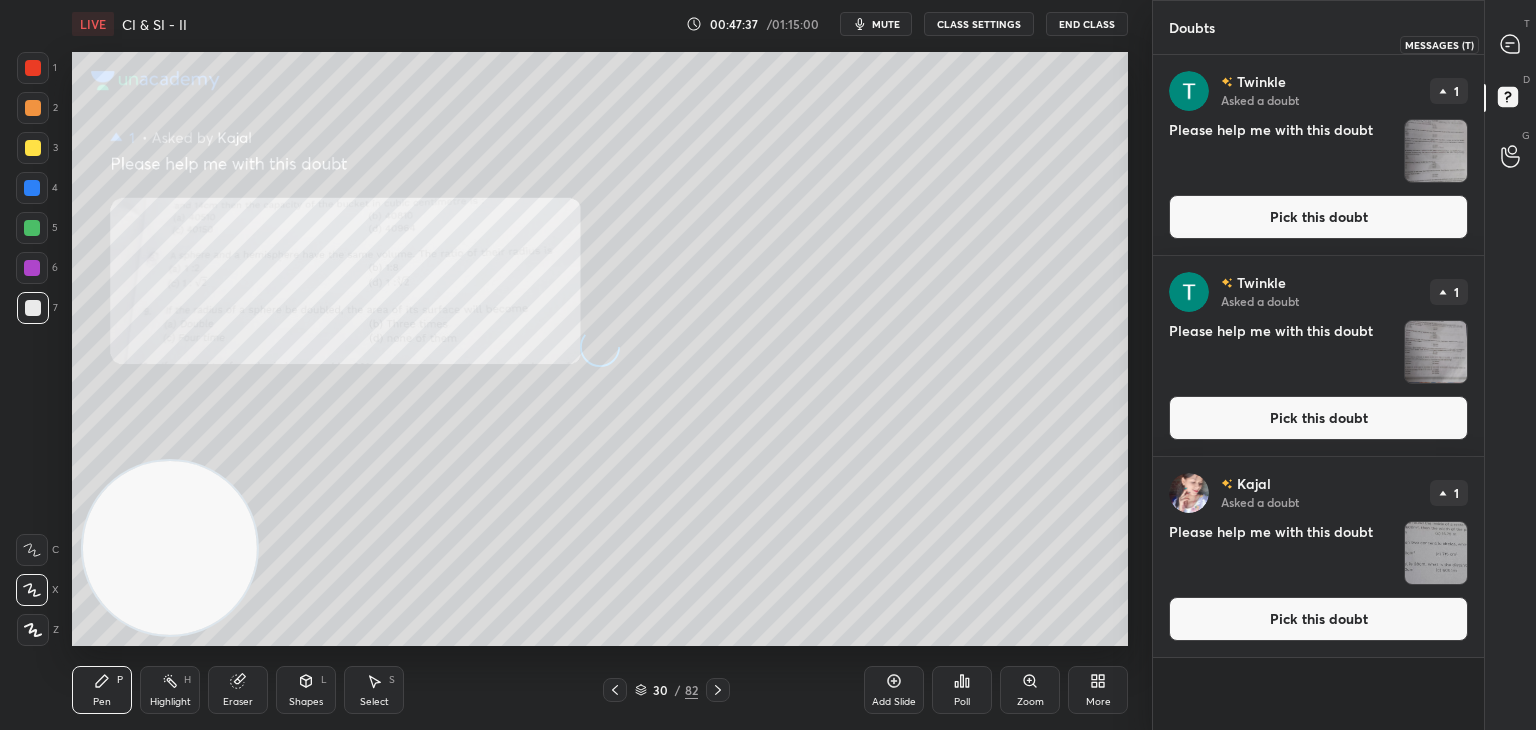 click 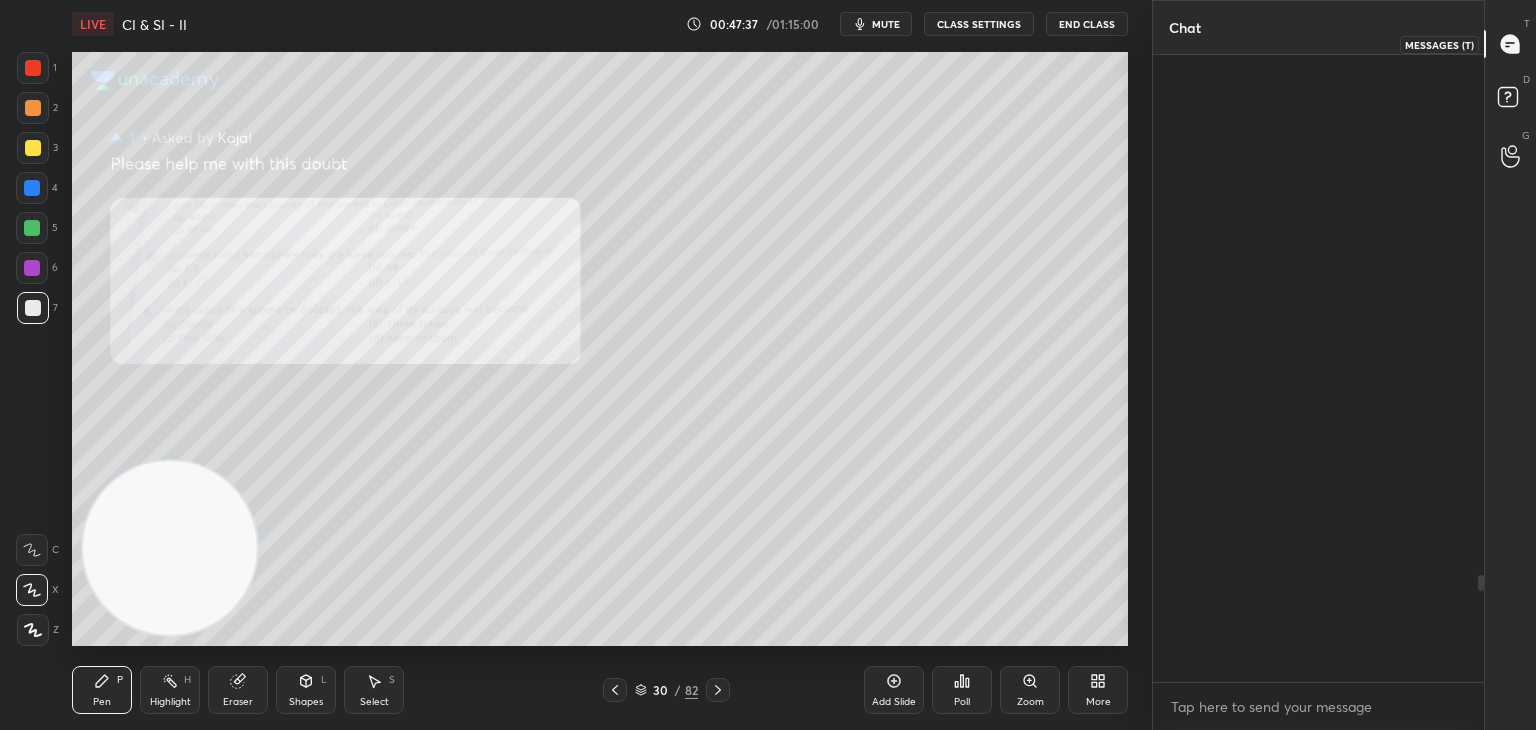 scroll, scrollTop: 3048, scrollLeft: 0, axis: vertical 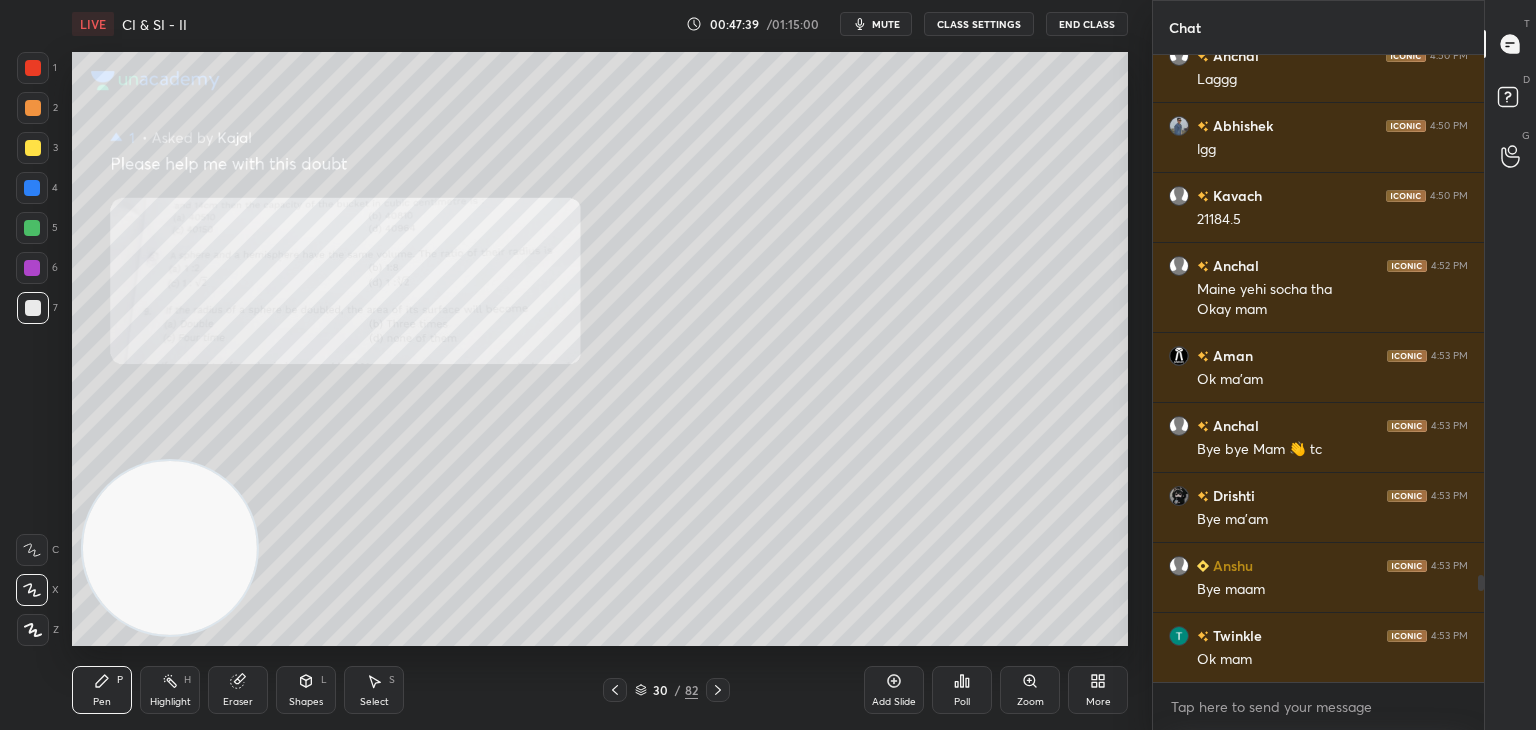click 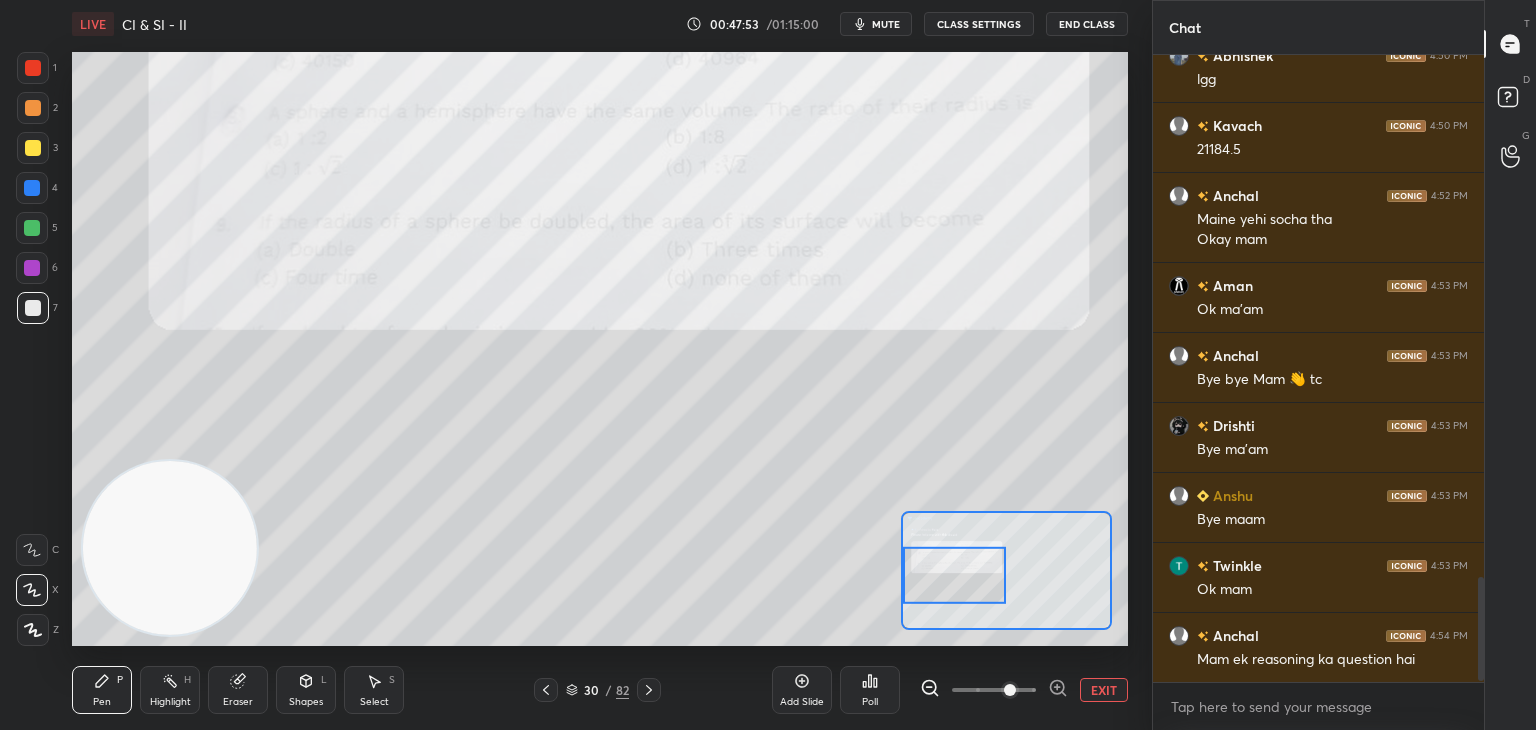 scroll, scrollTop: 3188, scrollLeft: 0, axis: vertical 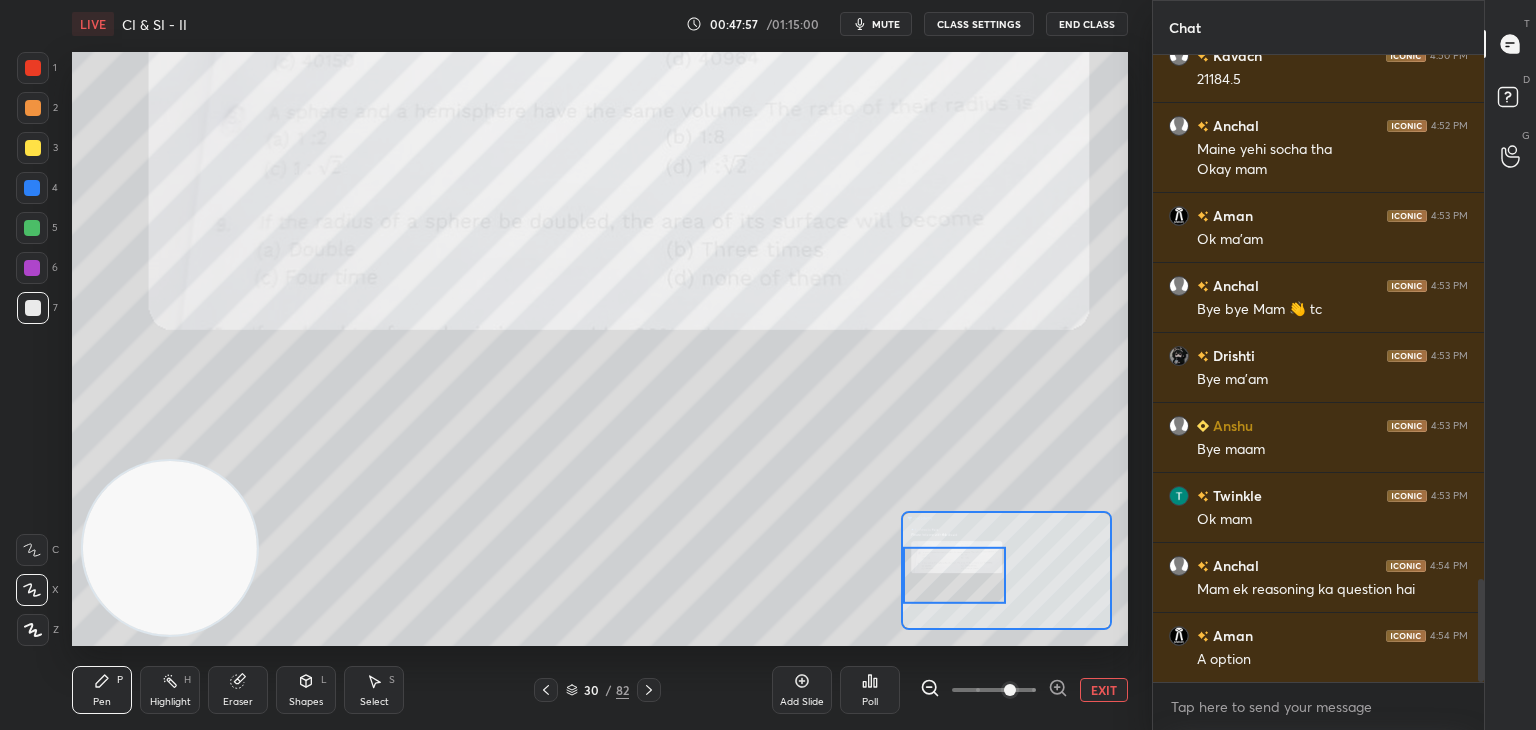 click at bounding box center [32, 550] 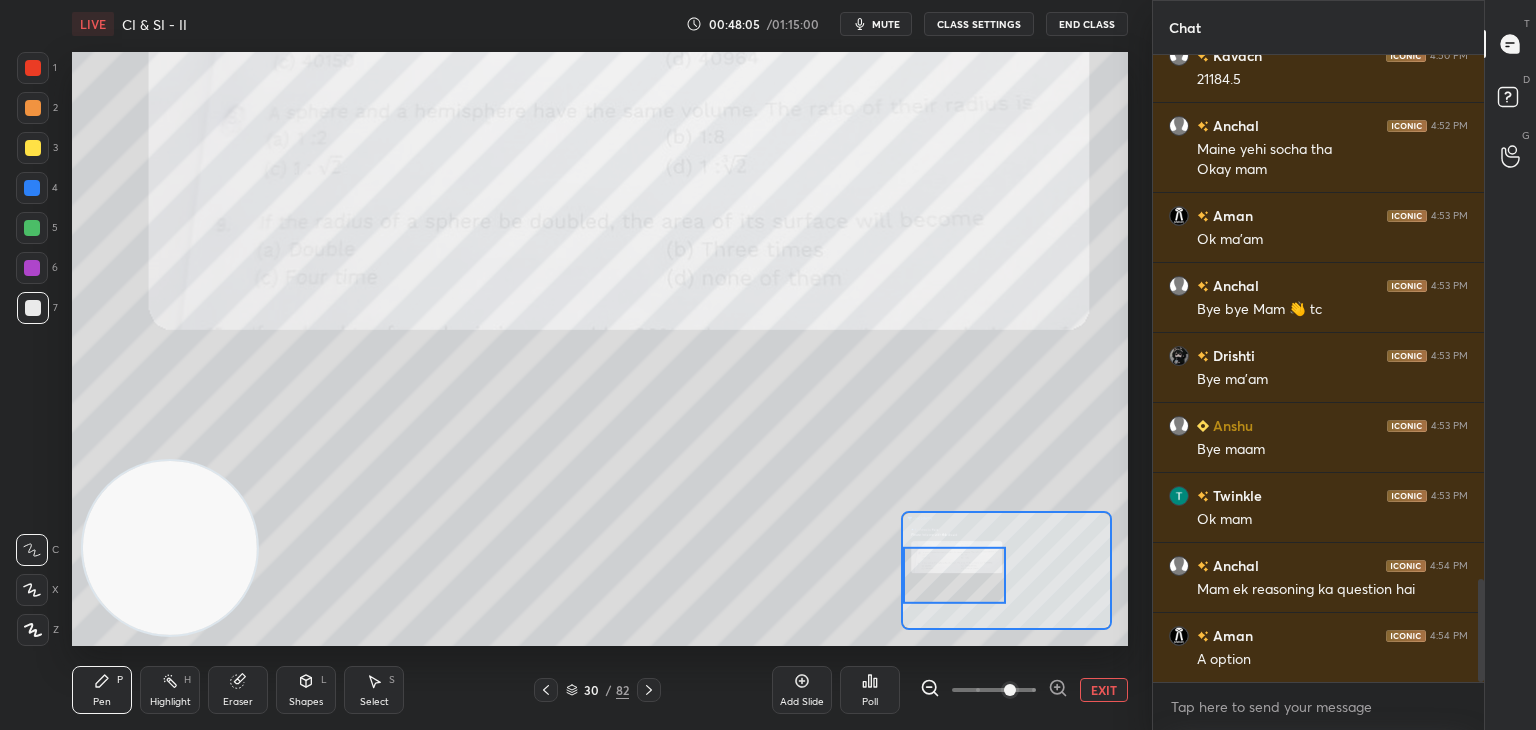scroll, scrollTop: 3258, scrollLeft: 0, axis: vertical 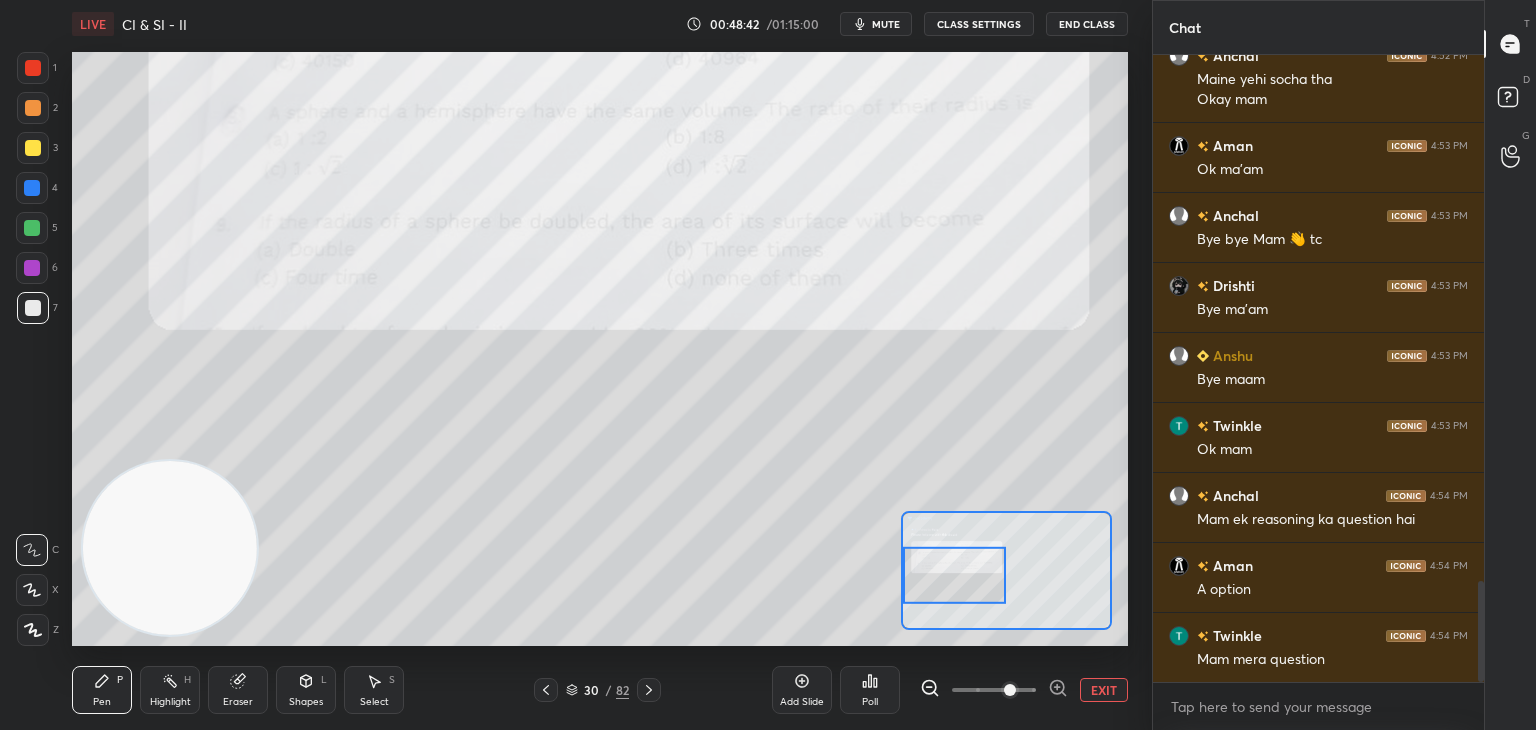 click on "EXIT" at bounding box center [1104, 690] 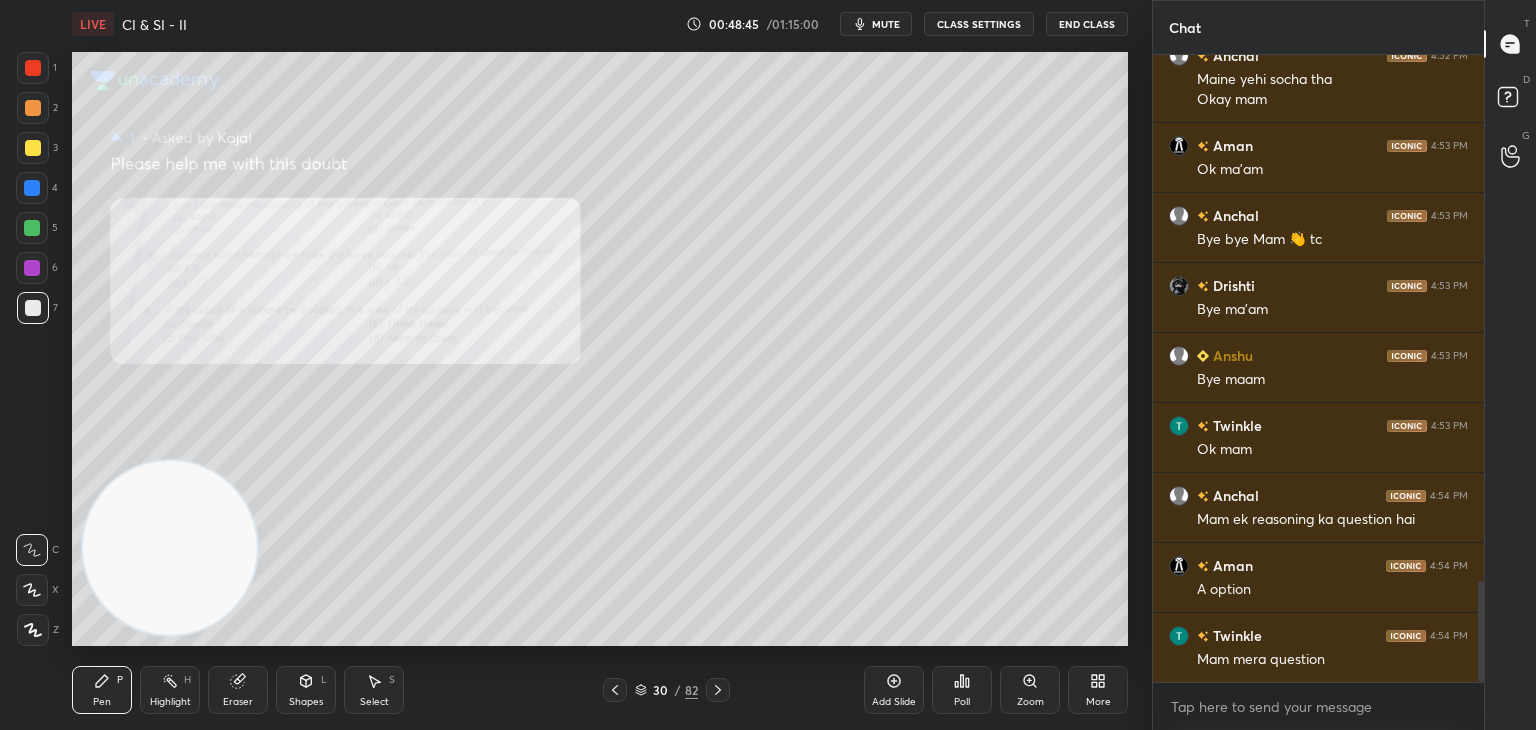 click on "Eraser" at bounding box center [238, 690] 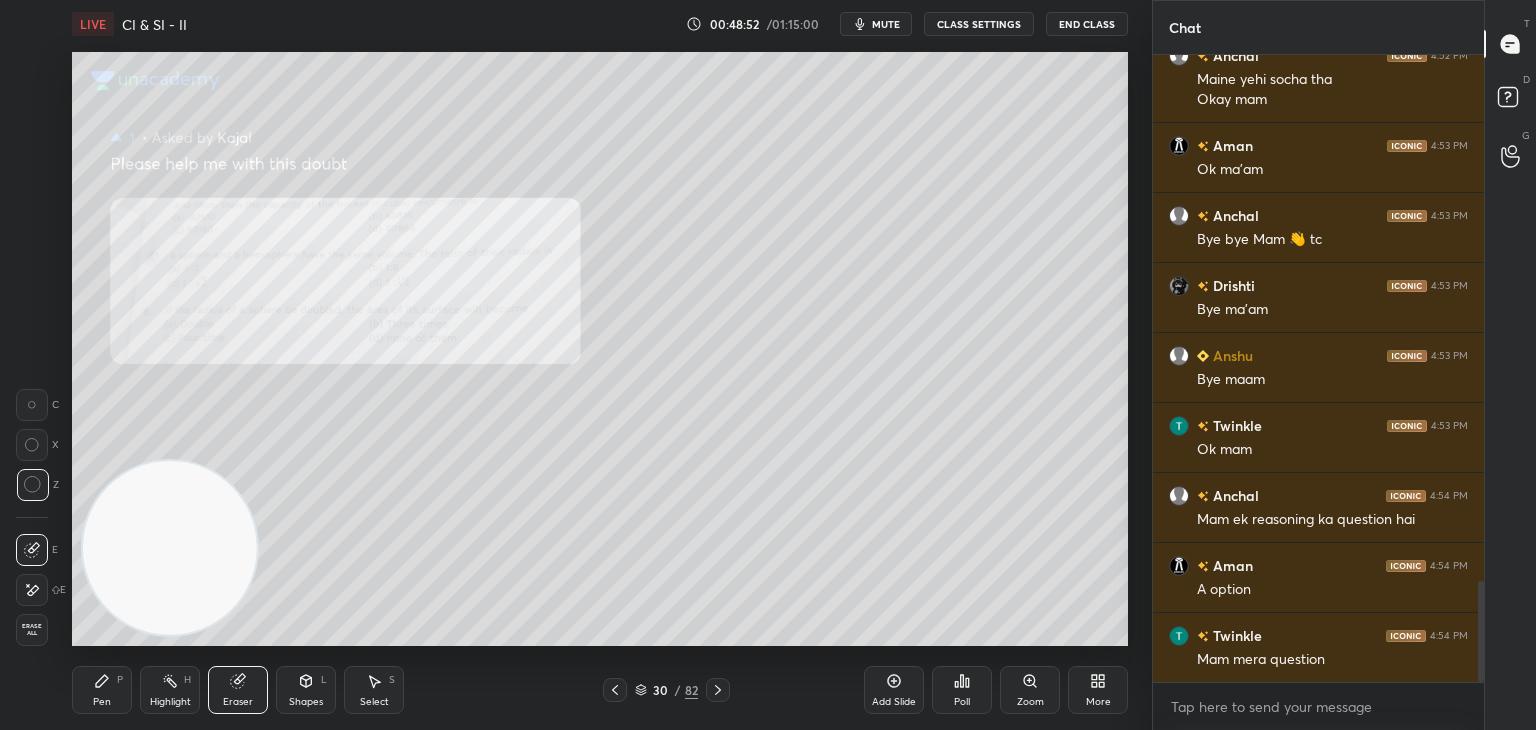 click on "Pen P" at bounding box center [102, 690] 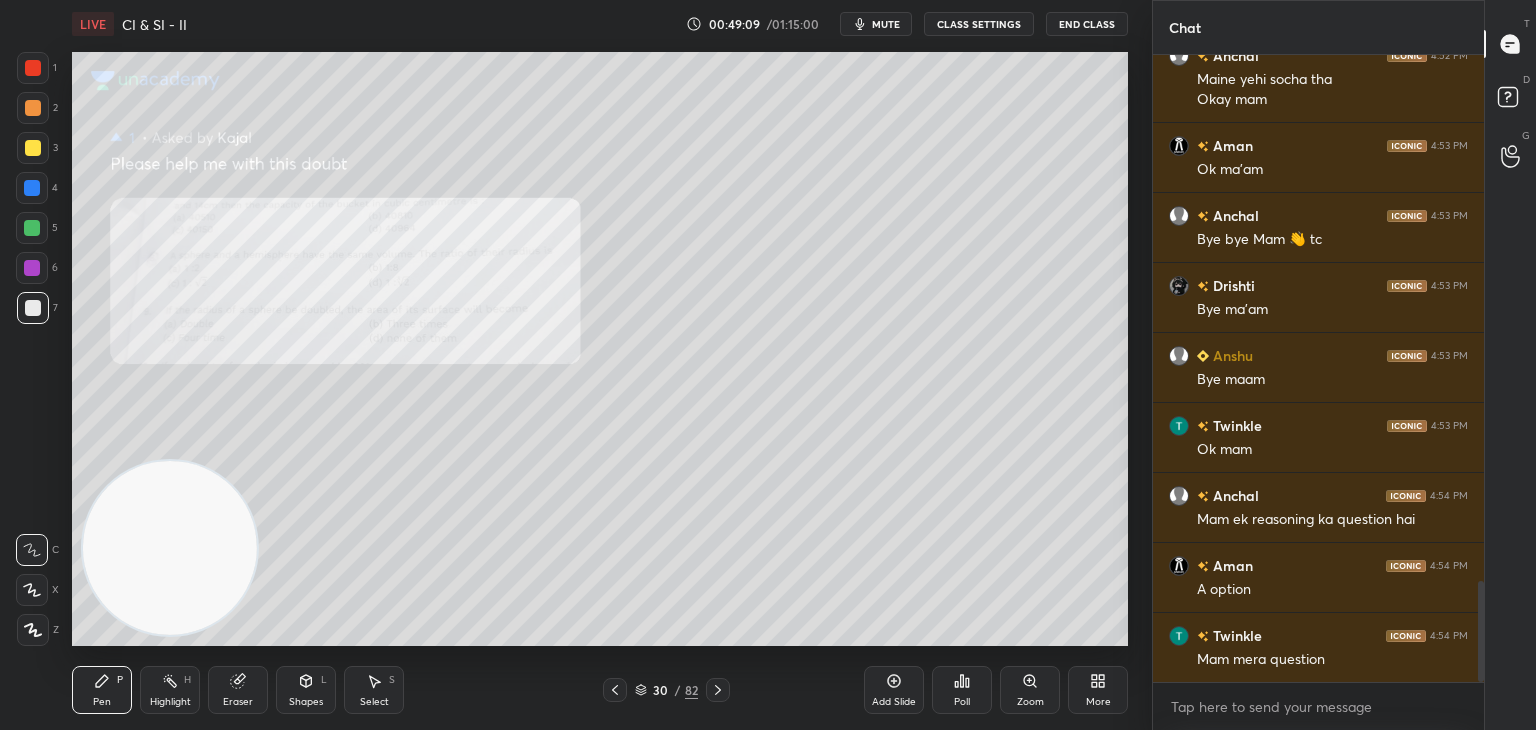 scroll, scrollTop: 3344, scrollLeft: 0, axis: vertical 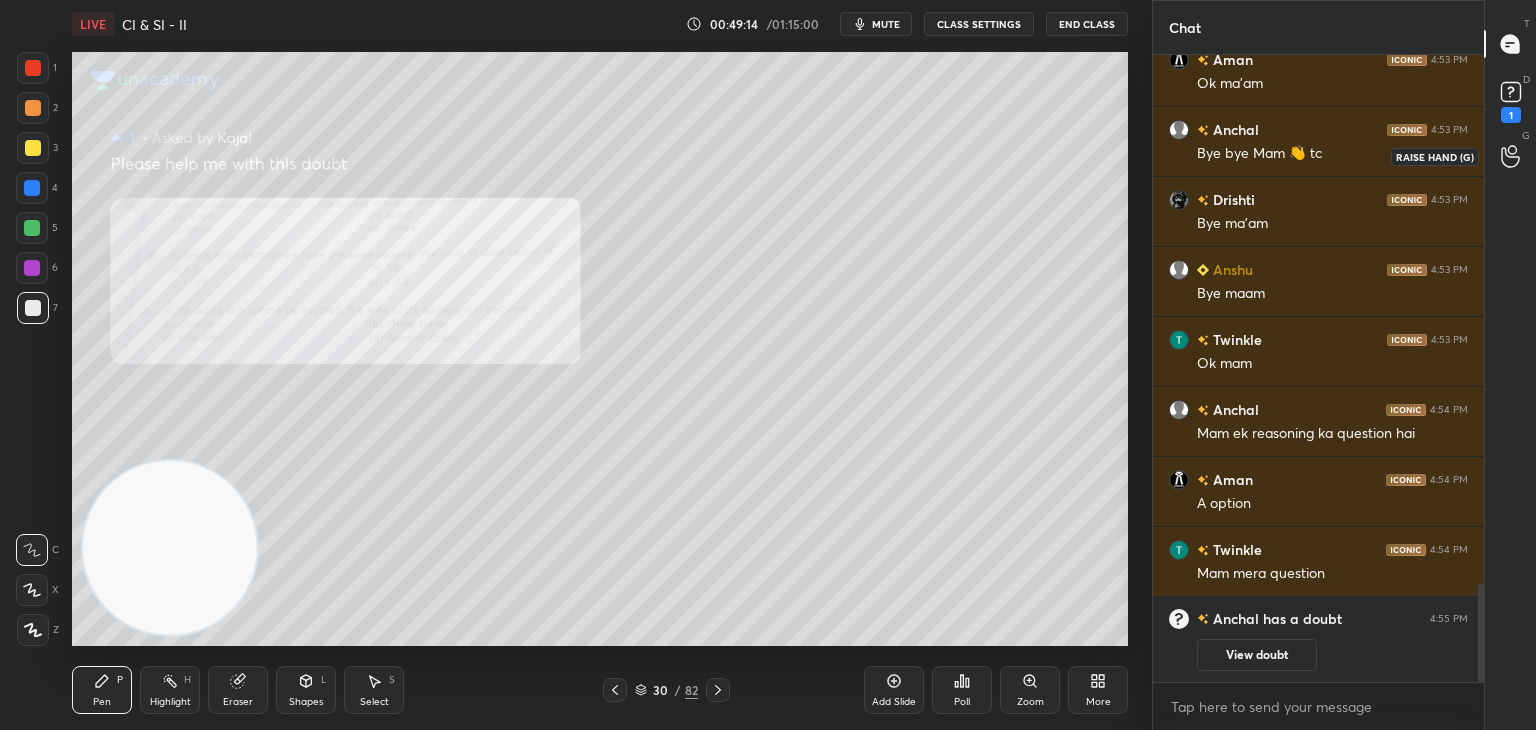 click on "1" at bounding box center [1511, 115] 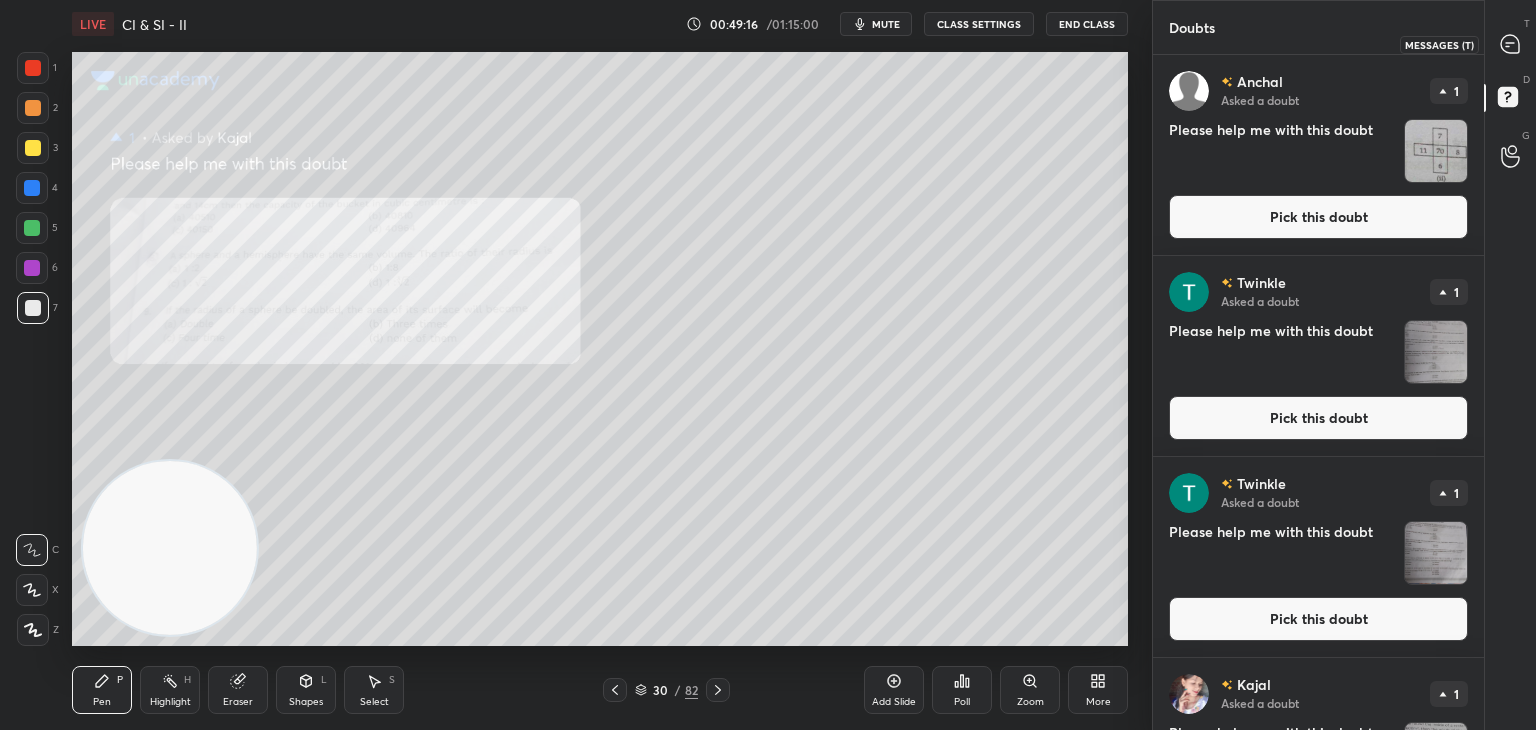 click 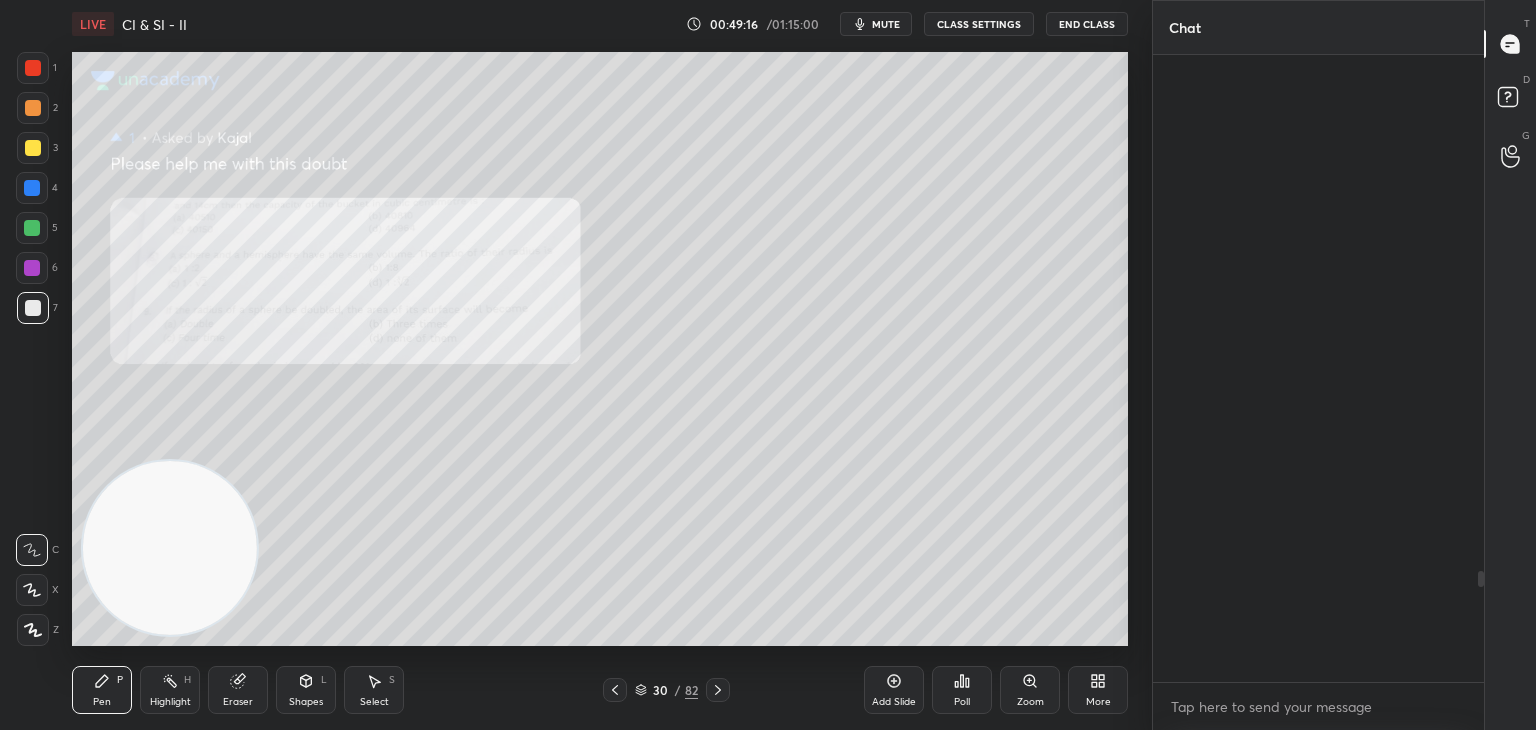 scroll, scrollTop: 2928, scrollLeft: 0, axis: vertical 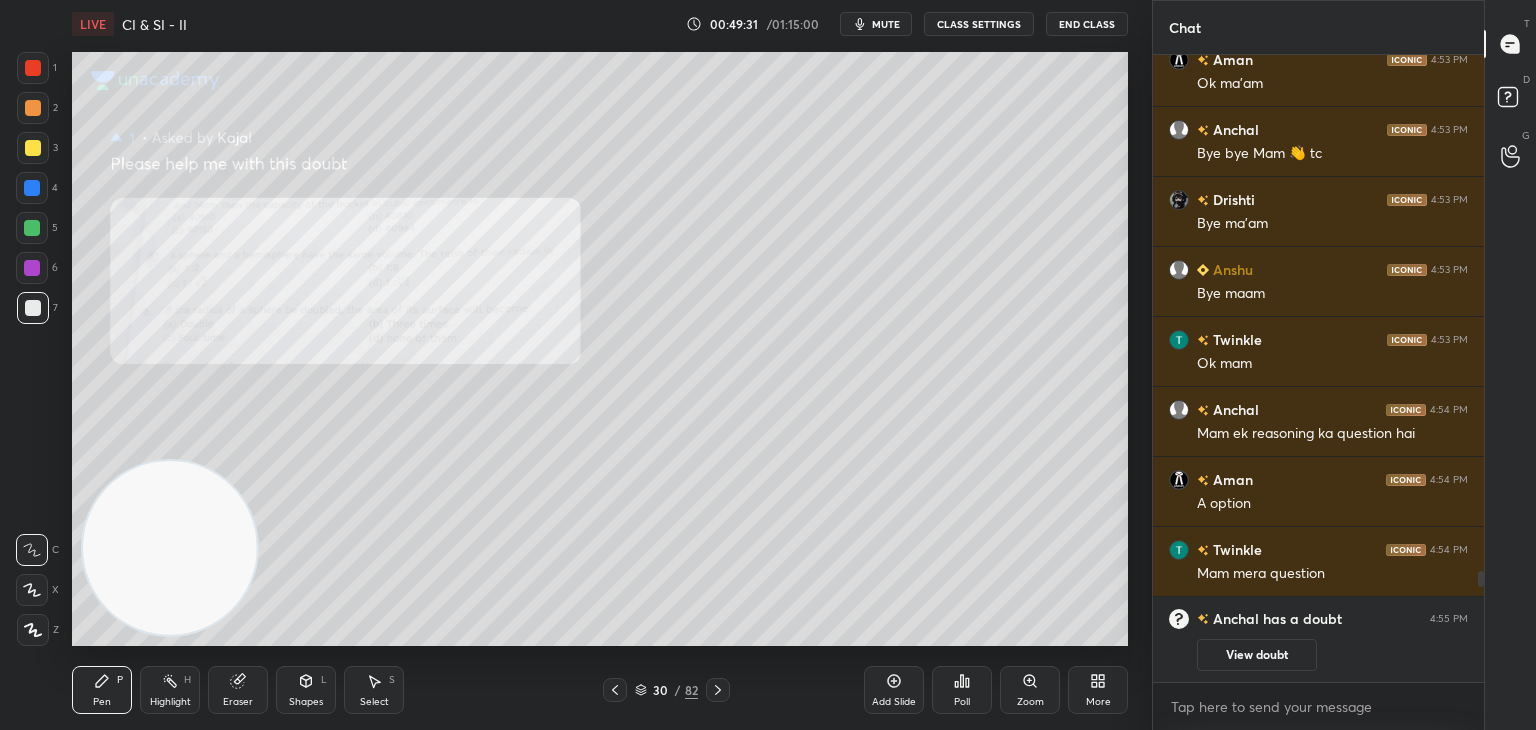 click 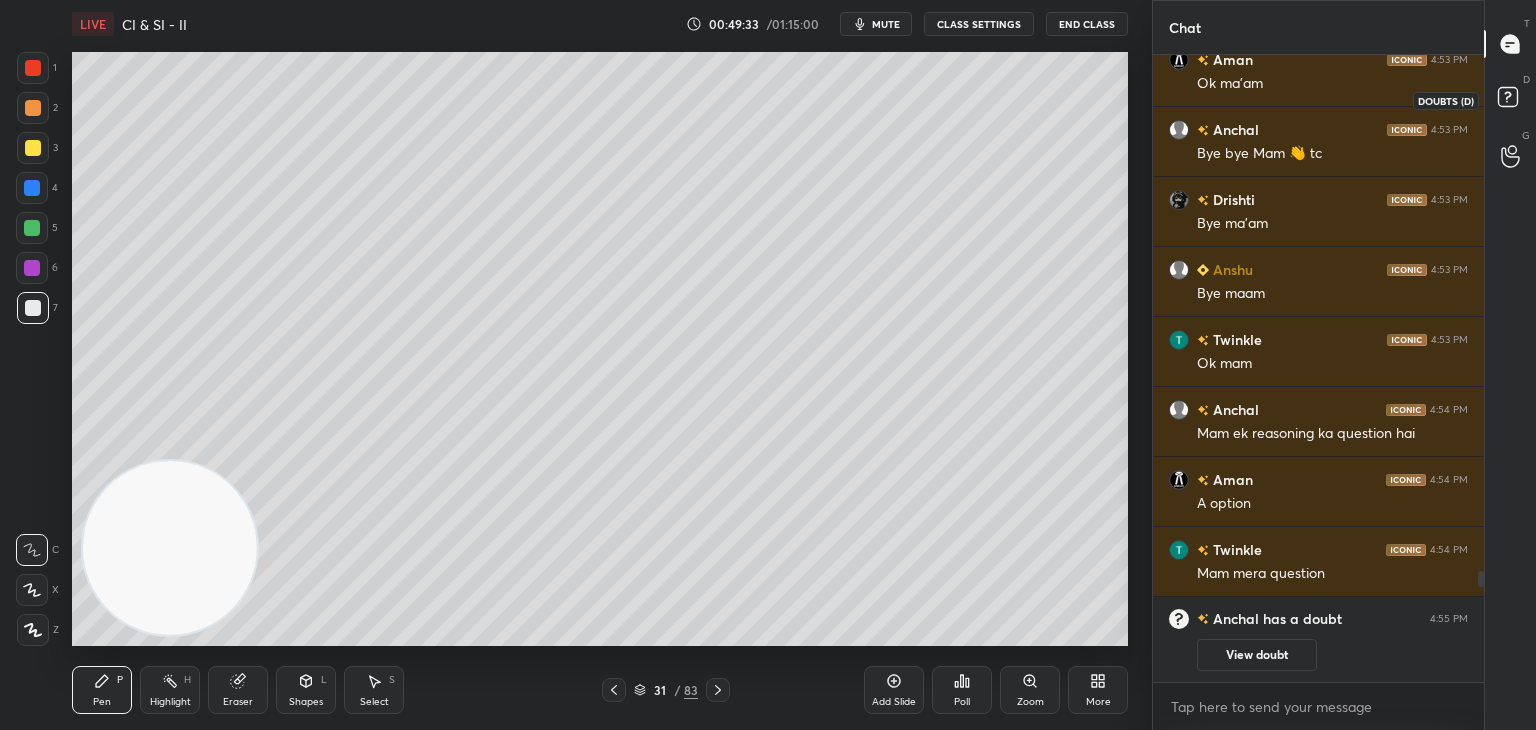 click 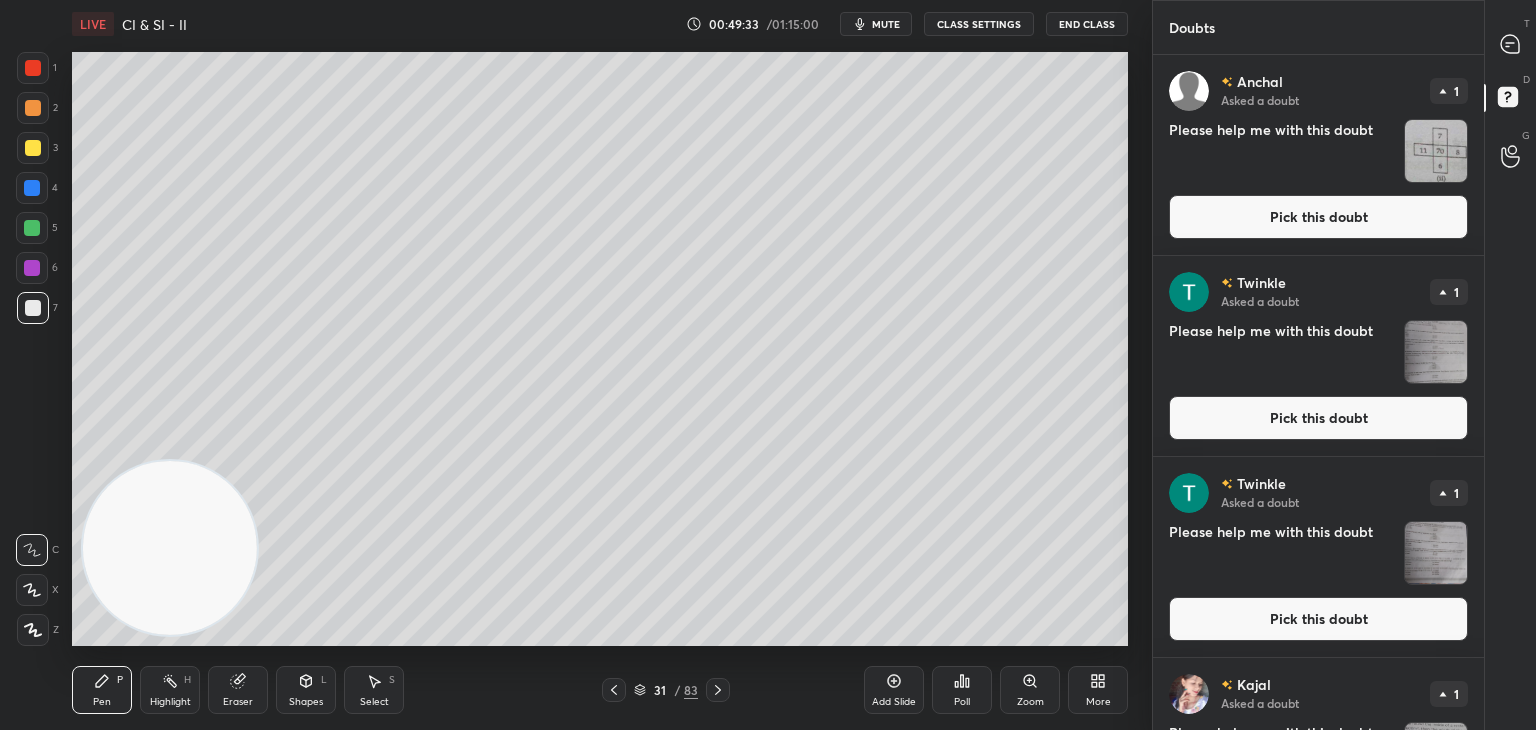 scroll, scrollTop: 128, scrollLeft: 0, axis: vertical 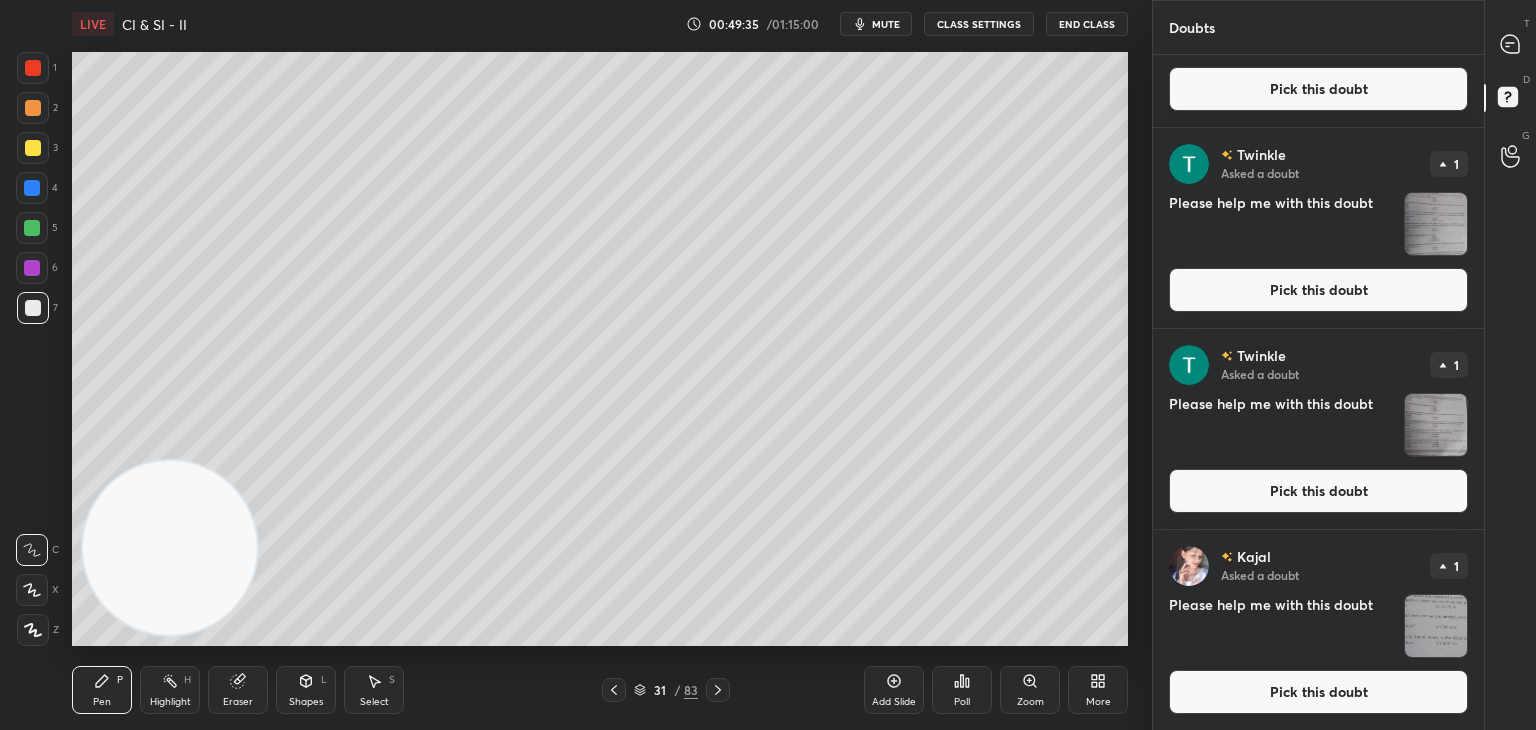 click on "Pick this doubt" at bounding box center [1318, 692] 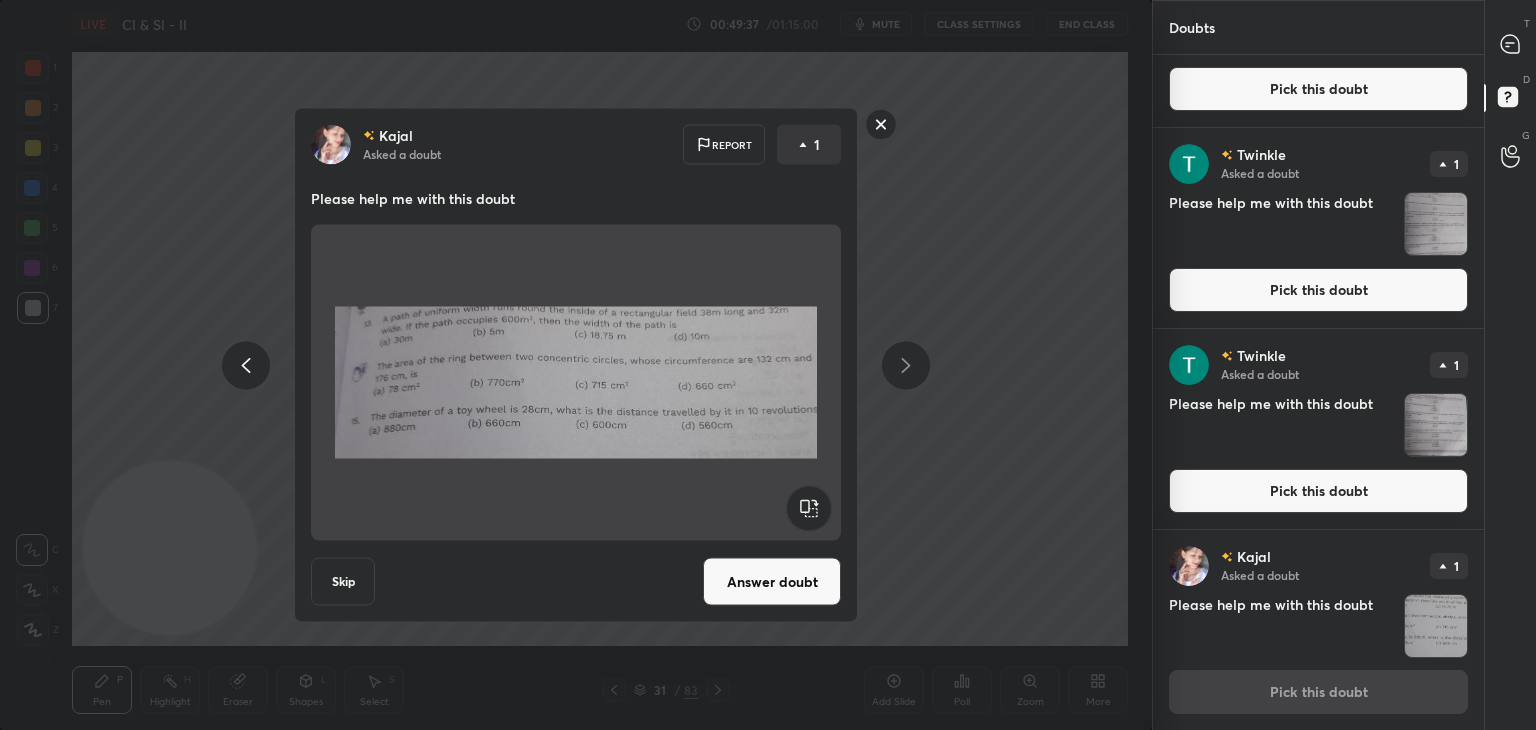 click on "Answer doubt" at bounding box center [772, 582] 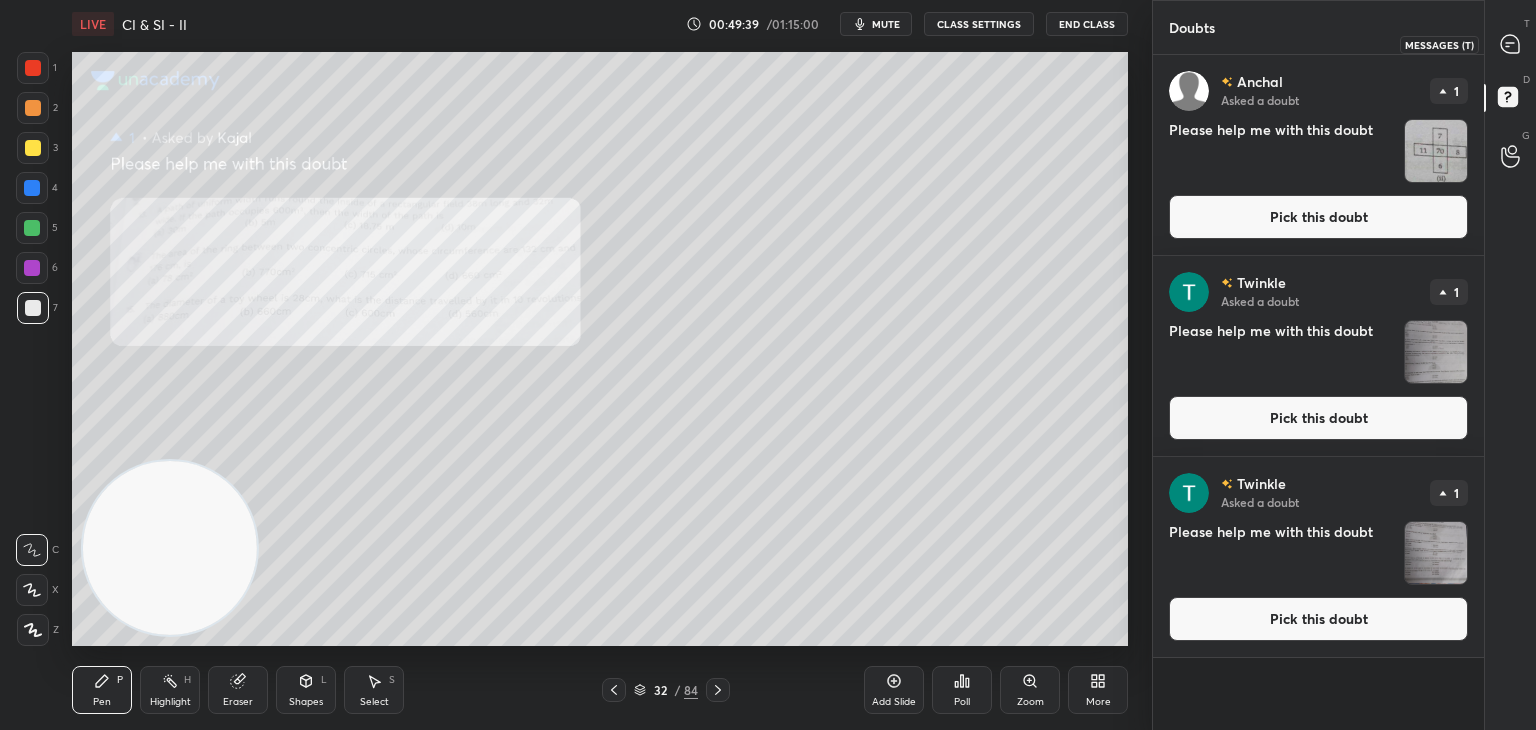 click at bounding box center (1511, 44) 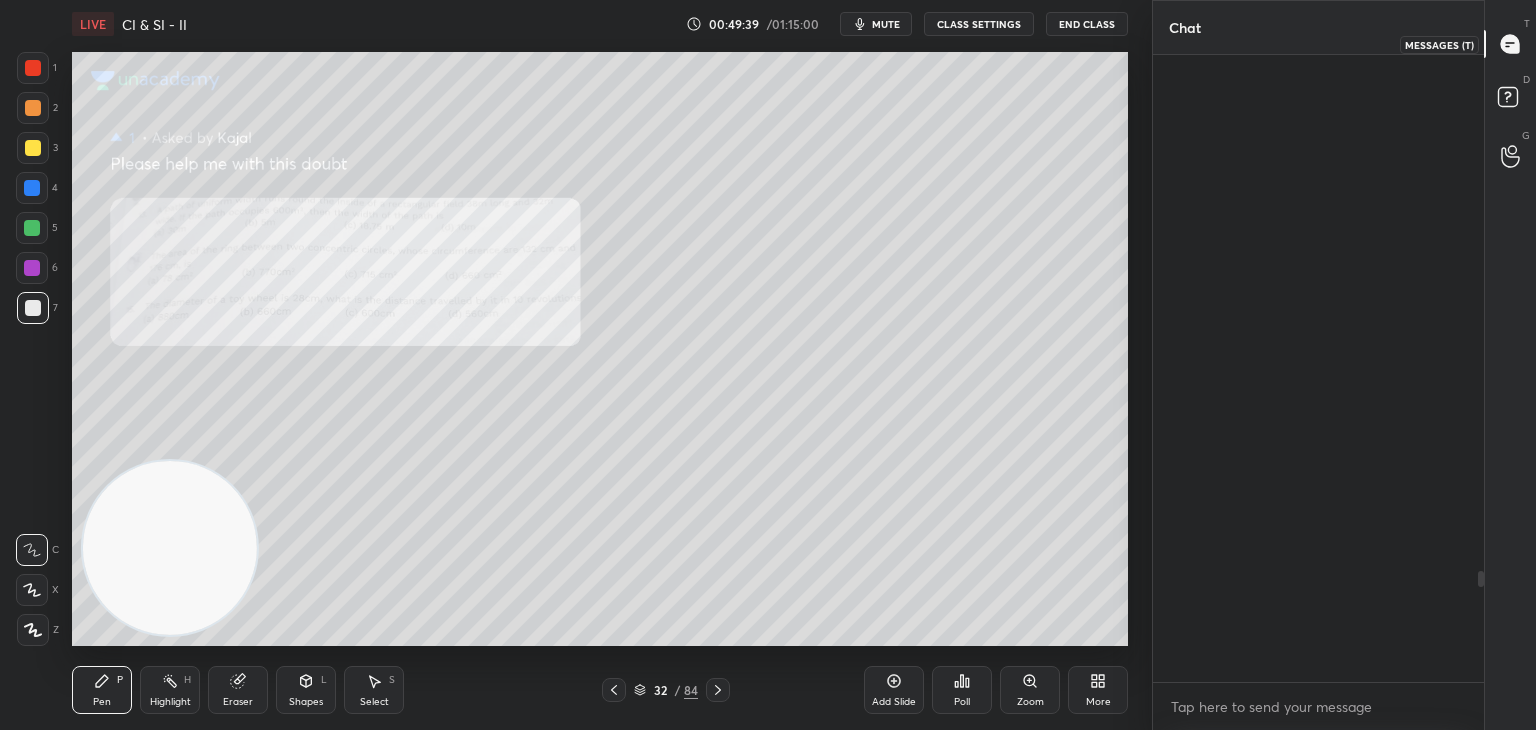 scroll, scrollTop: 2928, scrollLeft: 0, axis: vertical 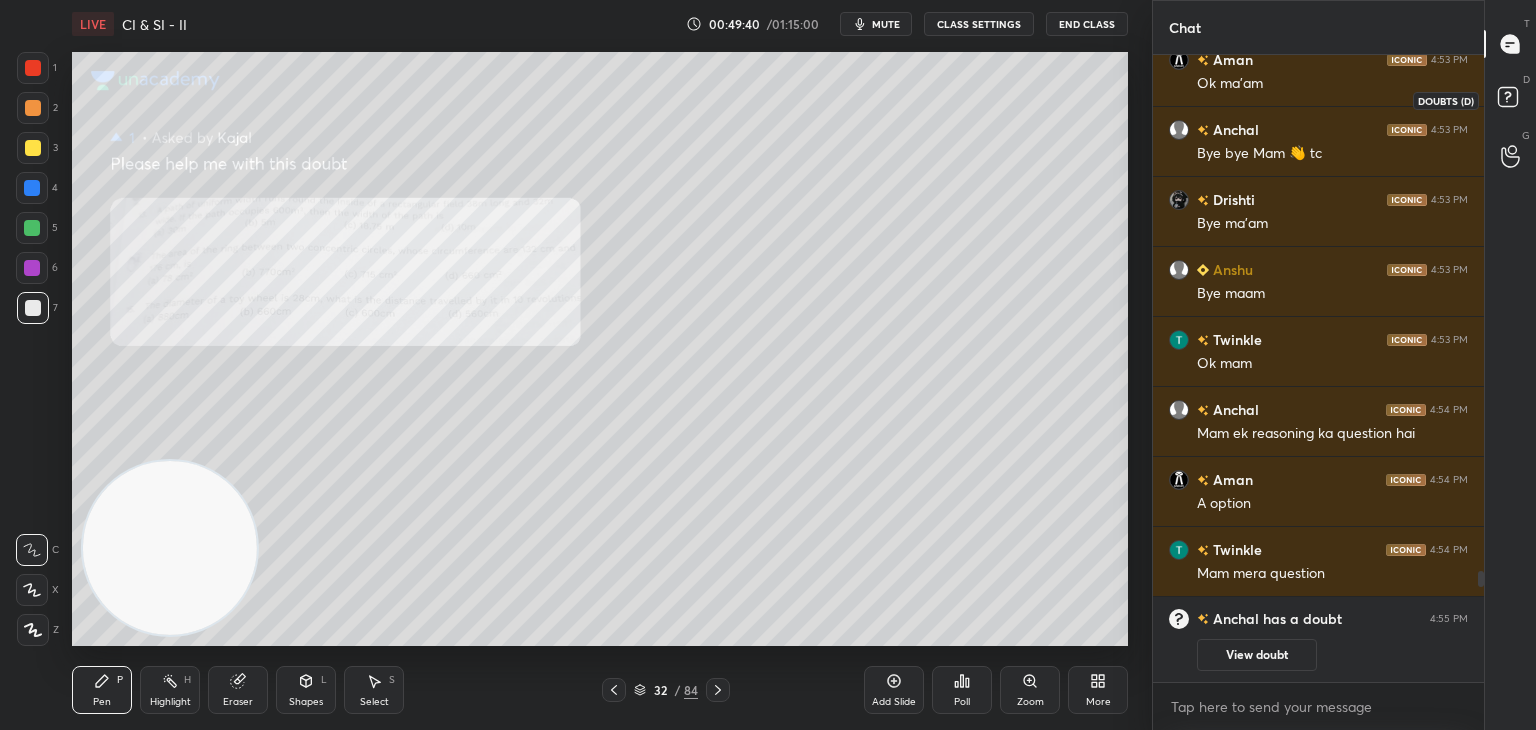 click 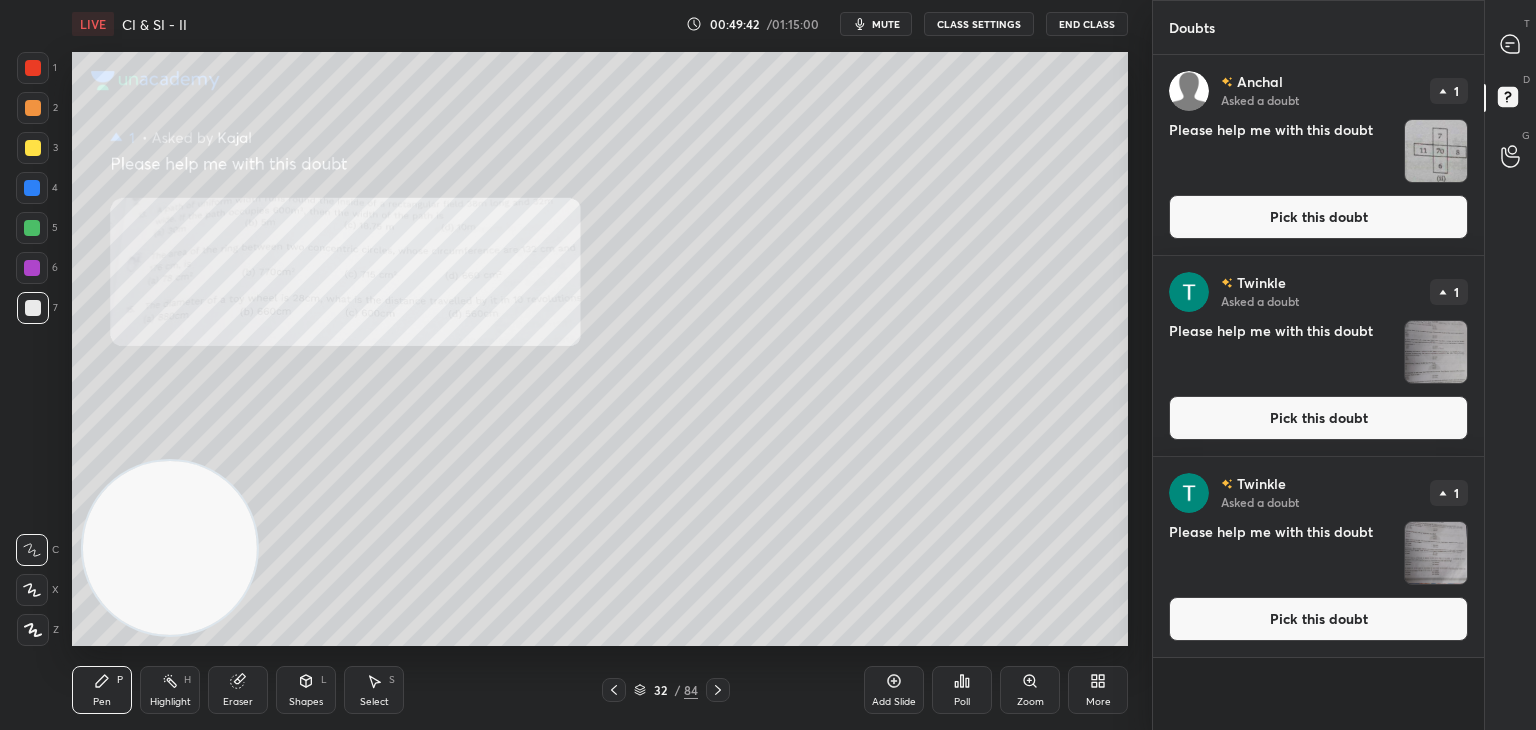click on "Pick this doubt" at bounding box center [1318, 418] 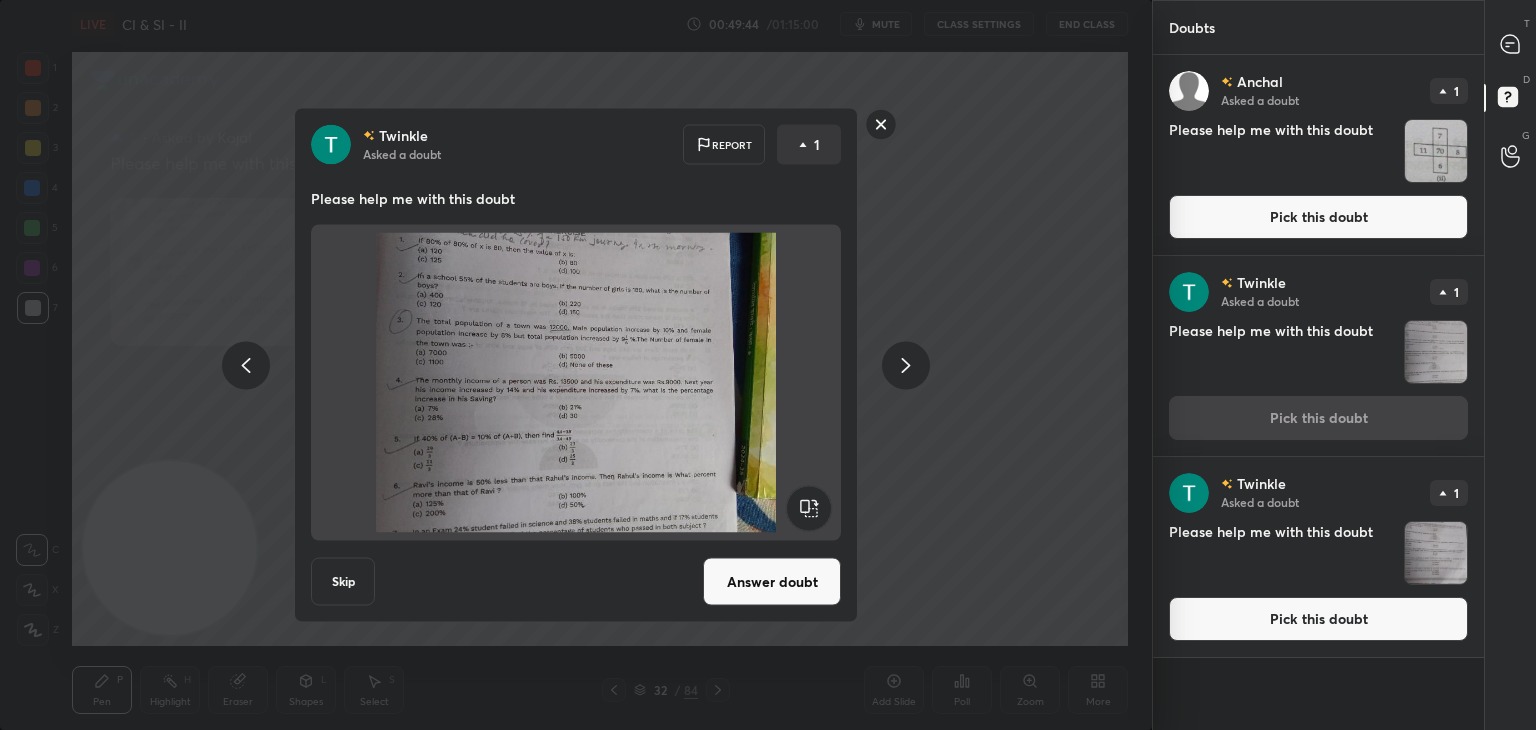 click on "Answer doubt" at bounding box center (772, 582) 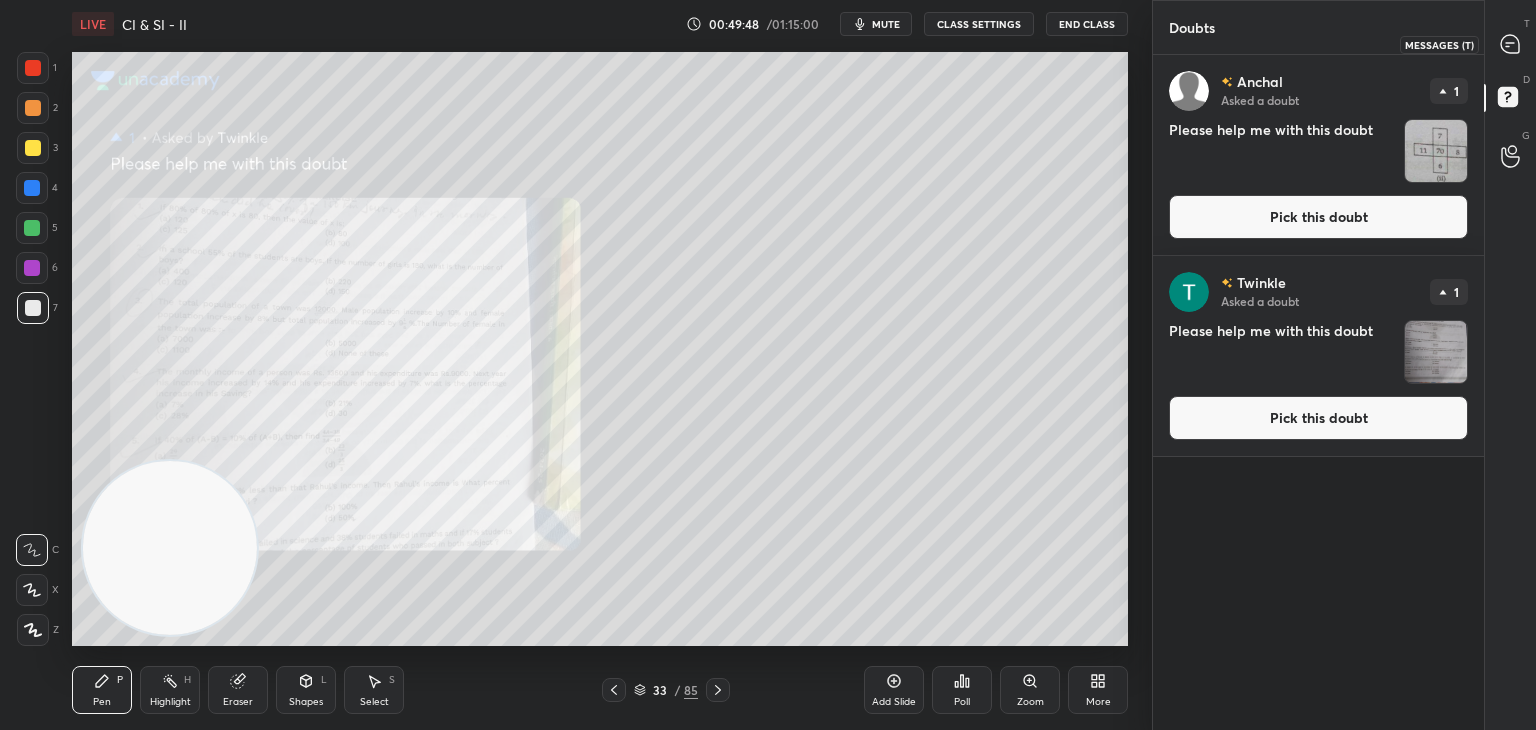 click 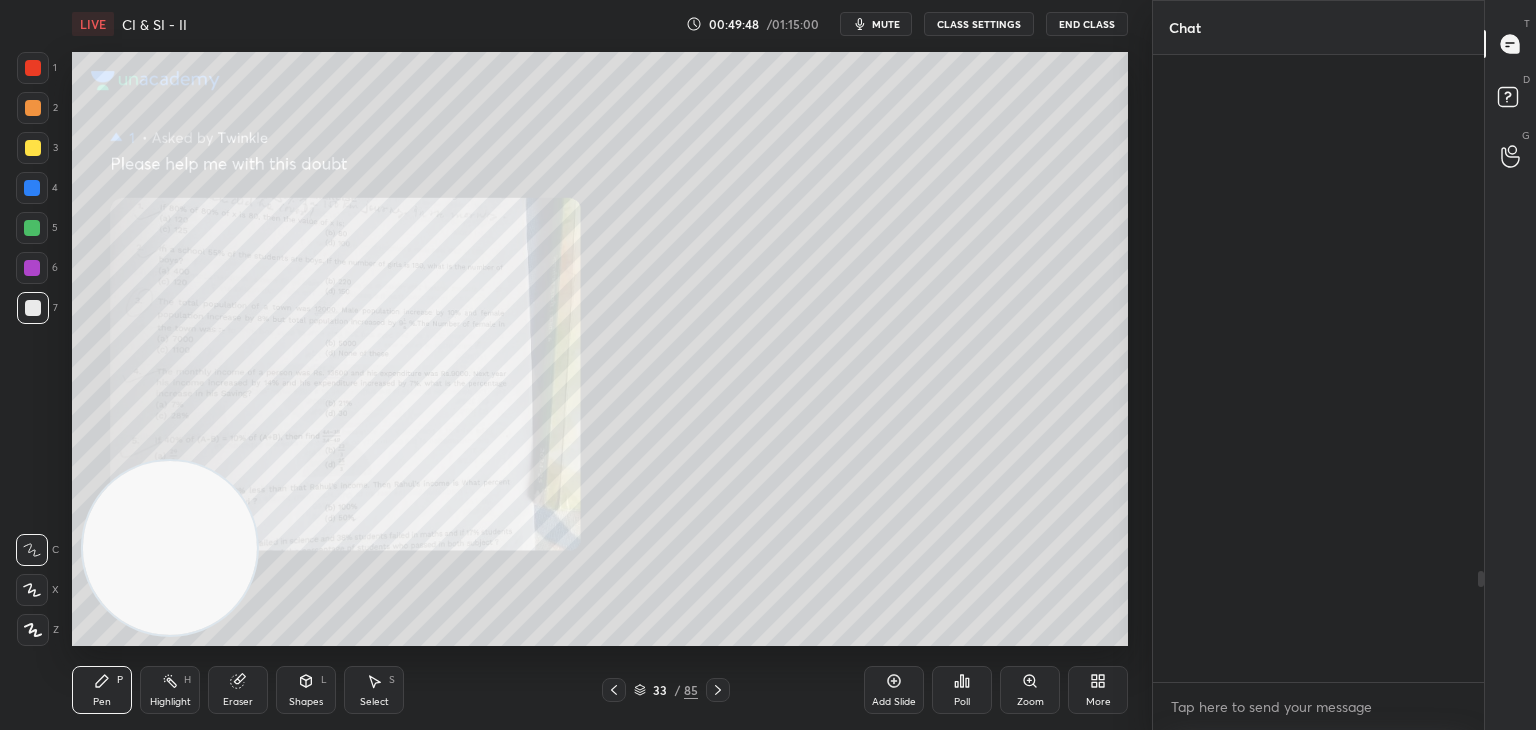 scroll, scrollTop: 2928, scrollLeft: 0, axis: vertical 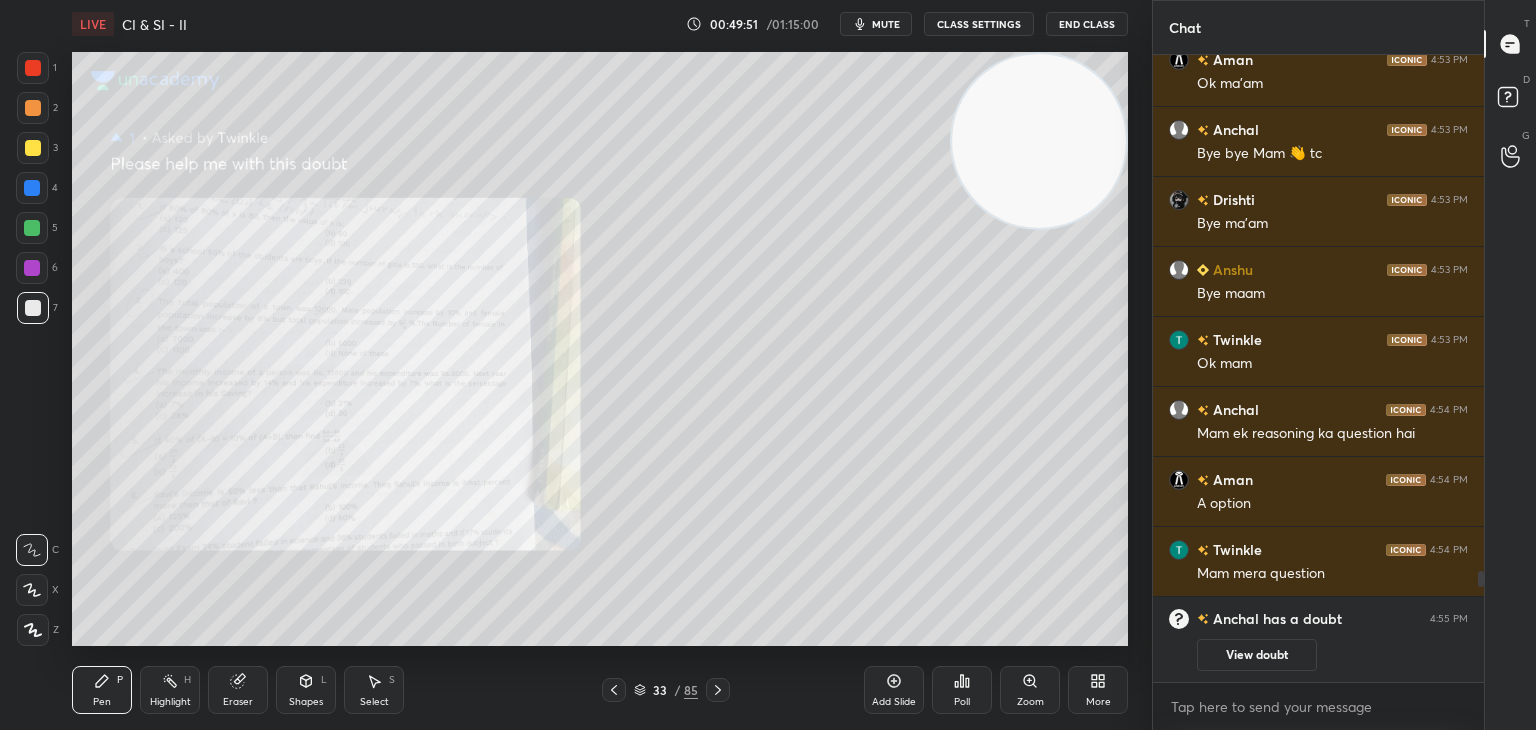click 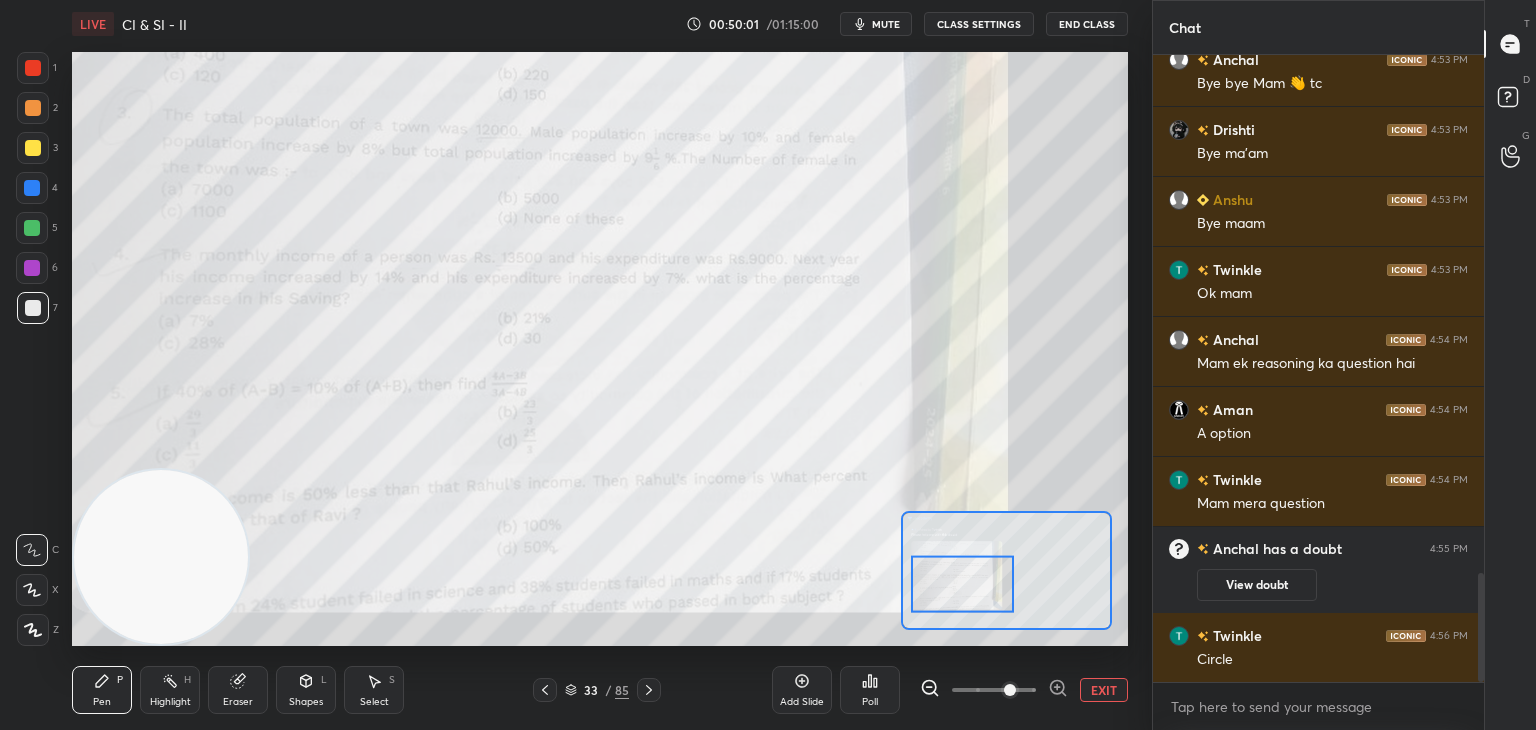 scroll, scrollTop: 3018, scrollLeft: 0, axis: vertical 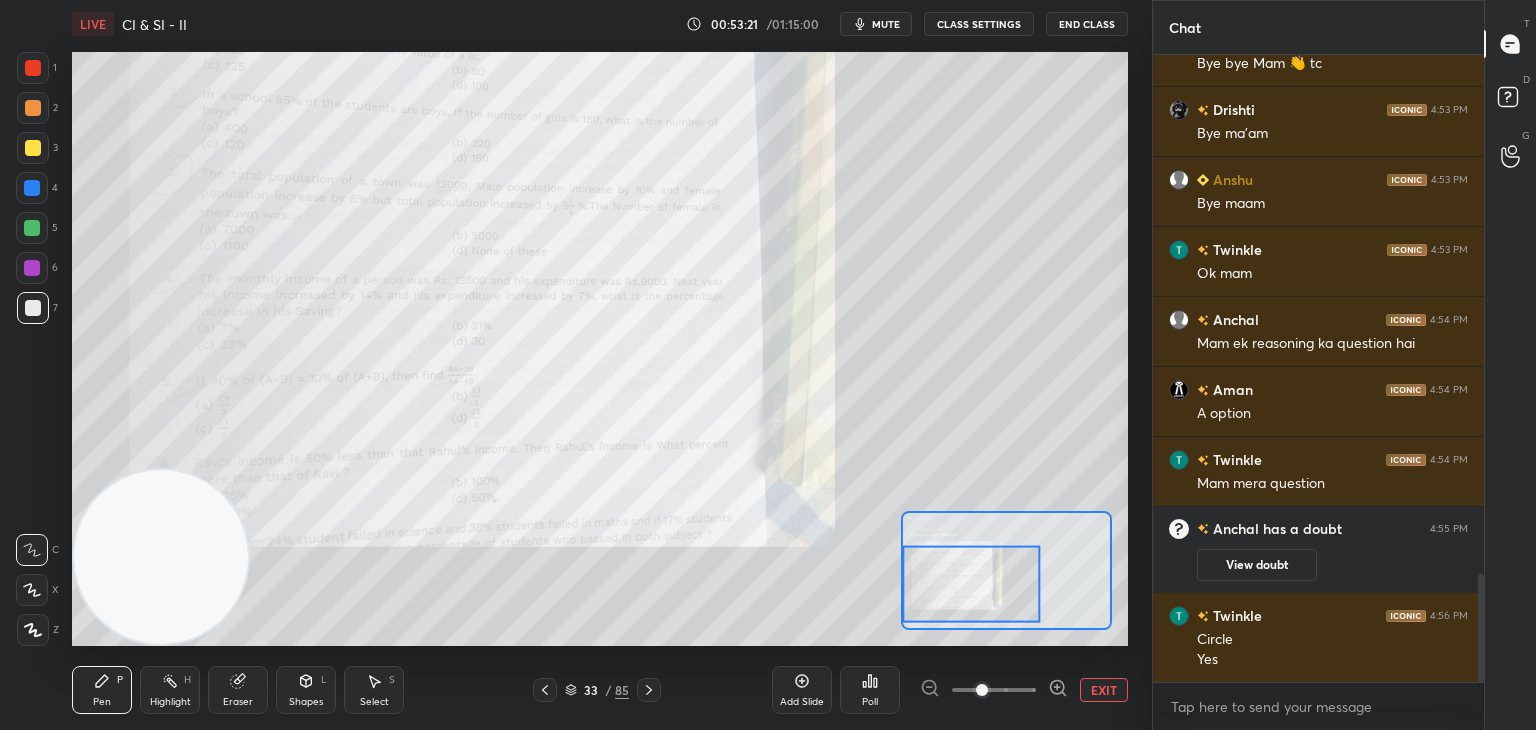 click on "Eraser" at bounding box center (238, 690) 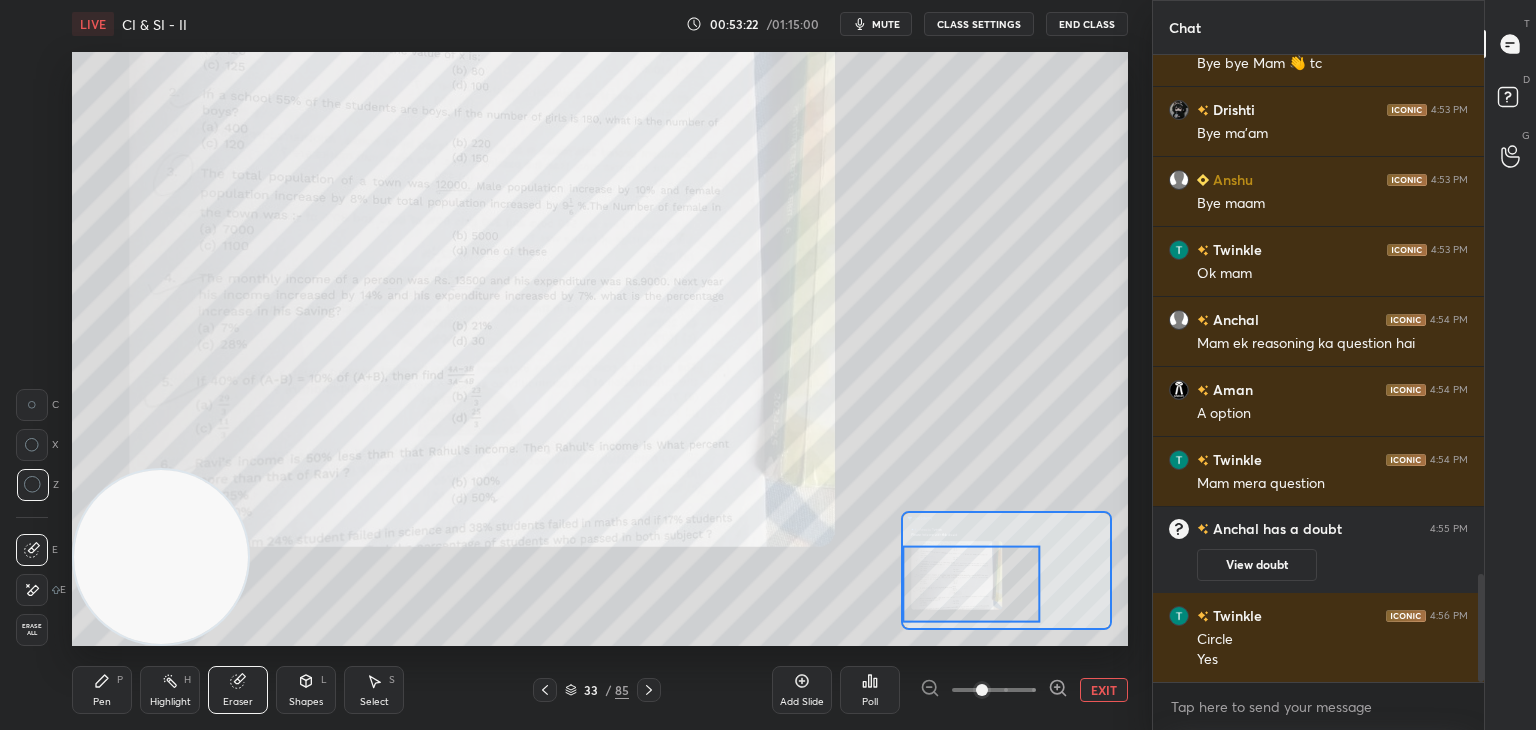 click on "Erase all" at bounding box center [32, 630] 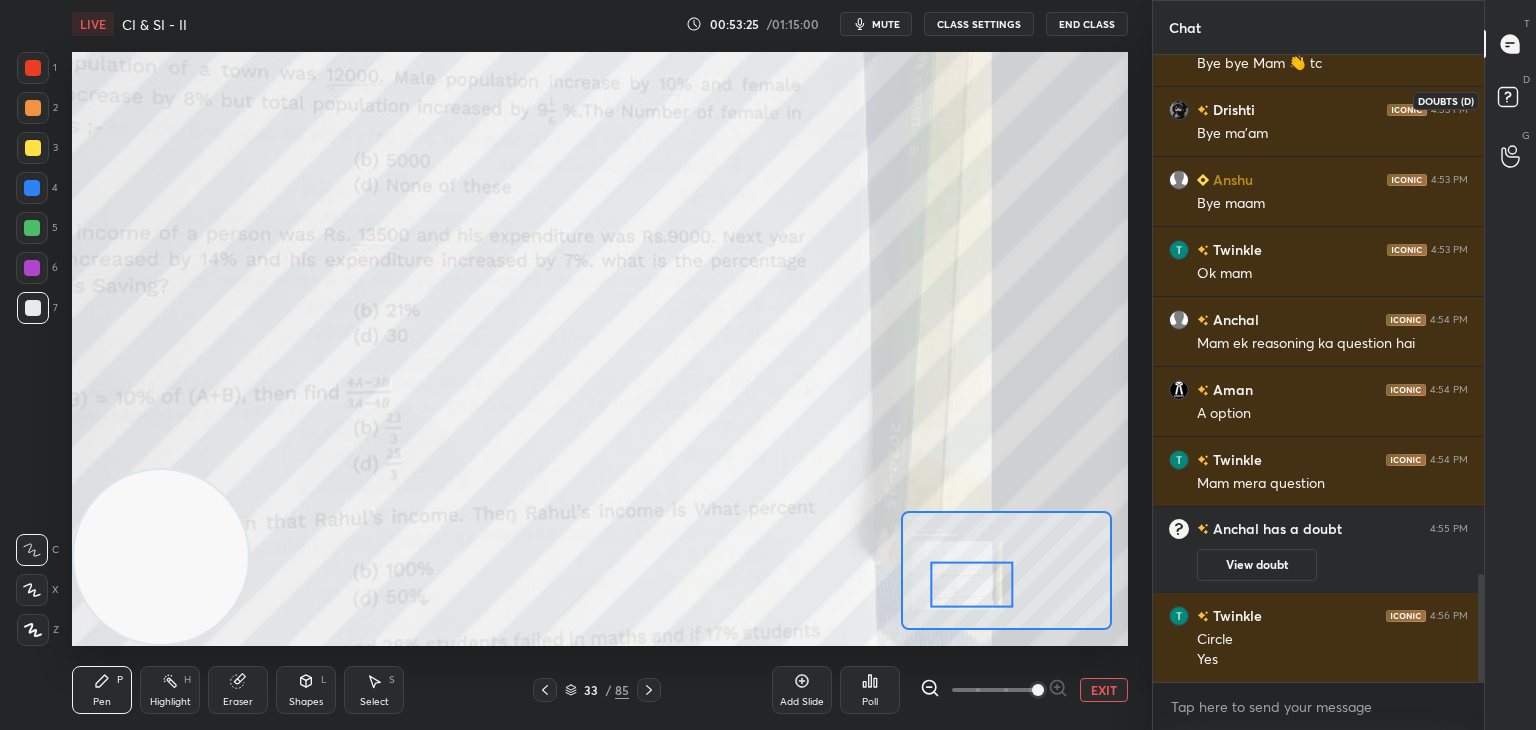 click 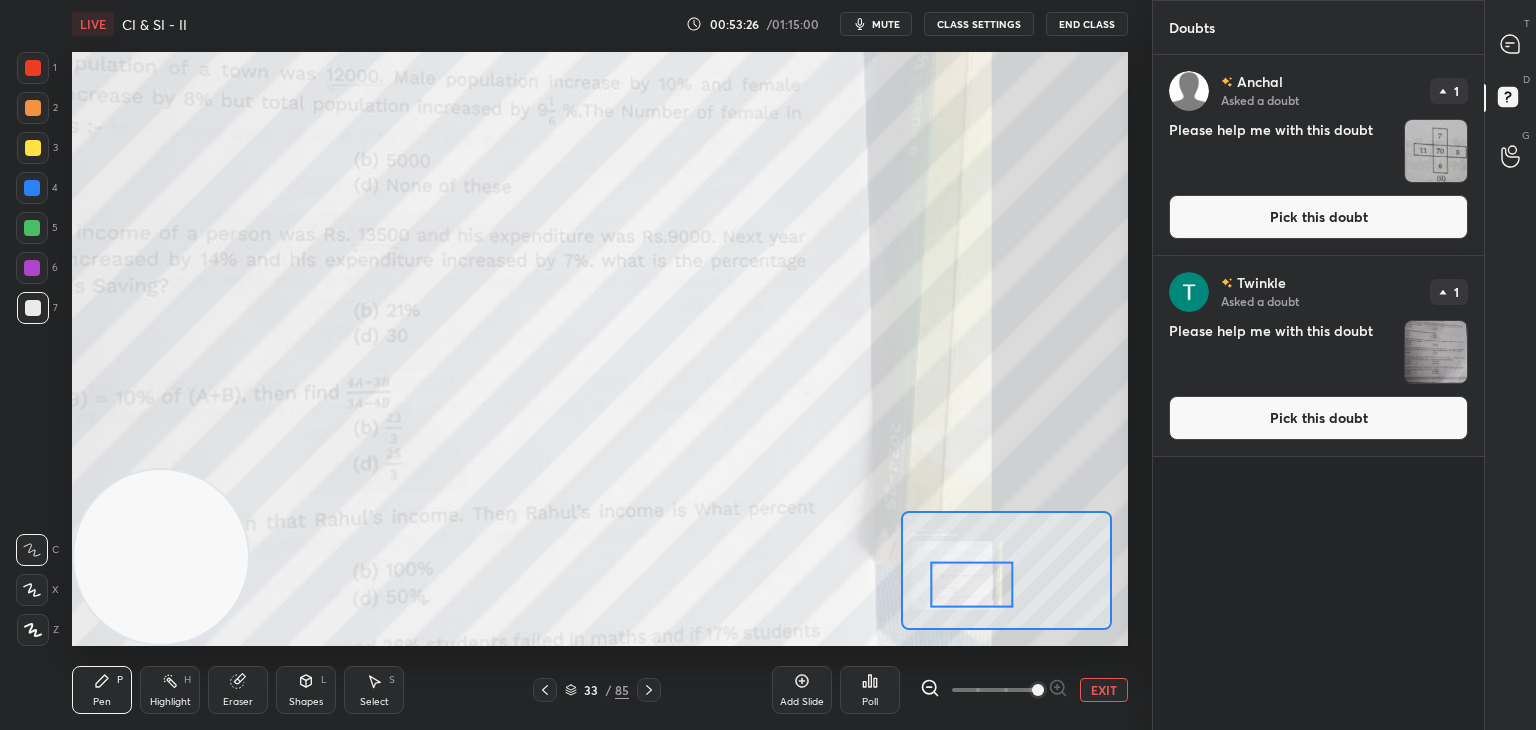 click on "Pick this doubt" at bounding box center [1318, 418] 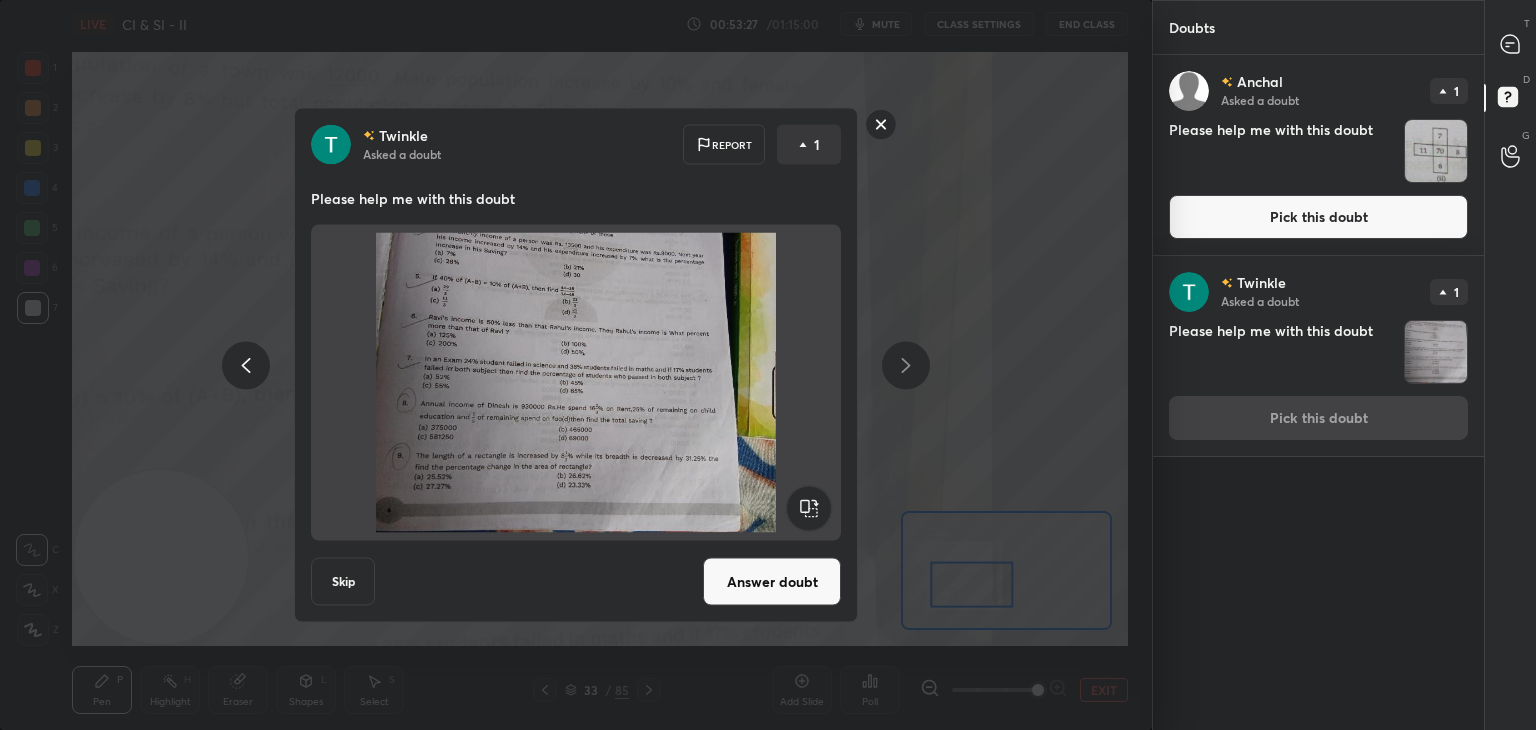 click on "Answer doubt" at bounding box center [772, 582] 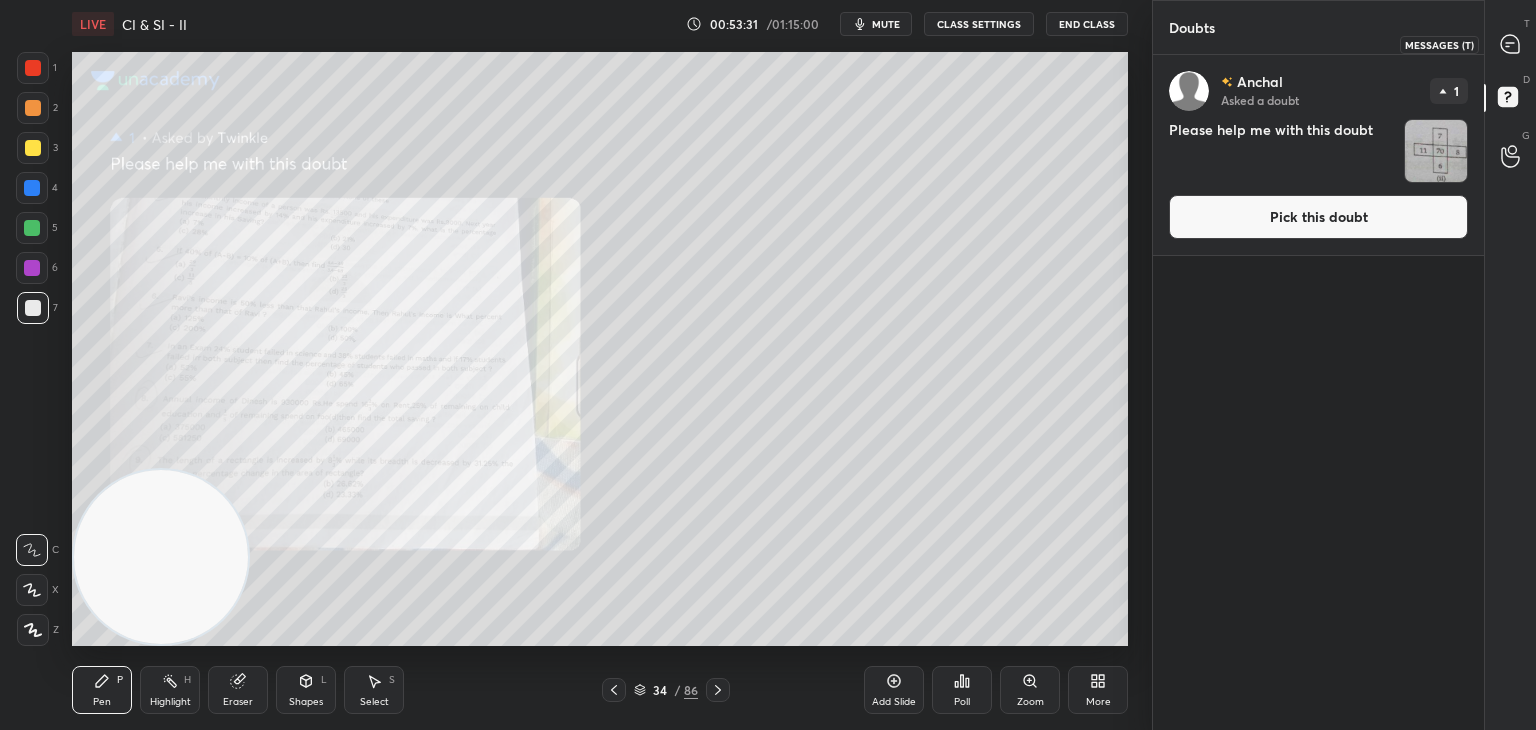 click 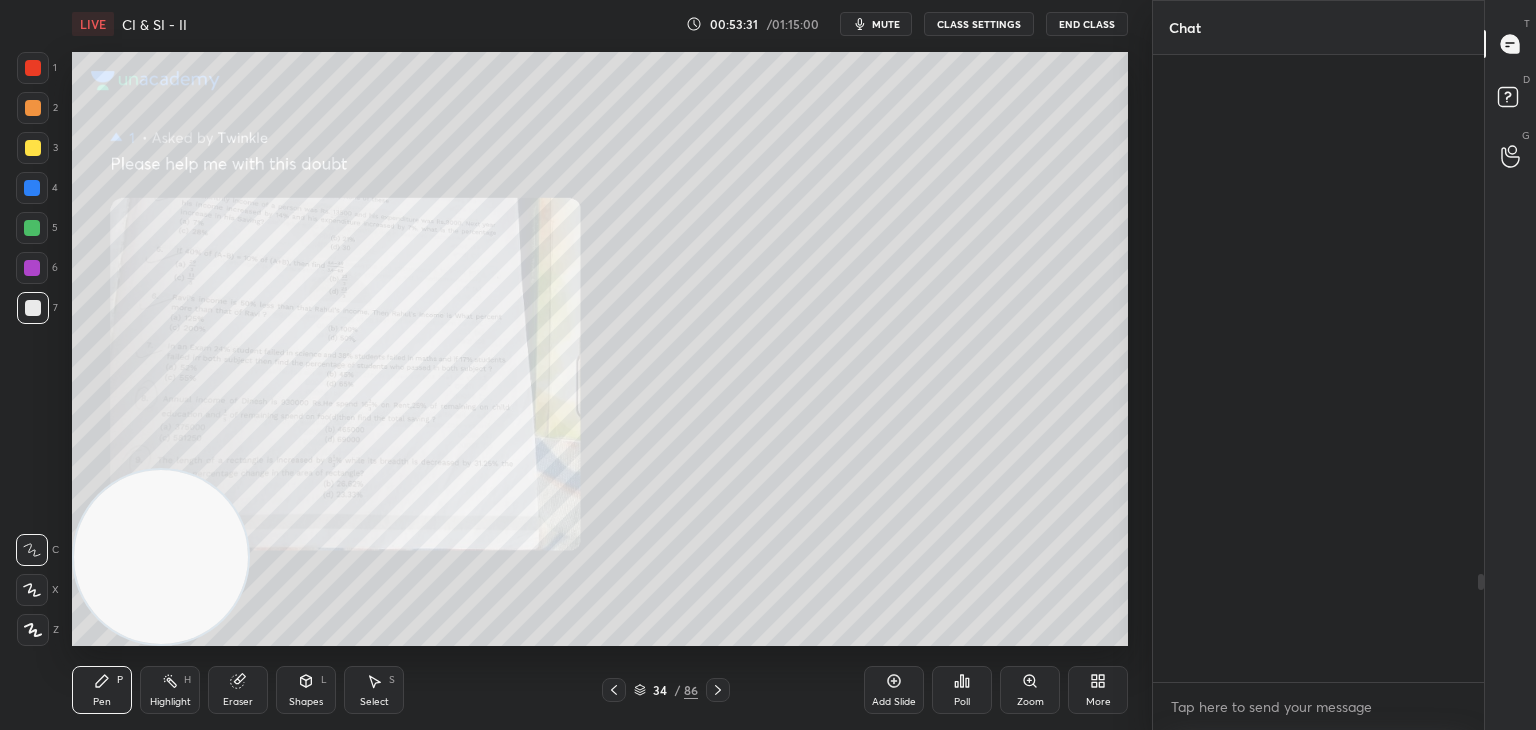 scroll, scrollTop: 3018, scrollLeft: 0, axis: vertical 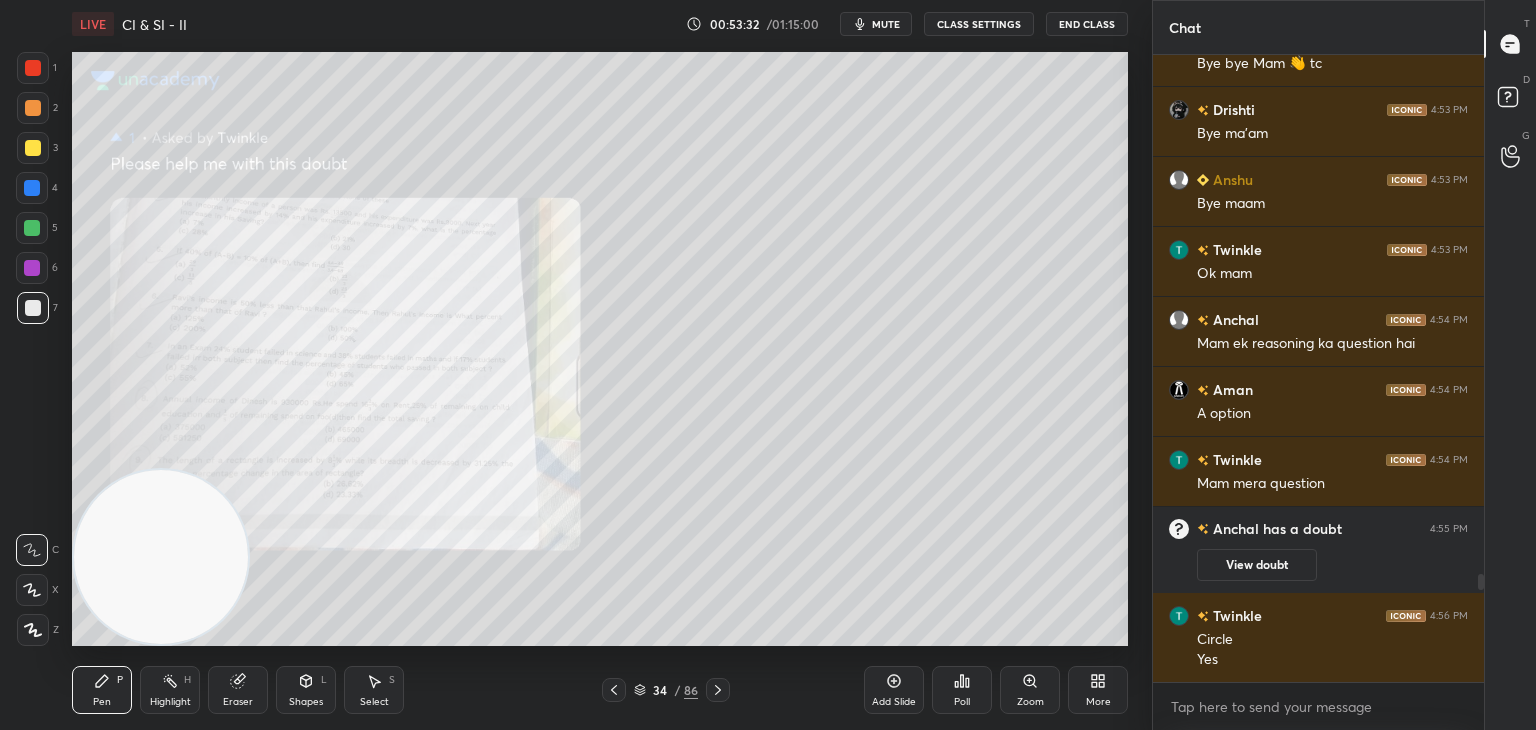 click 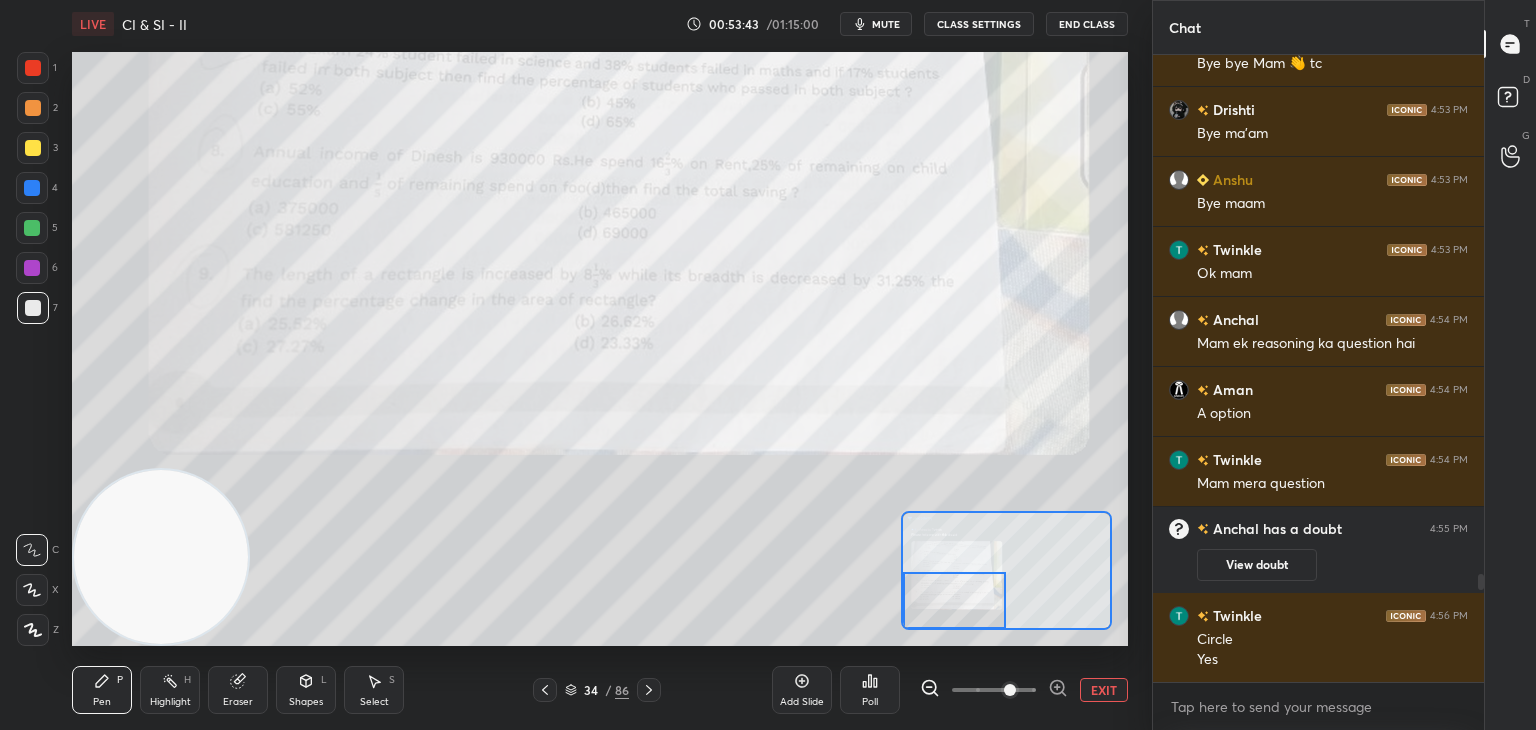 scroll, scrollTop: 3088, scrollLeft: 0, axis: vertical 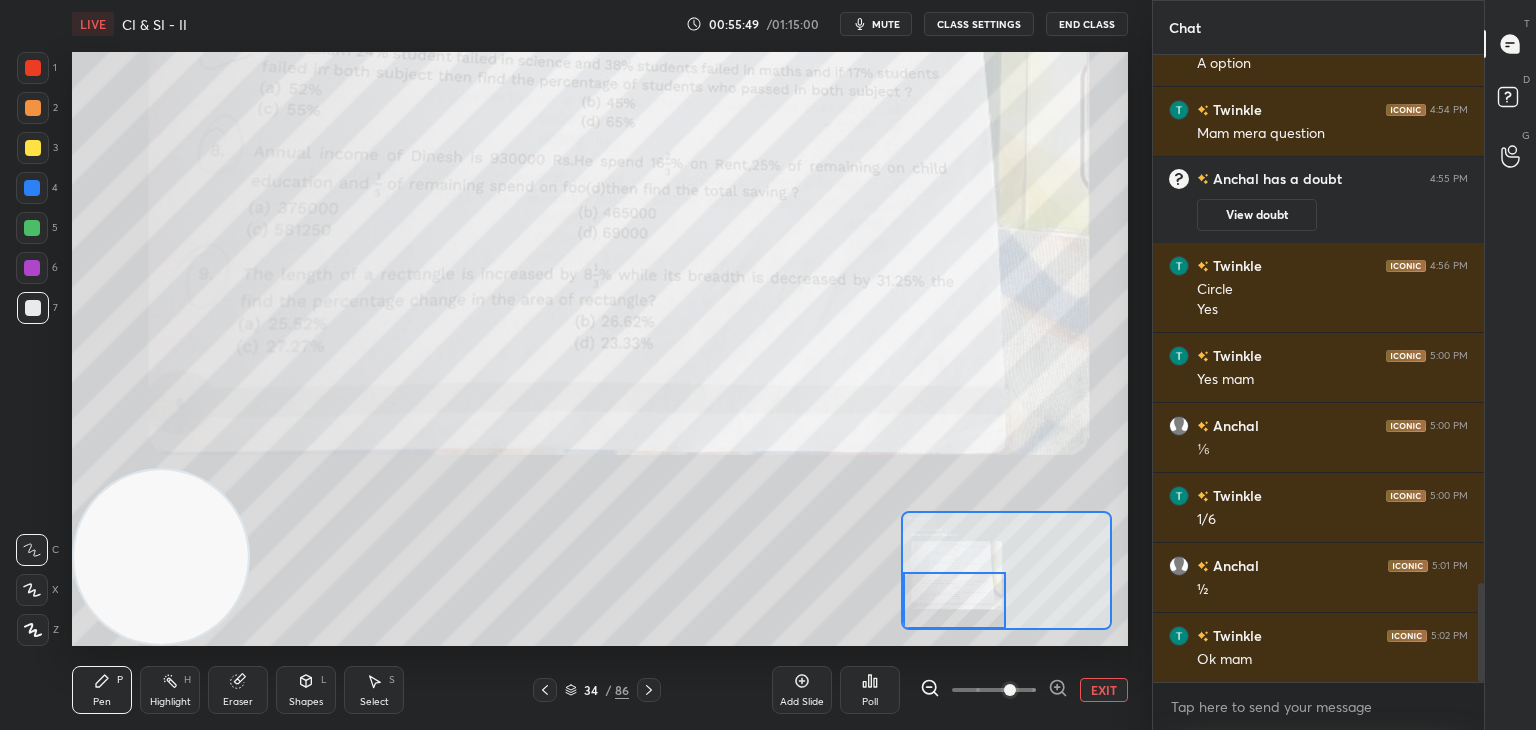 click on "EXIT" at bounding box center [1104, 690] 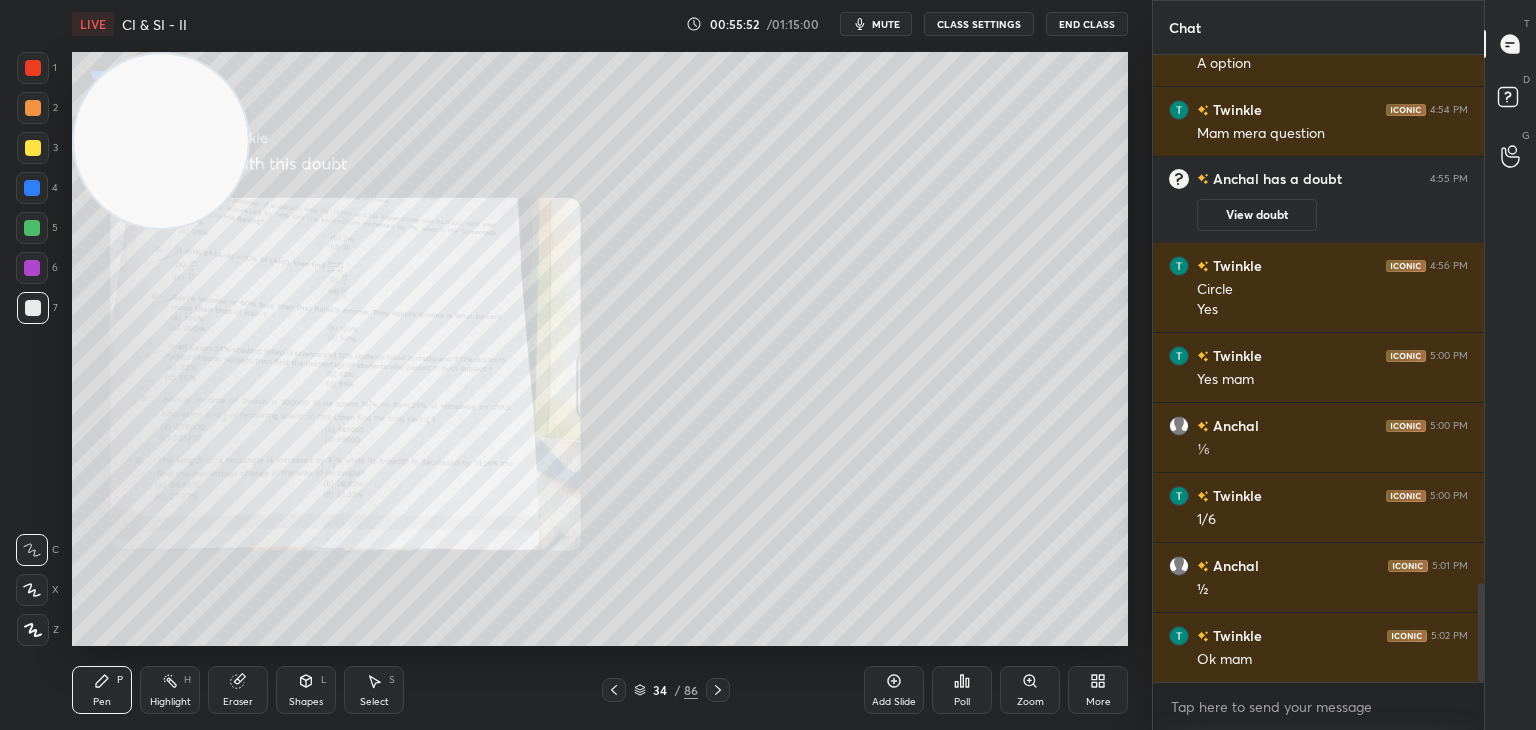 click 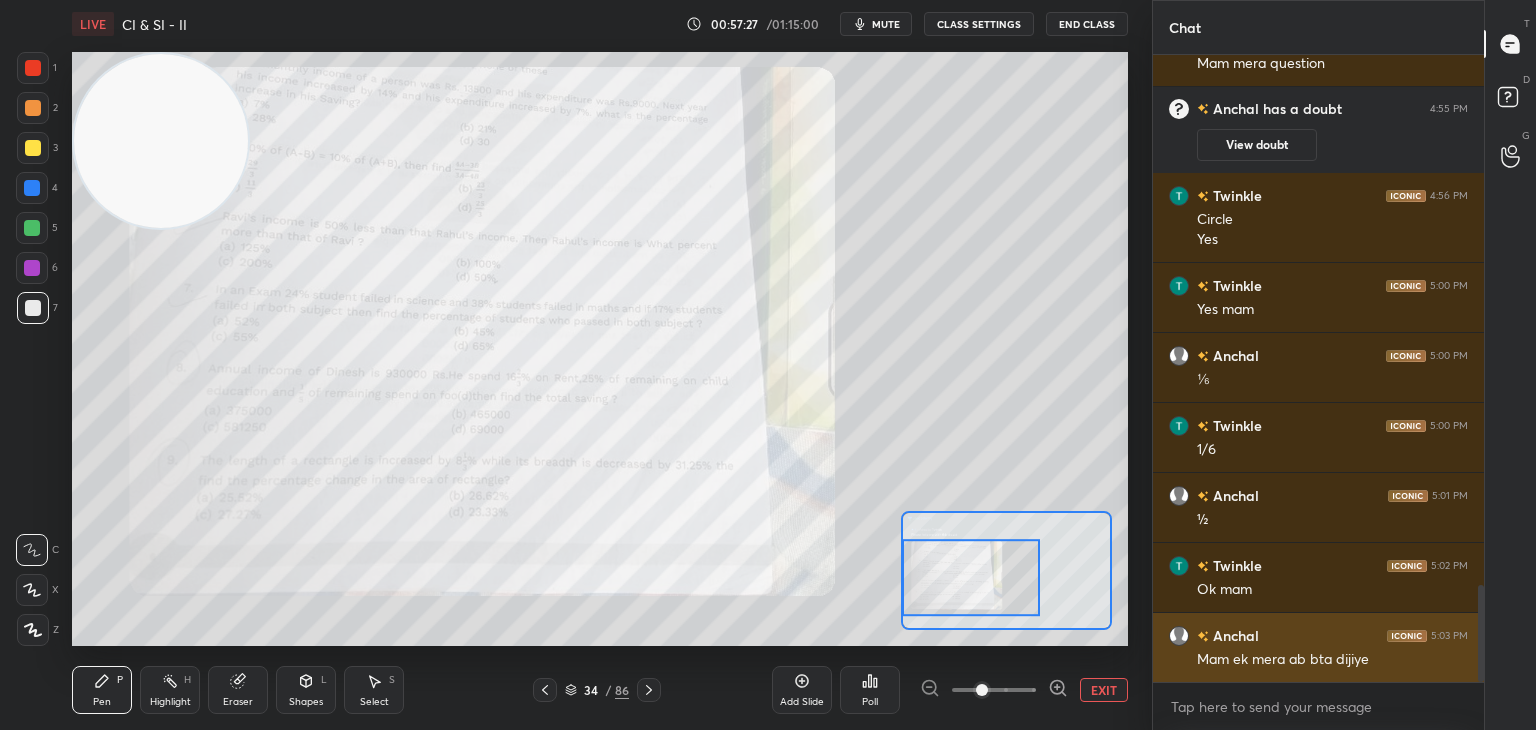 scroll, scrollTop: 3508, scrollLeft: 0, axis: vertical 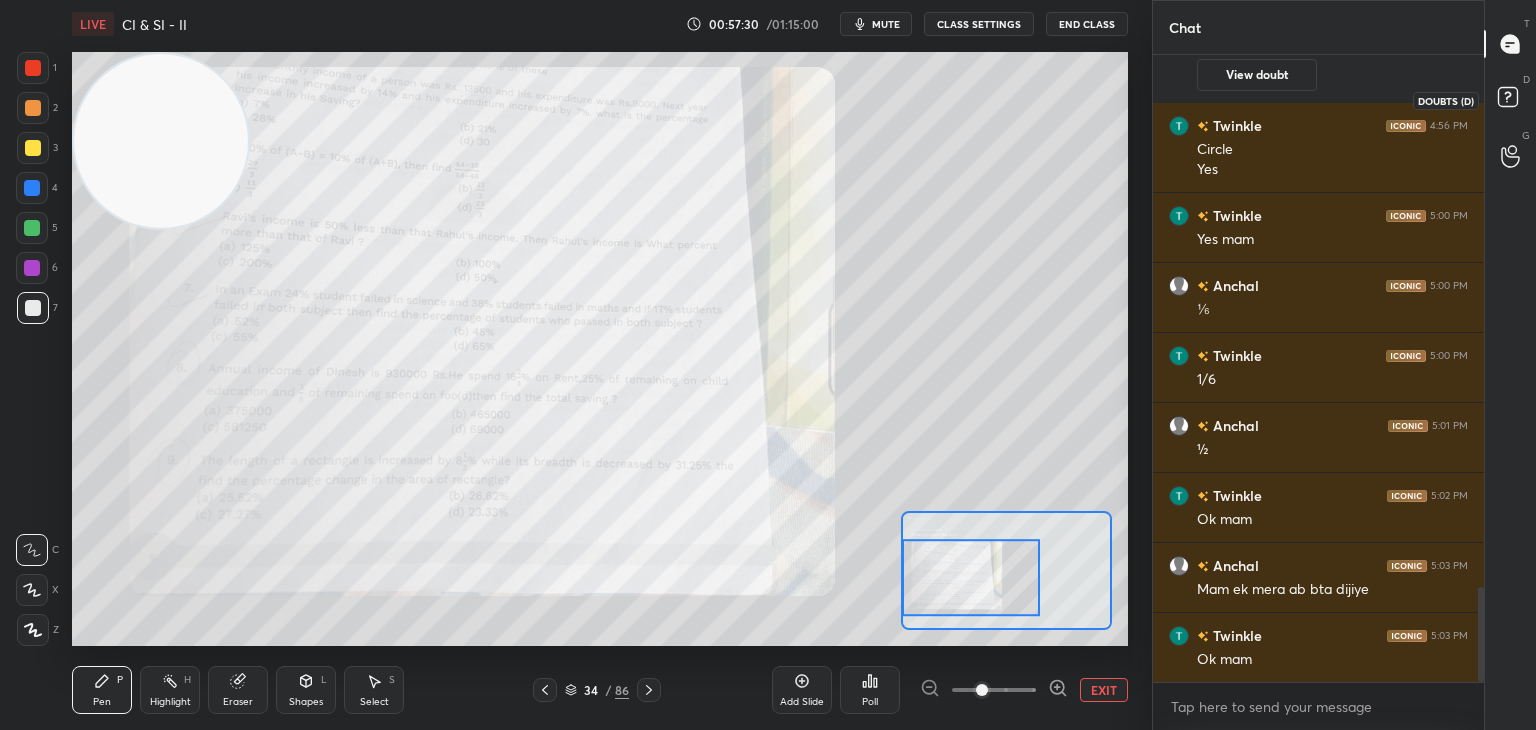 click 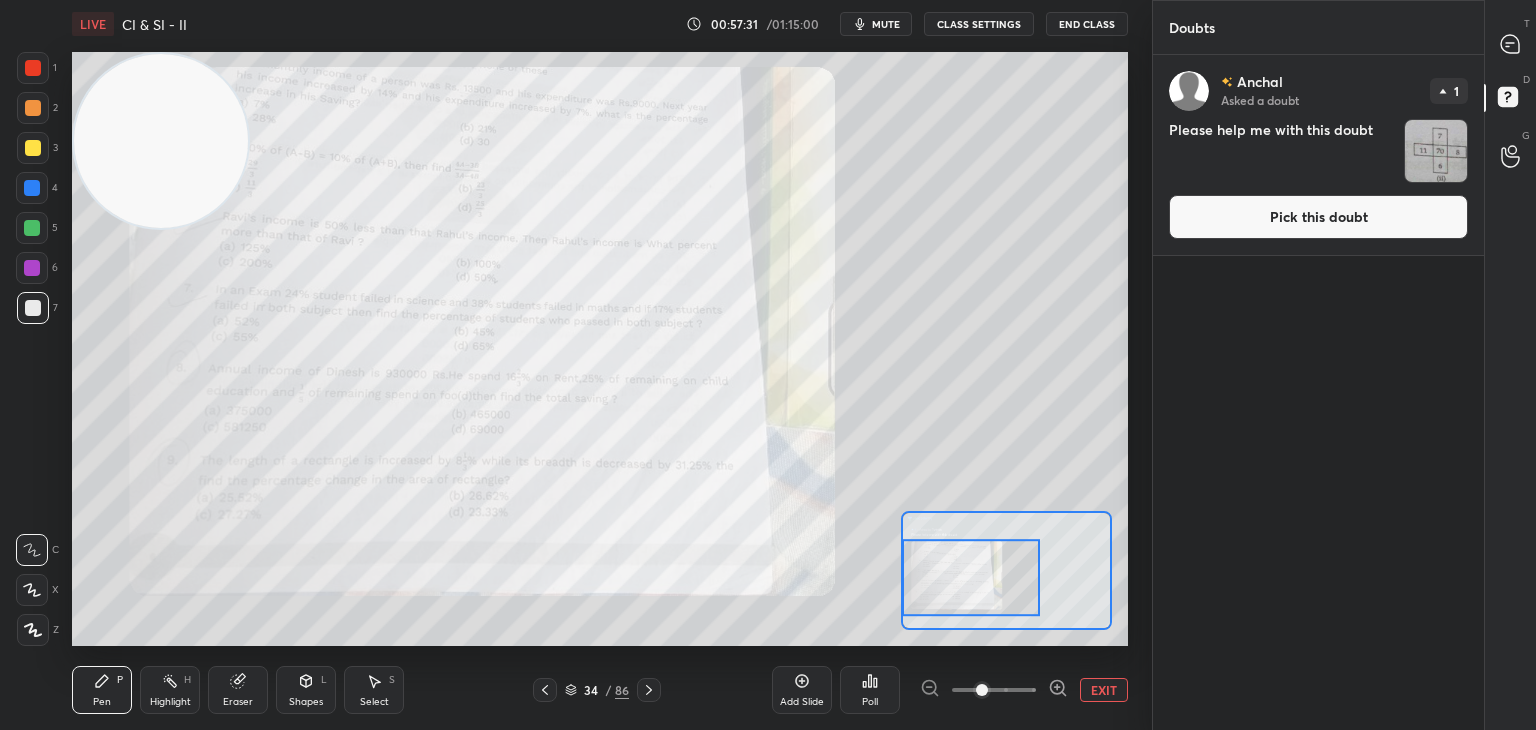 click on "Pick this doubt" at bounding box center (1318, 217) 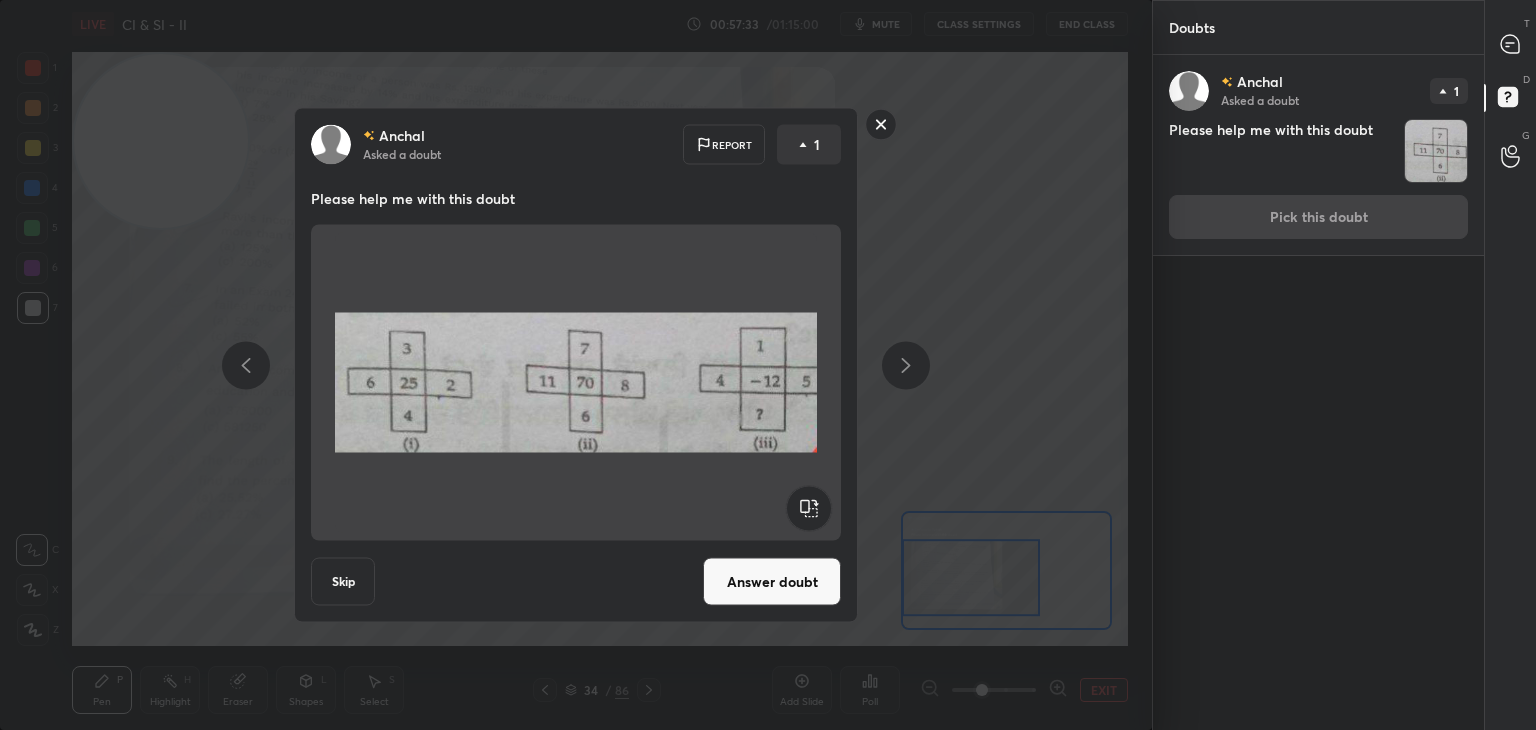 click on "Answer doubt" at bounding box center (772, 582) 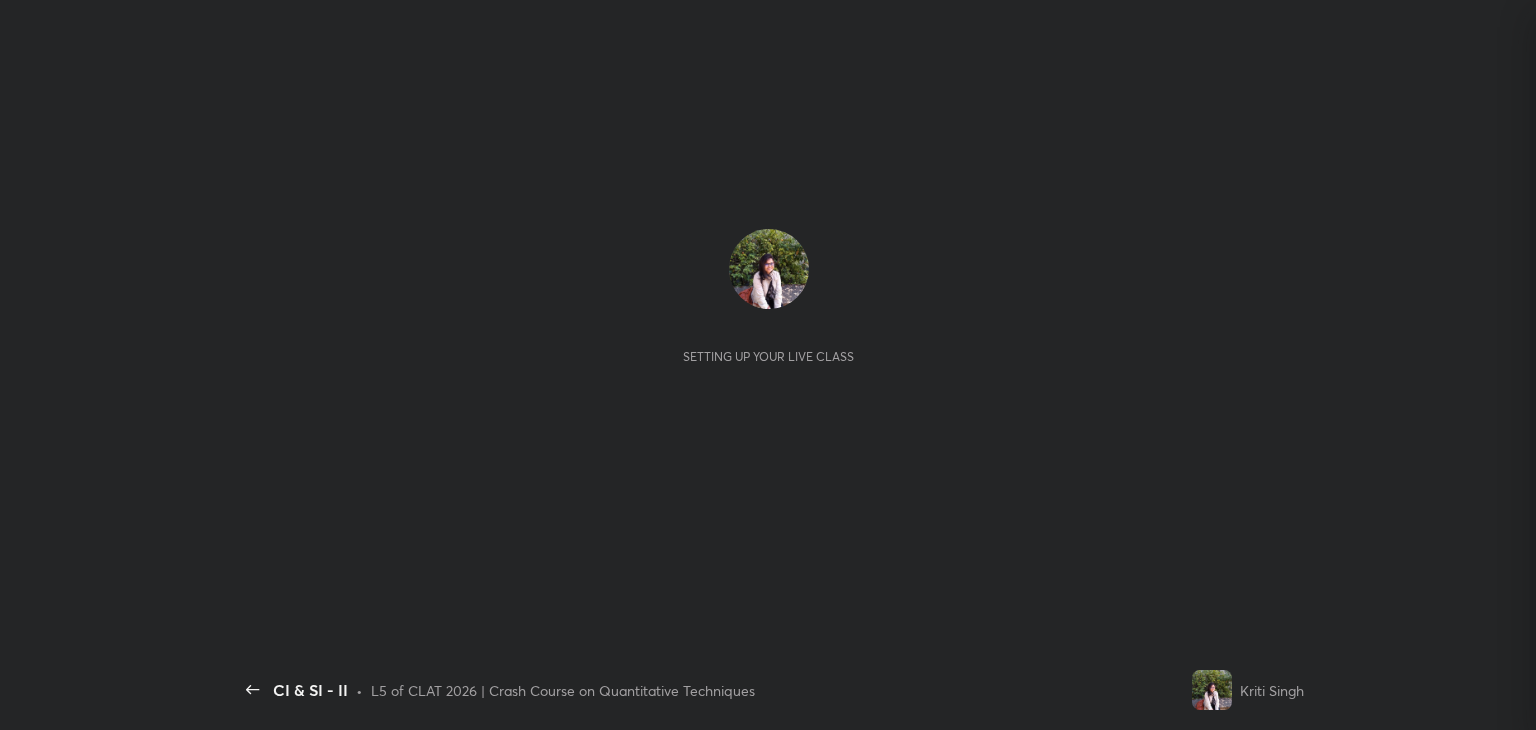 scroll, scrollTop: 0, scrollLeft: 0, axis: both 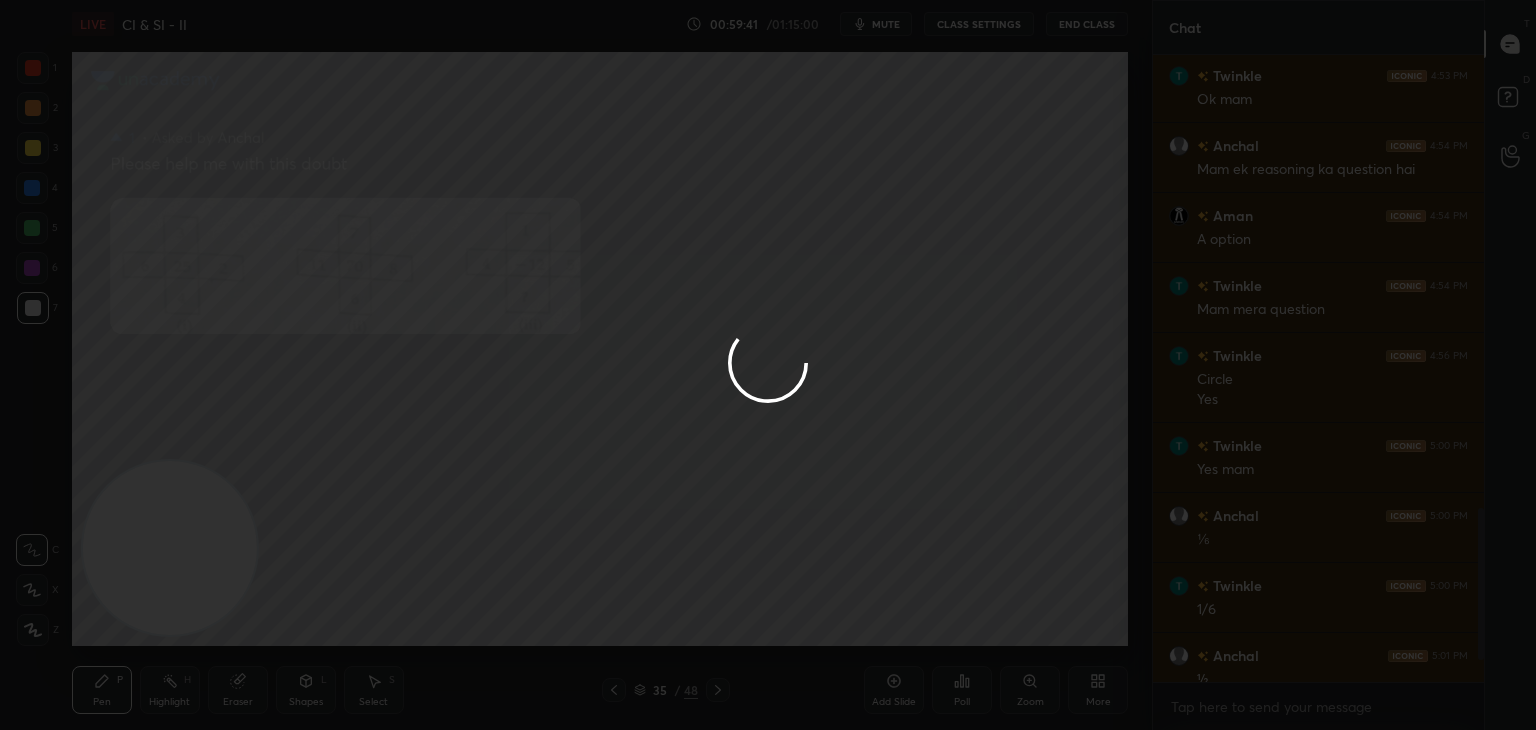 click at bounding box center [768, 365] 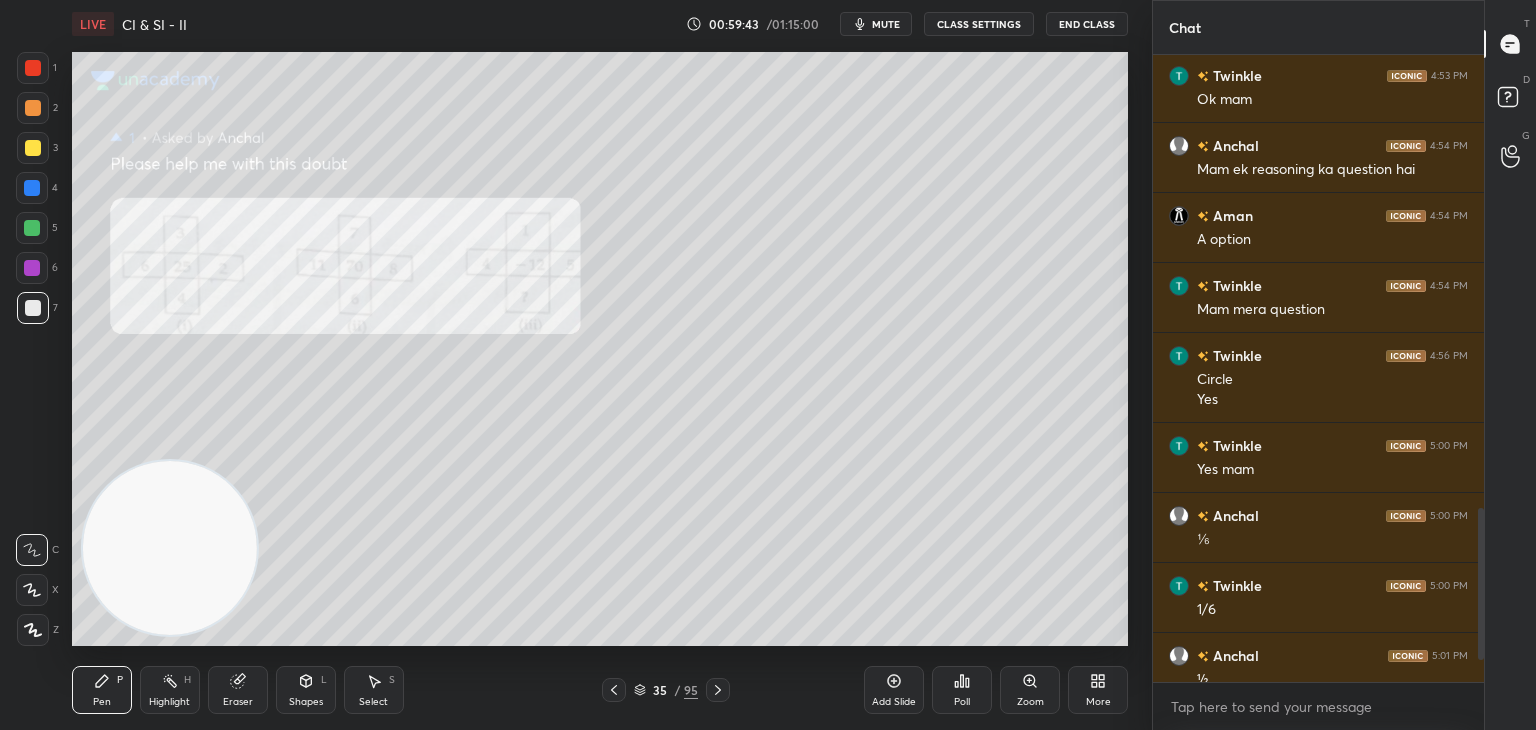 scroll, scrollTop: 2398, scrollLeft: 0, axis: vertical 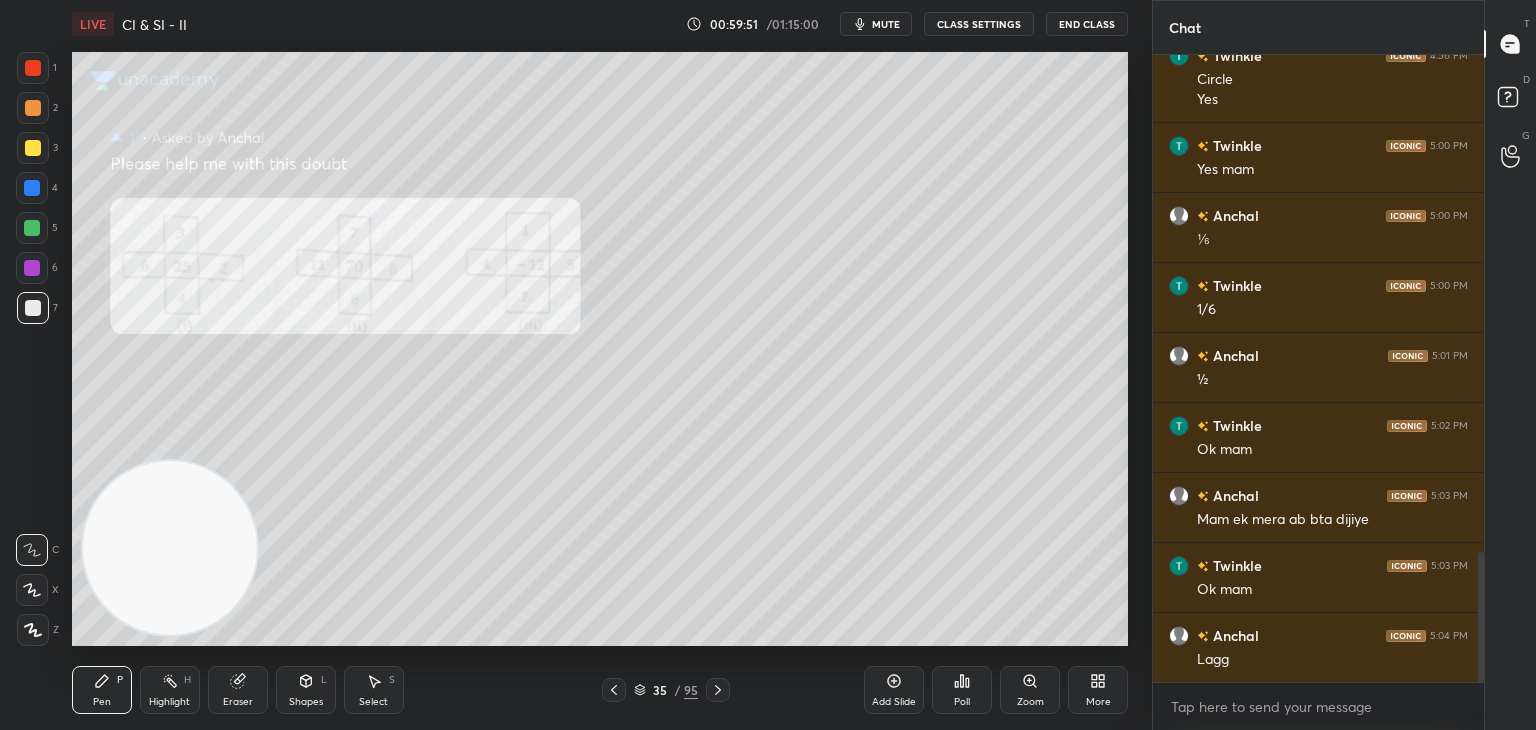 click 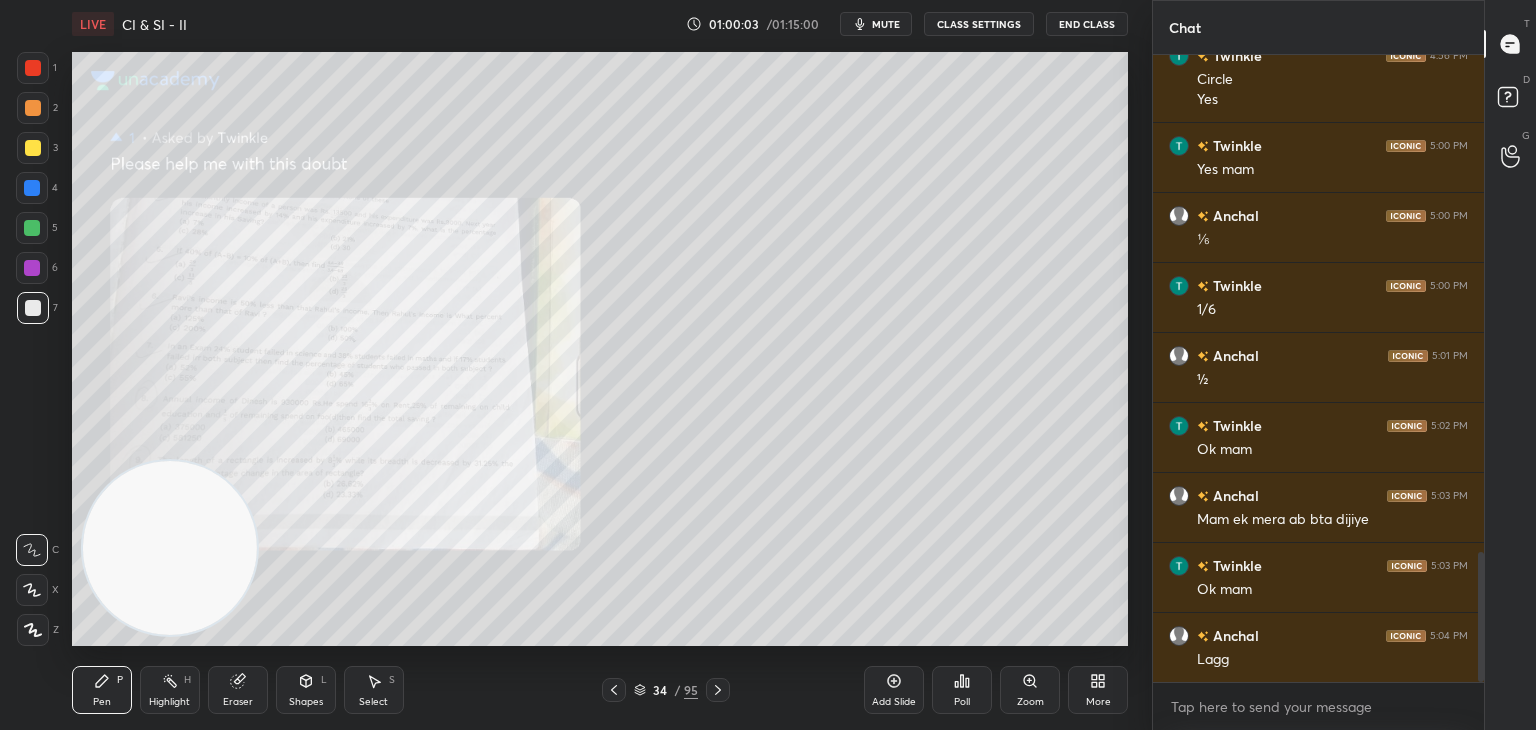 scroll, scrollTop: 2468, scrollLeft: 0, axis: vertical 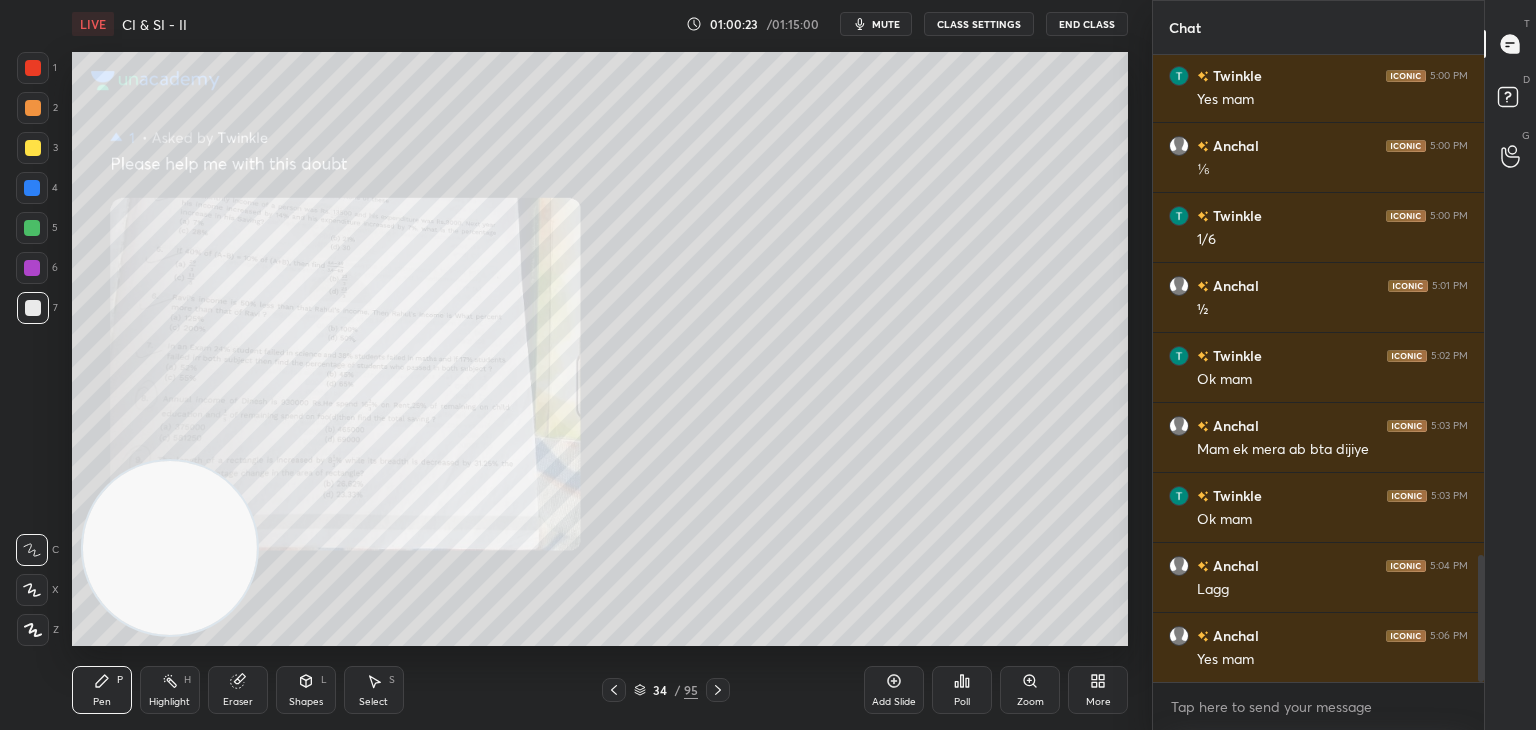 click at bounding box center [718, 690] 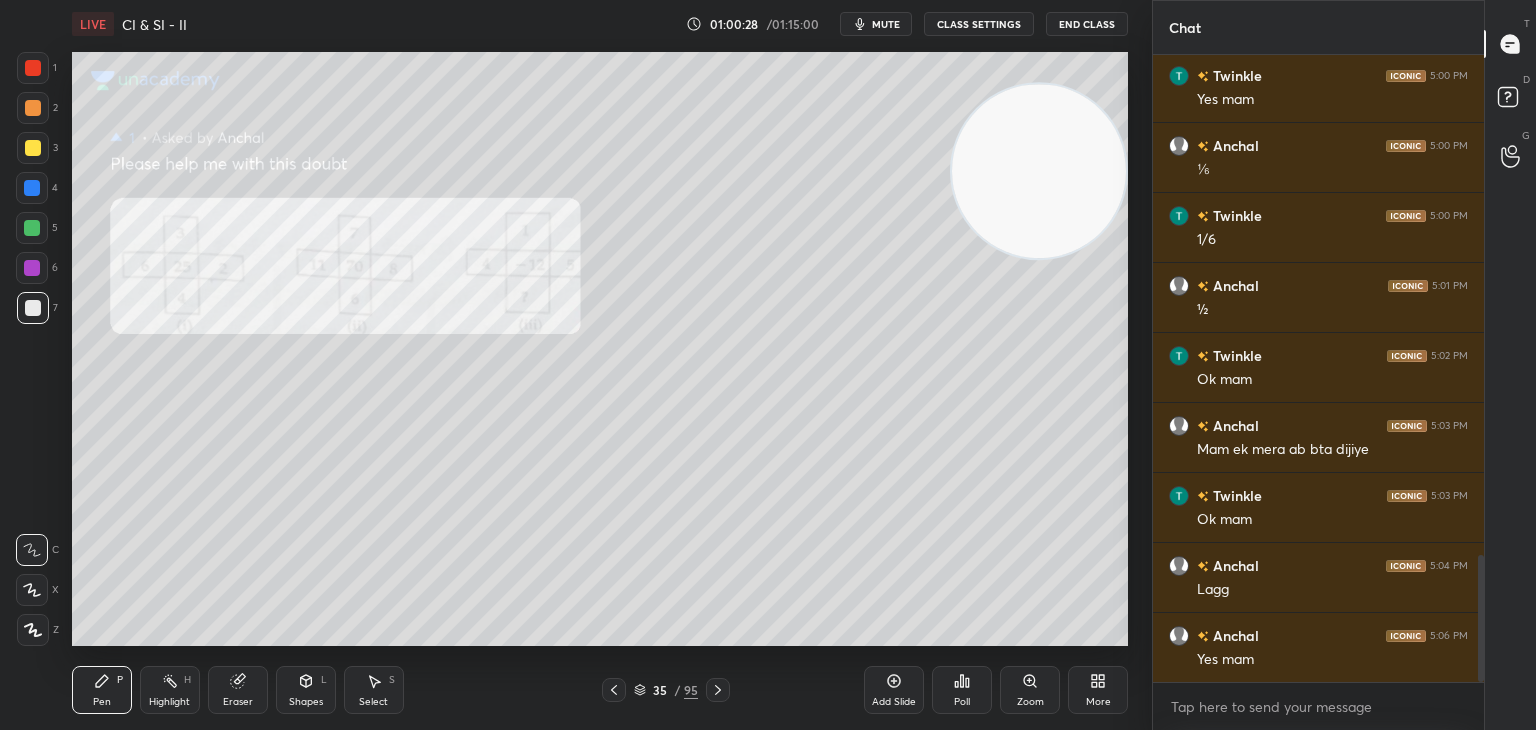 click 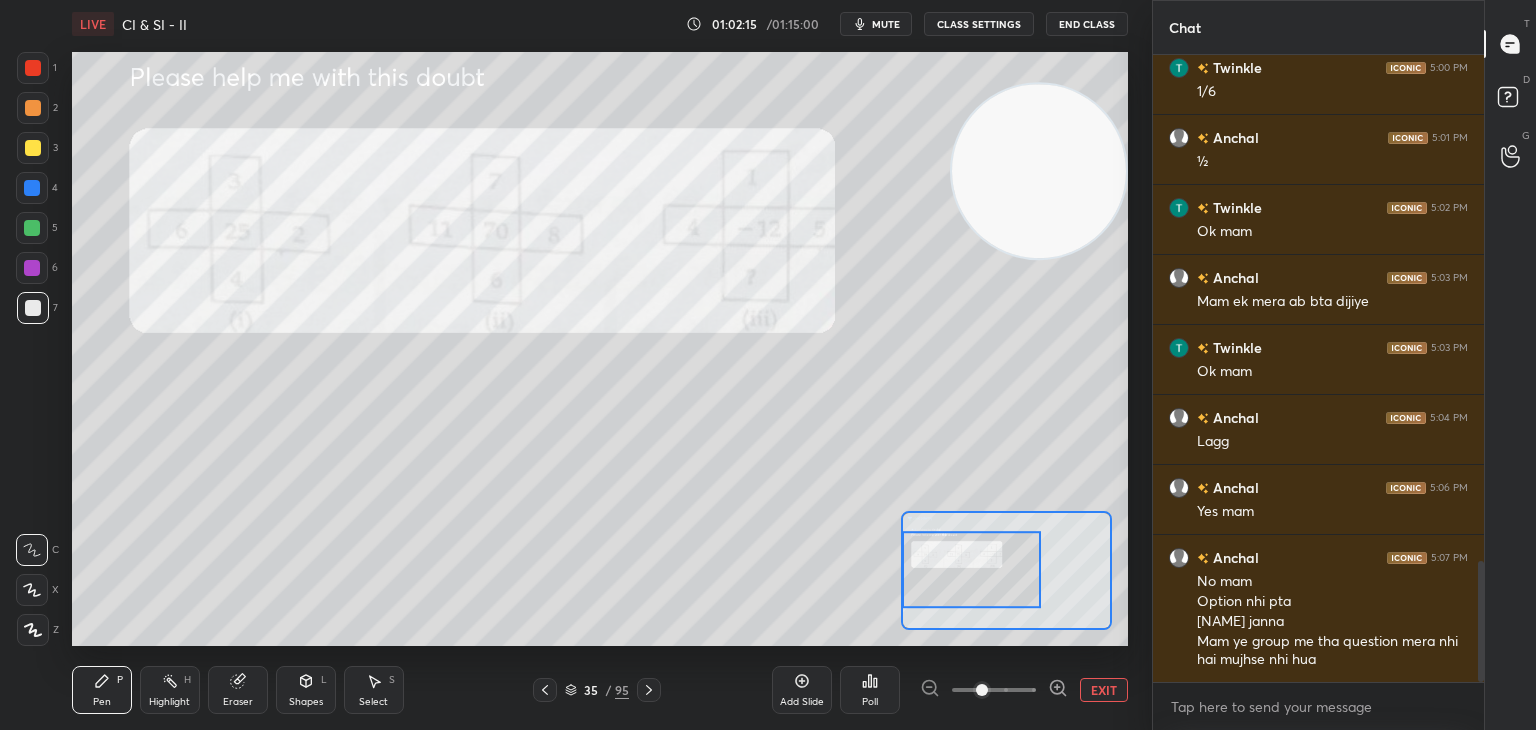 scroll, scrollTop: 2686, scrollLeft: 0, axis: vertical 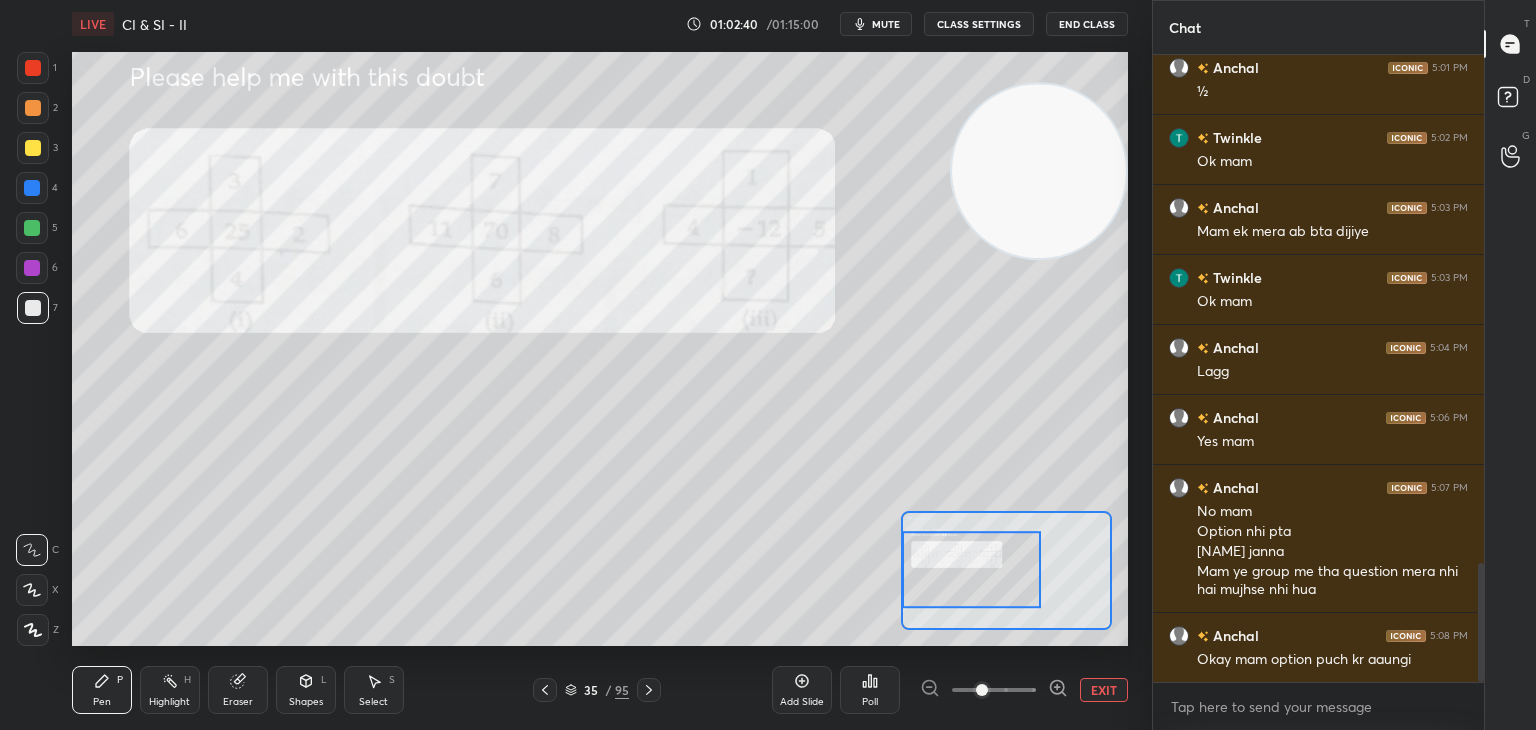 click on "Eraser" at bounding box center (238, 690) 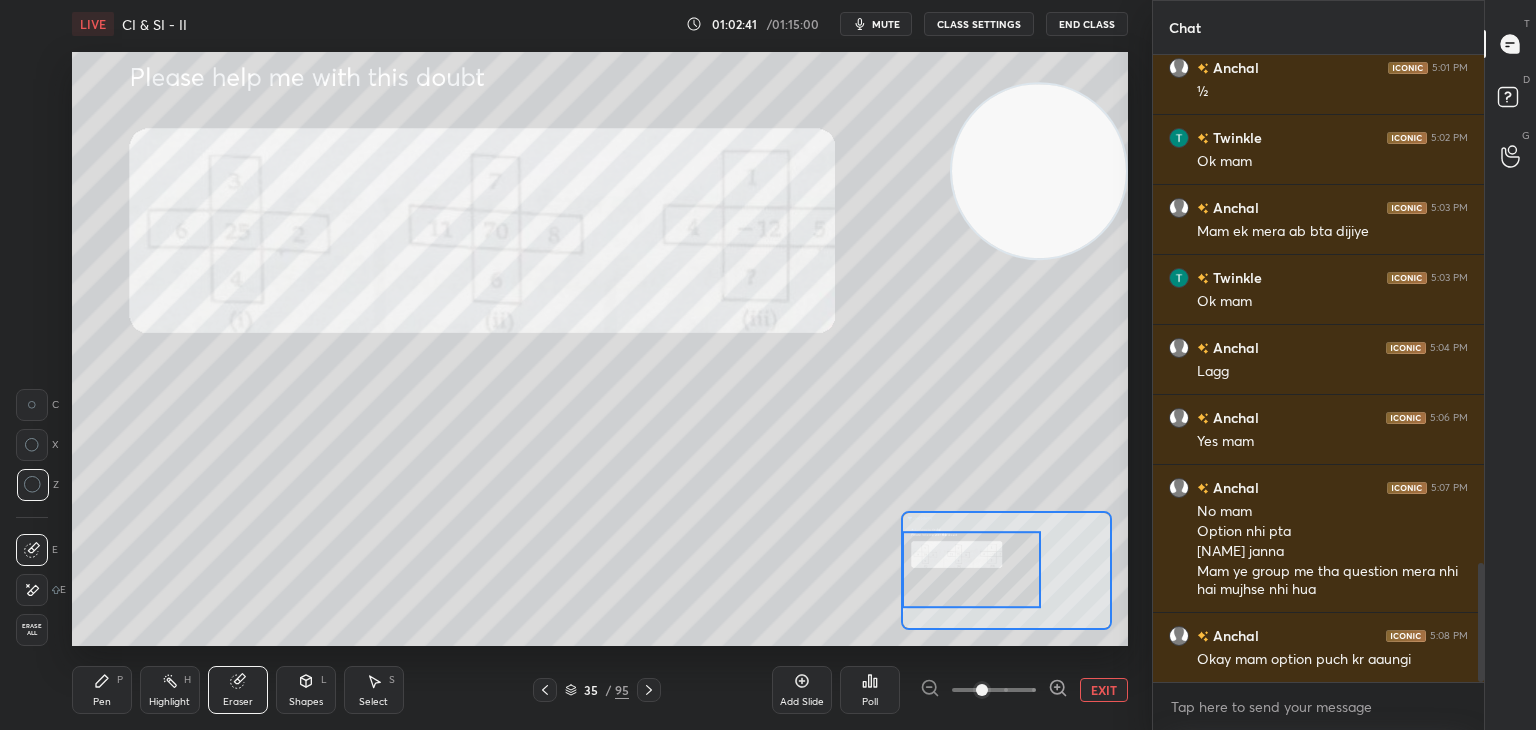 click on "Erase all" at bounding box center [32, 630] 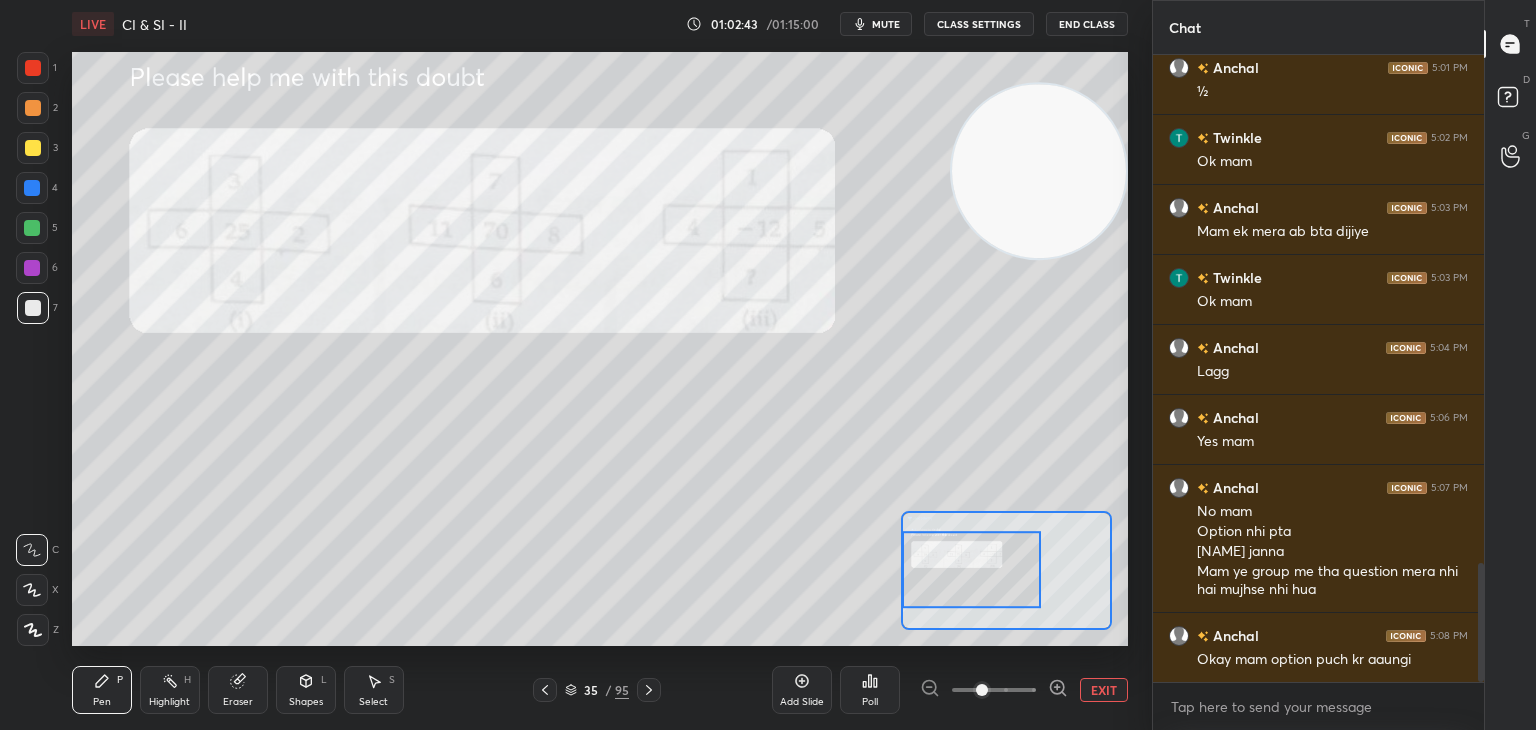 click on "Pen P" at bounding box center (102, 690) 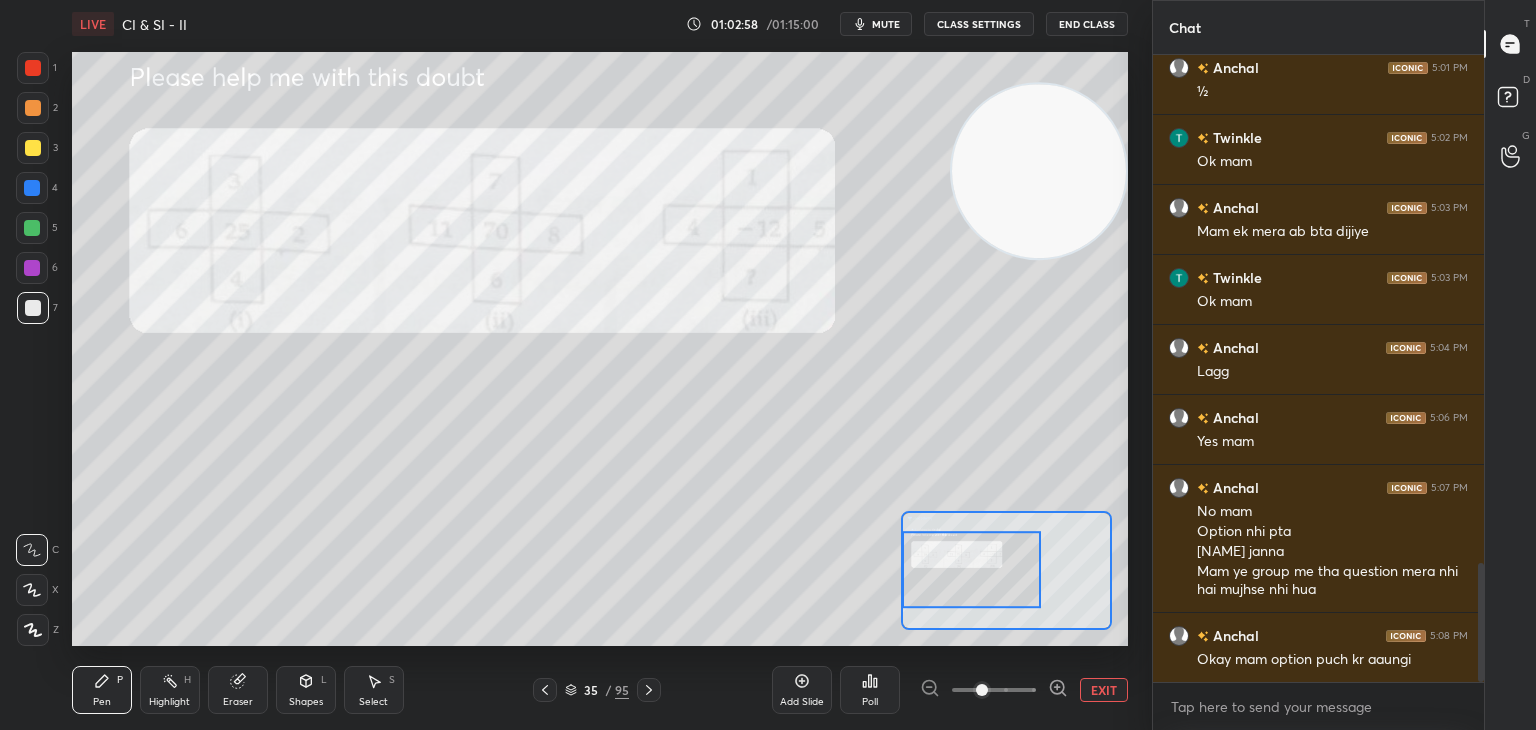 click on "Eraser" at bounding box center (238, 690) 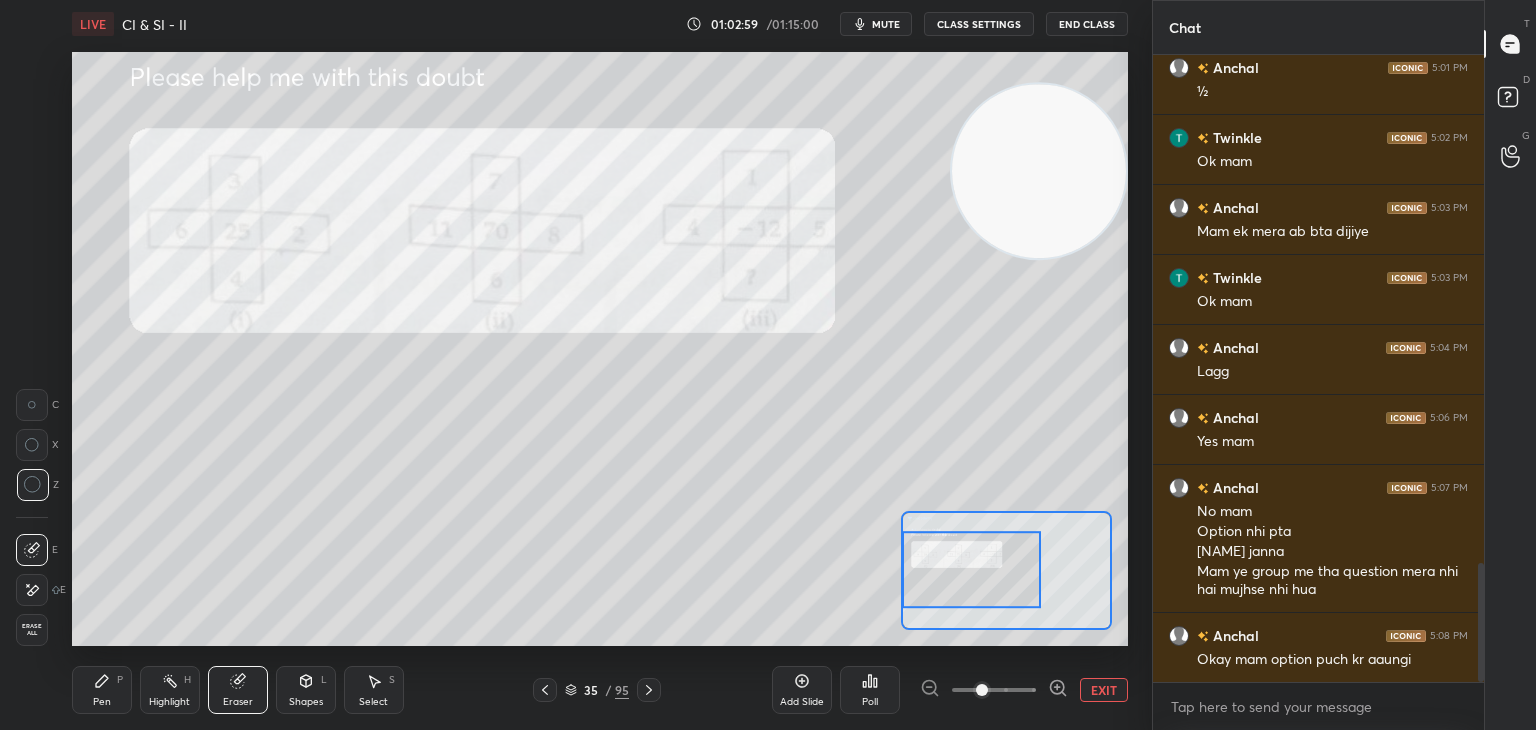 click on "Erase all" at bounding box center (32, 630) 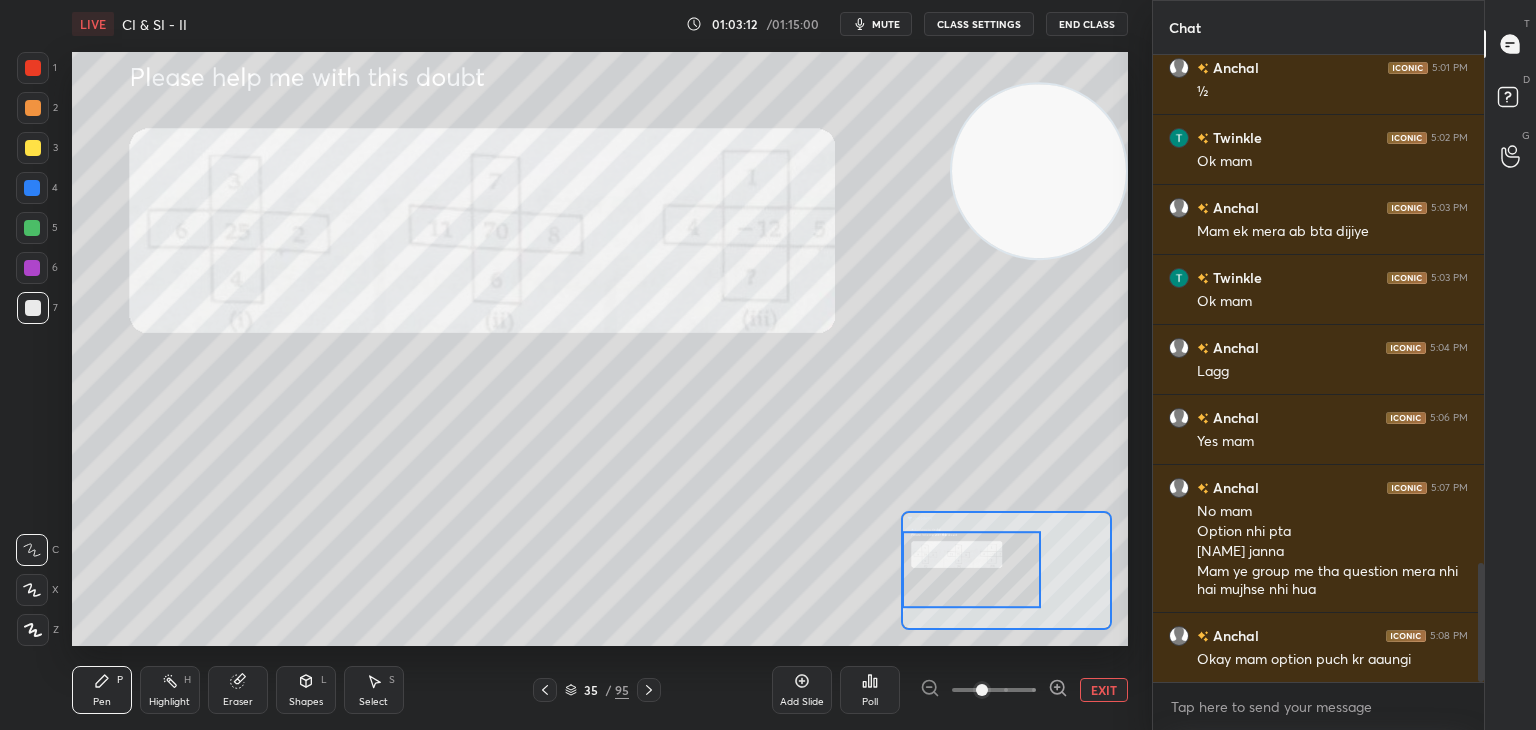 click 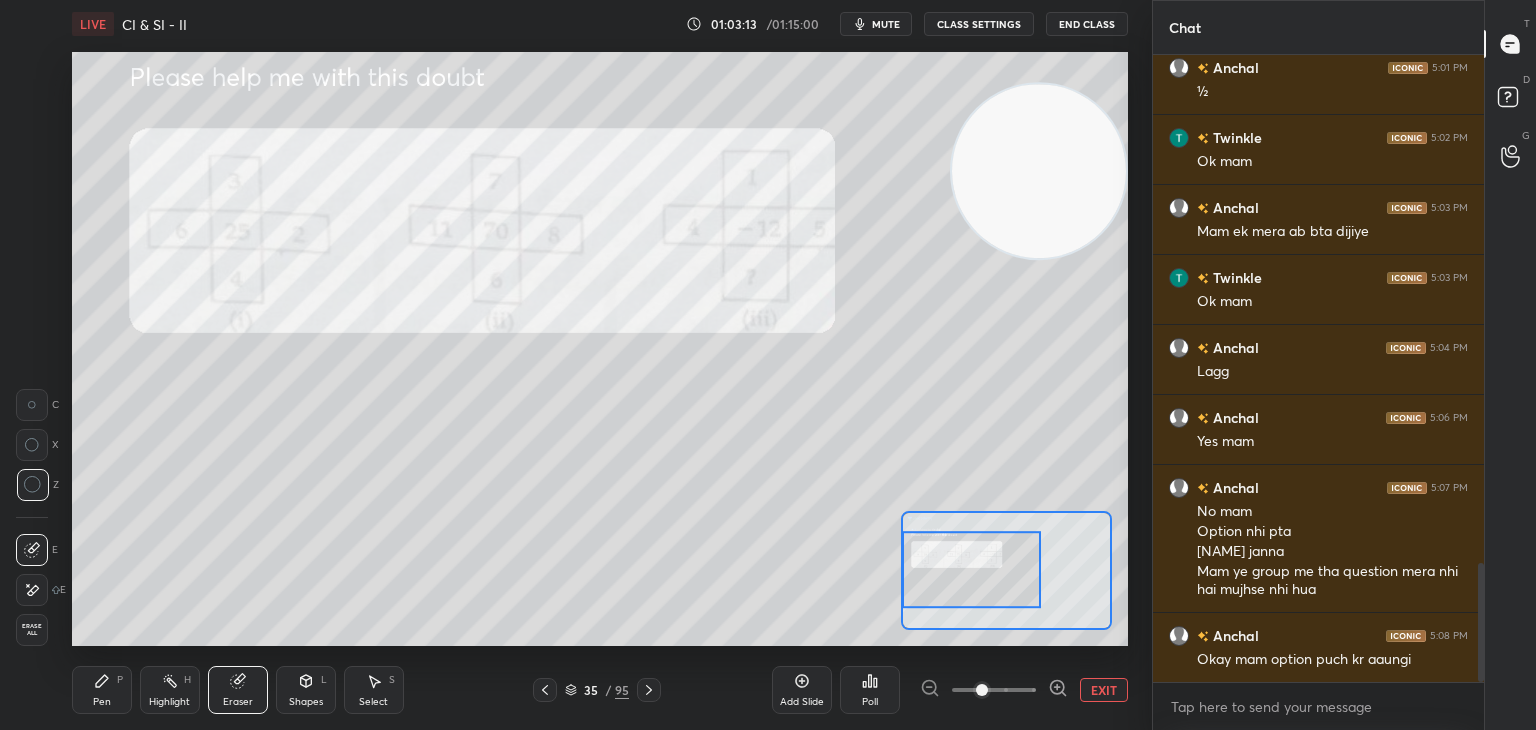 click on "Erase all" at bounding box center (32, 630) 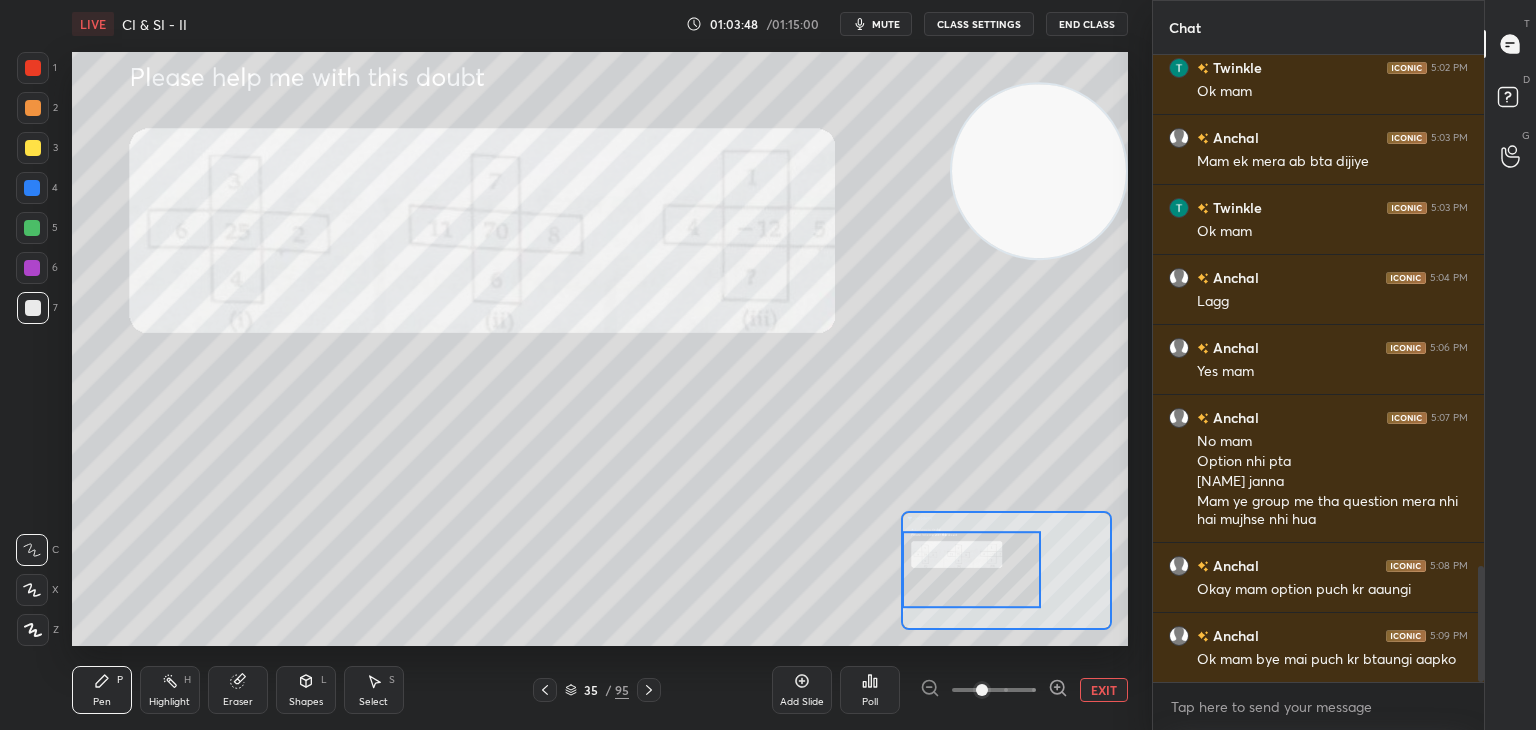 scroll, scrollTop: 2826, scrollLeft: 0, axis: vertical 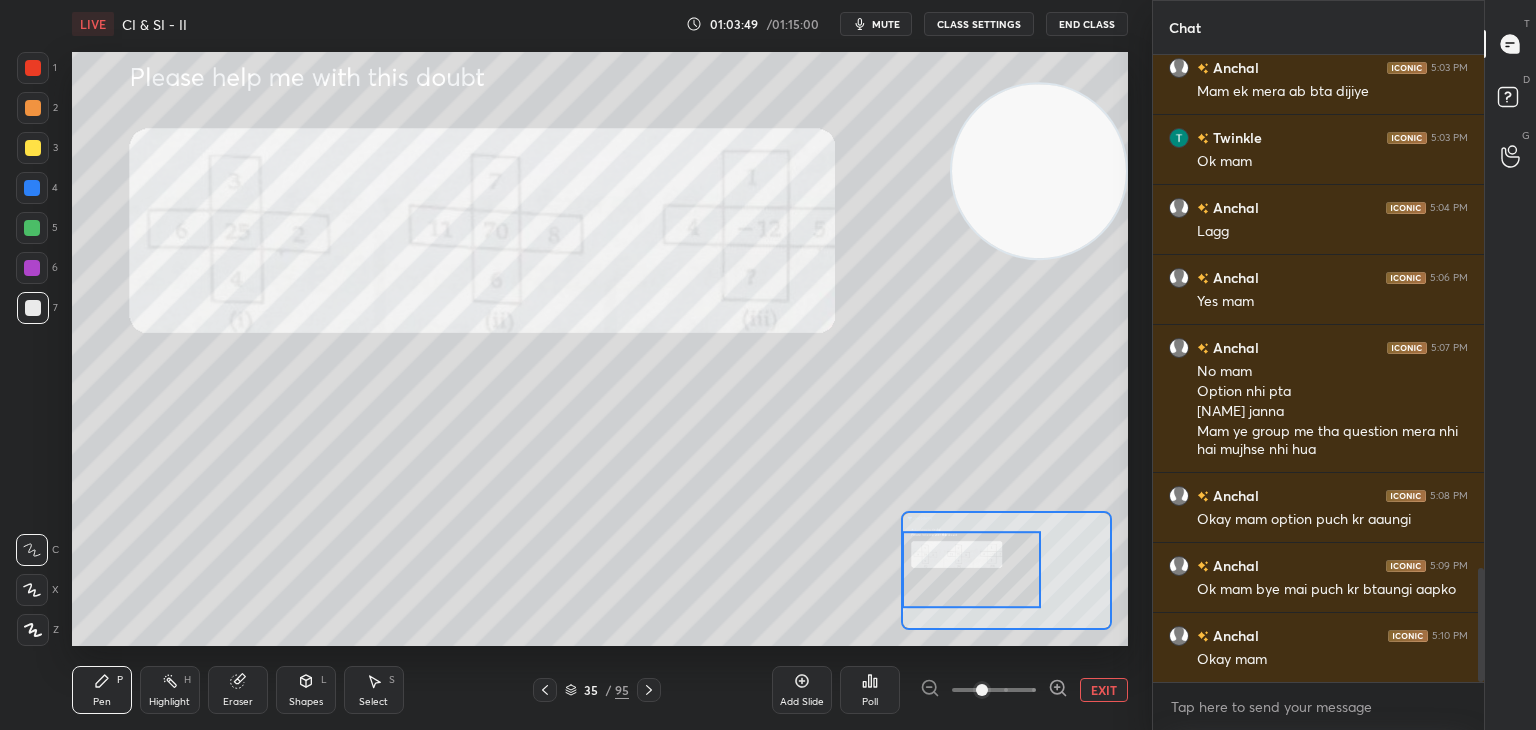 click 